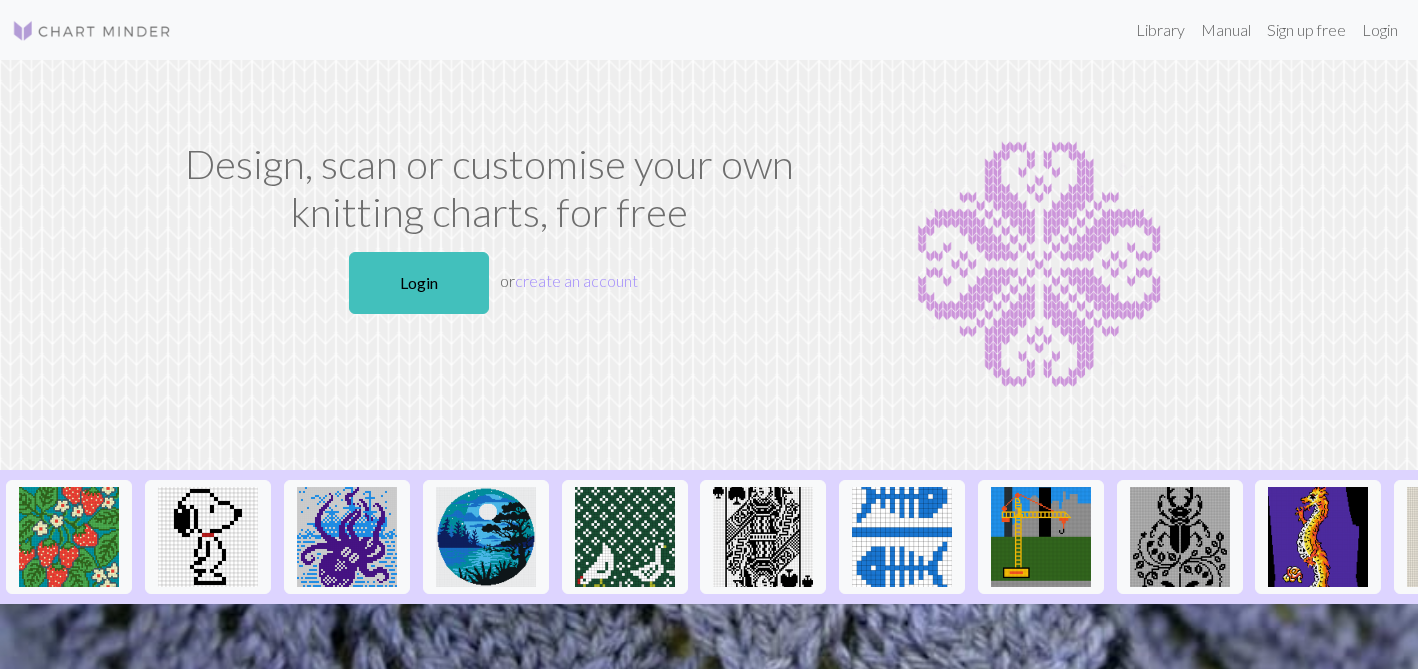 scroll, scrollTop: 0, scrollLeft: 0, axis: both 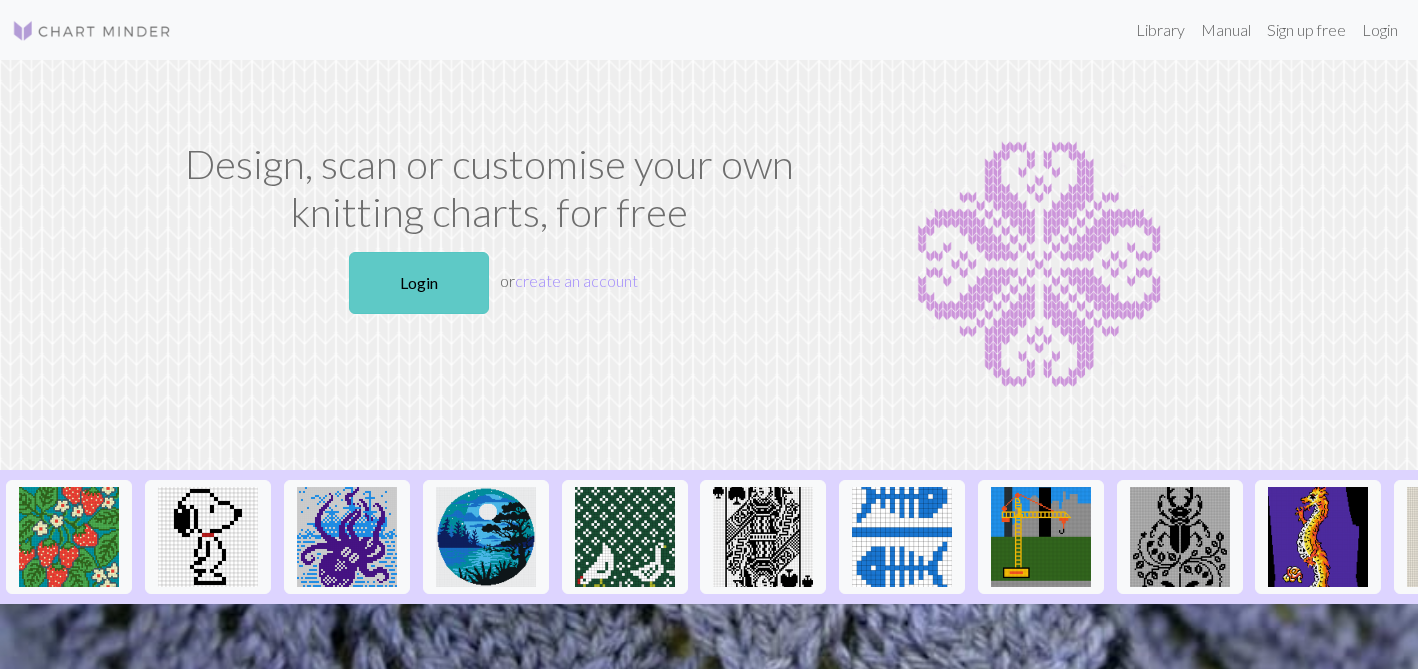 click on "Login" at bounding box center (419, 283) 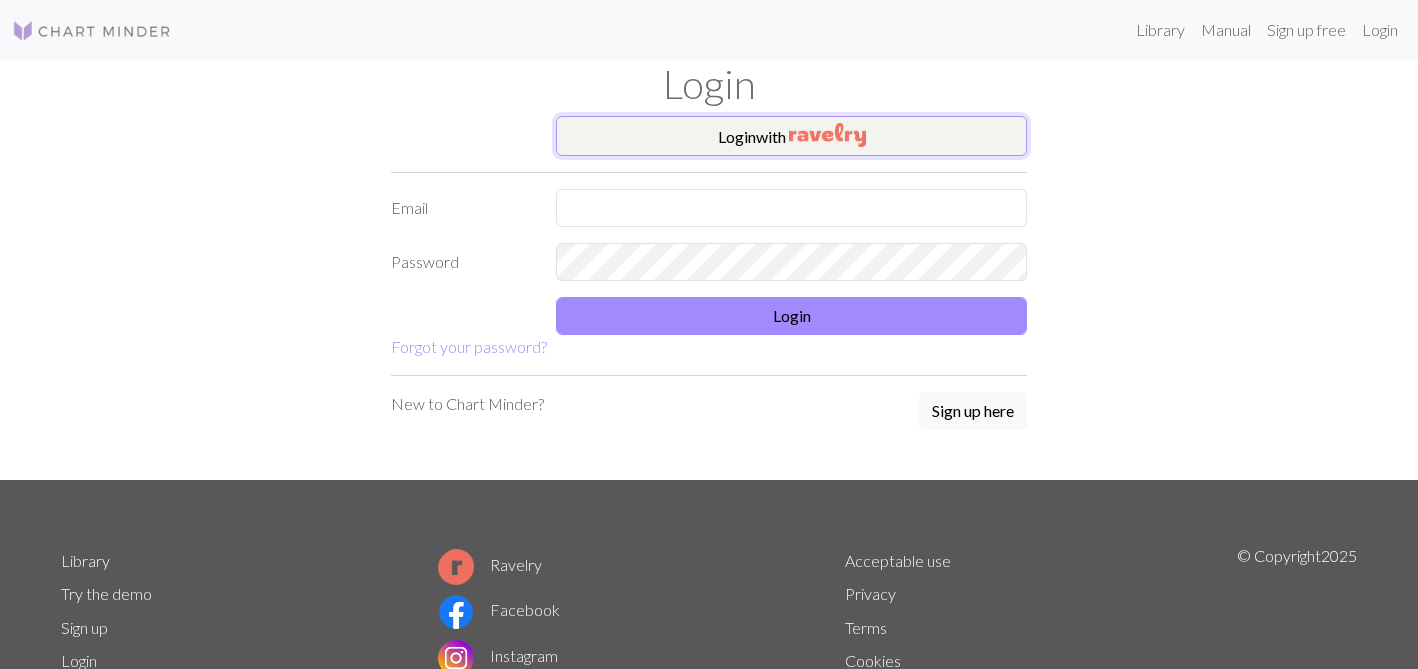 click on "Login  with" at bounding box center (791, 136) 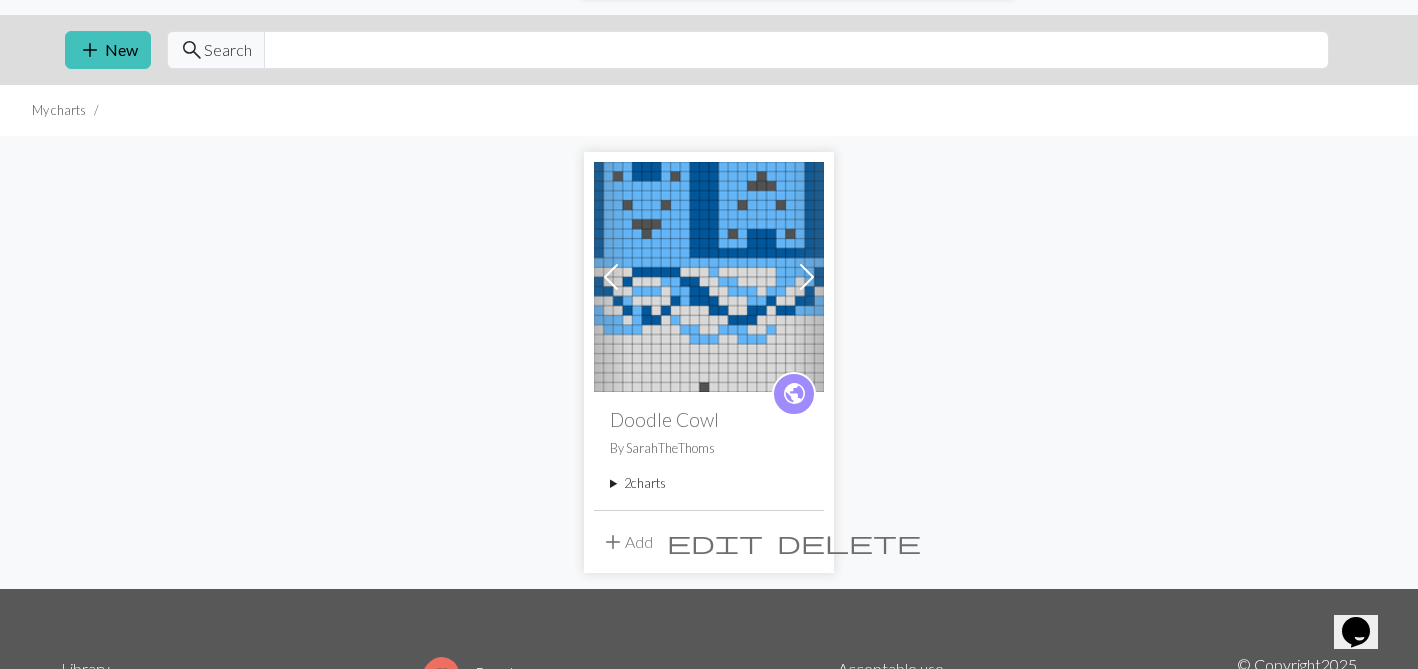 scroll, scrollTop: 0, scrollLeft: 0, axis: both 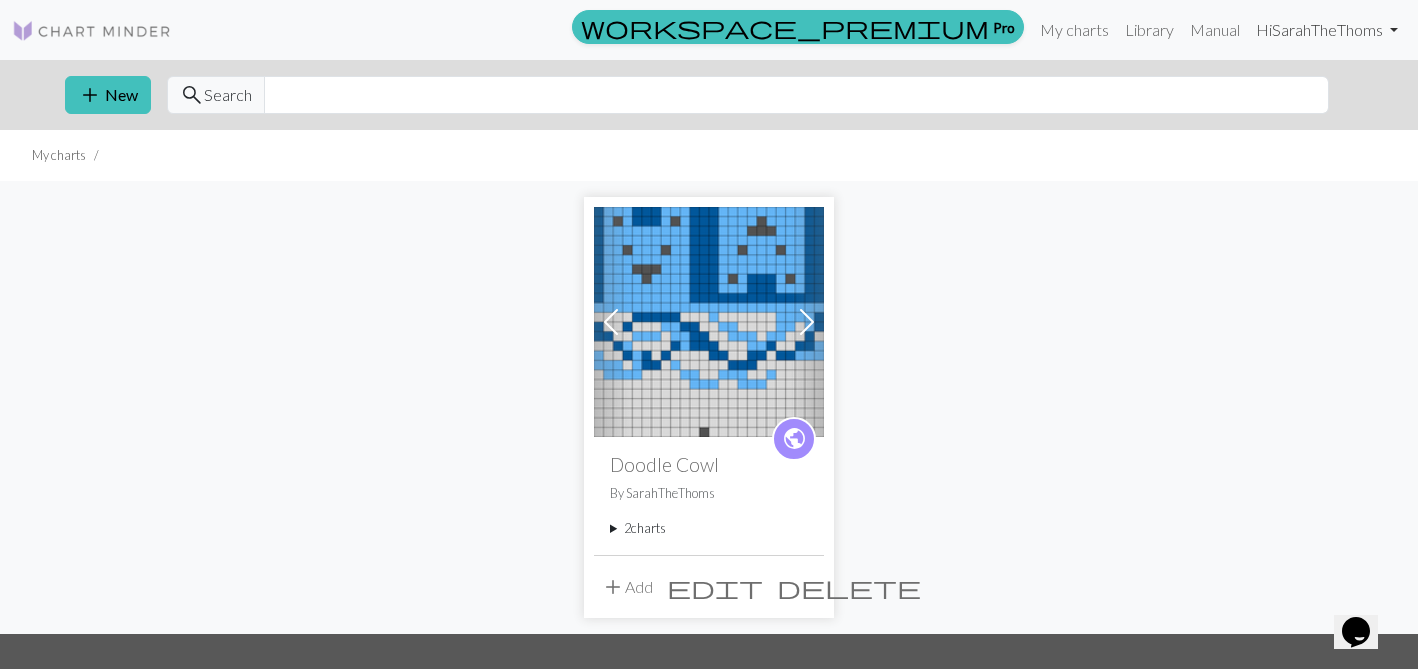click on "Hi  SarahTheThoms" at bounding box center [1327, 30] 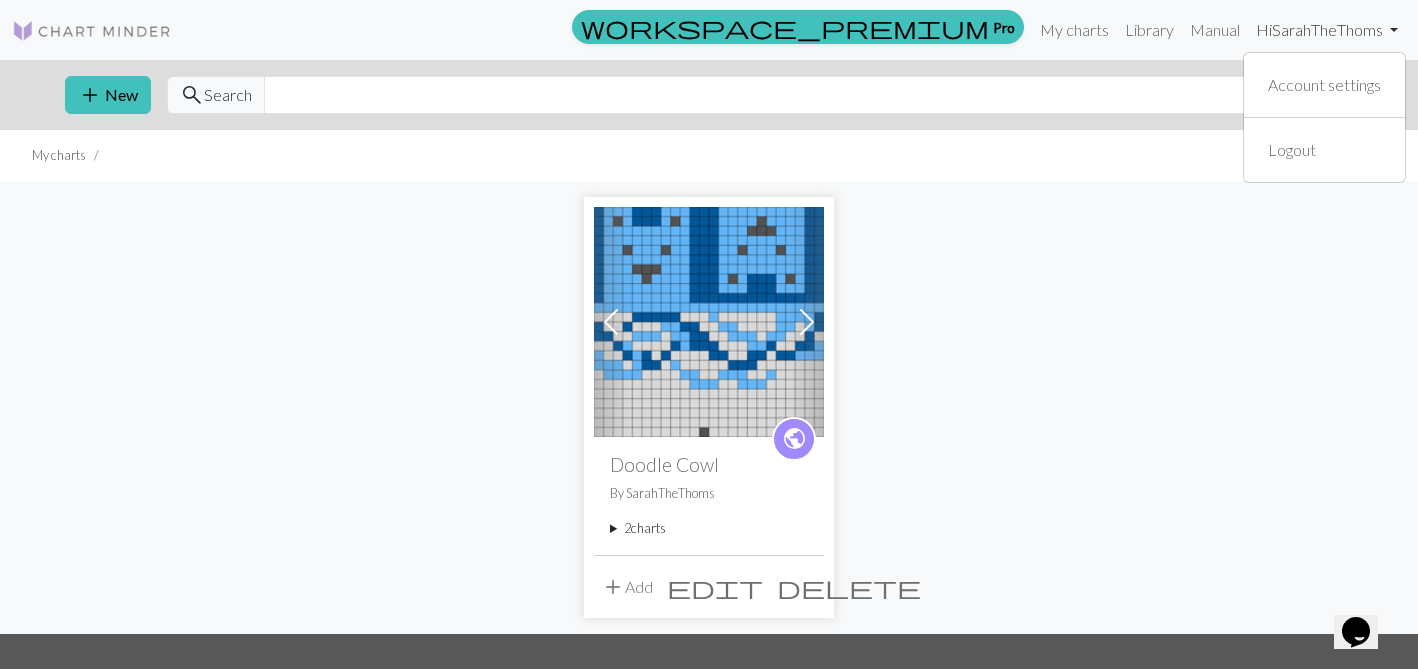 click on "Hi  SarahTheThoms" at bounding box center (1327, 30) 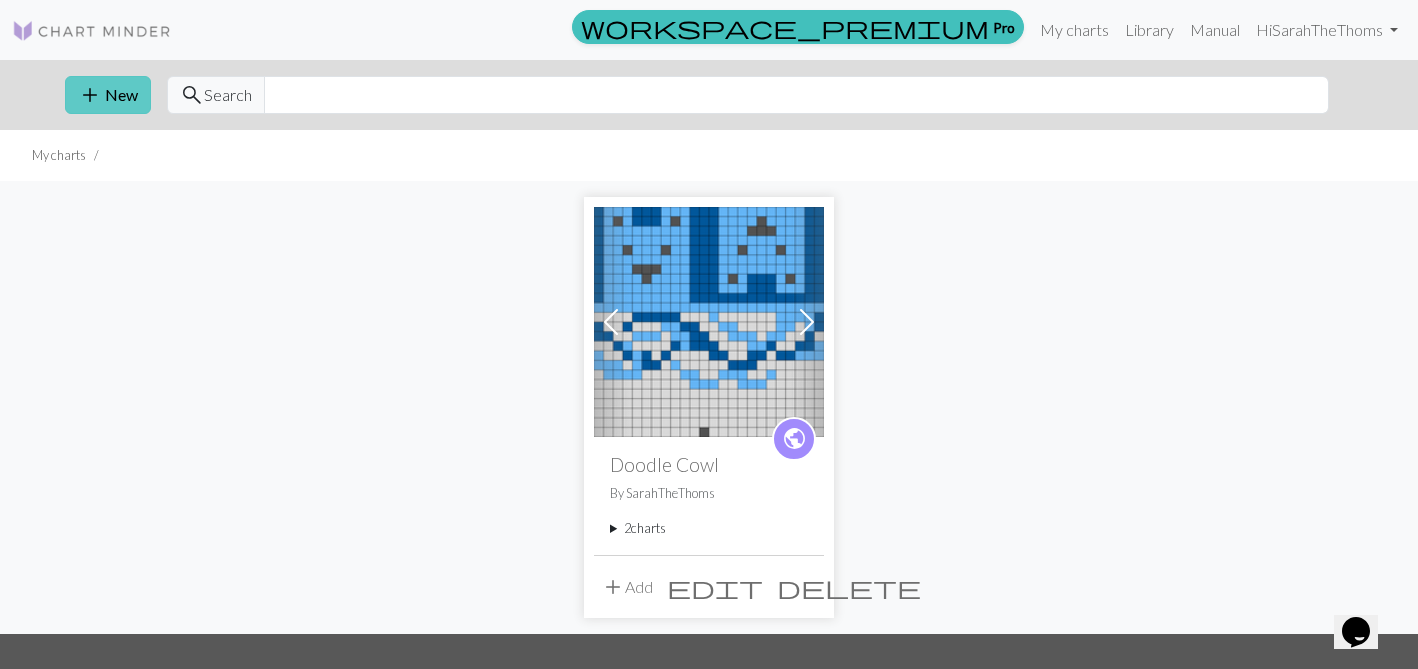 click on "add   New" at bounding box center (108, 95) 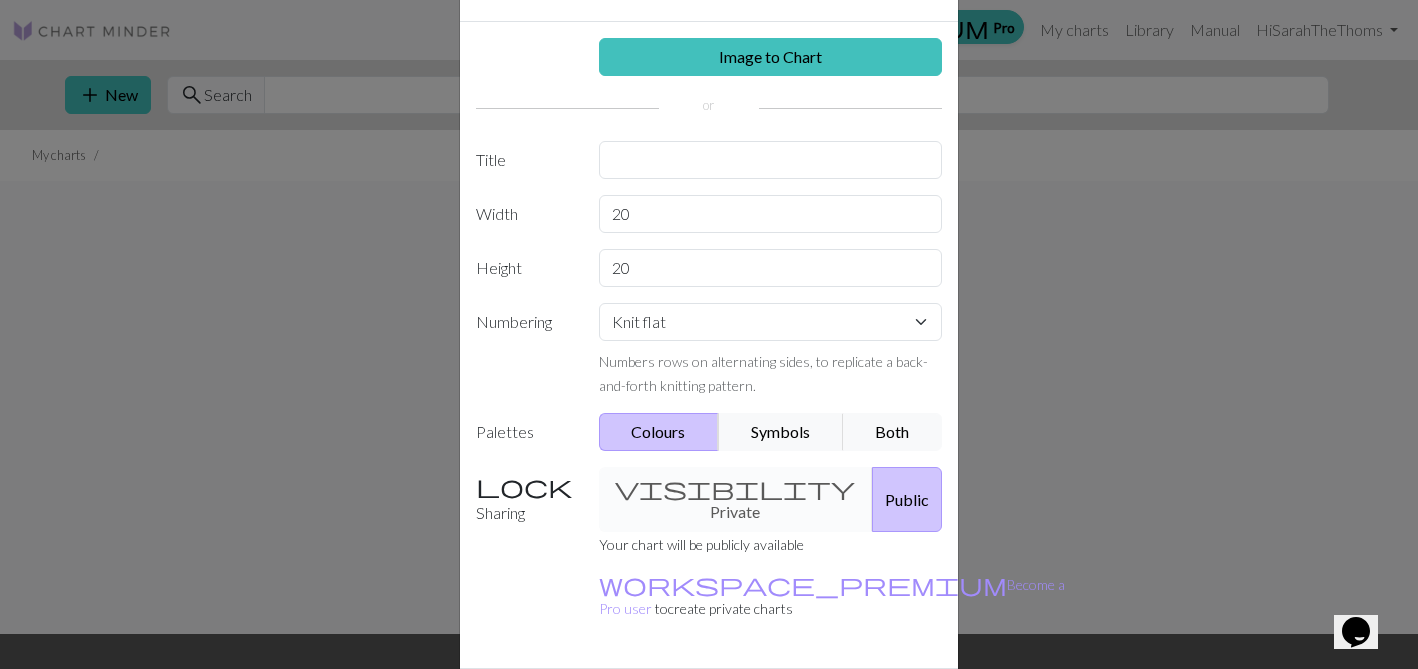scroll, scrollTop: 0, scrollLeft: 0, axis: both 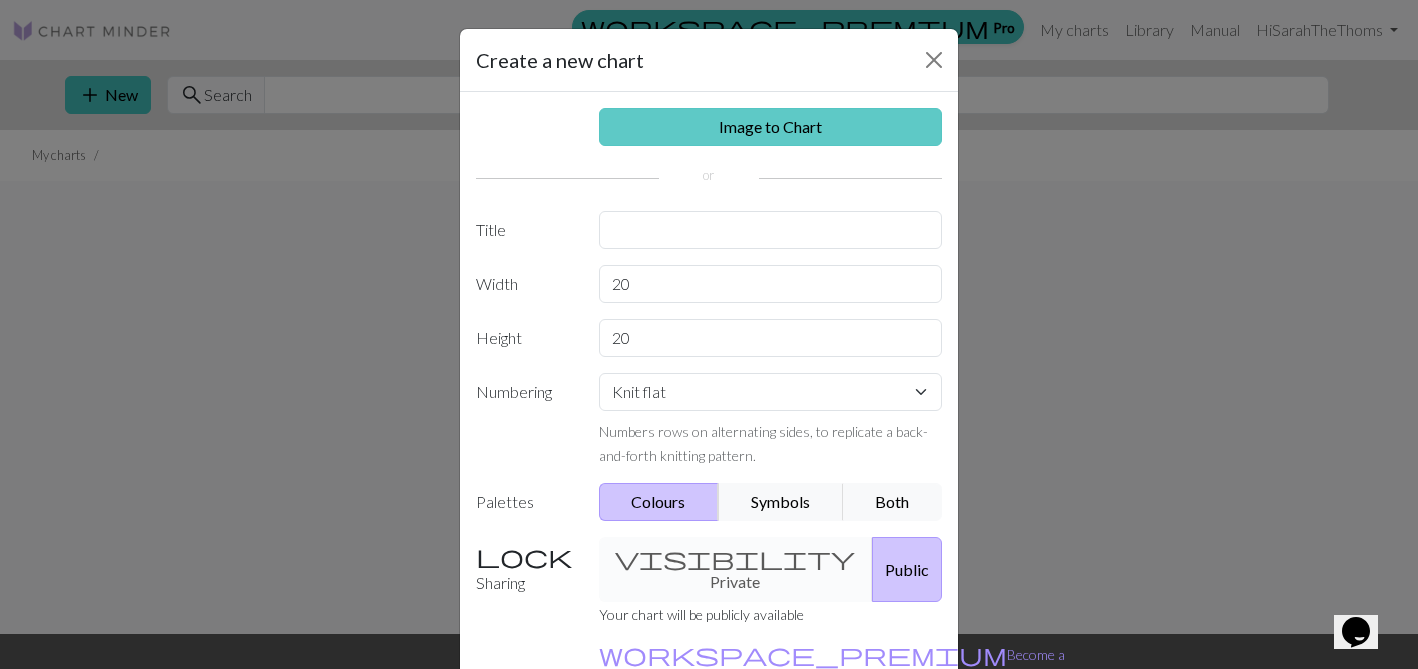 click on "Image to Chart" at bounding box center [771, 127] 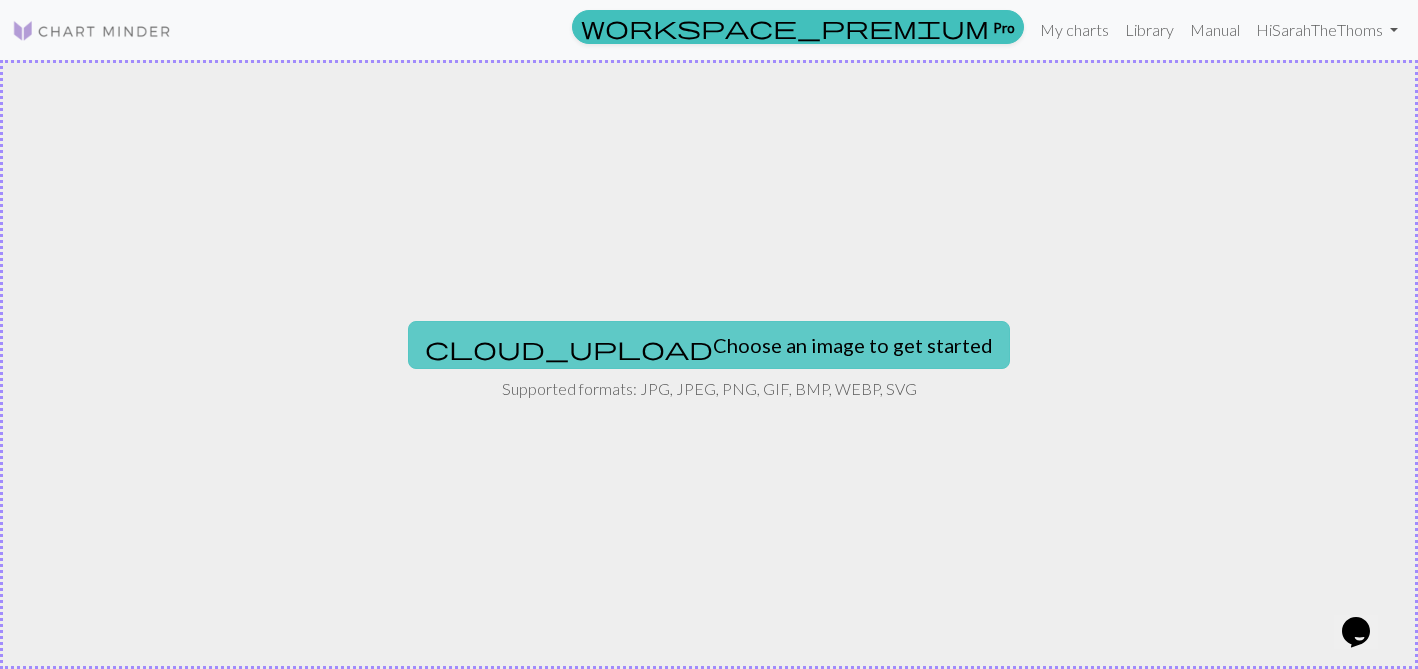 click on "cloud_upload  Choose an image to get started" at bounding box center [709, 345] 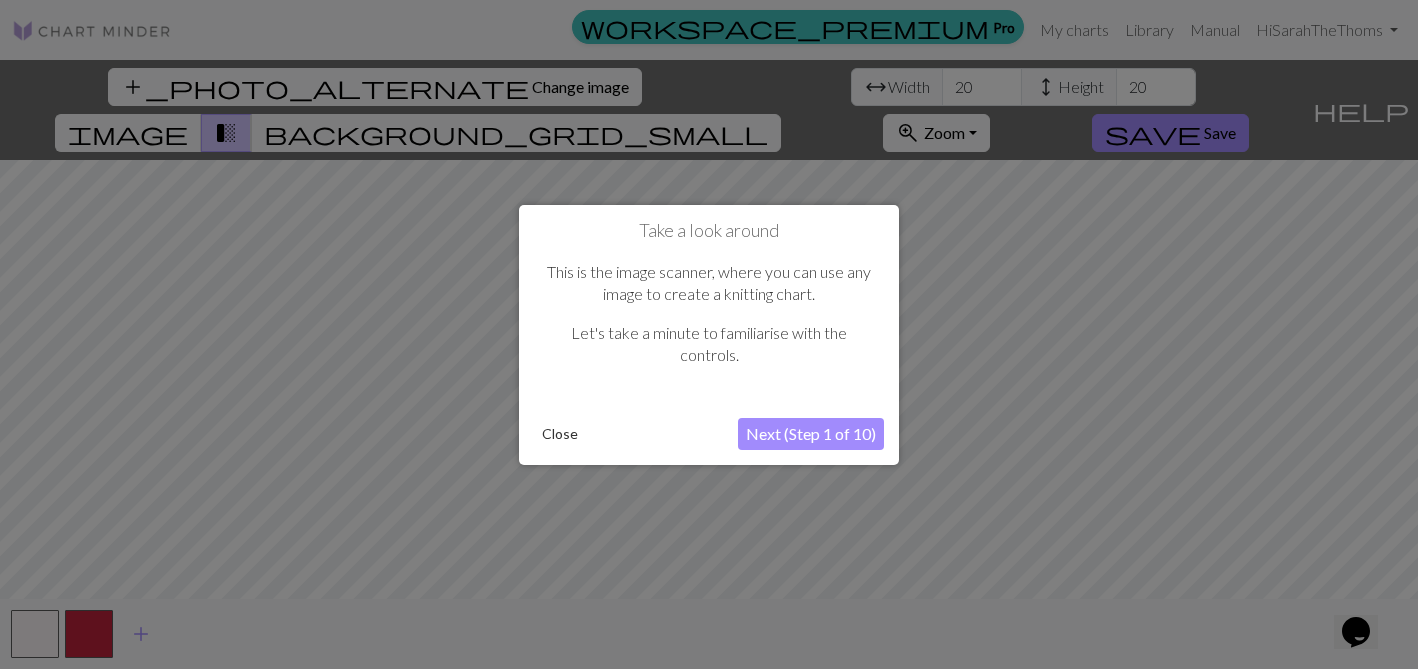 click on "Close" at bounding box center [560, 434] 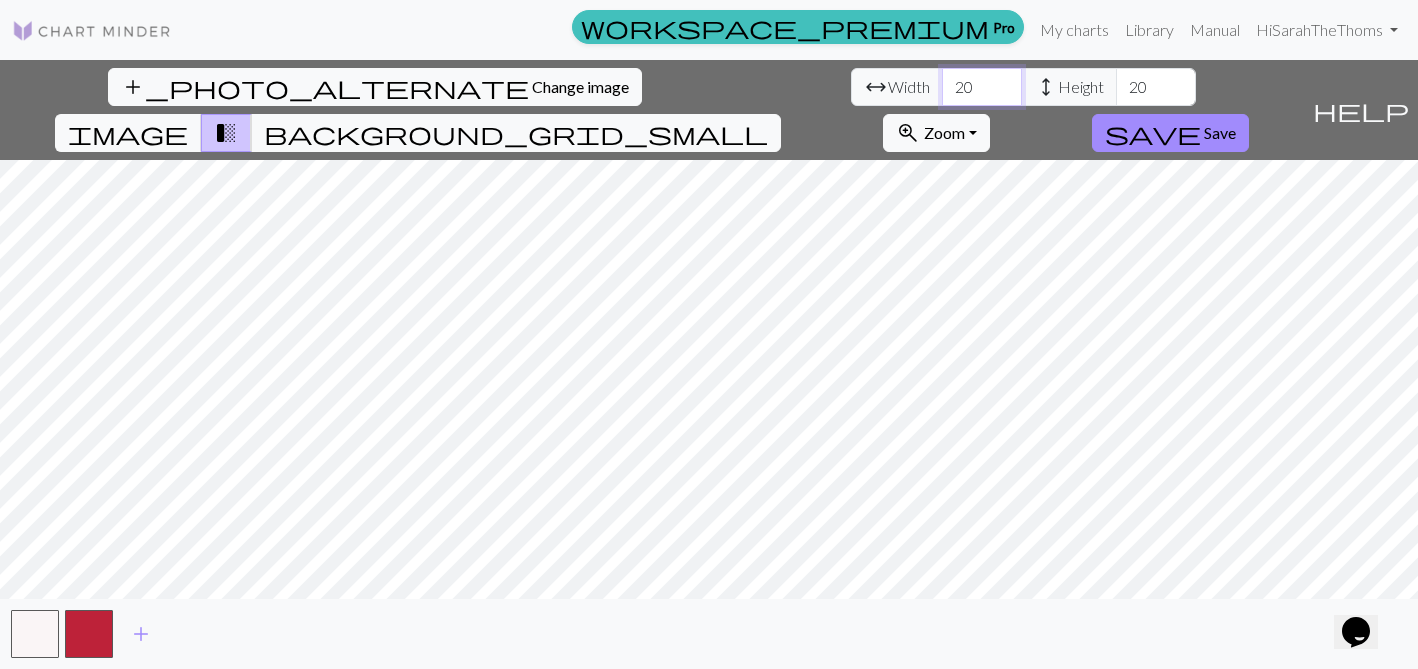 click on "20" at bounding box center [982, 87] 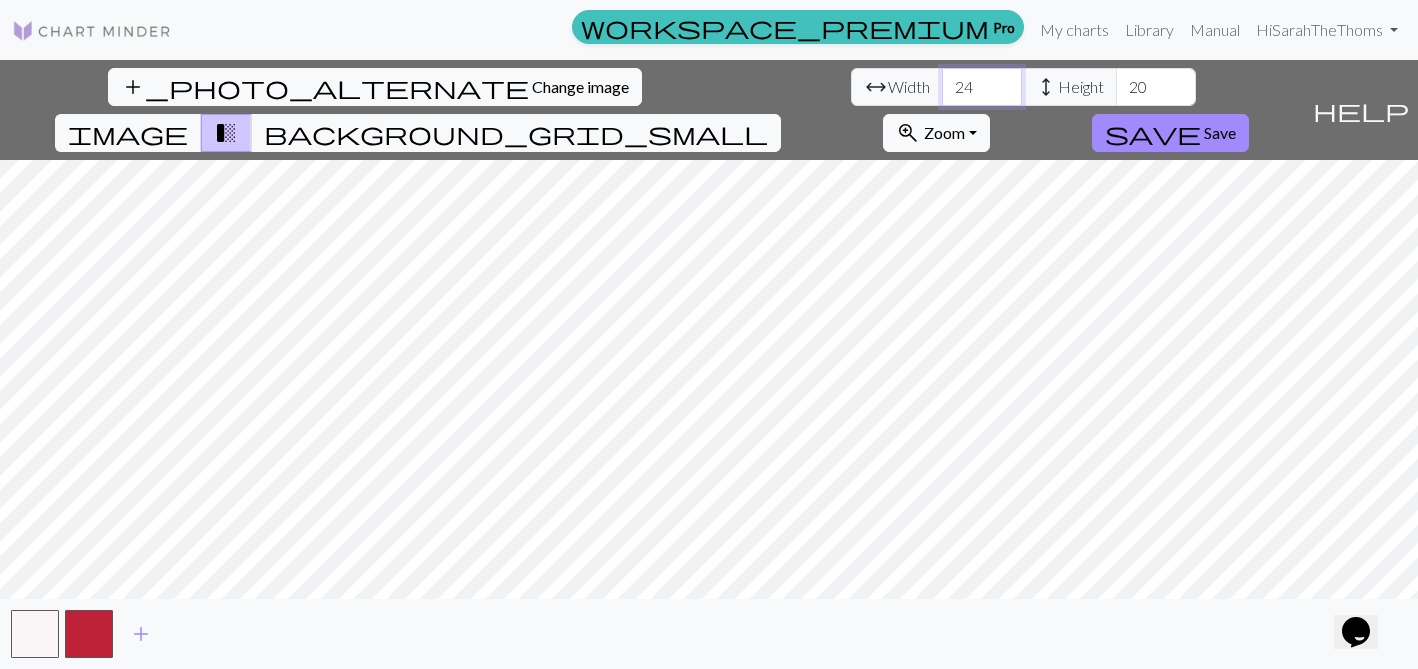 type on "24" 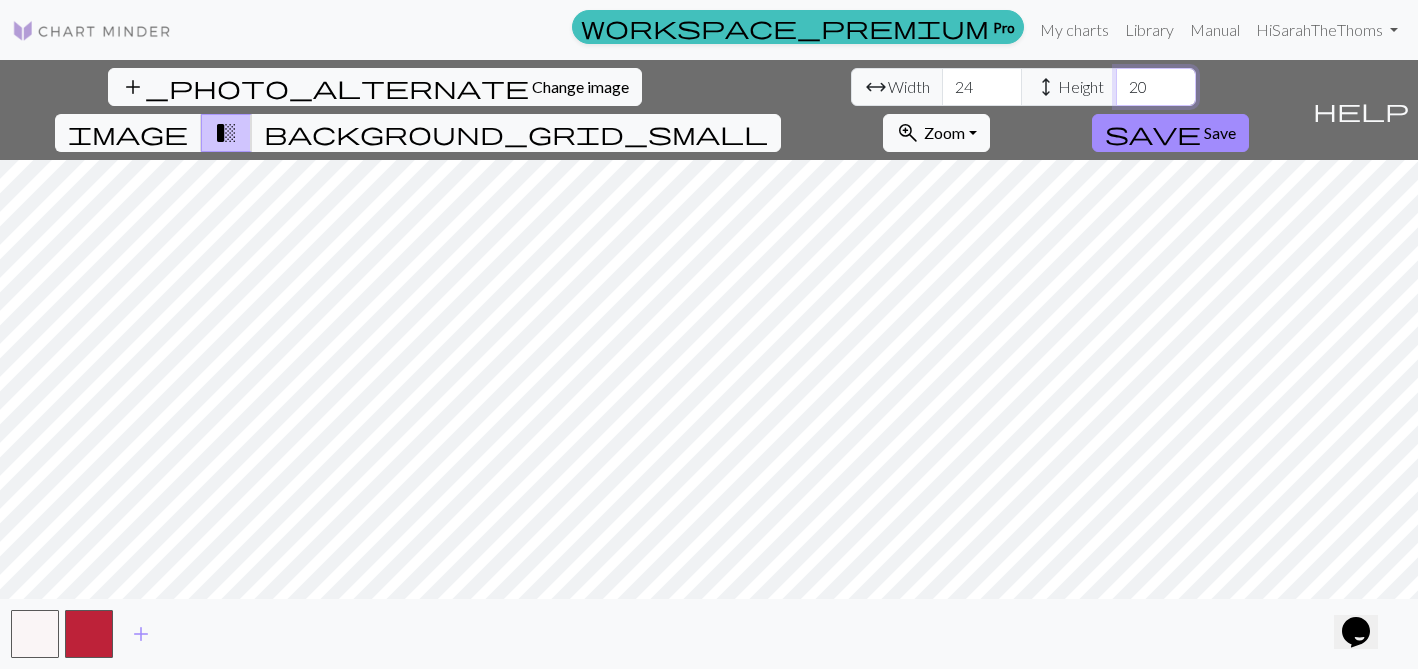 drag, startPoint x: 610, startPoint y: 86, endPoint x: 593, endPoint y: 86, distance: 17 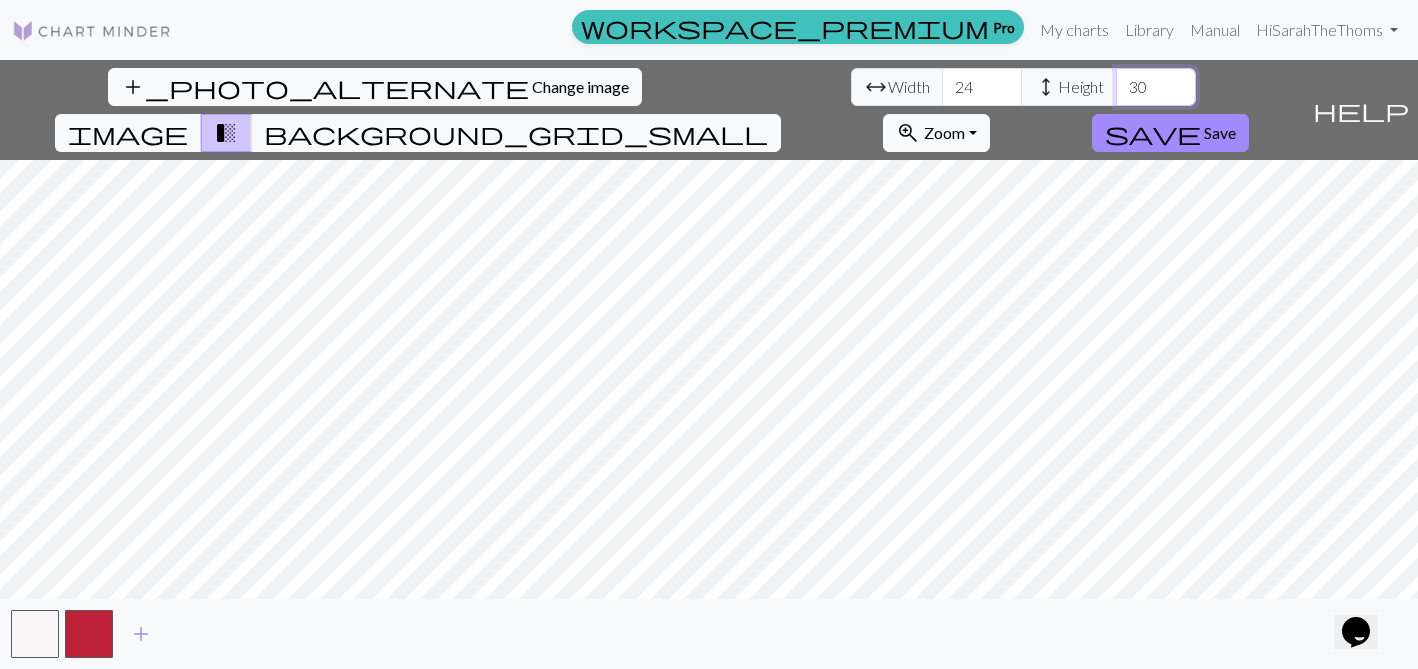drag, startPoint x: 611, startPoint y: 87, endPoint x: 594, endPoint y: 87, distance: 17 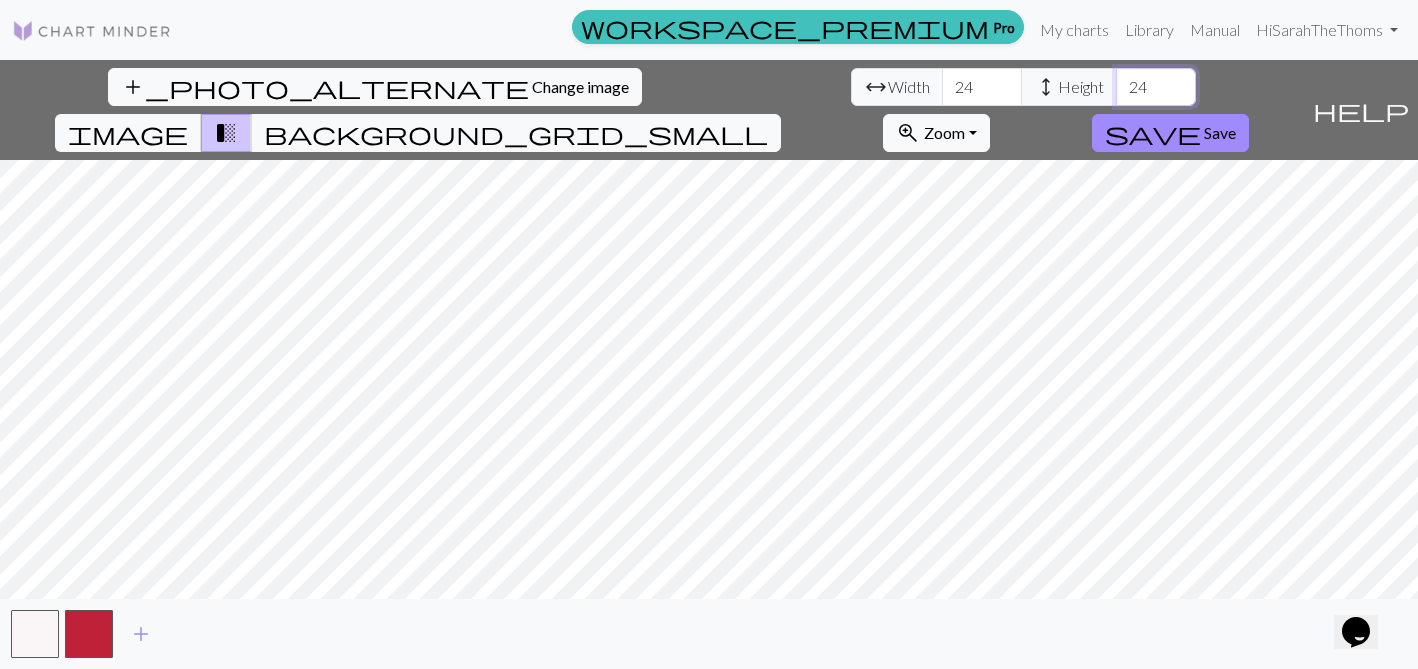 click on "24" at bounding box center (1156, 87) 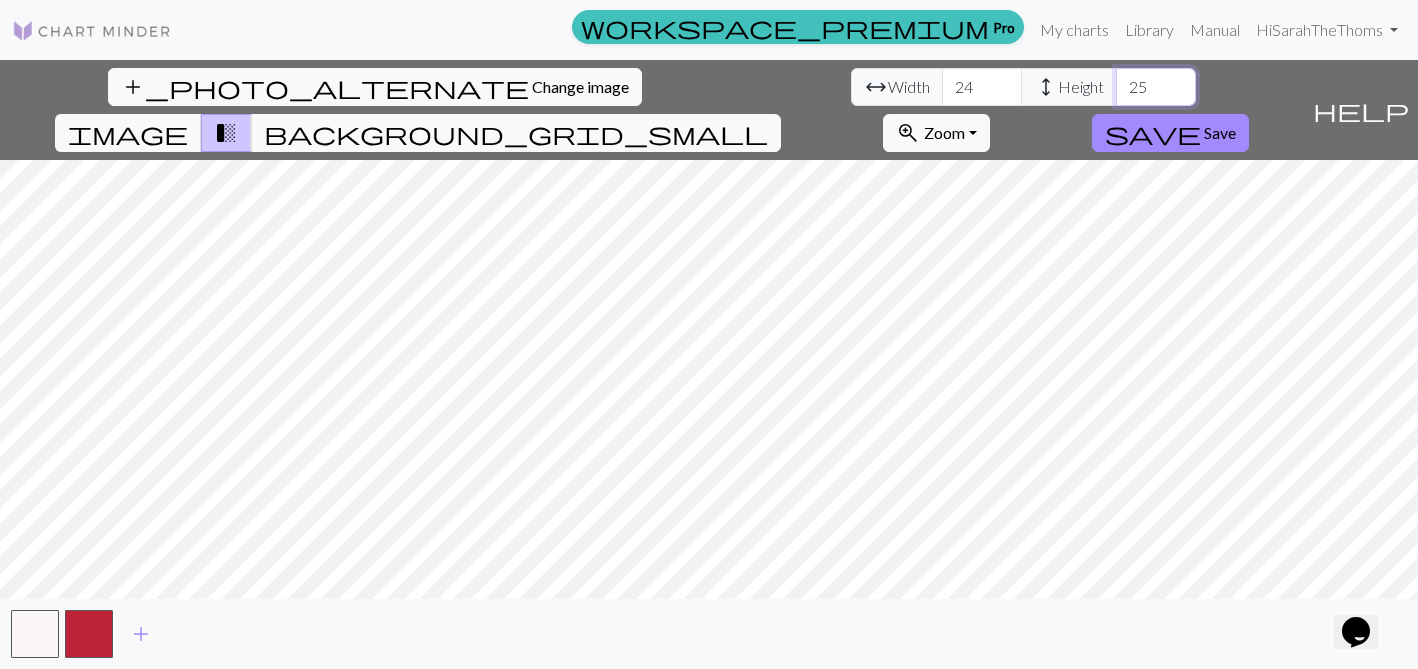 click on "25" at bounding box center [1156, 87] 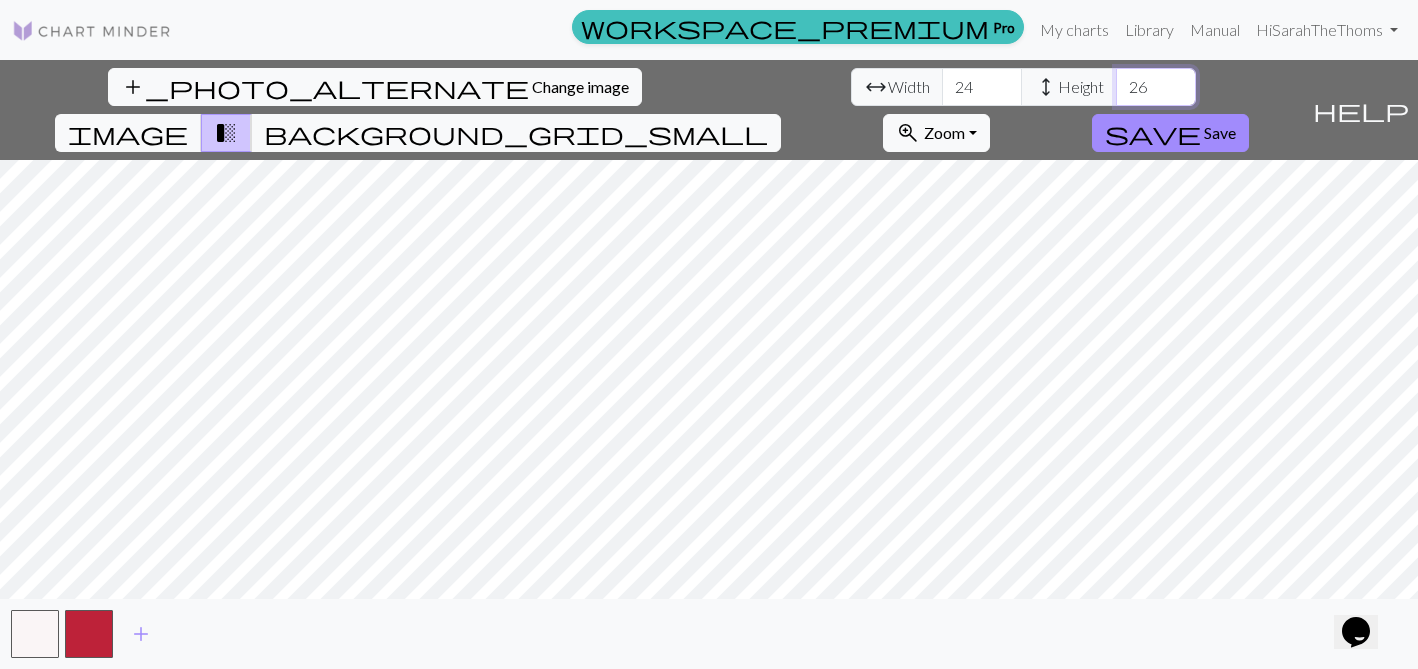 click on "26" at bounding box center [1156, 87] 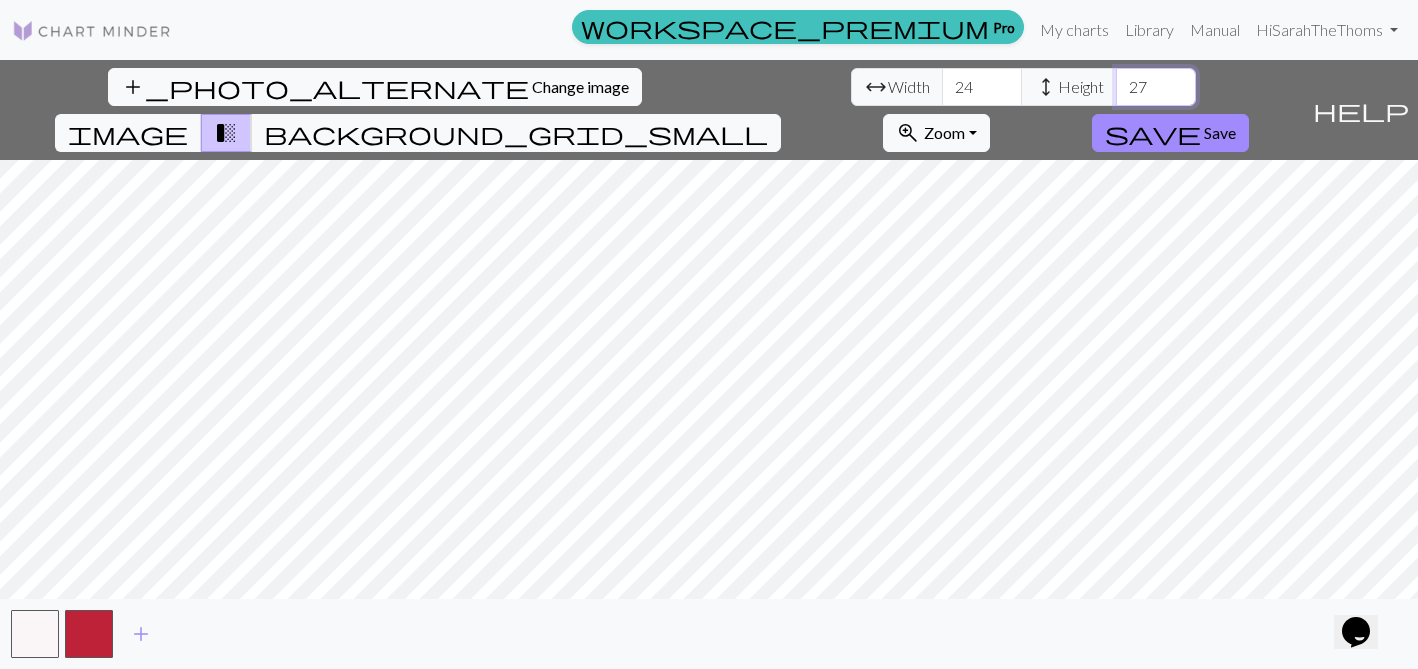 click on "27" at bounding box center (1156, 87) 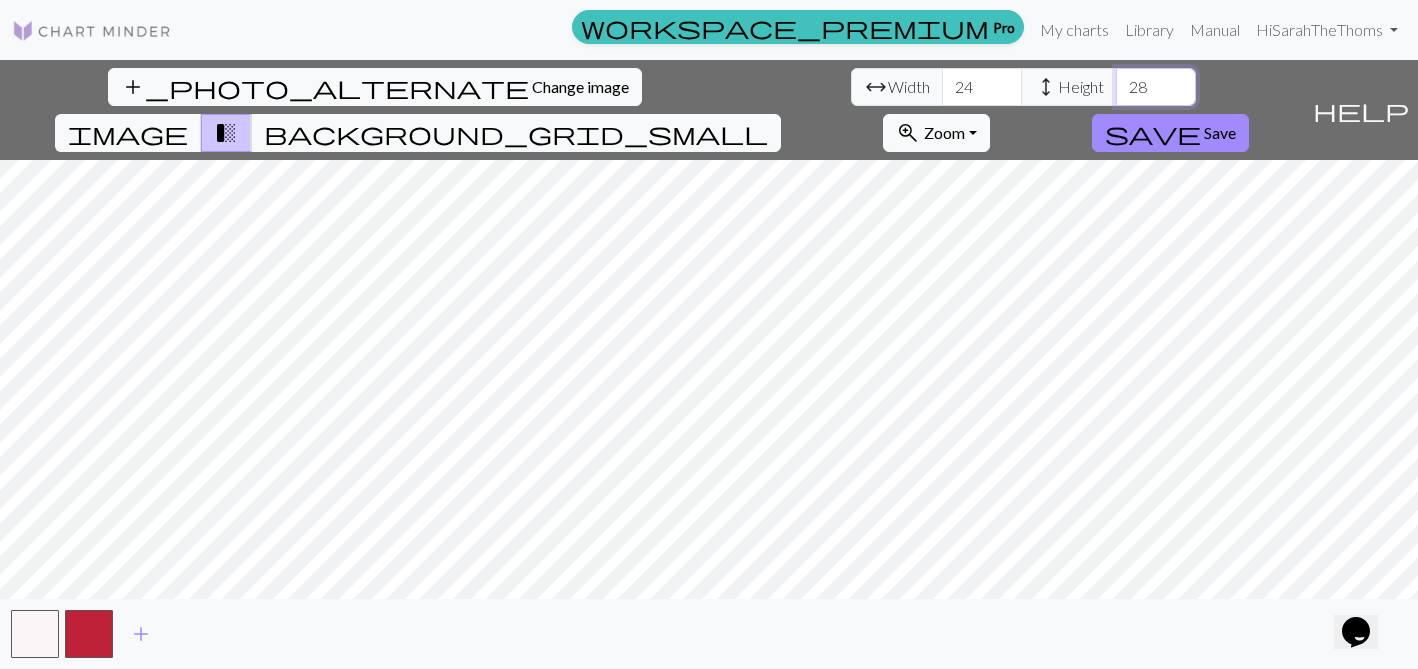 click on "28" at bounding box center [1156, 87] 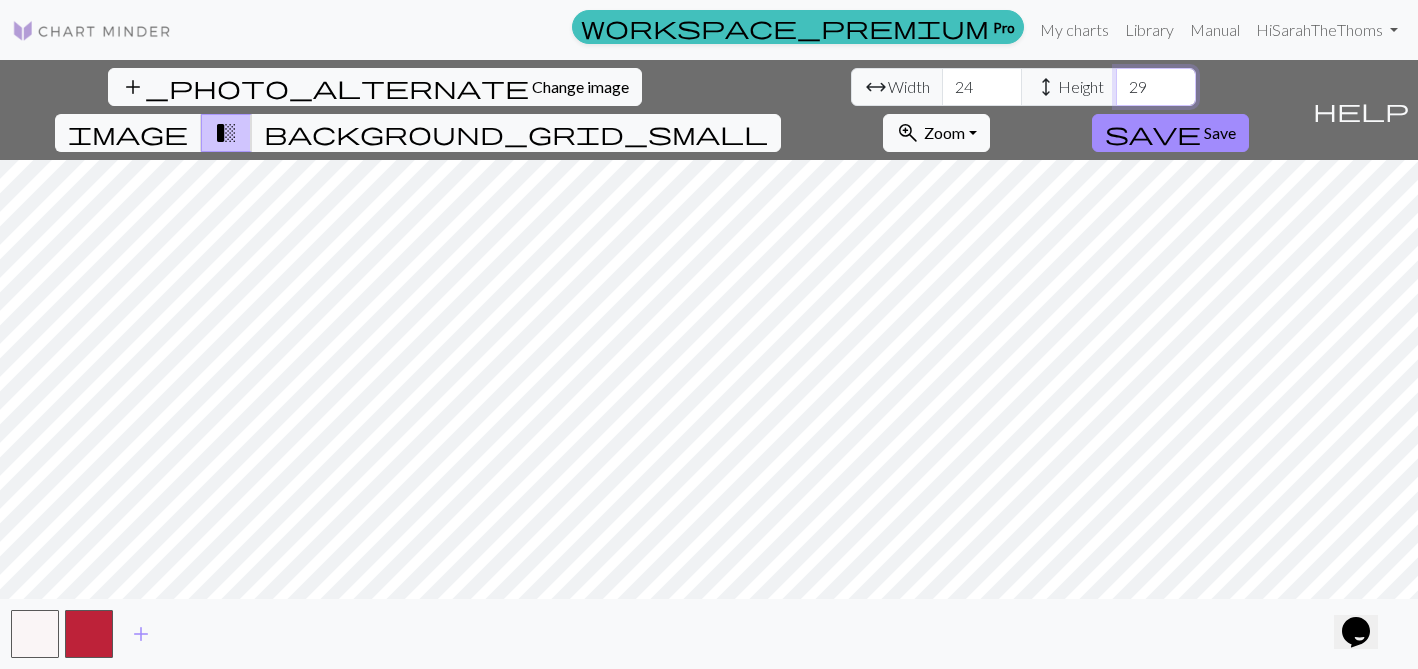 click on "29" at bounding box center [1156, 87] 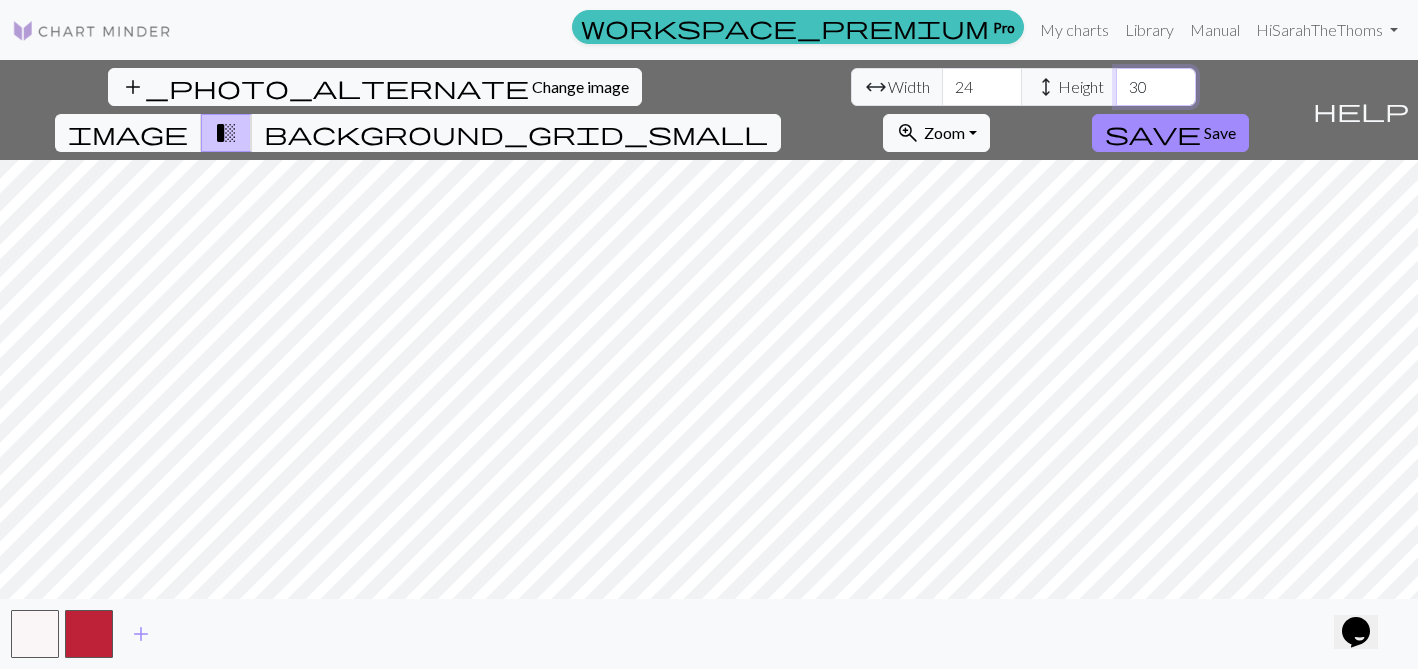 type on "30" 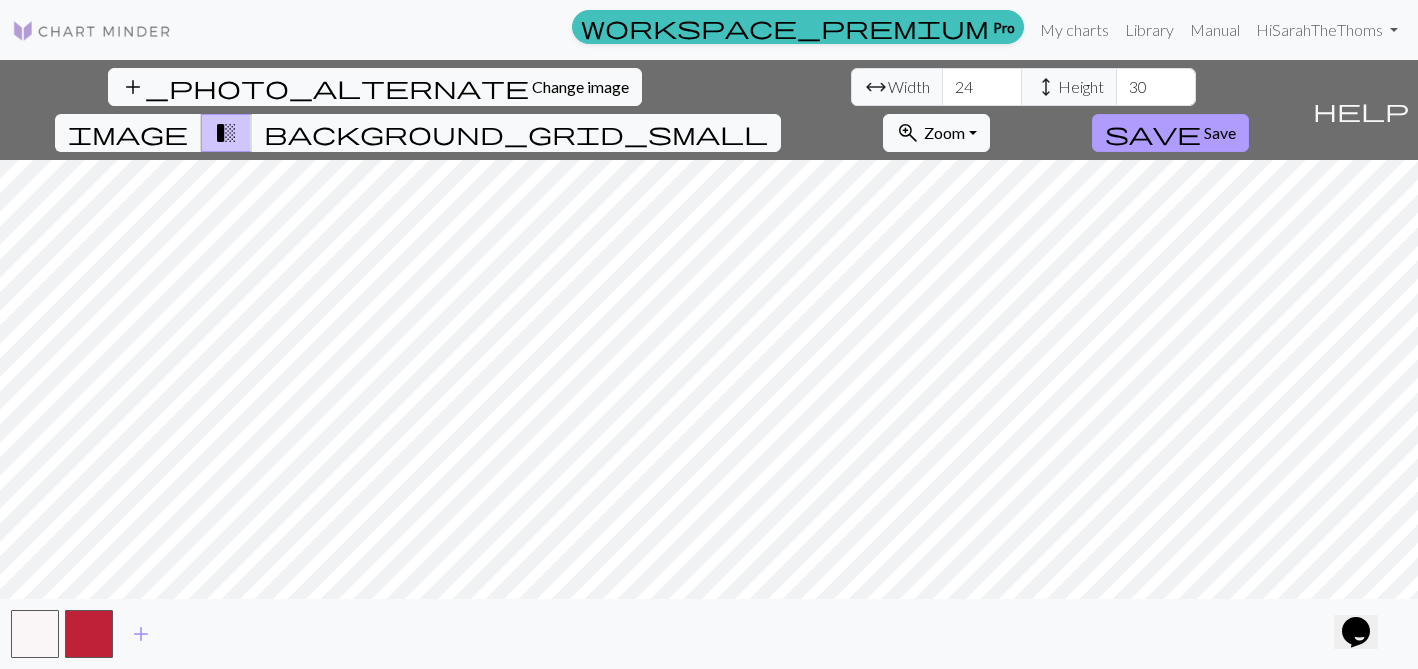 click on "Save" at bounding box center (1220, 132) 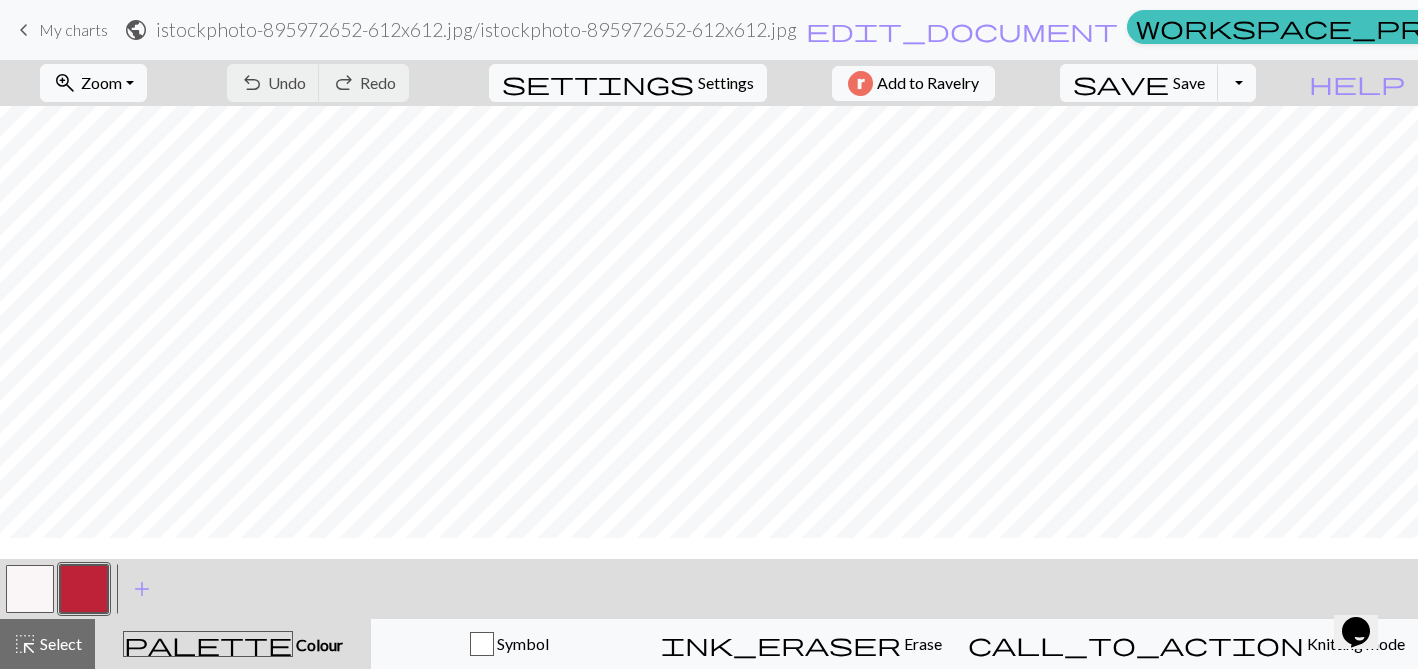 scroll, scrollTop: 53, scrollLeft: 0, axis: vertical 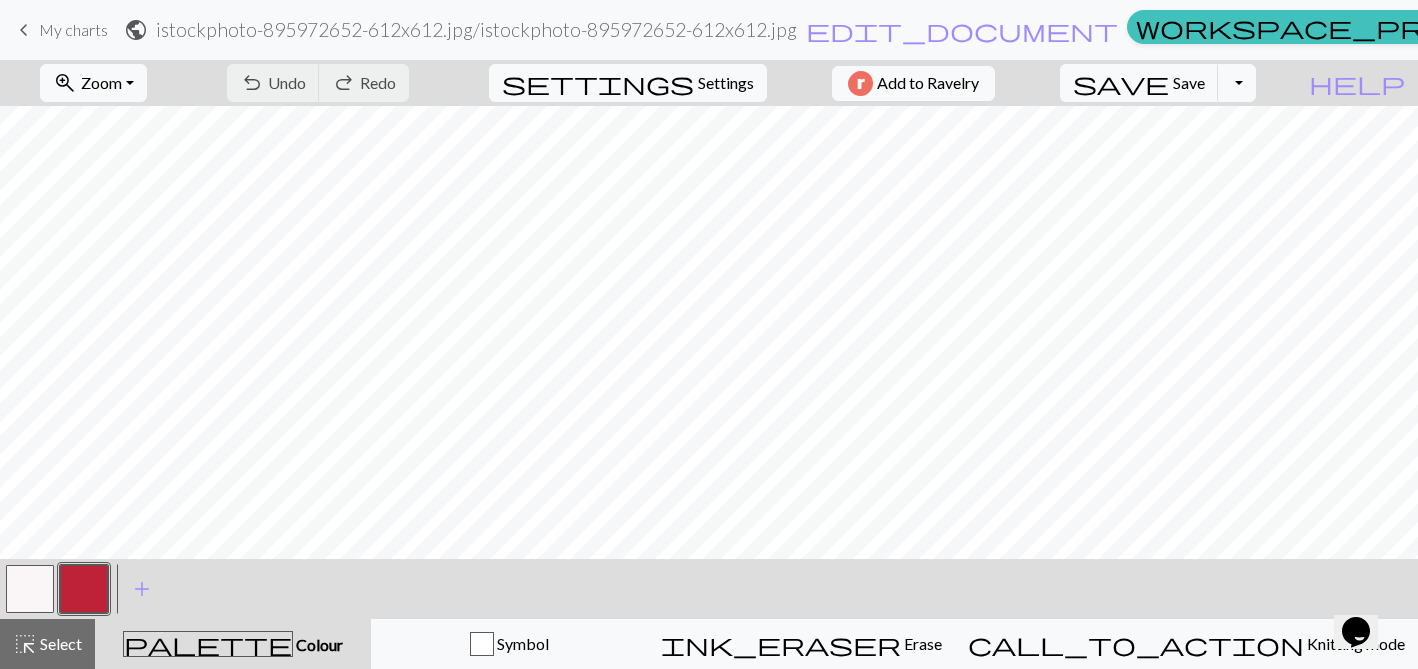 click at bounding box center (30, 589) 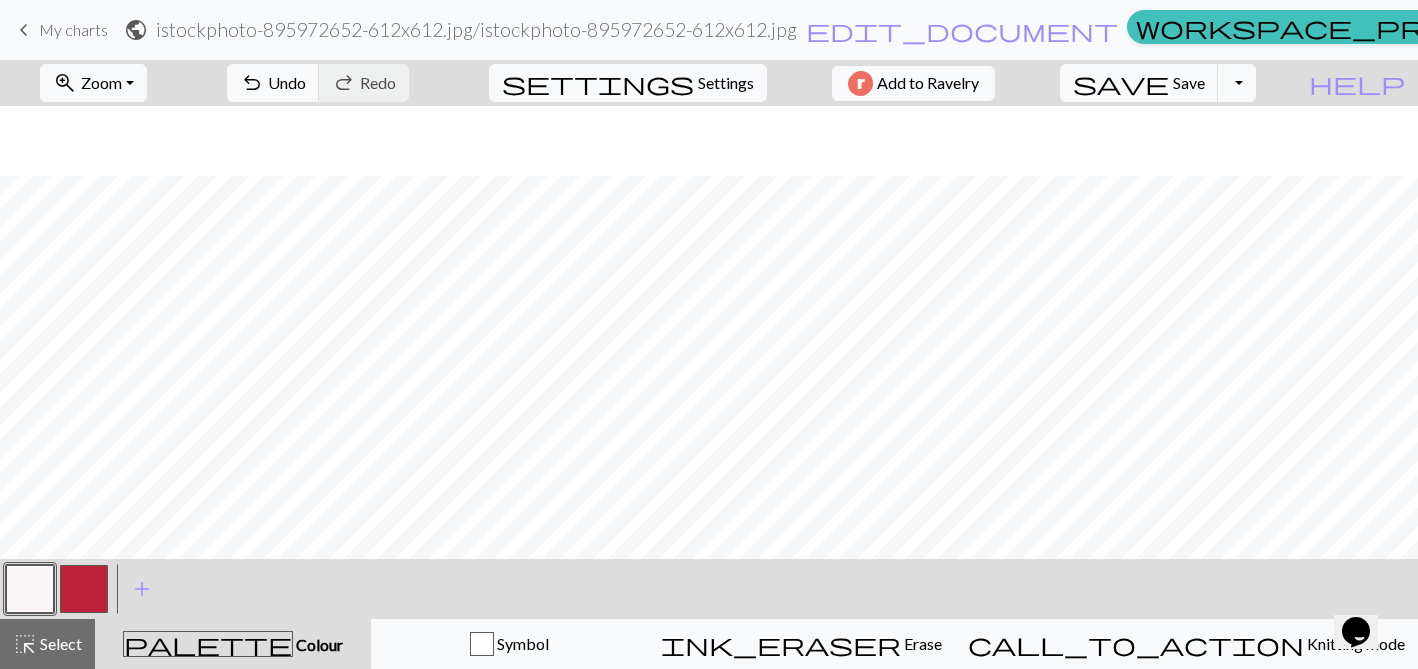 scroll, scrollTop: 114, scrollLeft: 0, axis: vertical 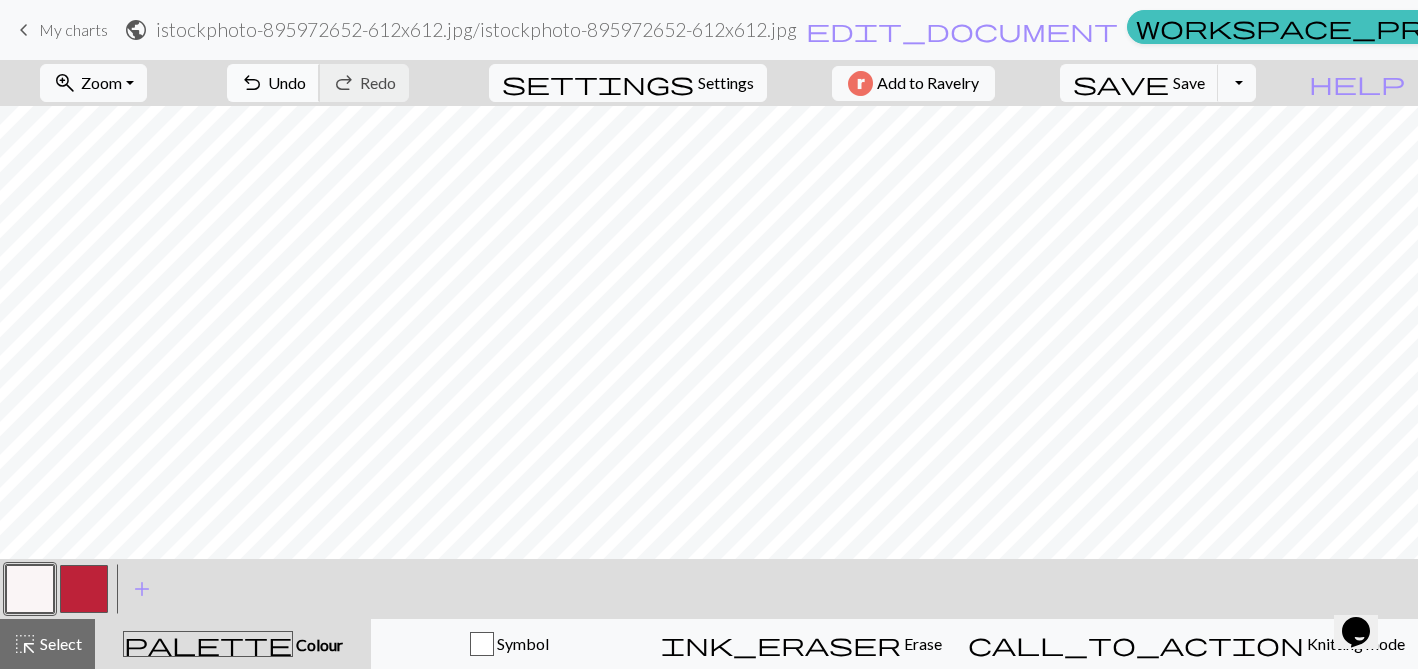click on "undo Undo Undo" at bounding box center [273, 83] 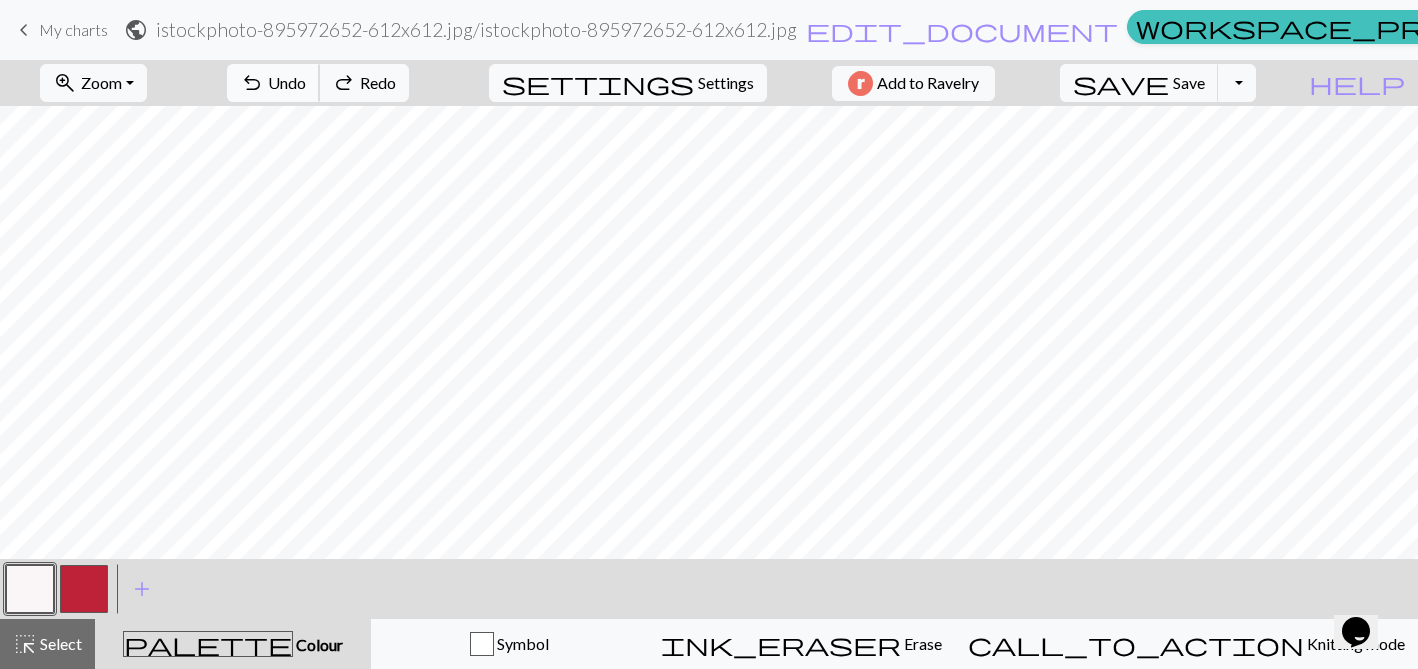 click on "undo Undo Undo" at bounding box center [273, 83] 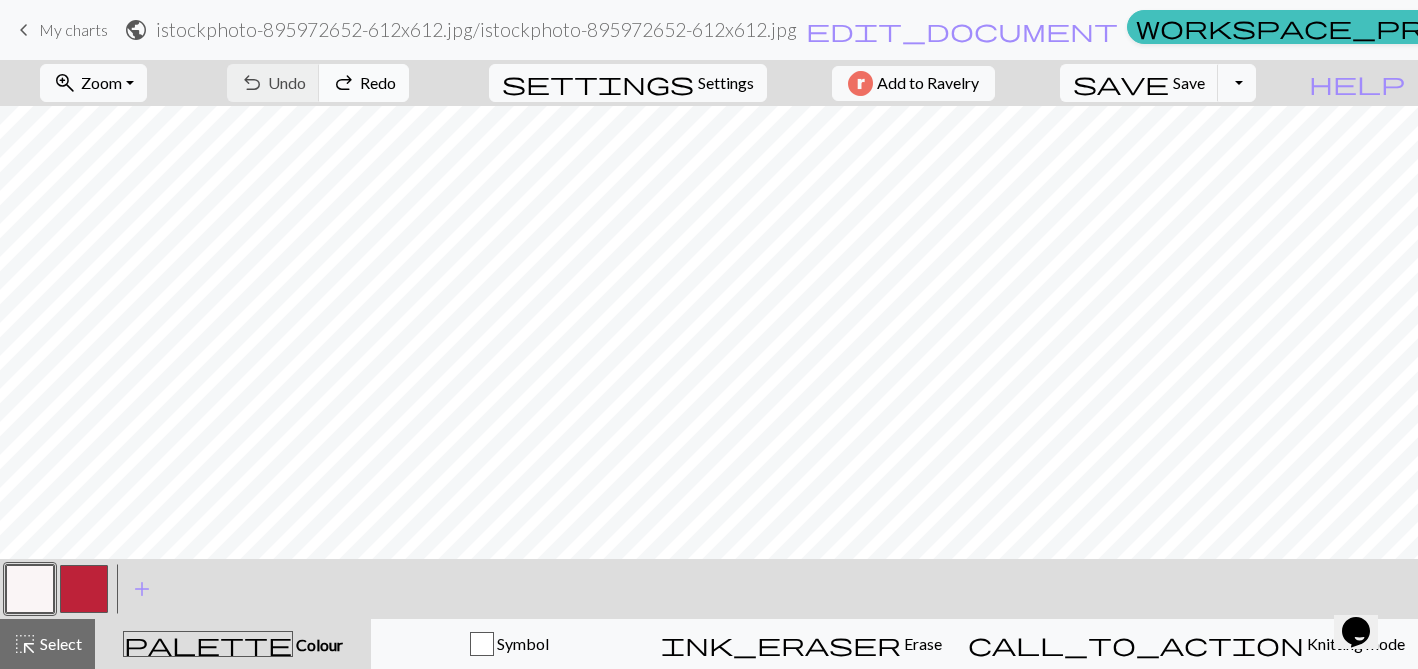 click on "Redo" at bounding box center (378, 82) 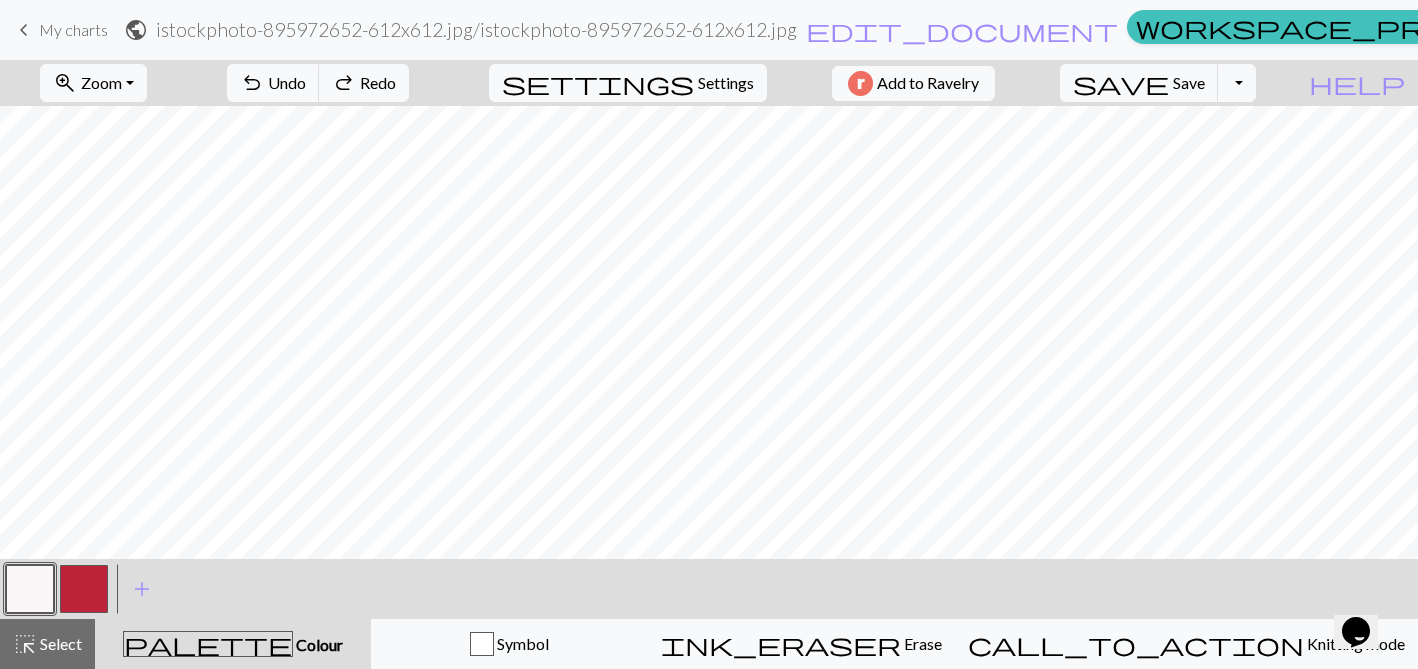 scroll, scrollTop: 153, scrollLeft: 0, axis: vertical 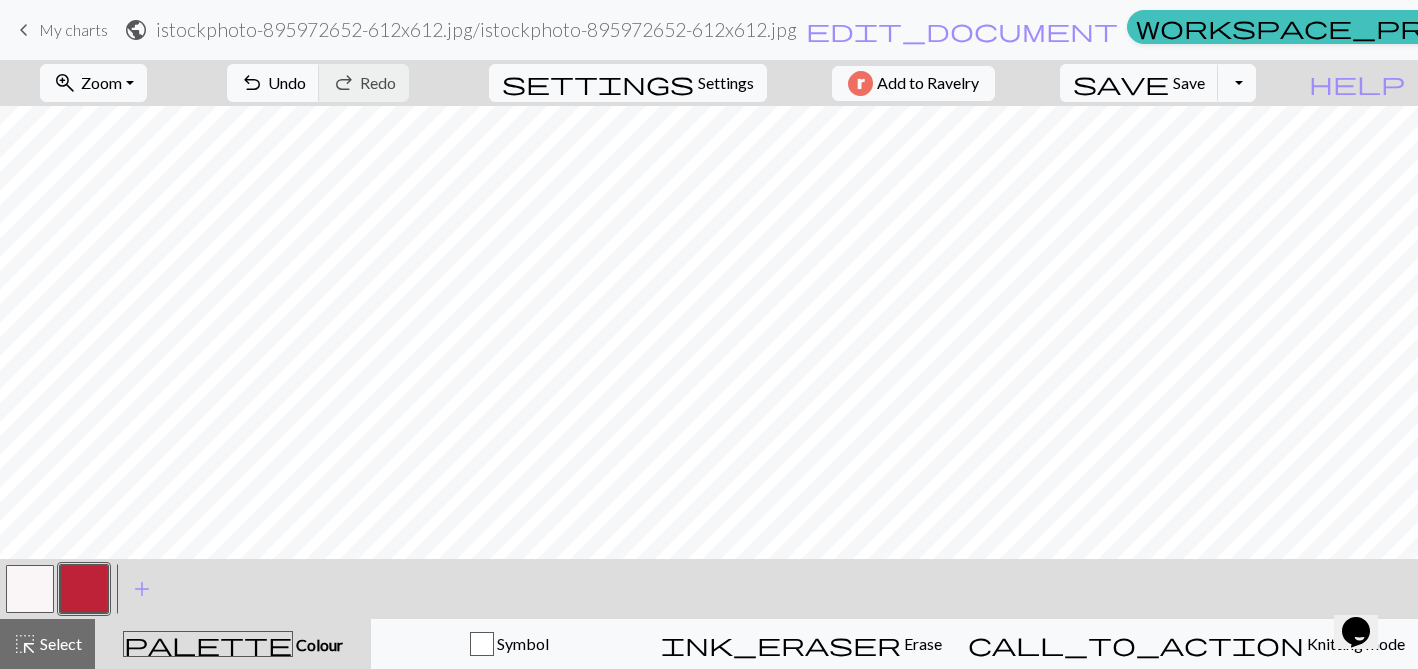 click at bounding box center [30, 589] 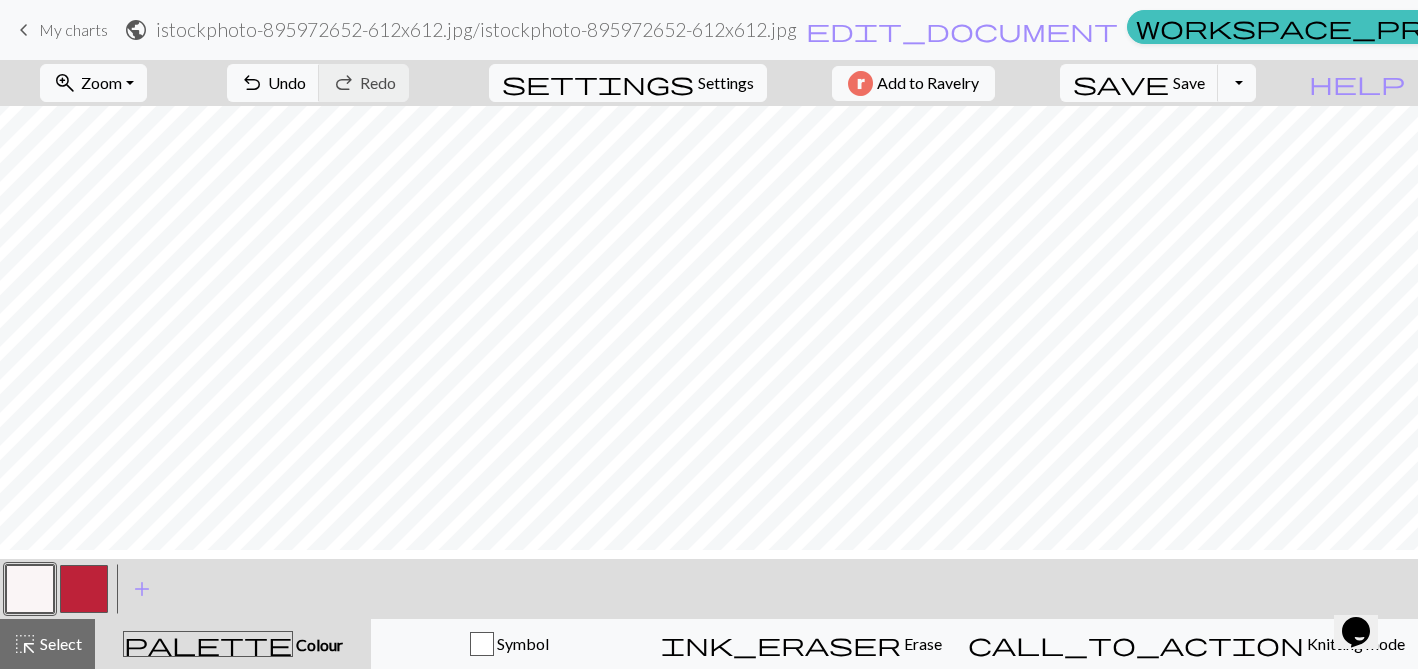 scroll, scrollTop: 228, scrollLeft: 0, axis: vertical 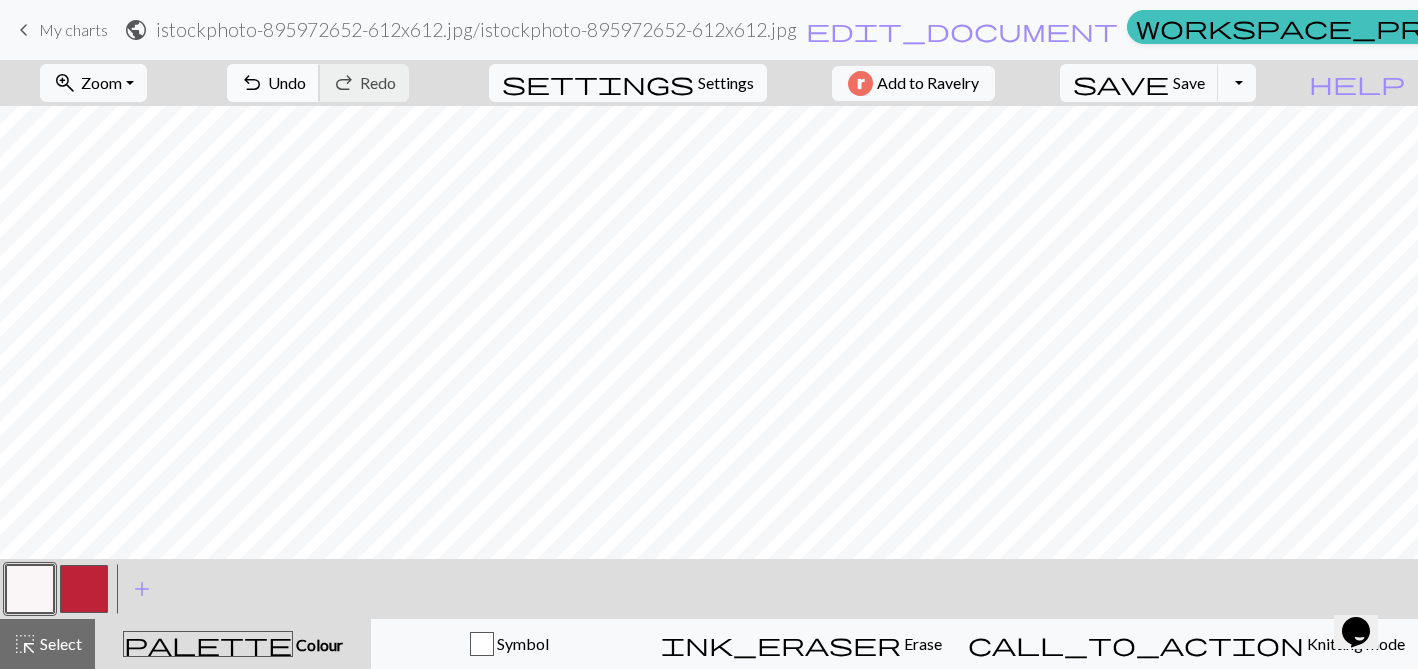 click on "undo" at bounding box center [252, 83] 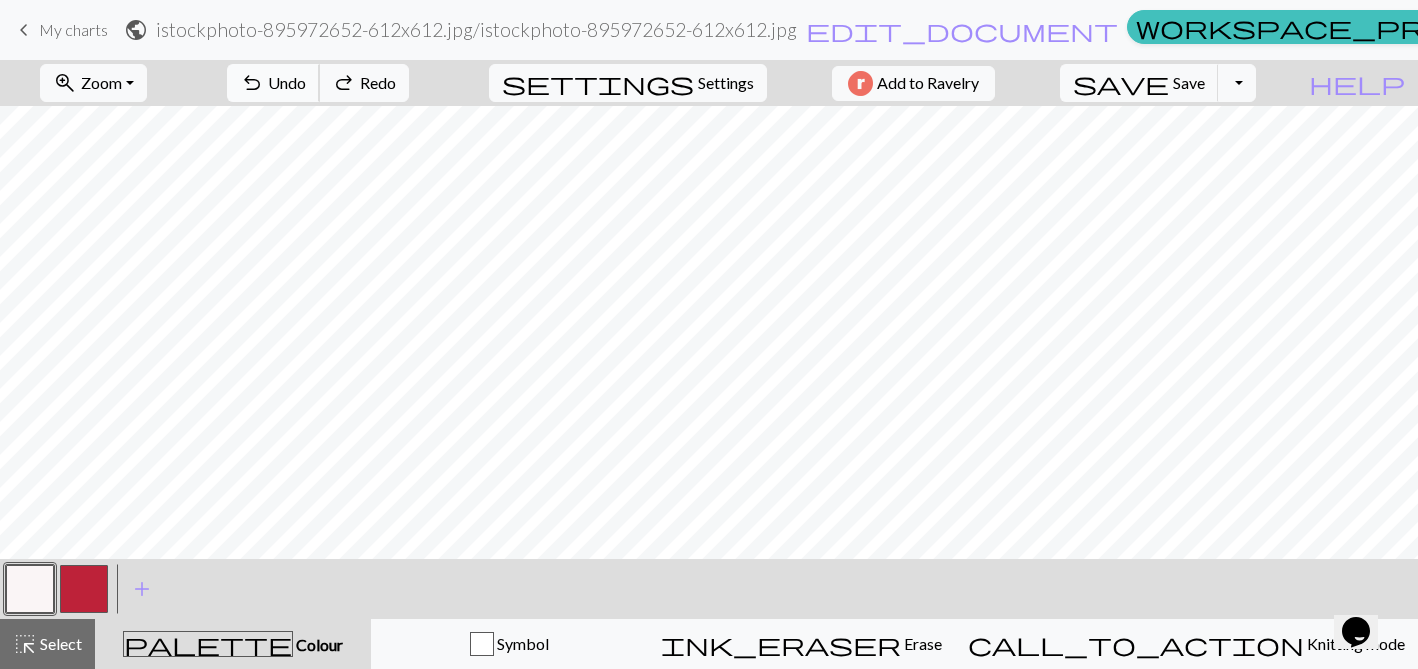 click on "undo" at bounding box center (252, 83) 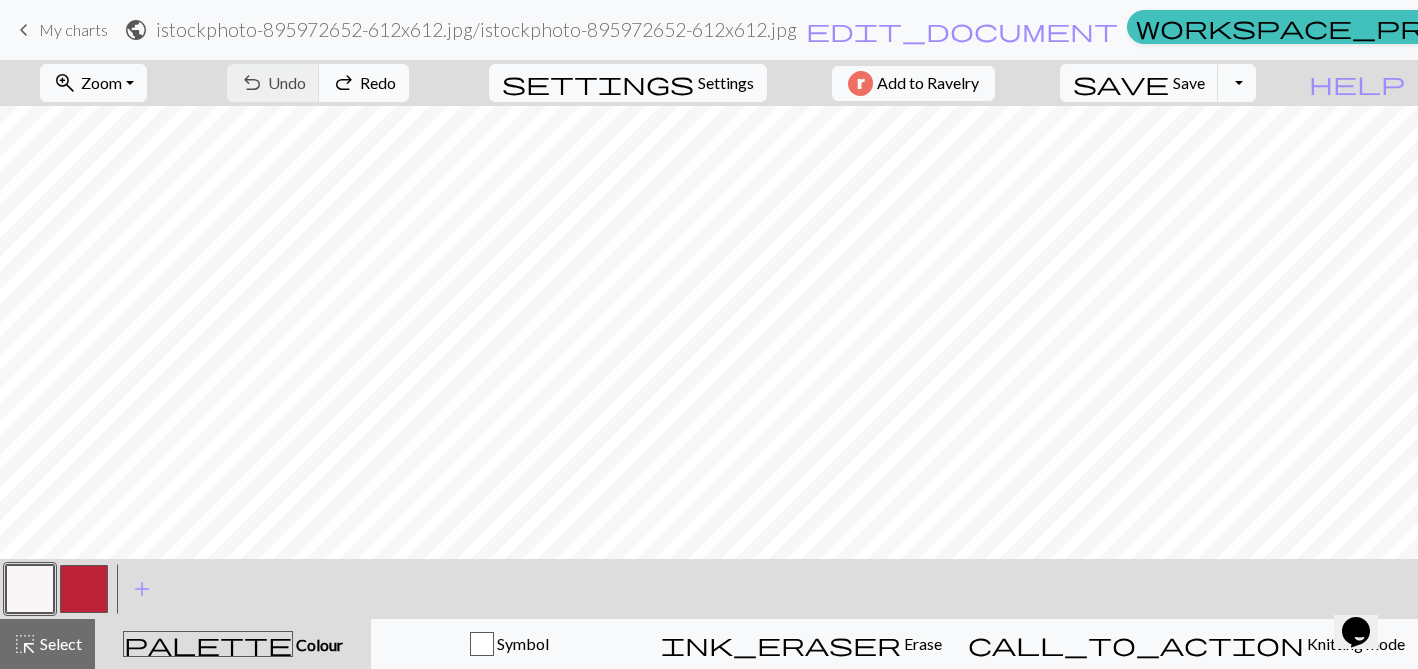 click on "Redo" at bounding box center [378, 82] 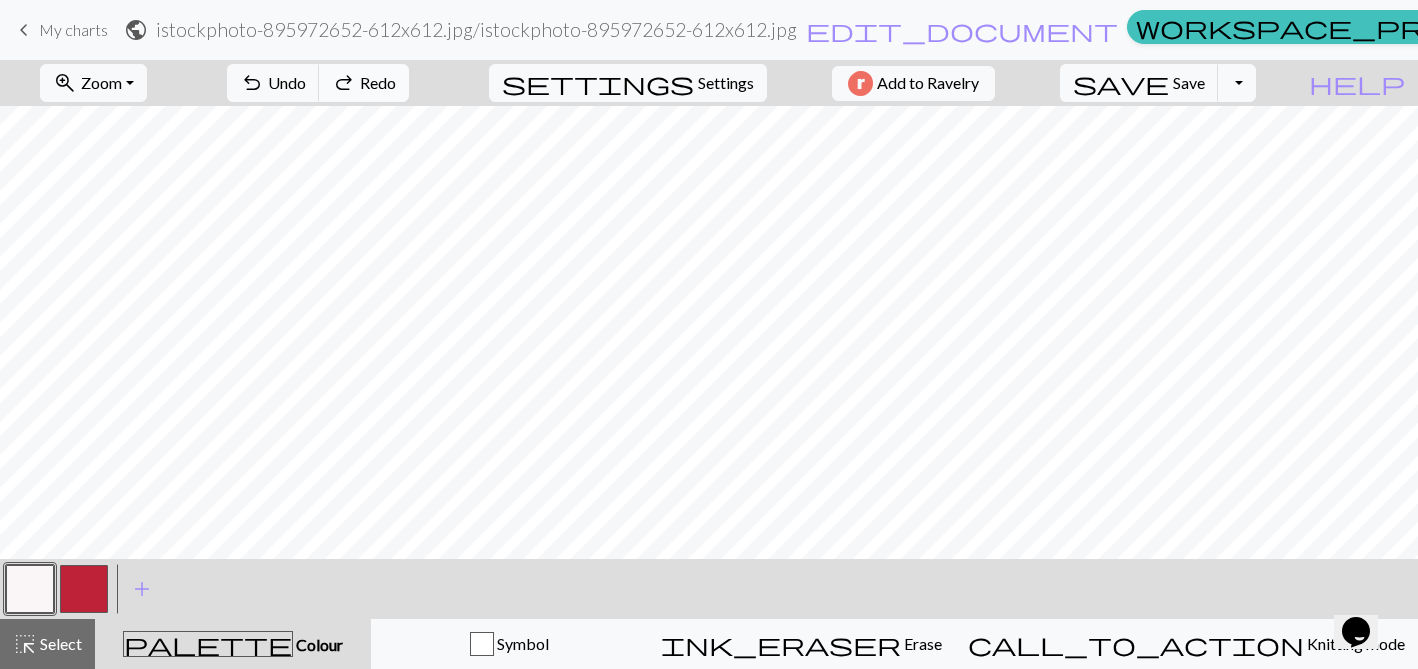 scroll, scrollTop: 87, scrollLeft: 0, axis: vertical 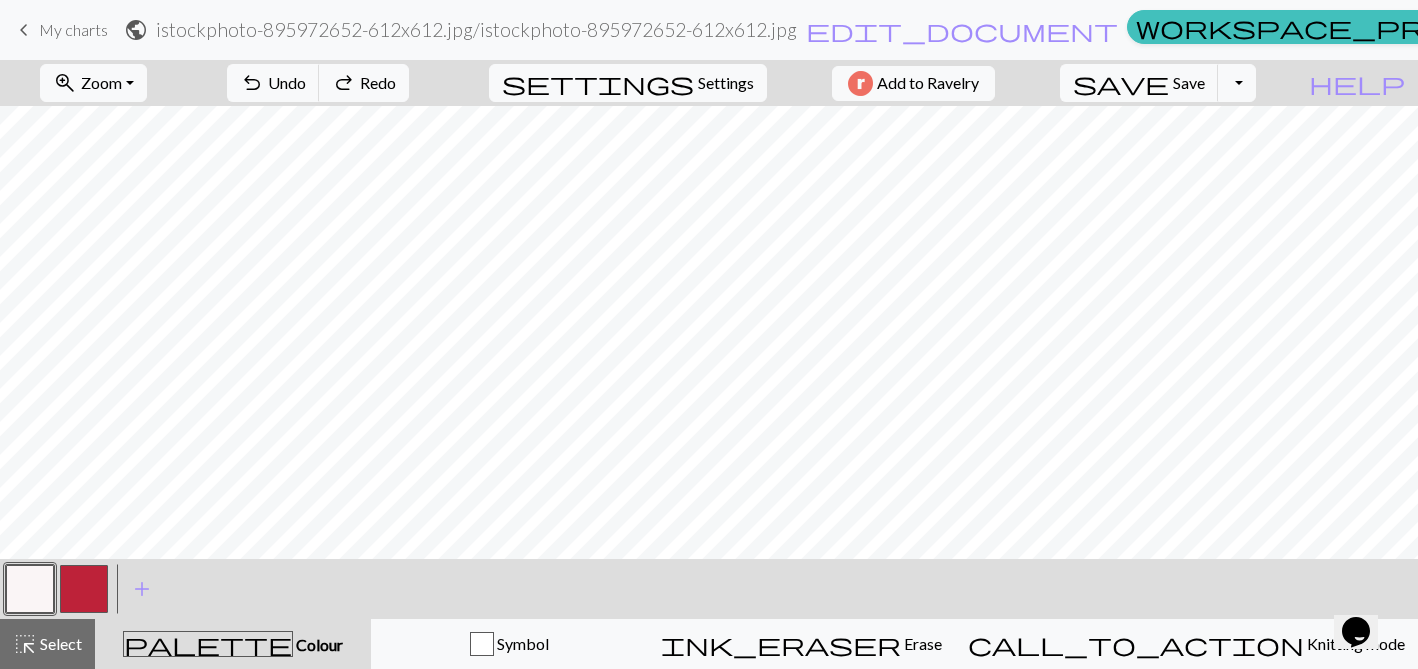 click at bounding box center [84, 589] 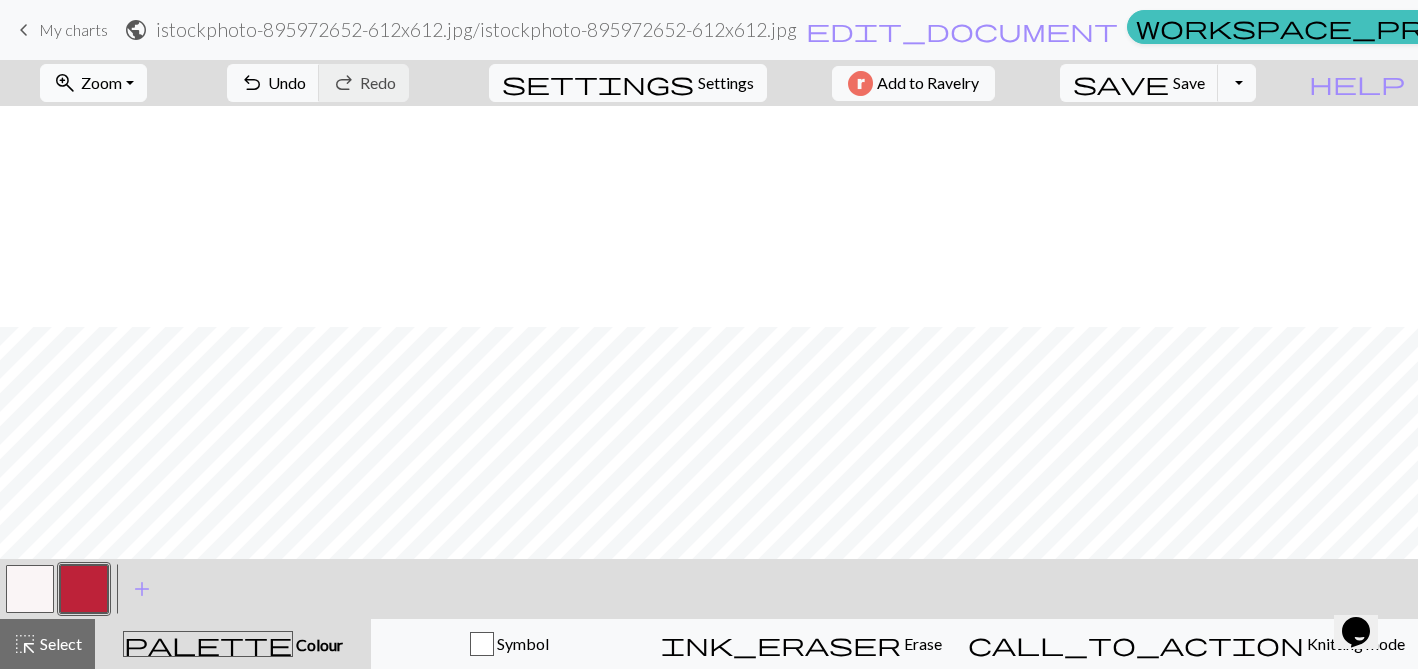 scroll, scrollTop: 237, scrollLeft: 0, axis: vertical 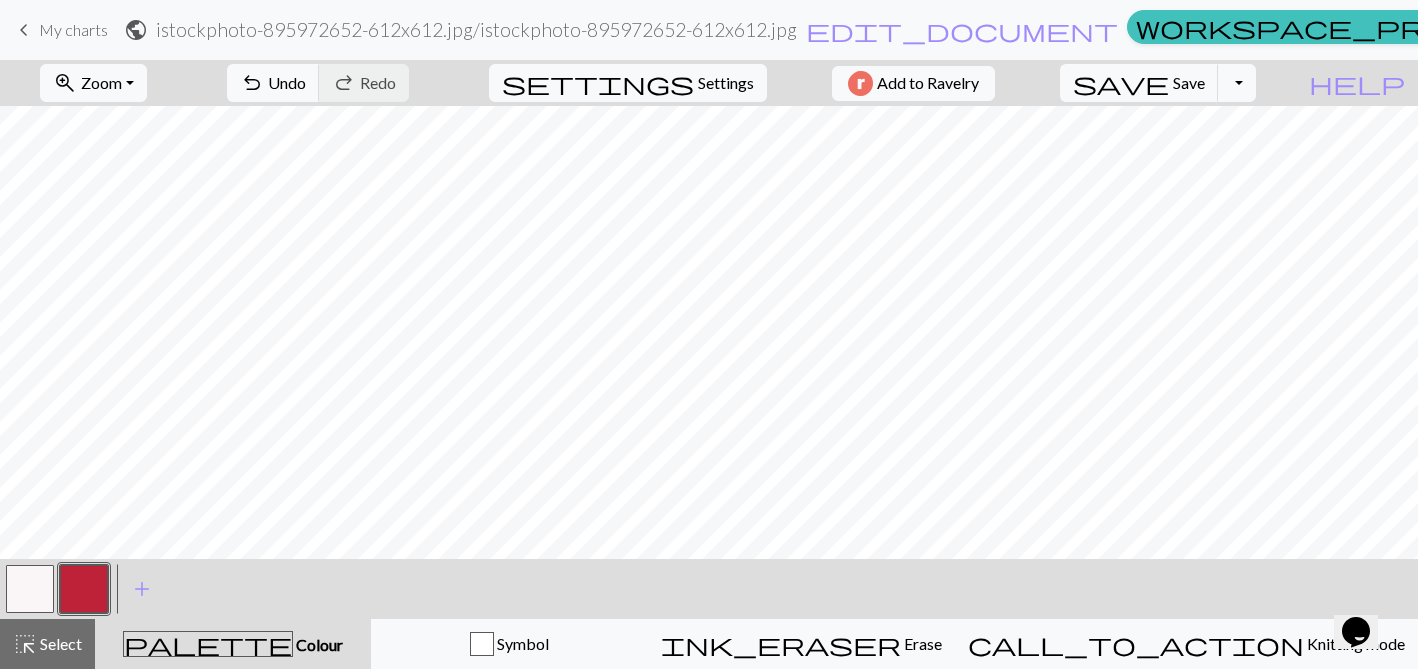 click on "istockphoto-895972652-612x612.jpg  /  istockphoto-895972652-612x612.jpg" at bounding box center (476, 29) 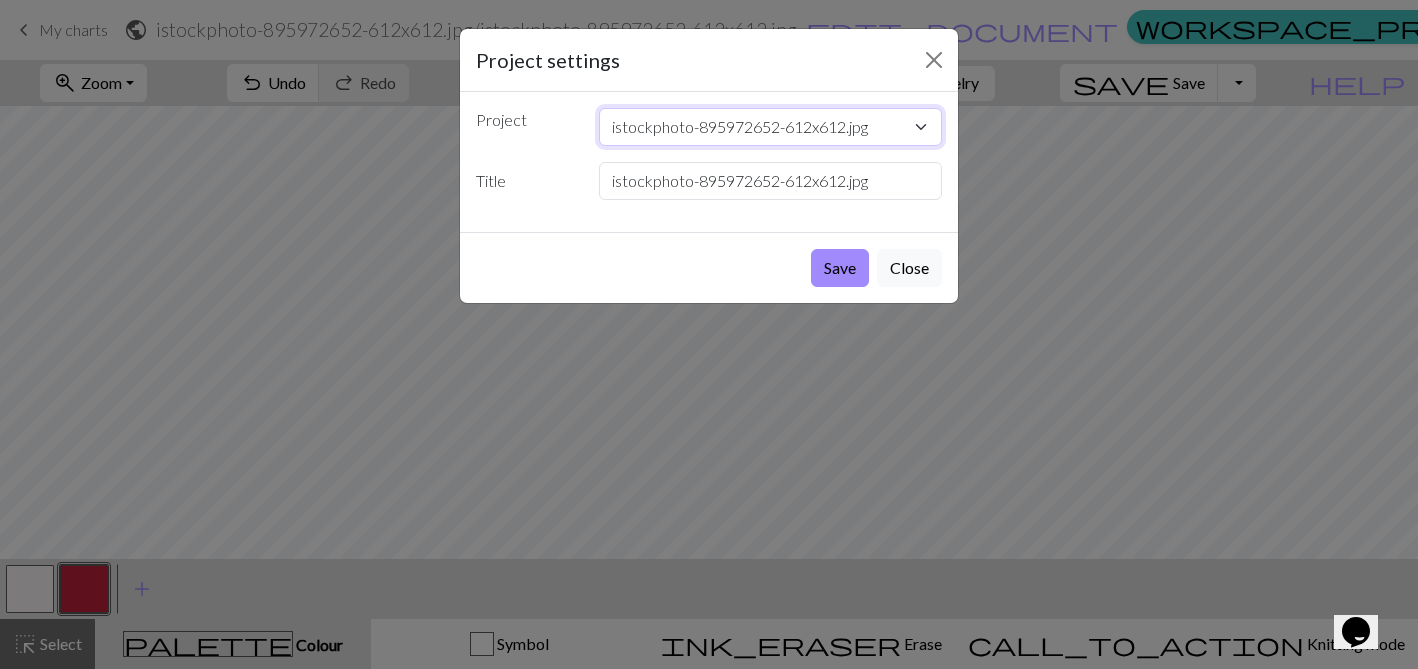click on "istockphoto-895972652-612x612.jpg Doodle Cowl" at bounding box center [771, 127] 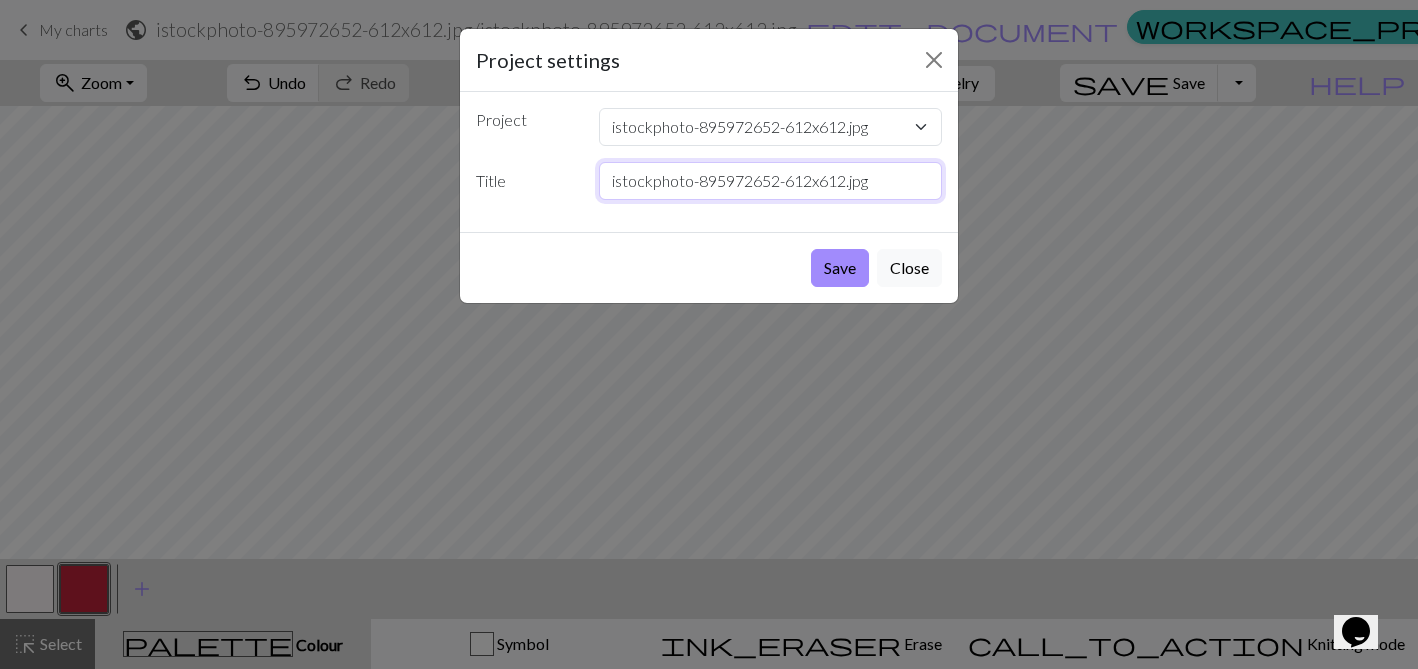 click on "istockphoto-895972652-612x612.jpg" at bounding box center (771, 181) 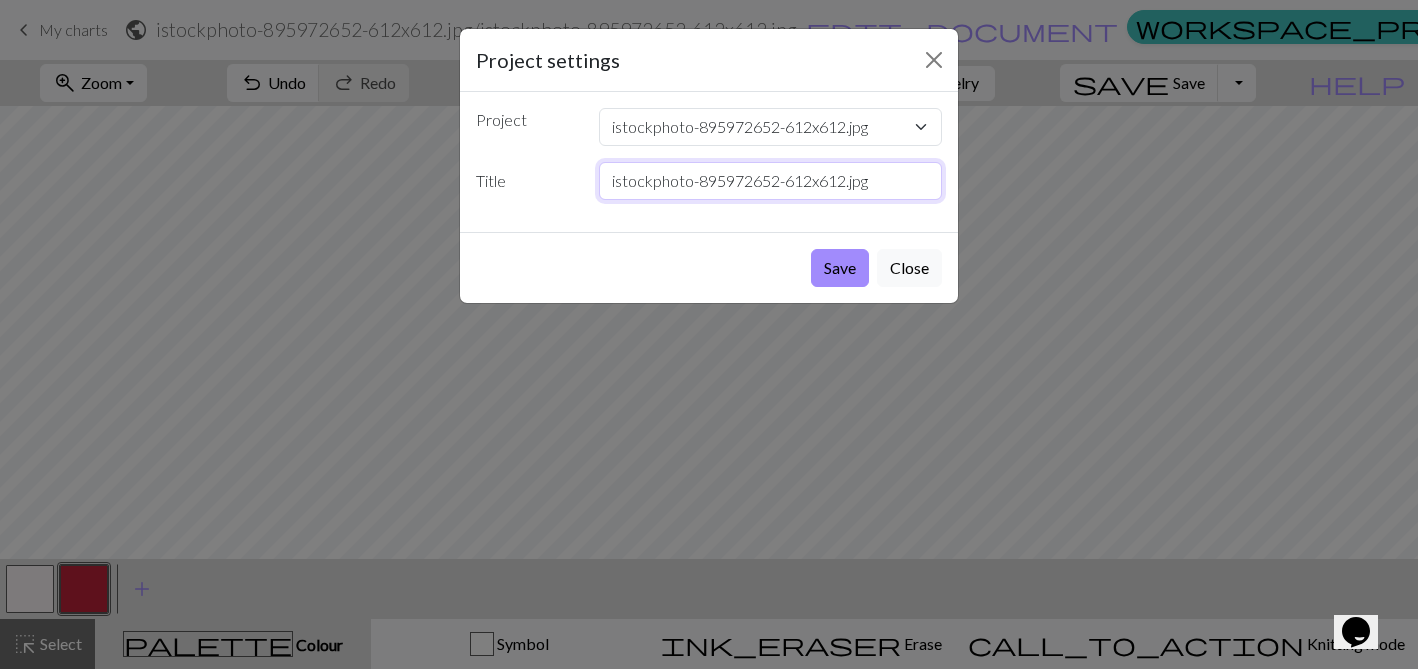 drag, startPoint x: 891, startPoint y: 182, endPoint x: 482, endPoint y: 177, distance: 409.03055 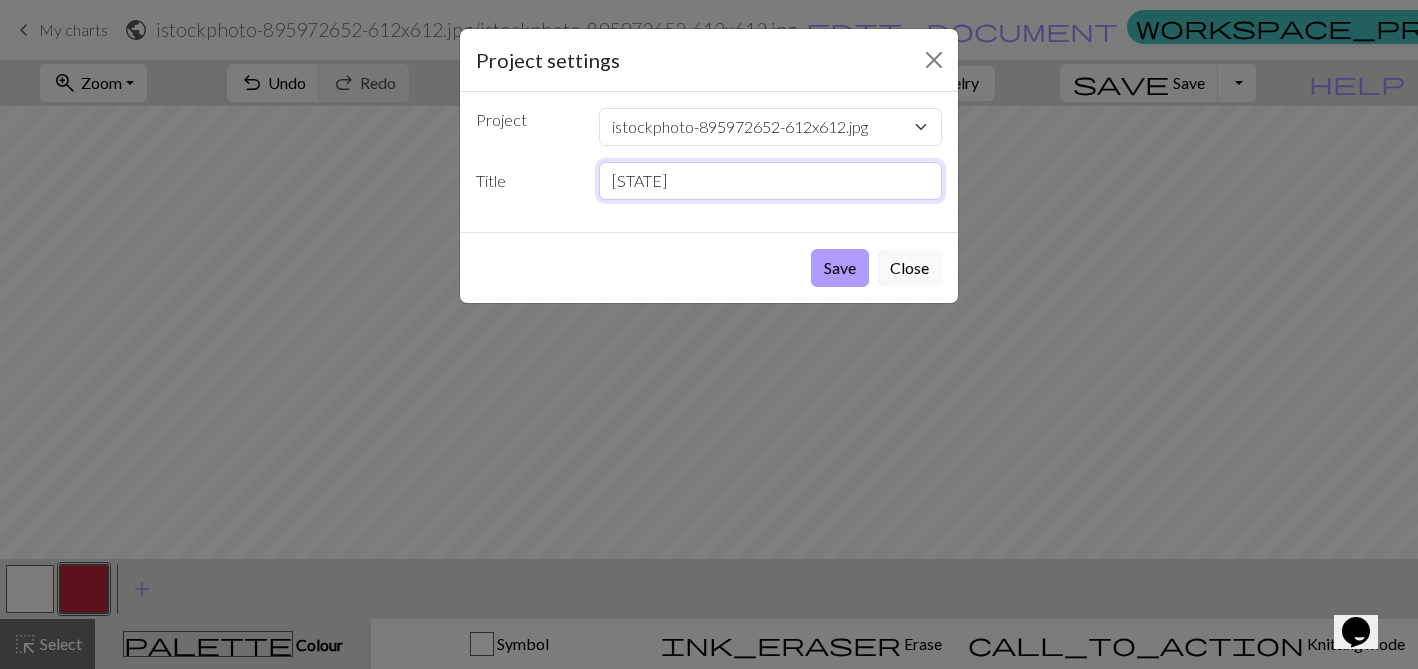type on "Texas" 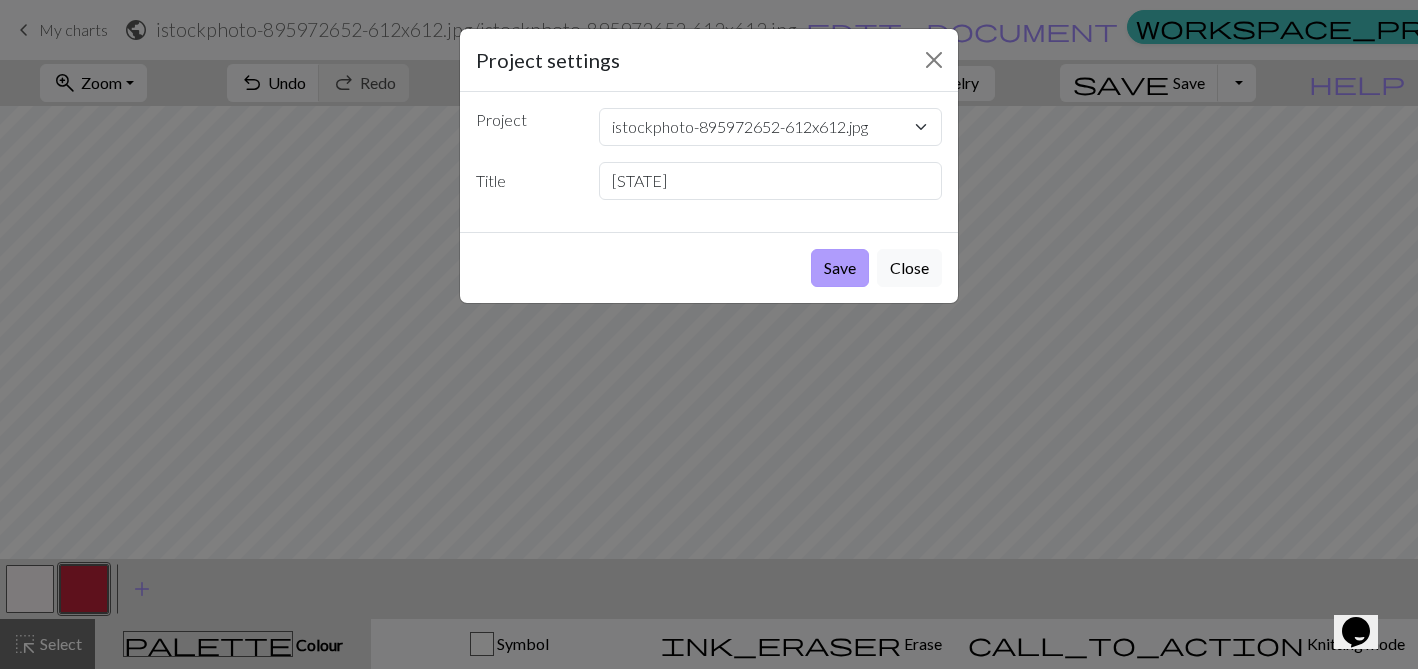 click on "Save" at bounding box center (840, 268) 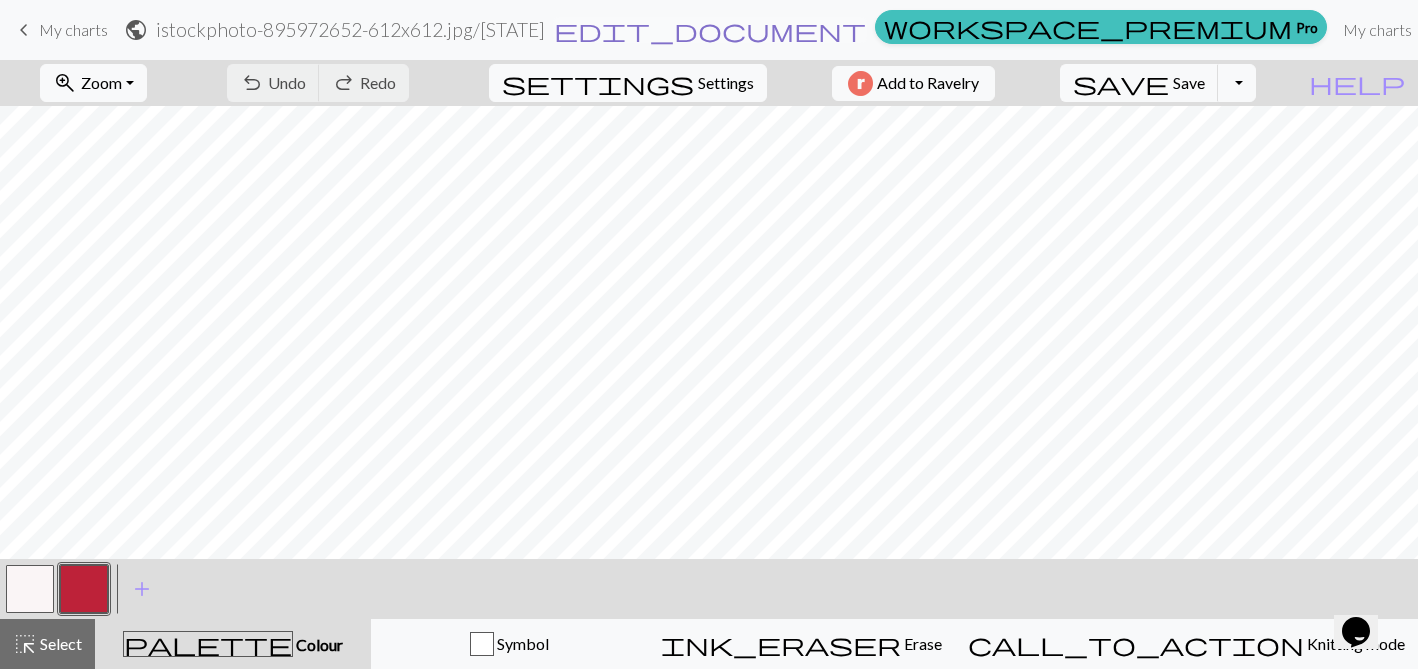 click on "edit_document" at bounding box center [710, 30] 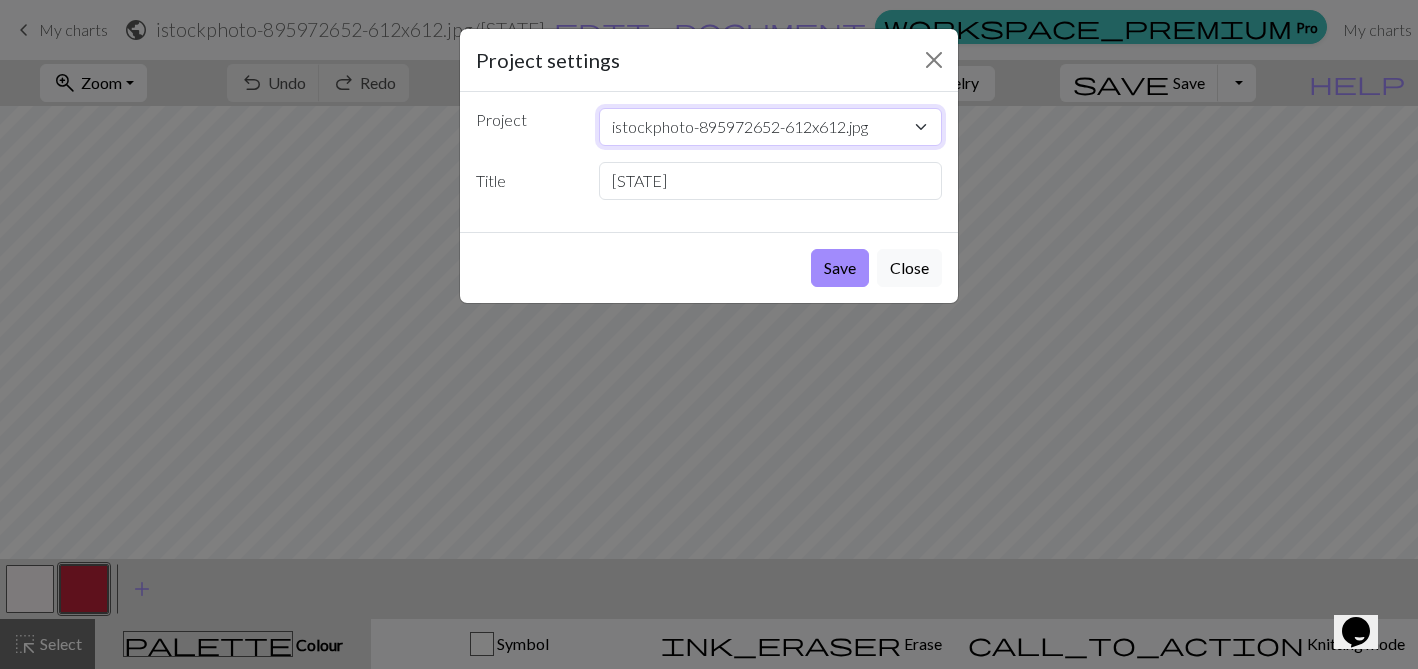 click on "istockphoto-895972652-612x612.jpg Doodle Cowl" at bounding box center [771, 127] 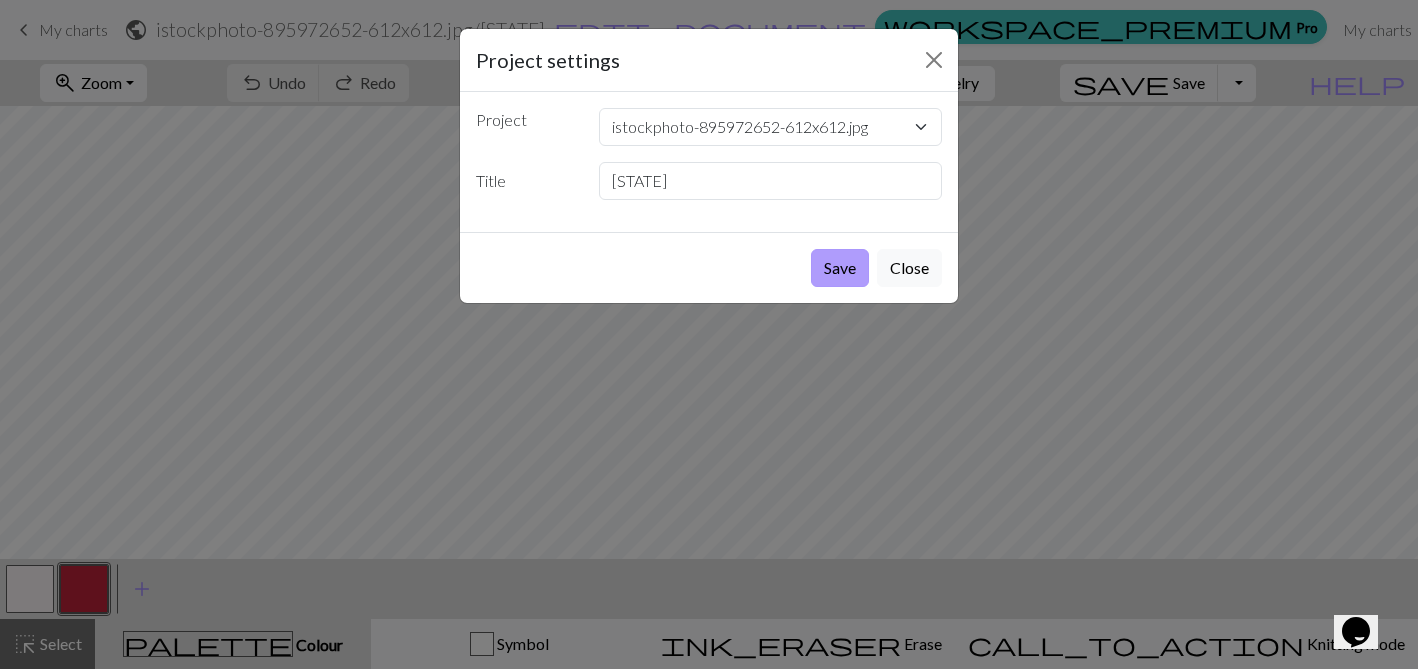 click on "Save" at bounding box center (840, 268) 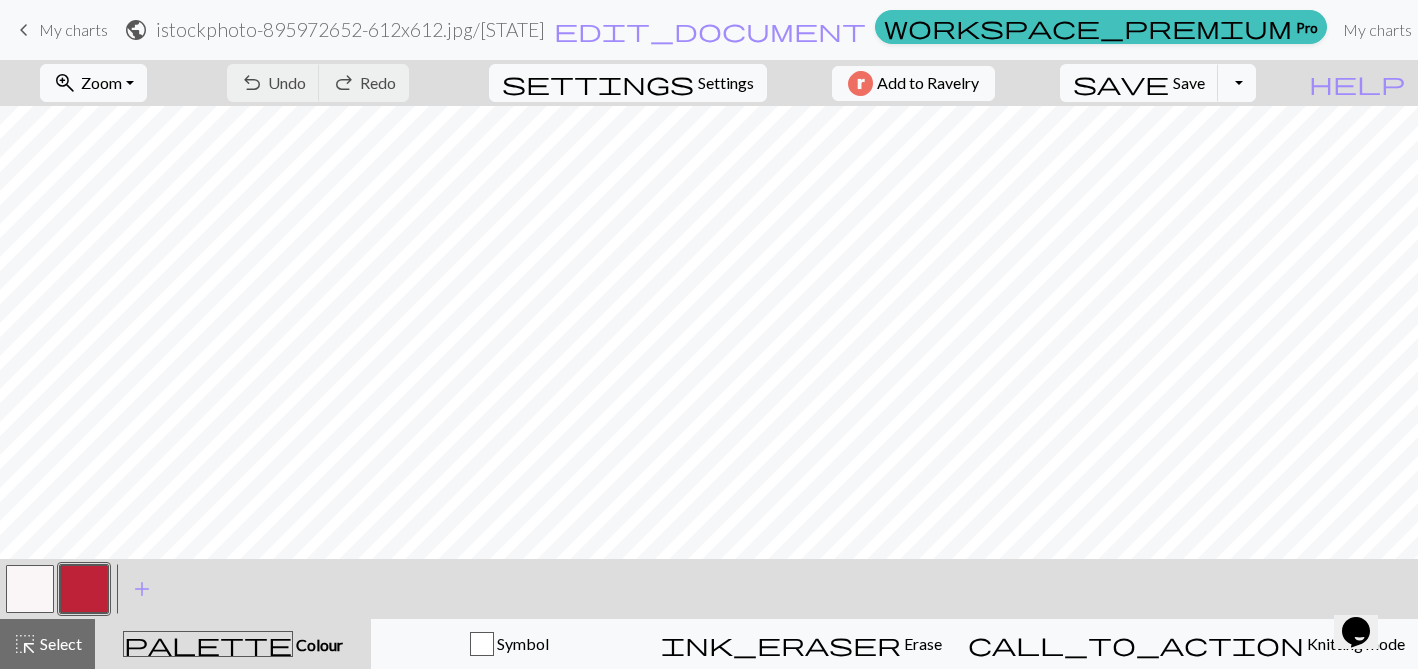 click on "My charts" at bounding box center [73, 29] 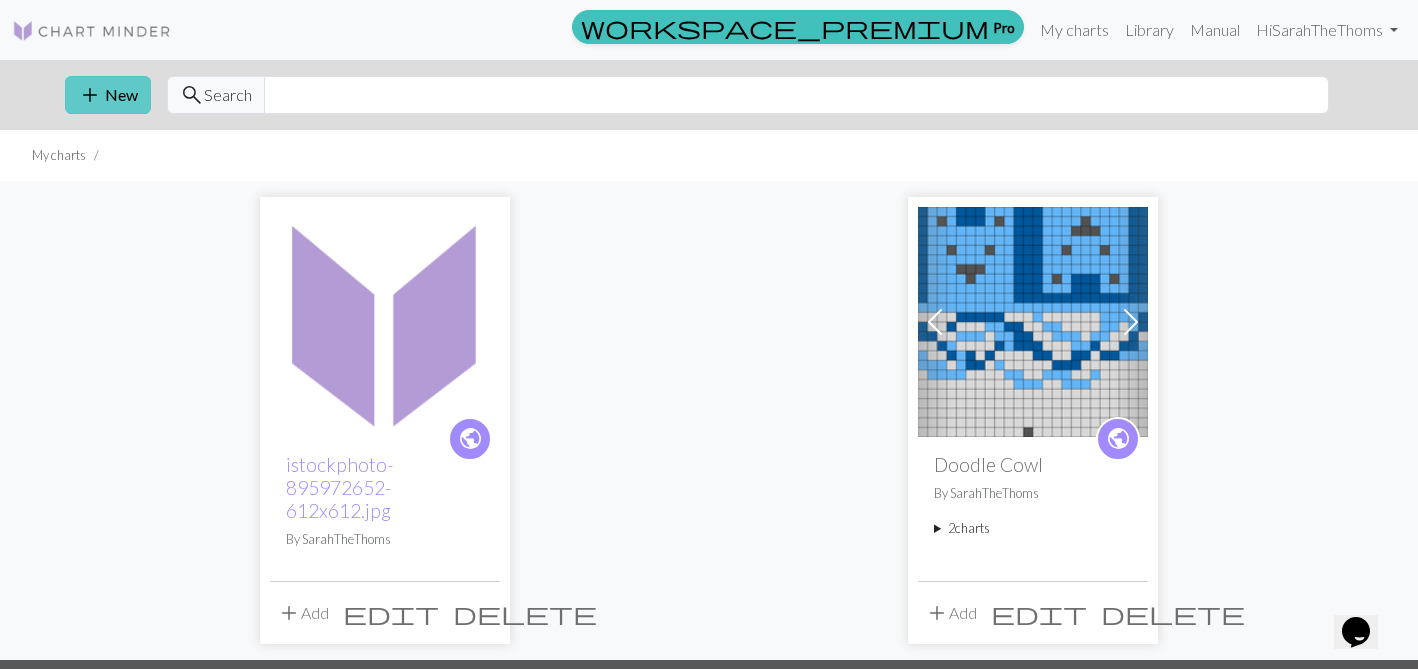 click on "add   New" at bounding box center [108, 95] 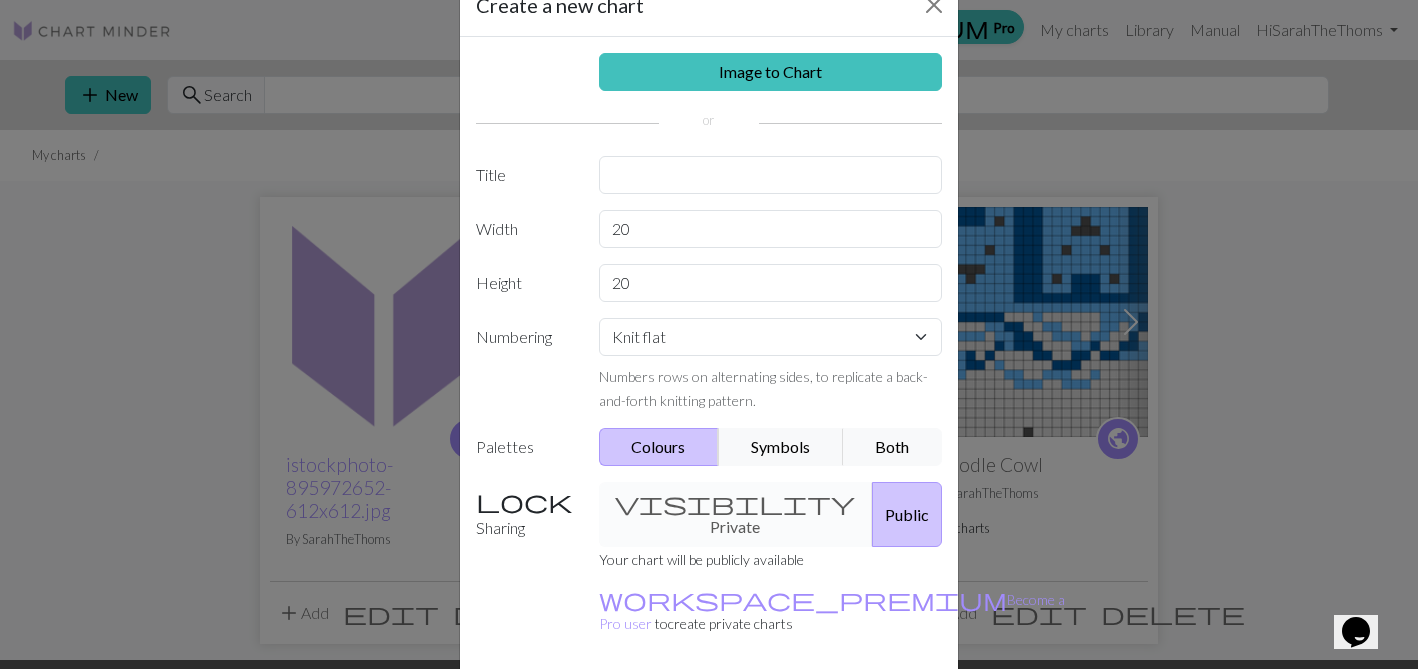 scroll, scrollTop: 68, scrollLeft: 0, axis: vertical 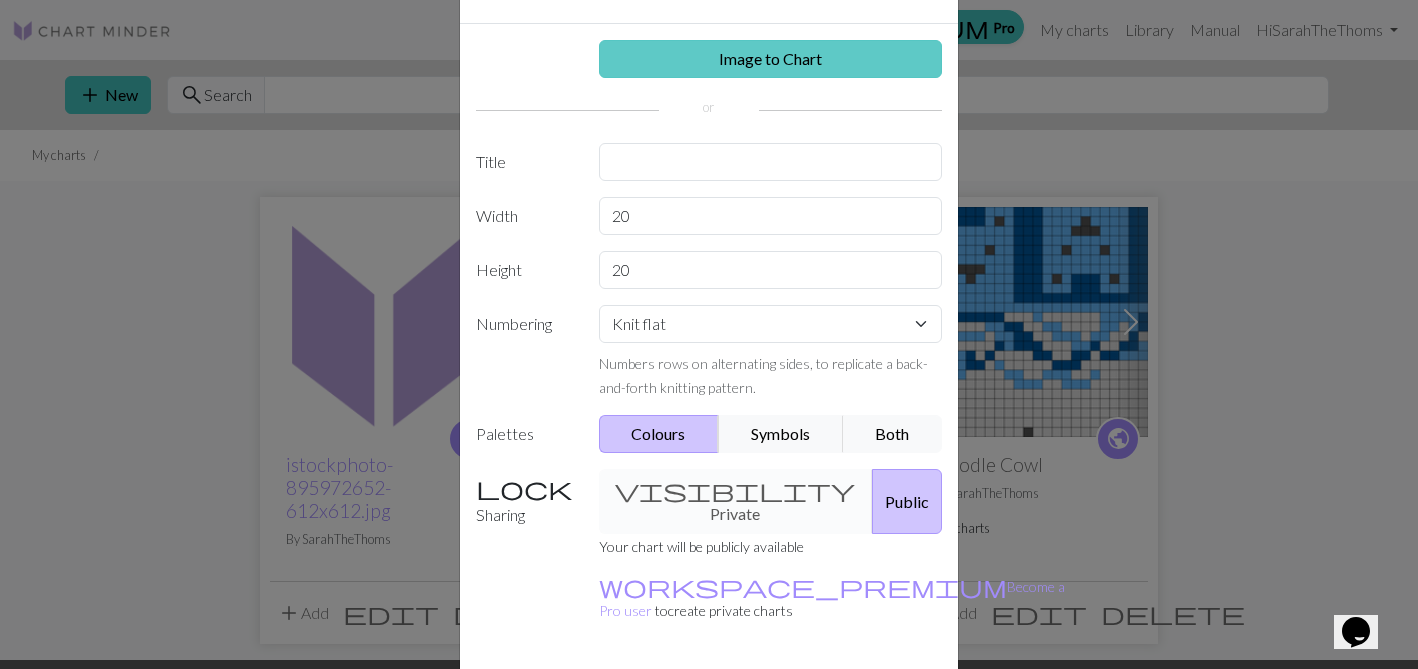 click on "Image to Chart" at bounding box center (771, 59) 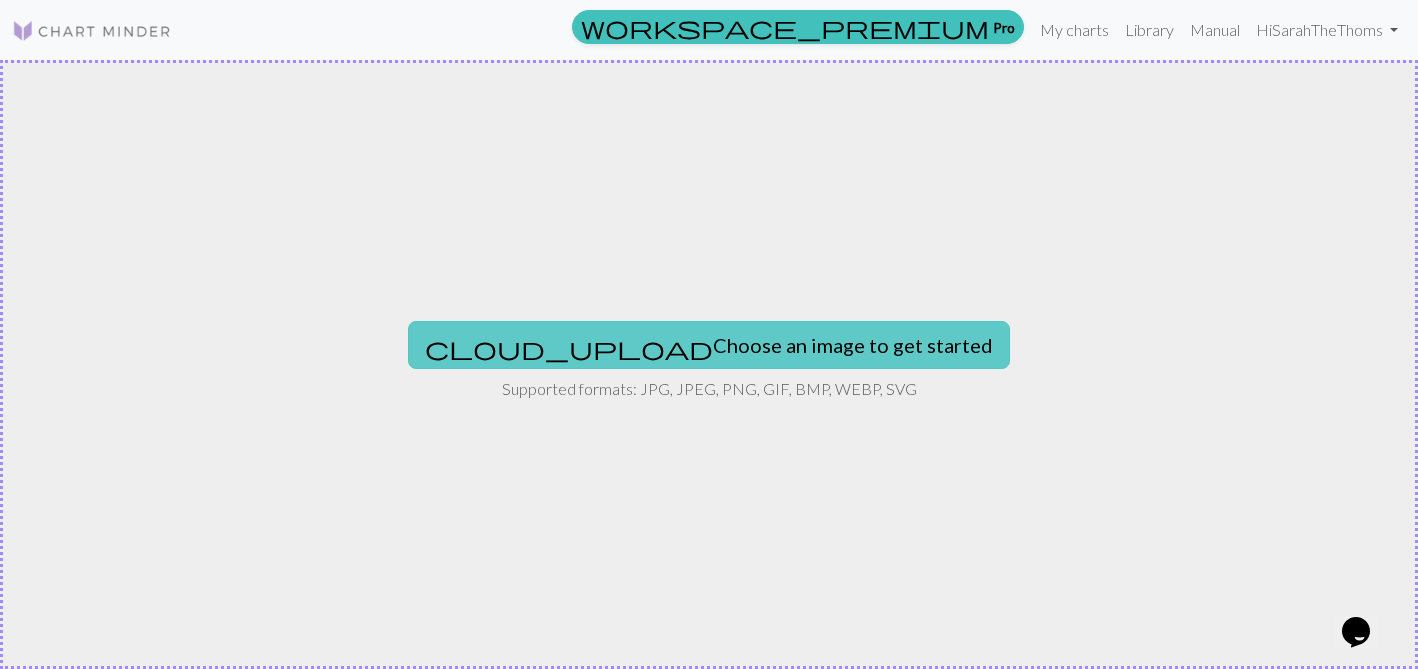 click on "cloud_upload  Choose an image to get started" at bounding box center (709, 345) 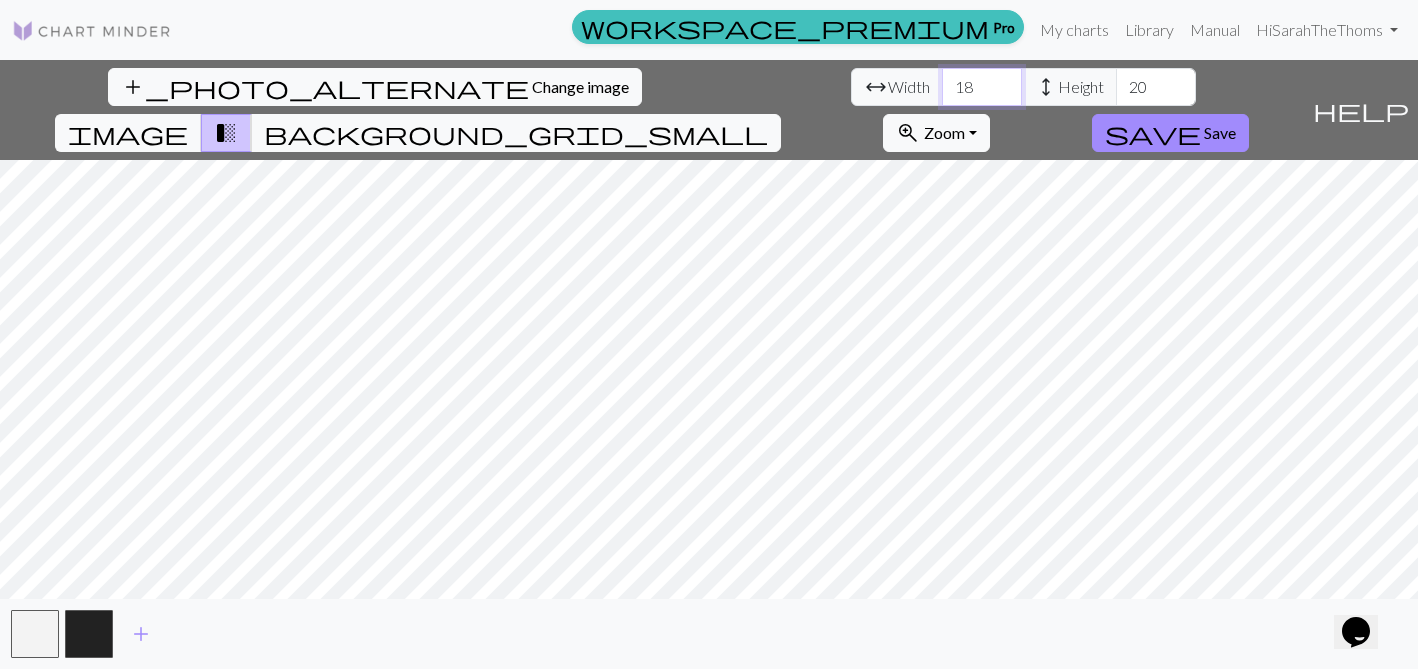 drag, startPoint x: 440, startPoint y: 90, endPoint x: 418, endPoint y: 91, distance: 22.022715 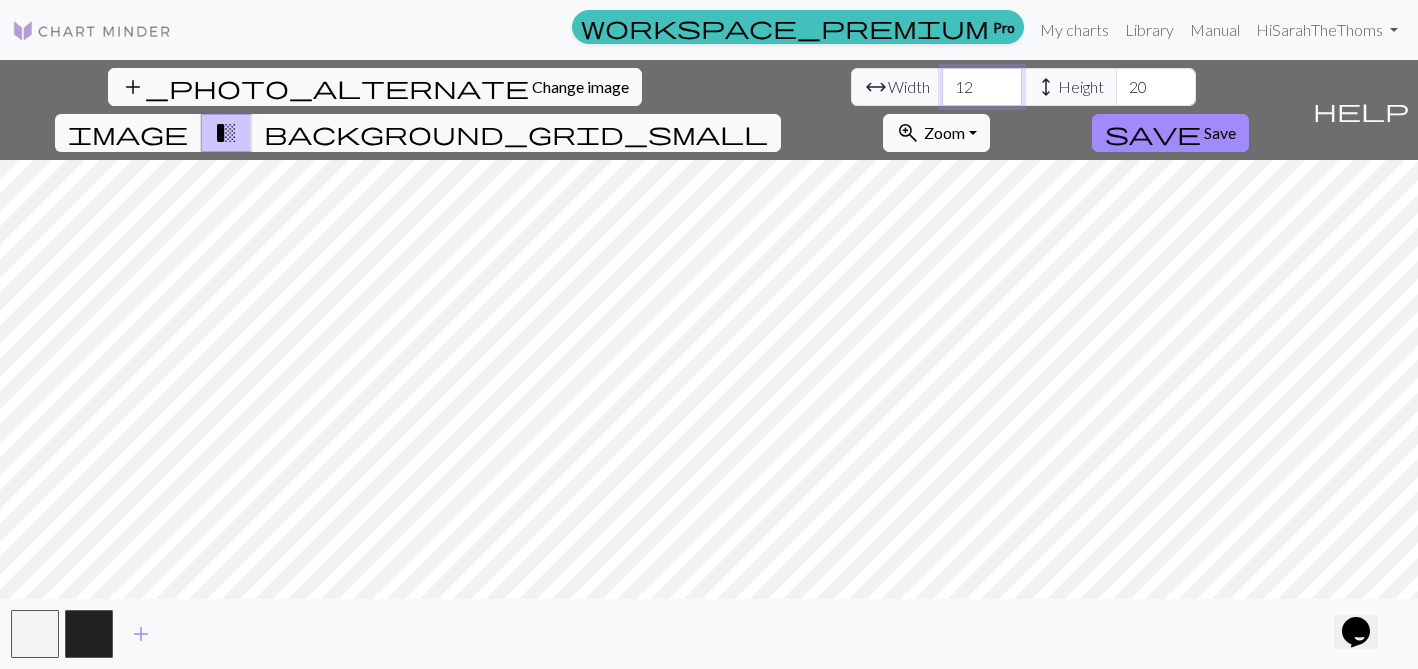 type on "12" 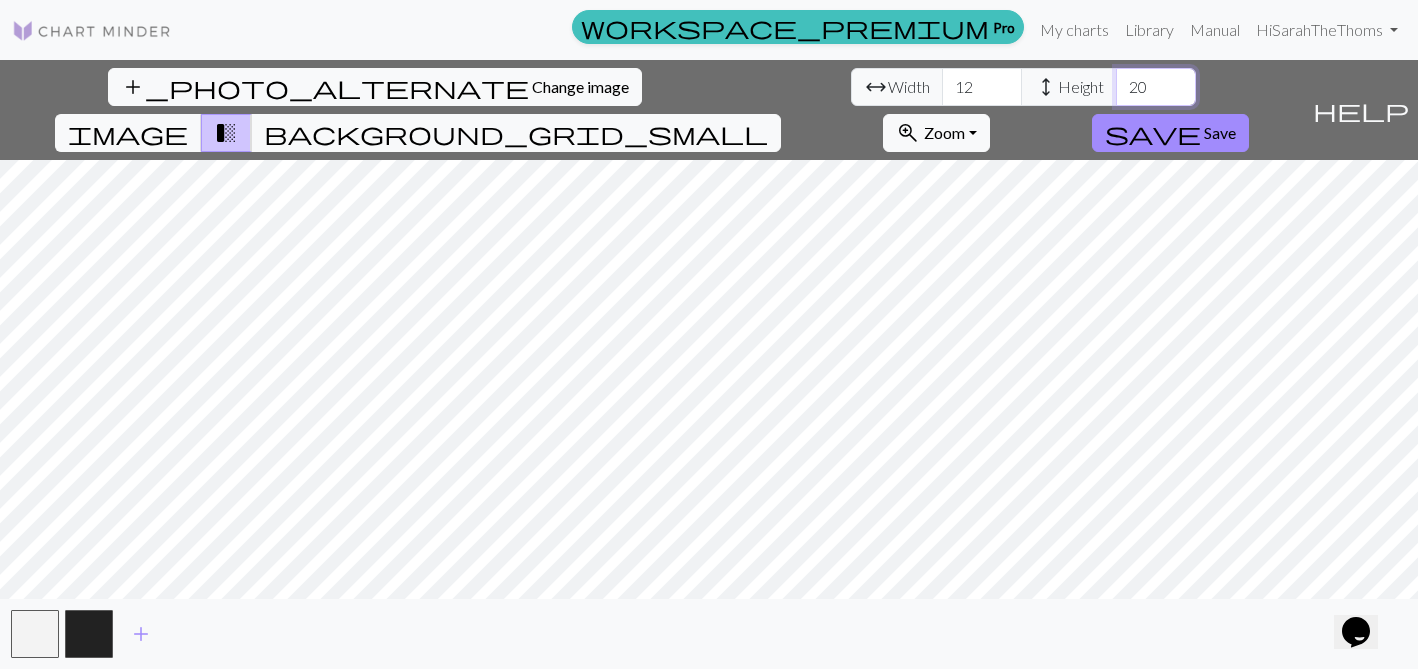 drag, startPoint x: 617, startPoint y: 91, endPoint x: 594, endPoint y: 91, distance: 23 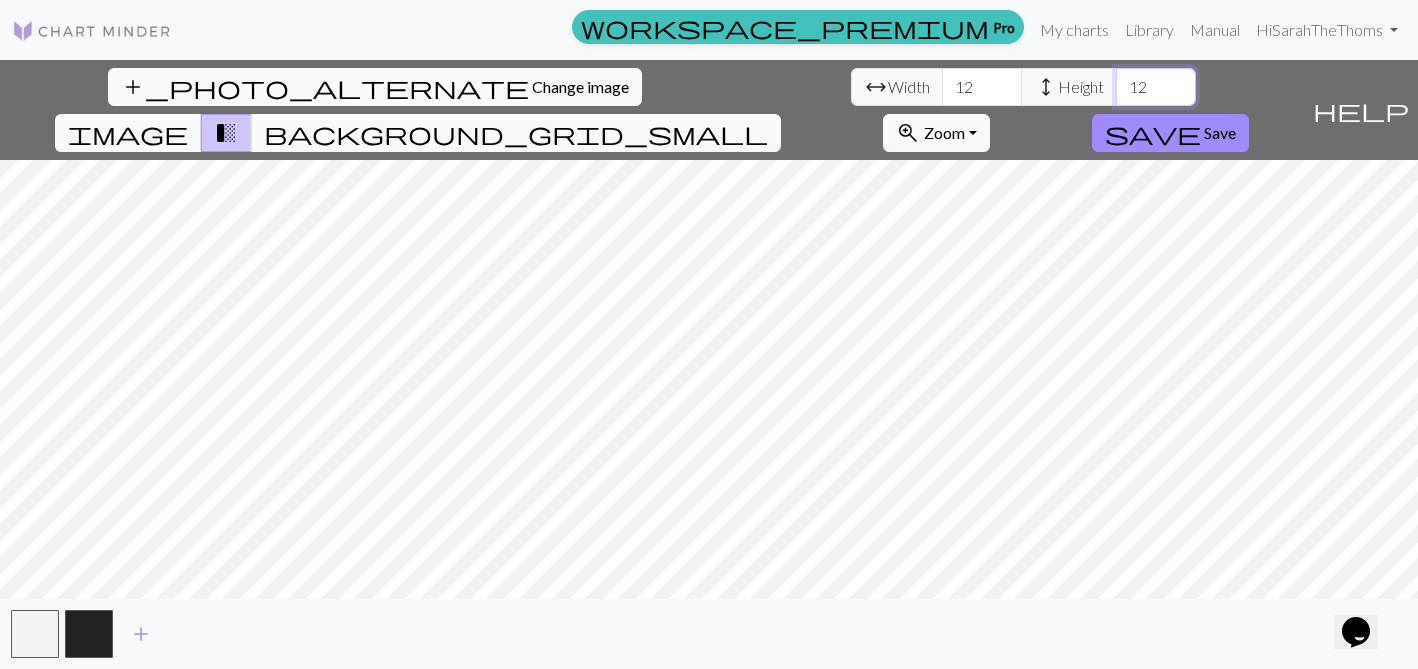 type on "12" 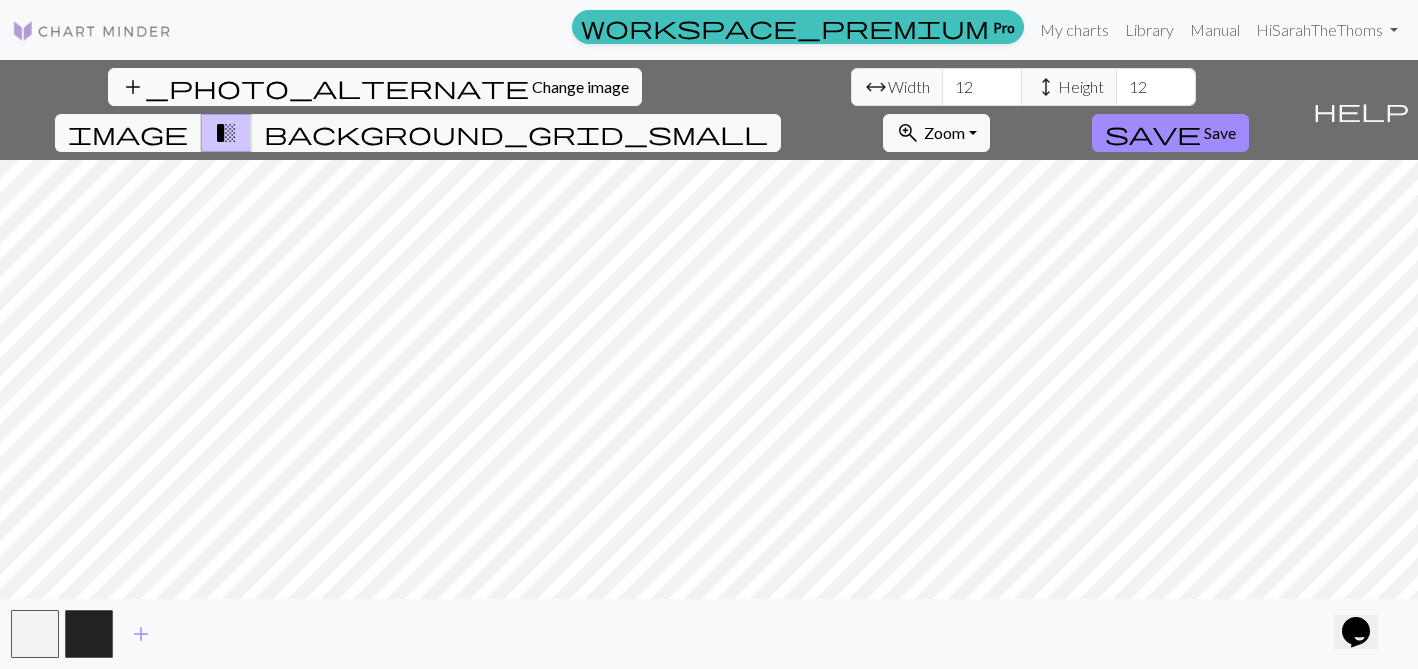 click on "Change image" at bounding box center (580, 86) 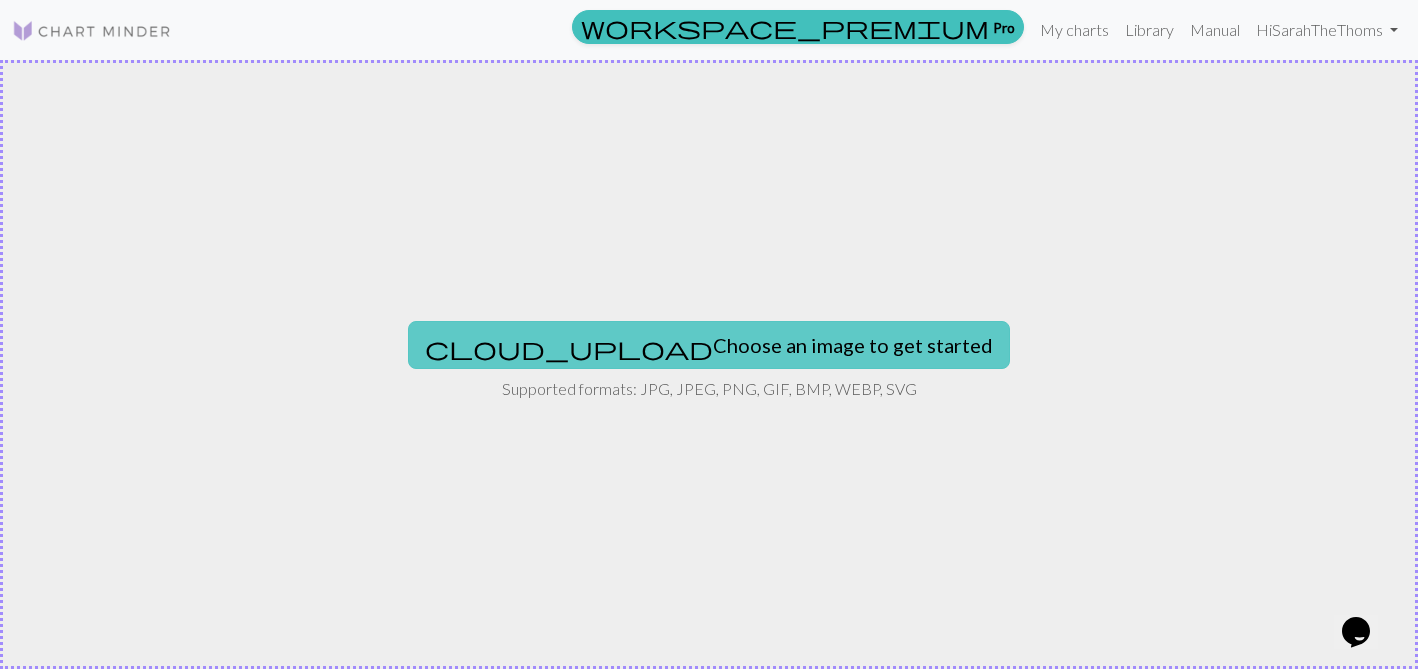 click on "cloud_upload  Choose an image to get started" at bounding box center [709, 345] 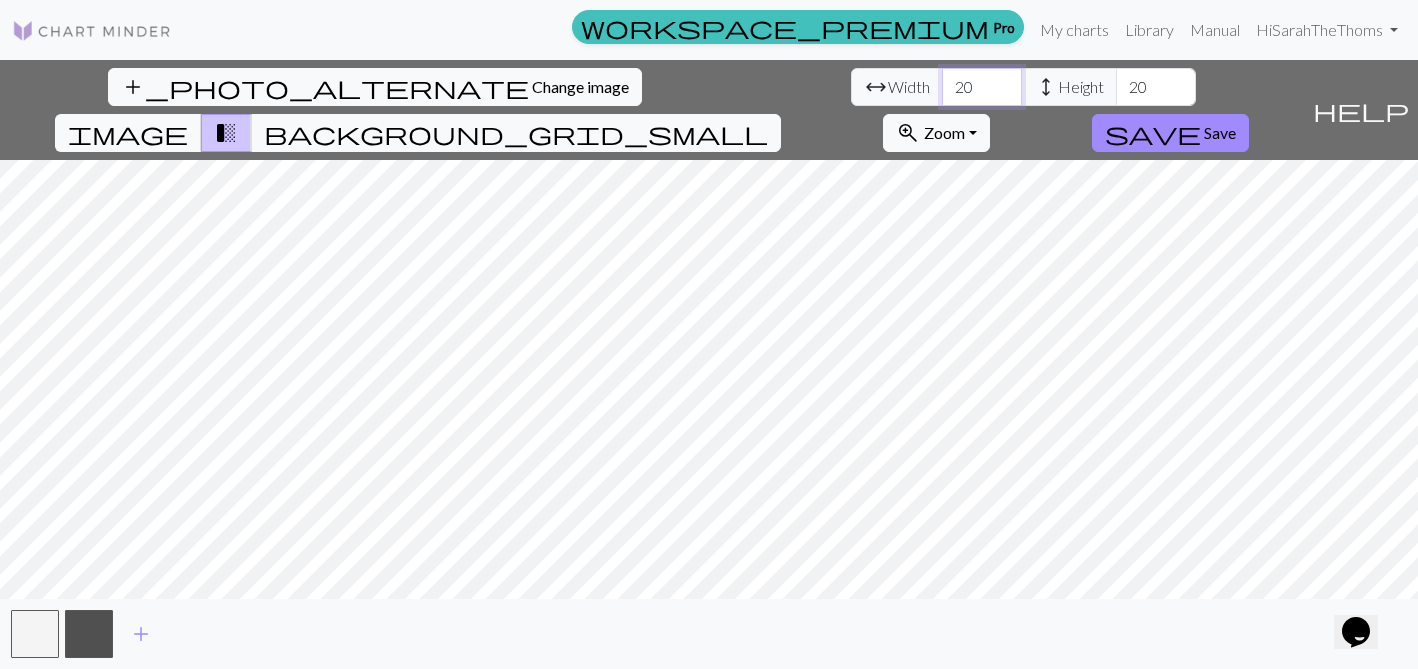 drag, startPoint x: 436, startPoint y: 91, endPoint x: 409, endPoint y: 91, distance: 27 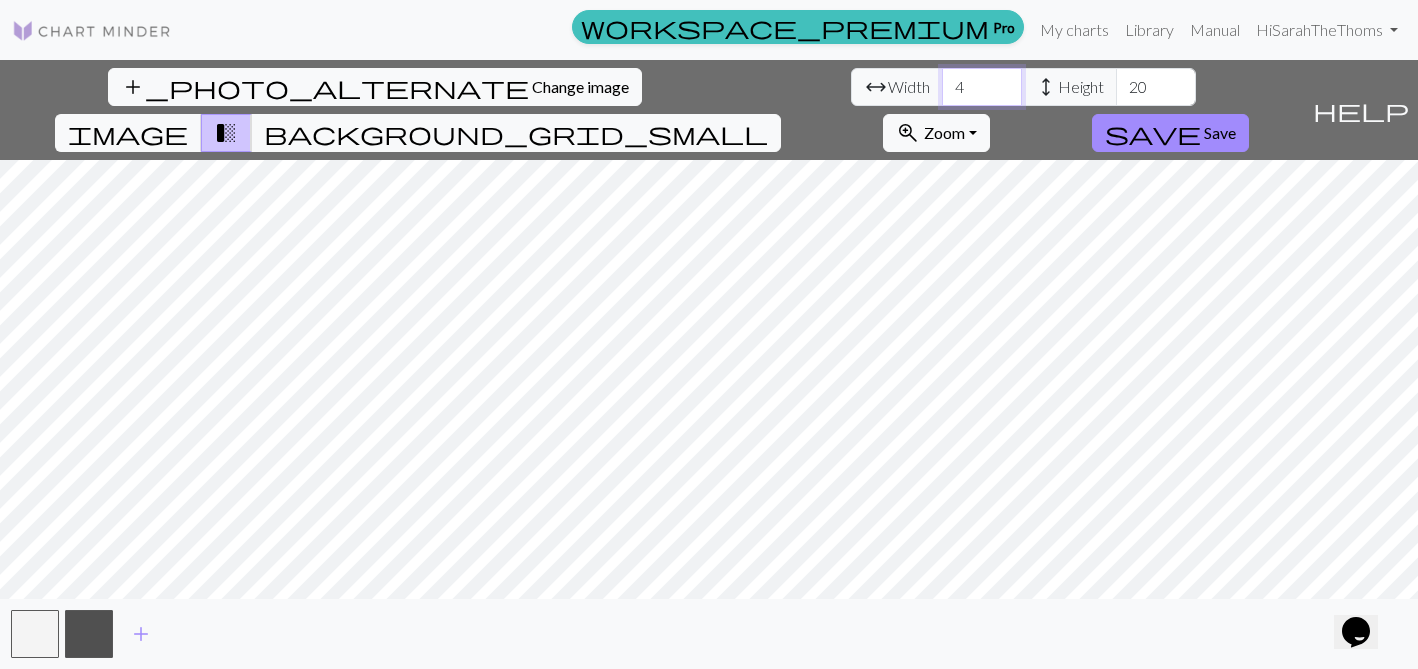 drag, startPoint x: 410, startPoint y: 90, endPoint x: 436, endPoint y: 90, distance: 26 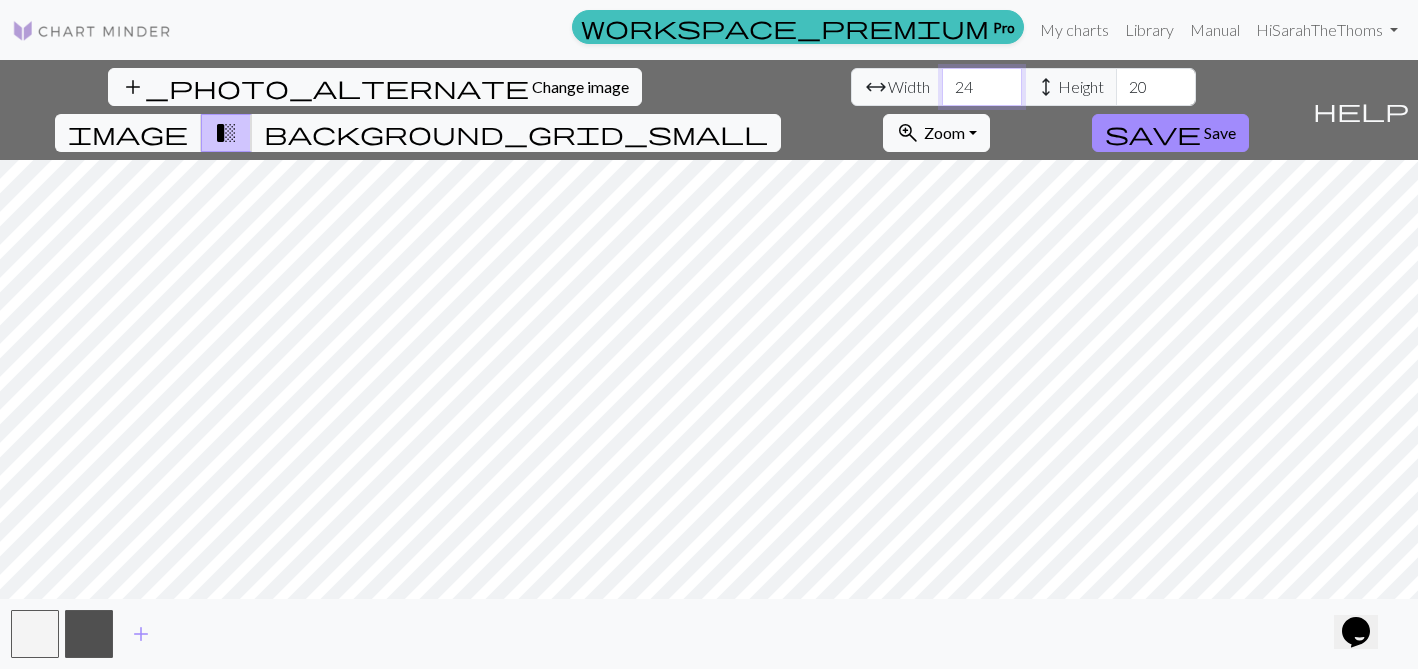 type on "24" 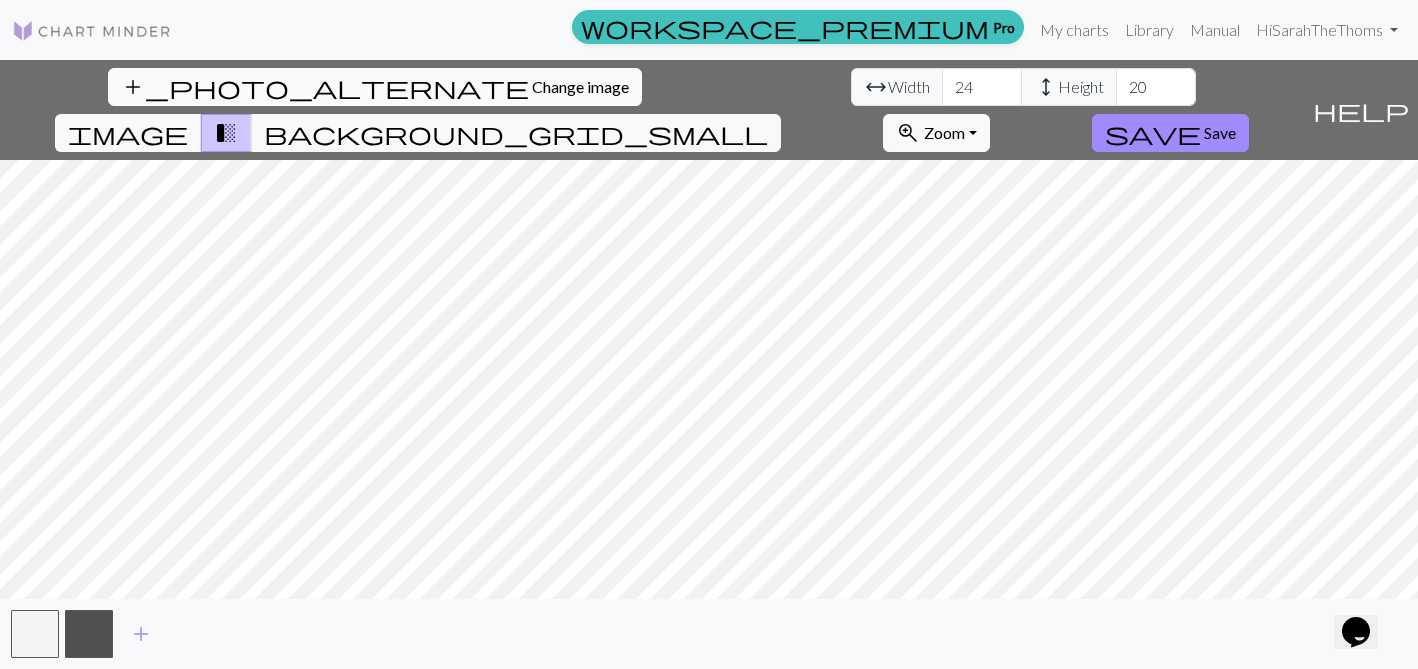 click on "Change image" at bounding box center (580, 86) 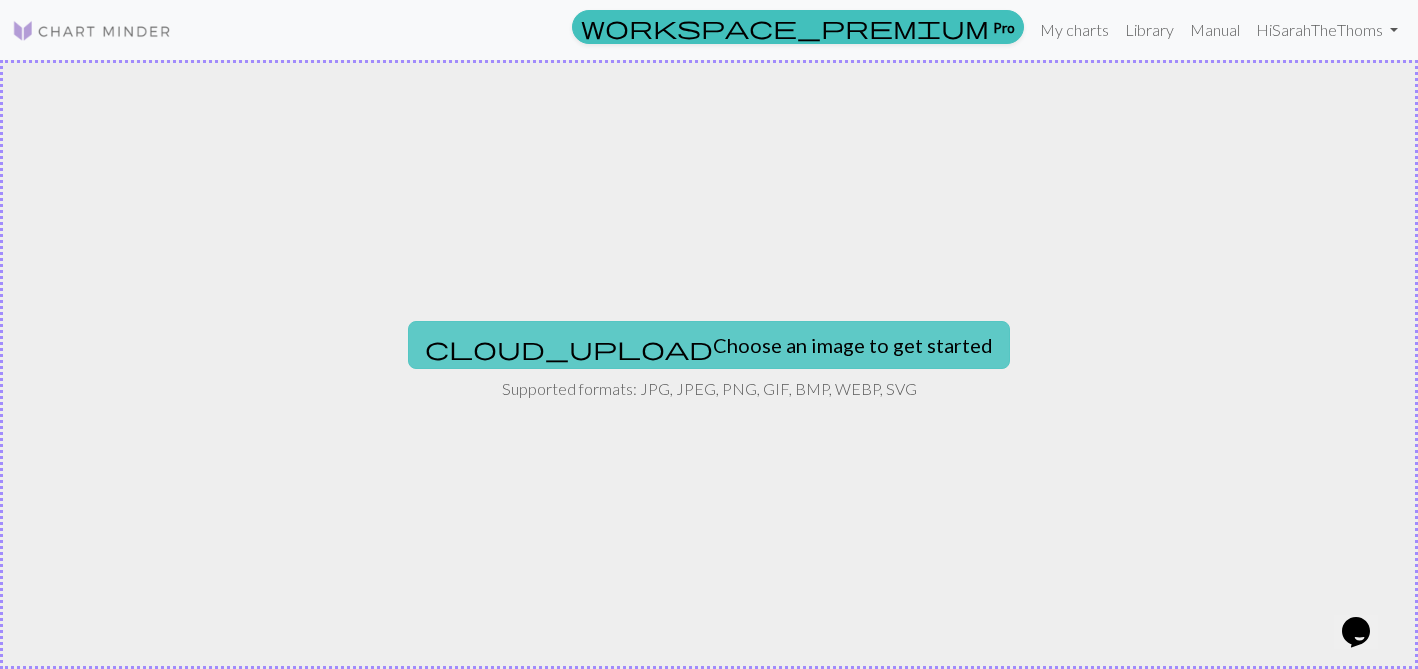 click on "cloud_upload  Choose an image to get started" at bounding box center [709, 345] 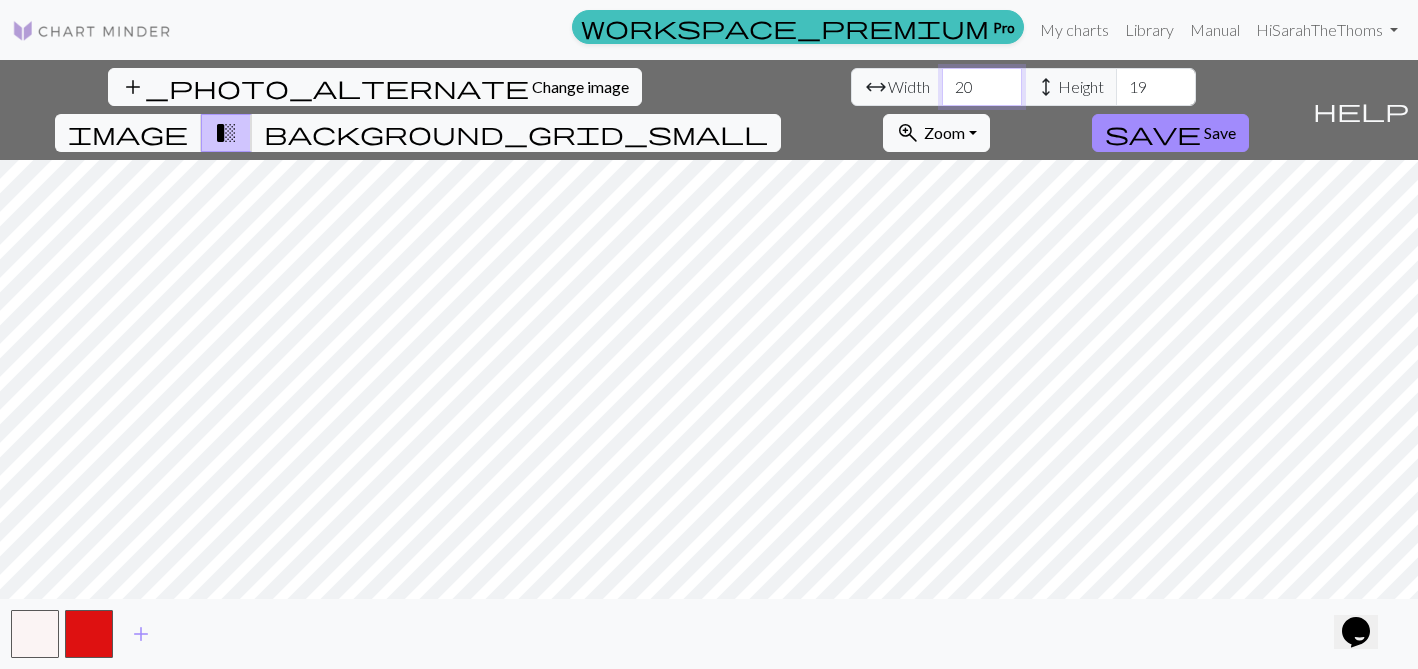 drag, startPoint x: 429, startPoint y: 84, endPoint x: 442, endPoint y: 84, distance: 13 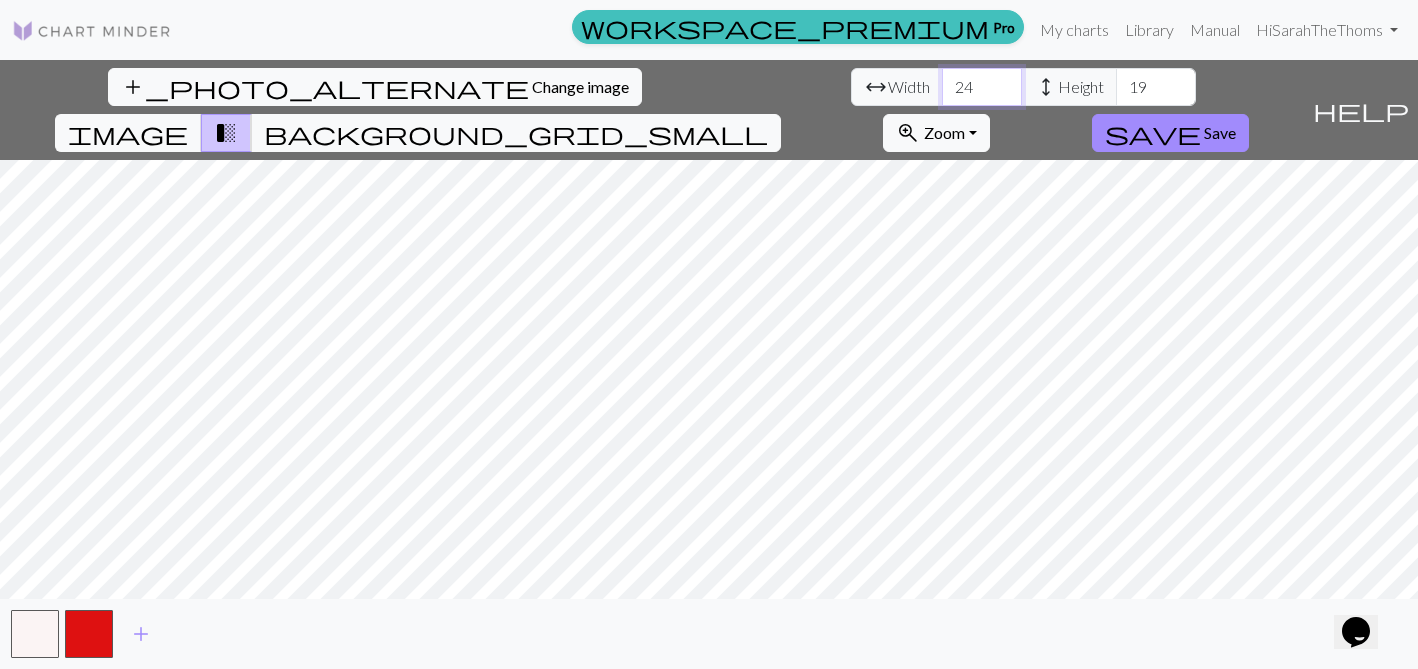 type on "24" 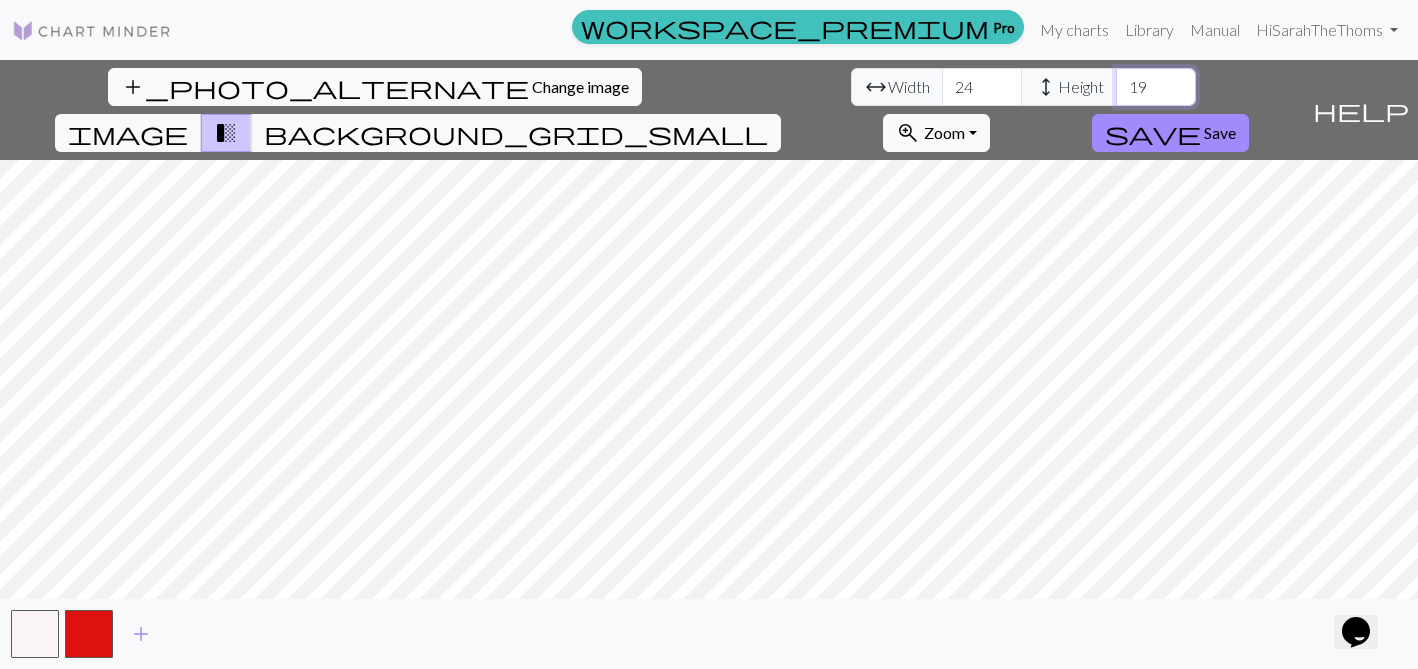 click on "19" at bounding box center [1156, 87] 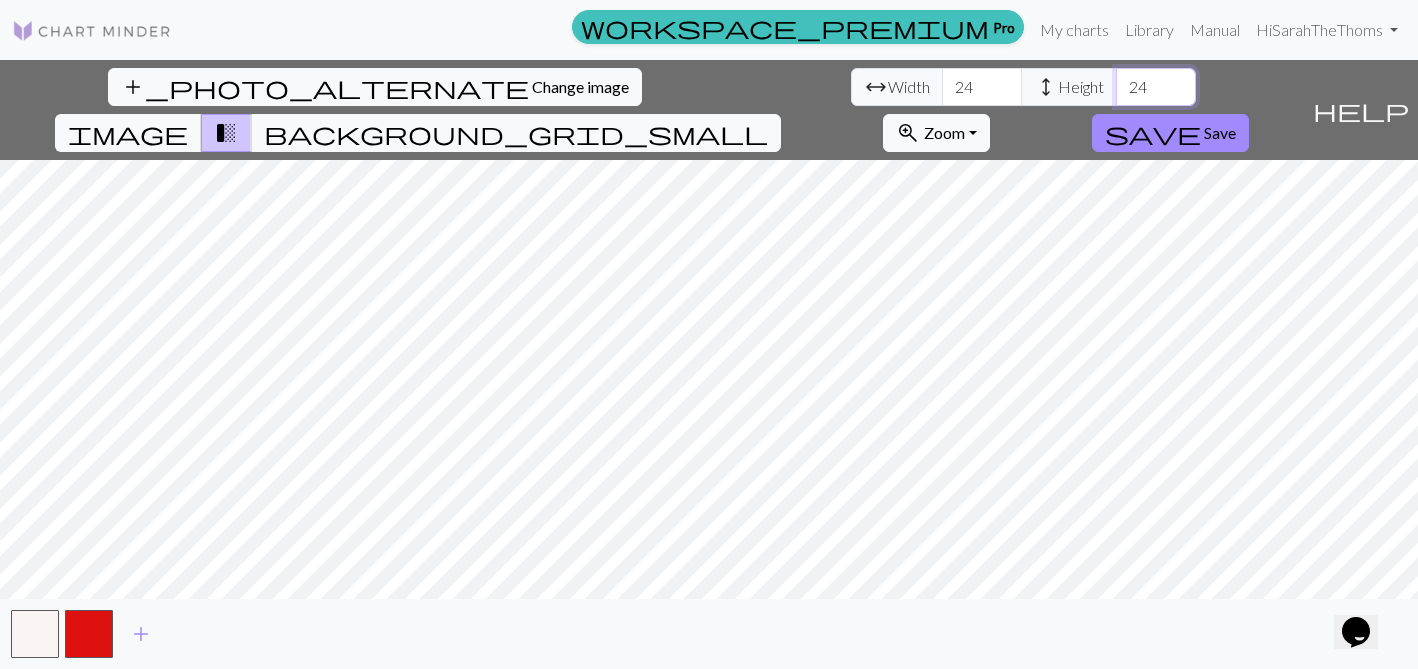 type on "24" 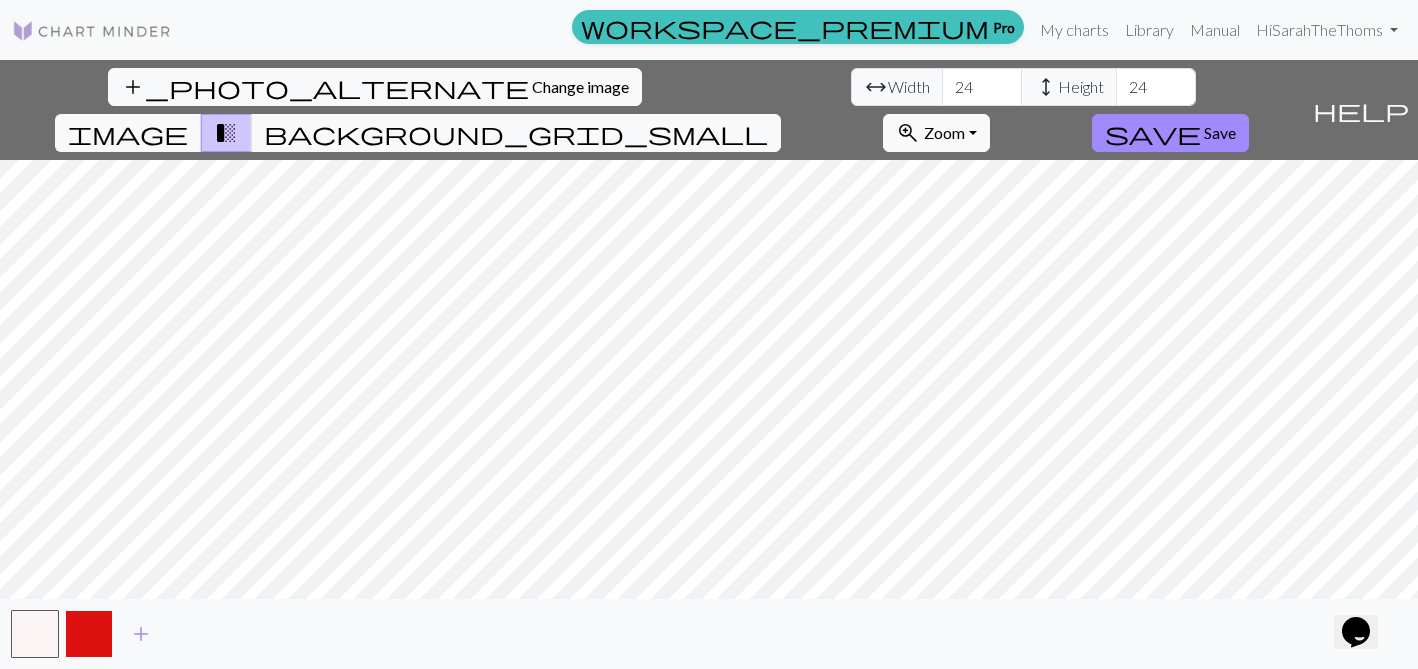 click at bounding box center [89, 634] 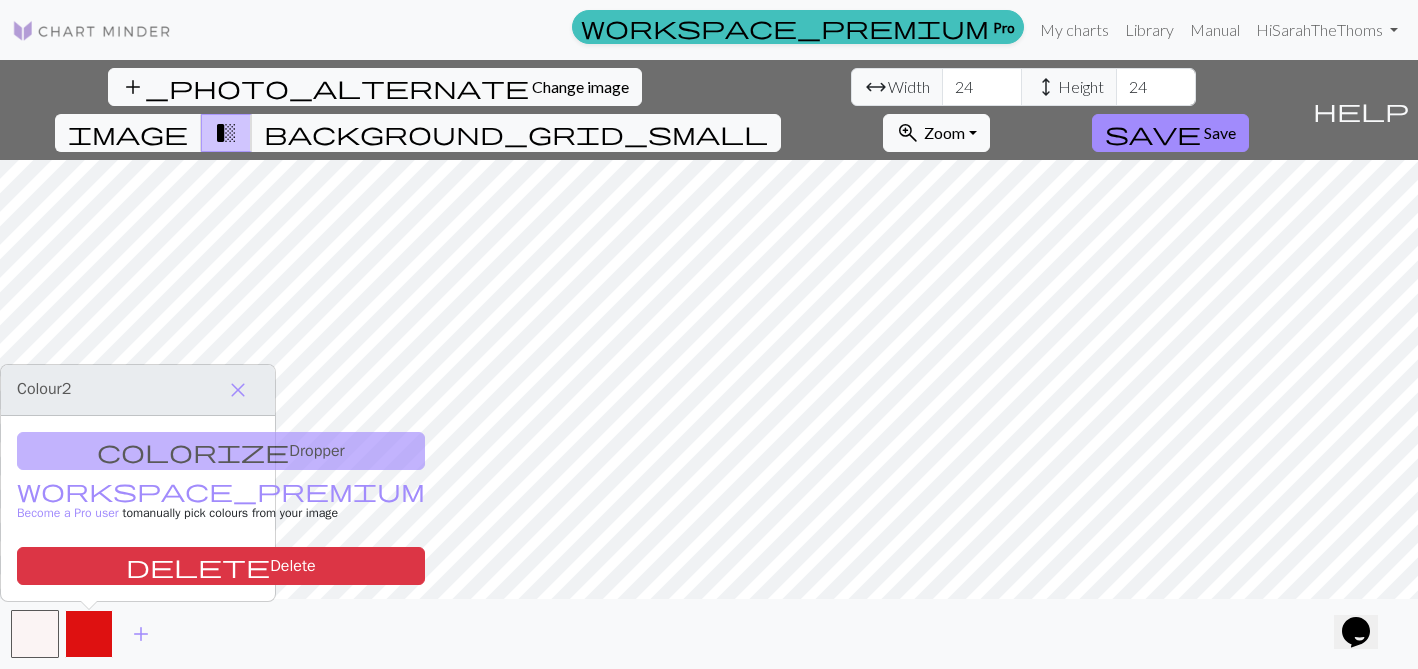 click at bounding box center (89, 634) 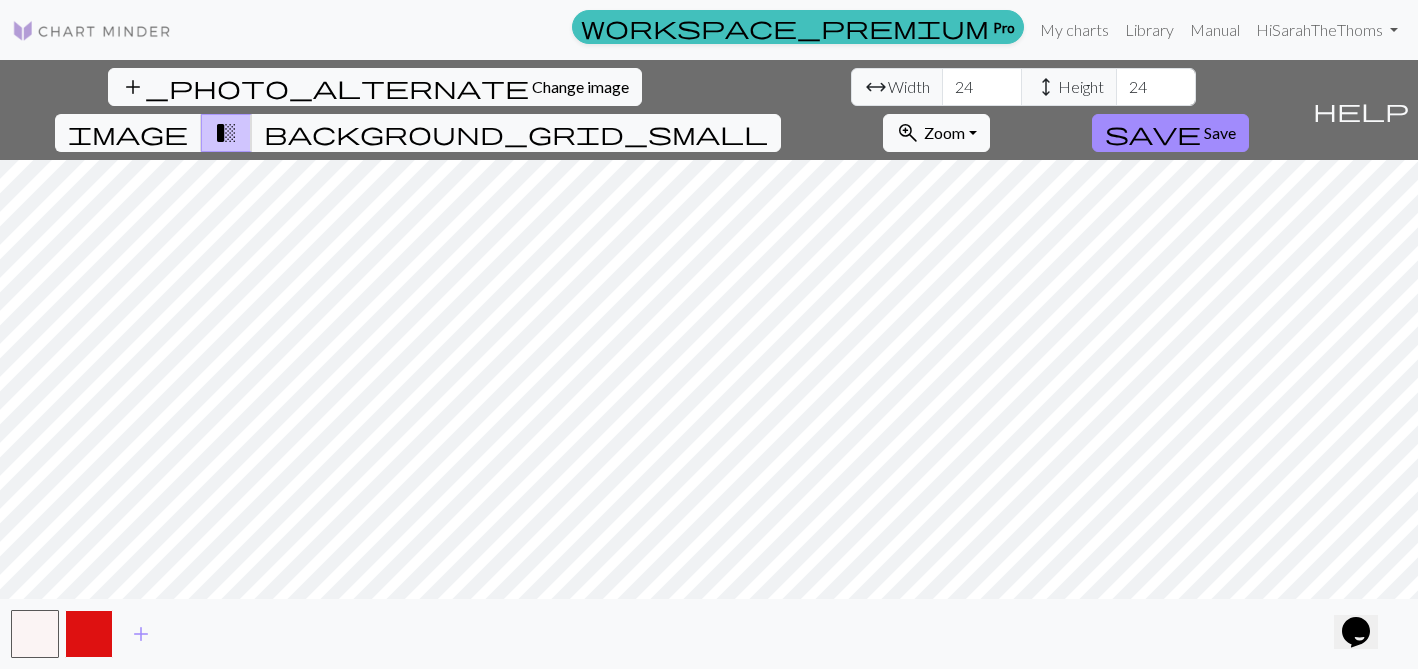 click at bounding box center (89, 634) 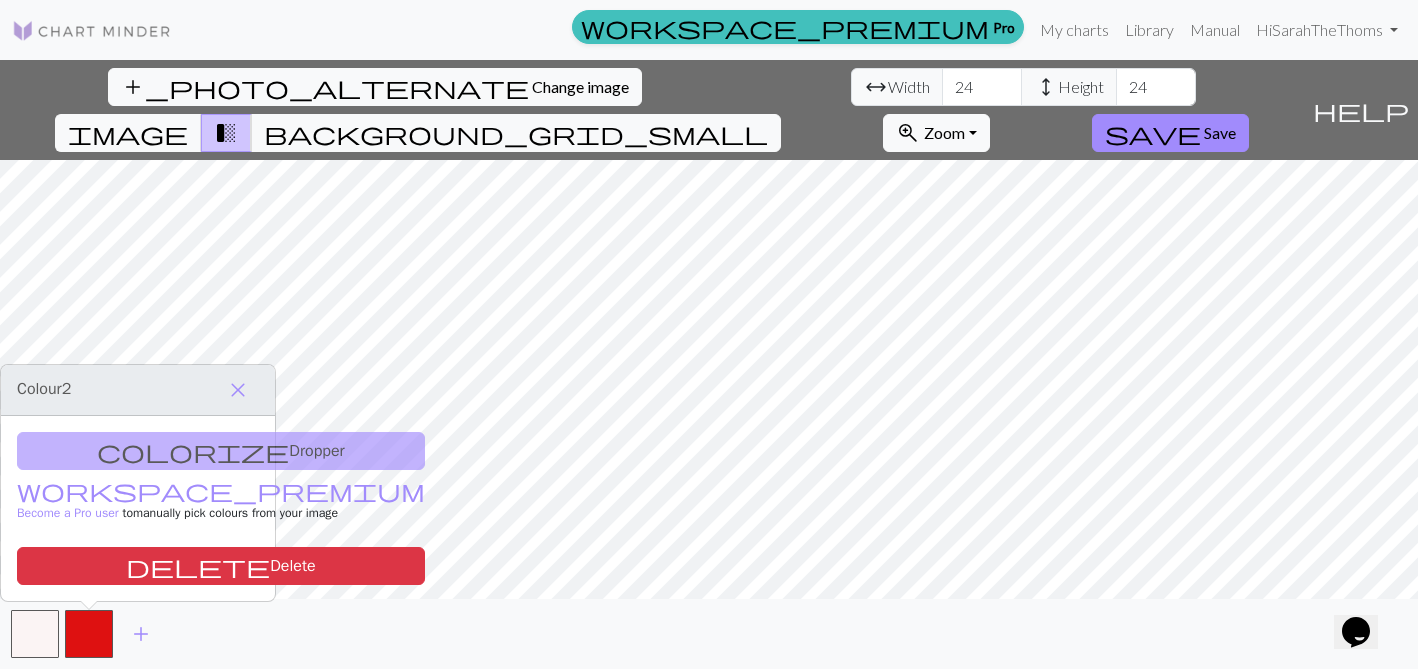 click on "Colour  2 close" at bounding box center (138, 390) 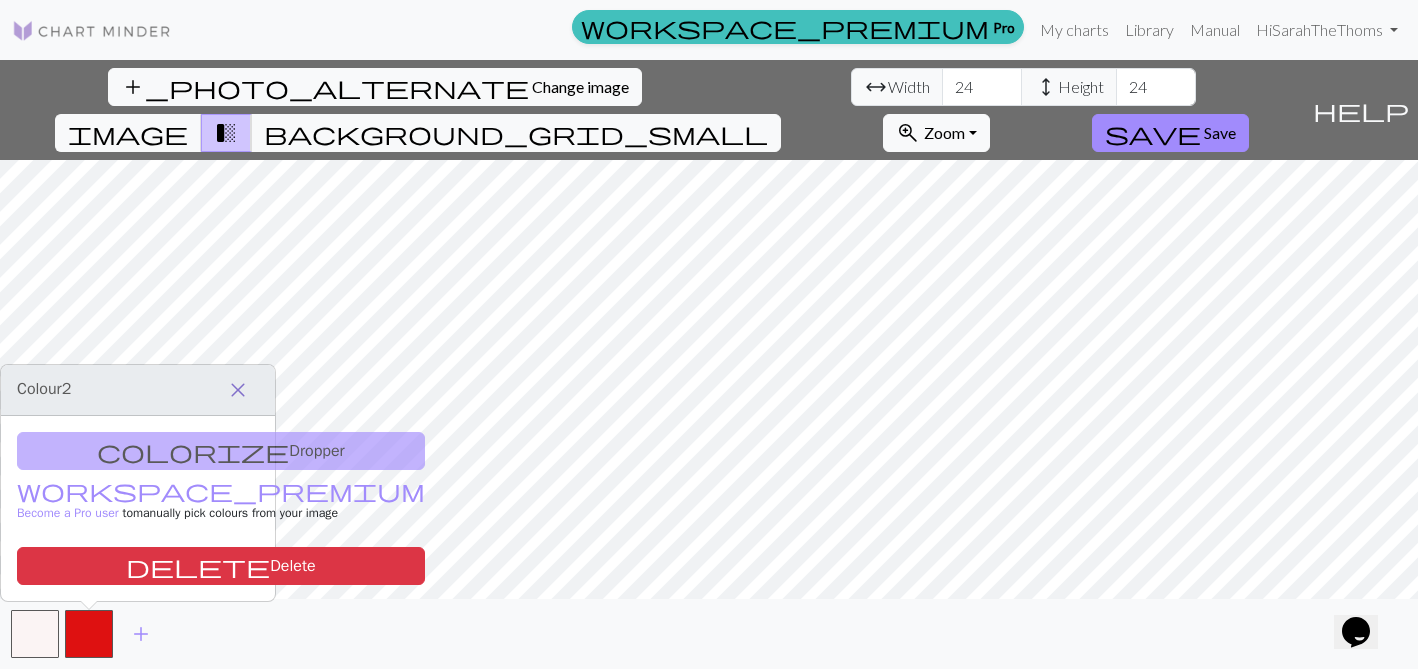 click on "close" at bounding box center (238, 390) 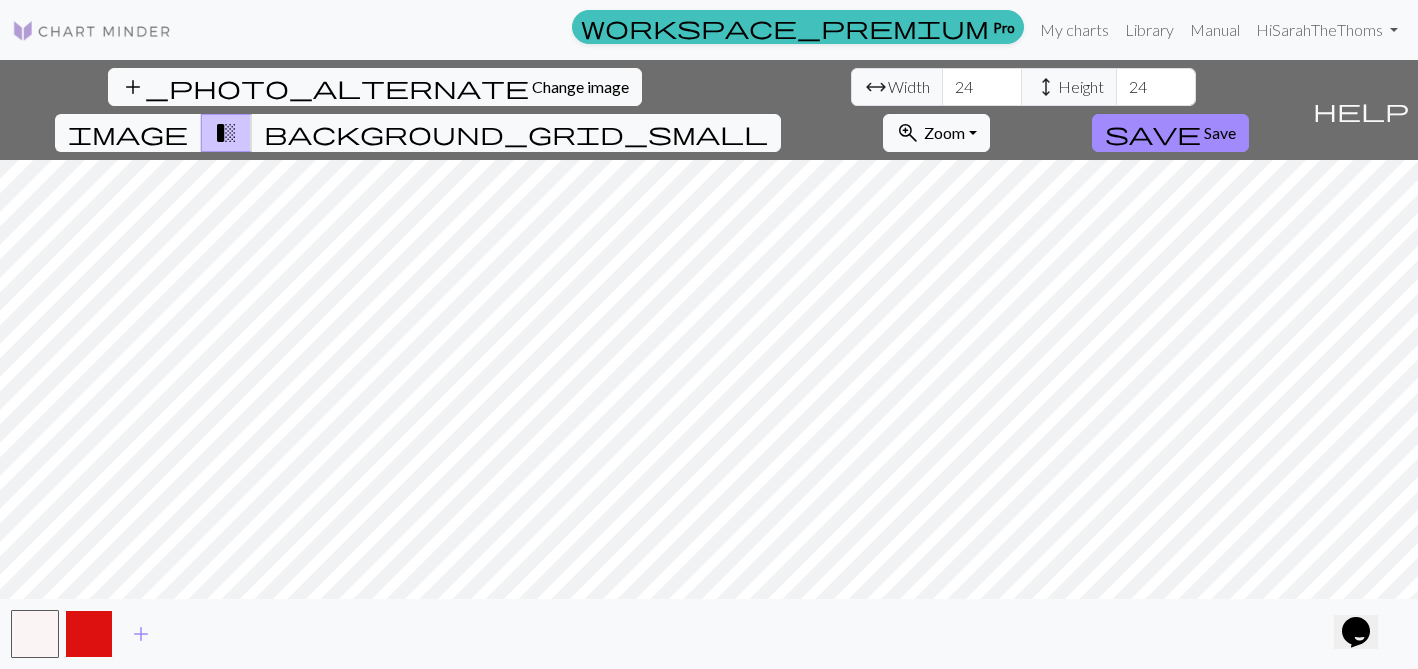 click at bounding box center [89, 634] 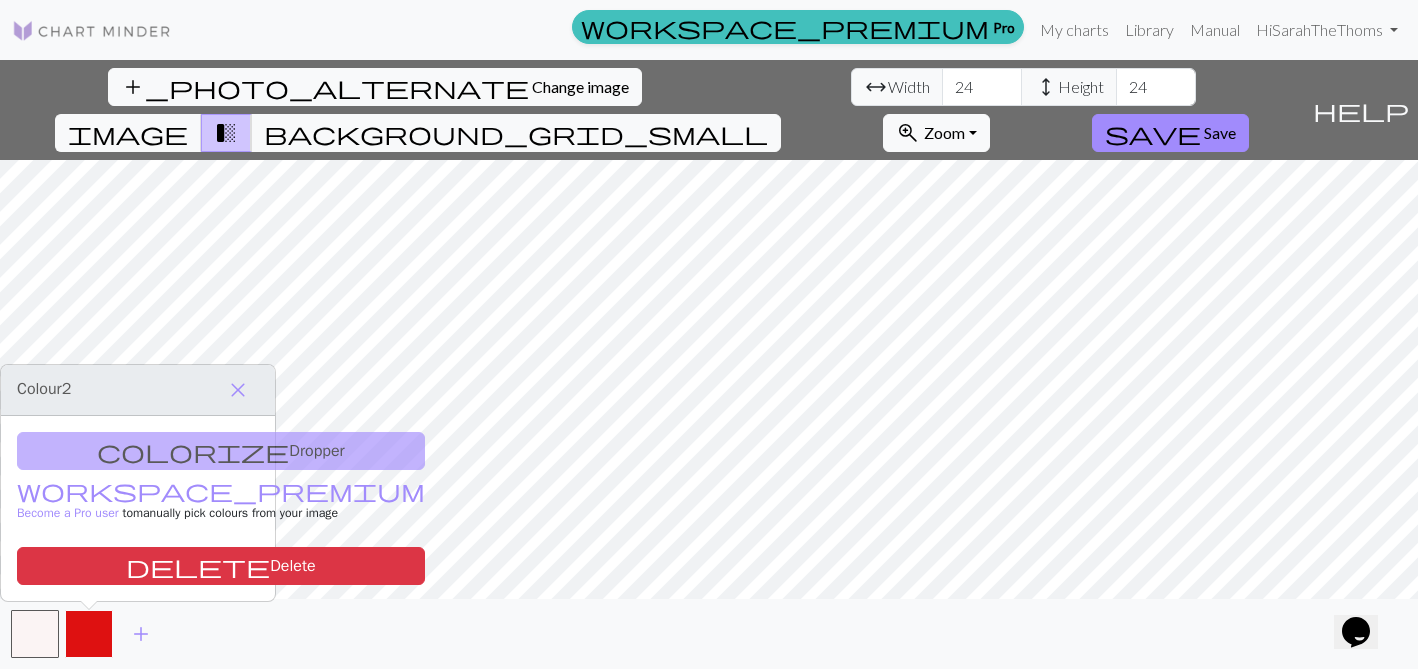 click at bounding box center [89, 634] 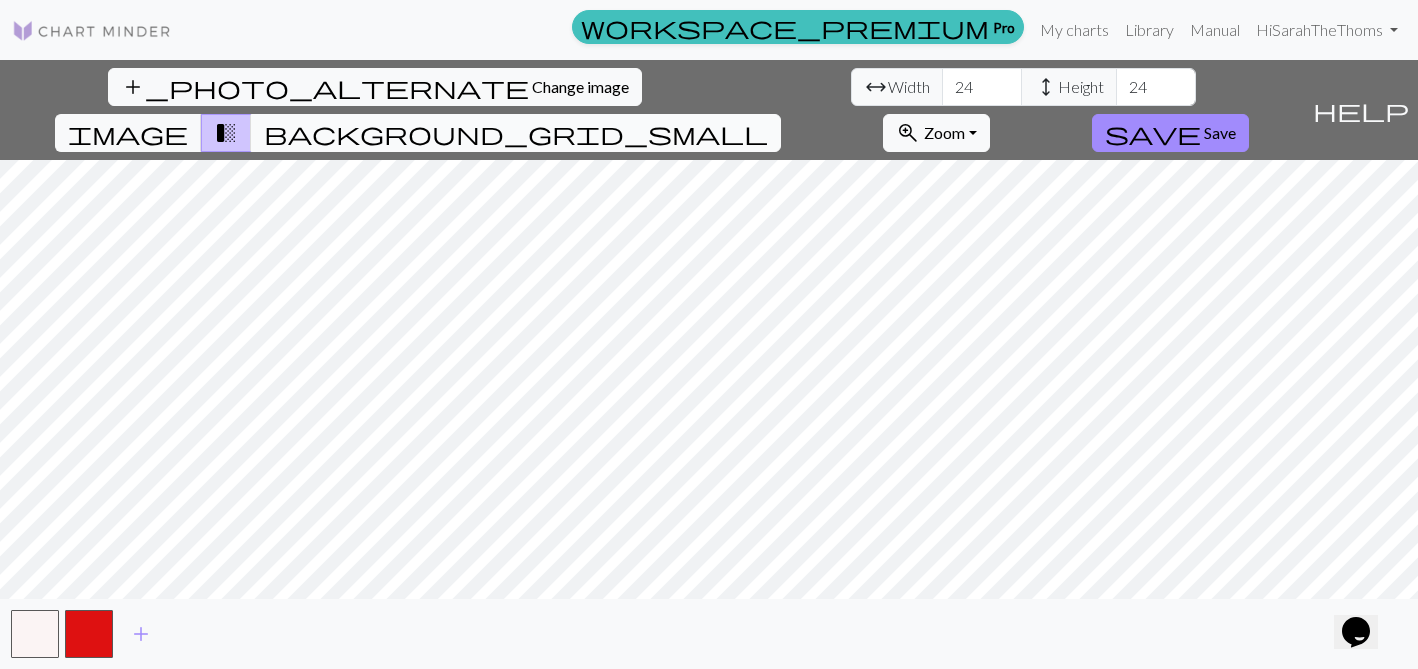 click on "background_grid_small" at bounding box center (516, 133) 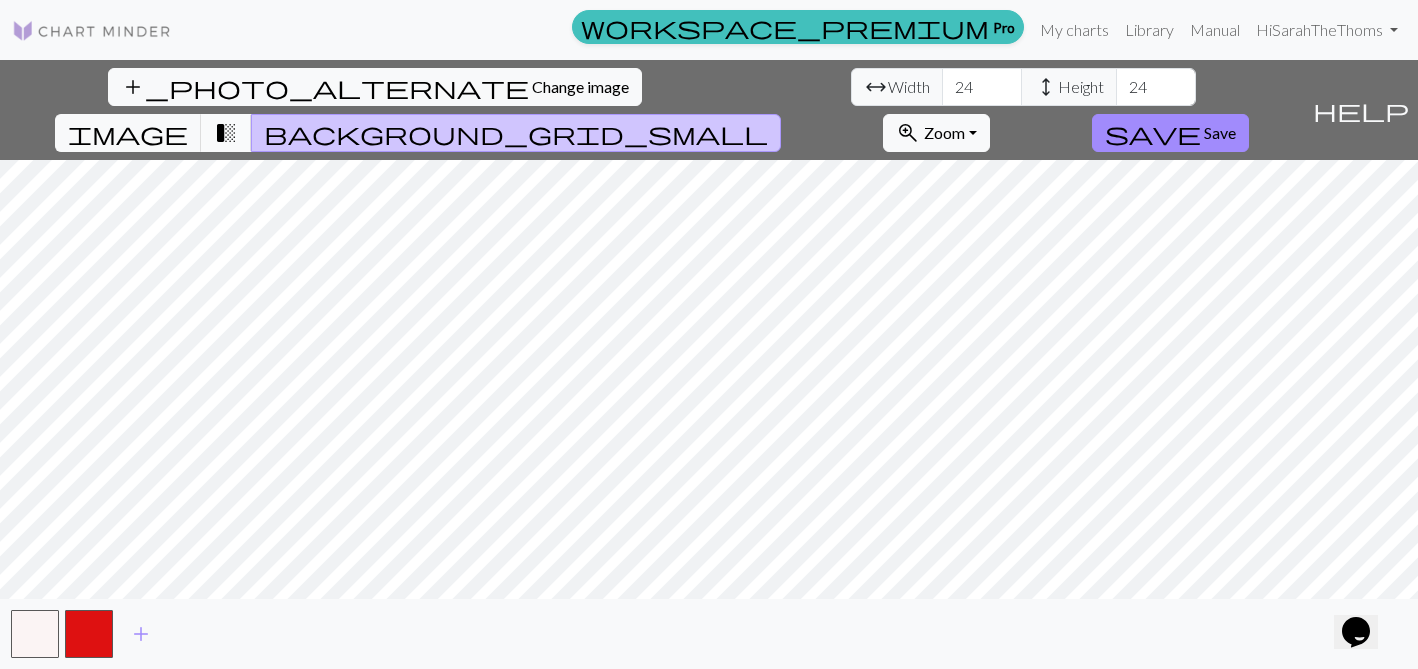 click on "transition_fade" at bounding box center (226, 133) 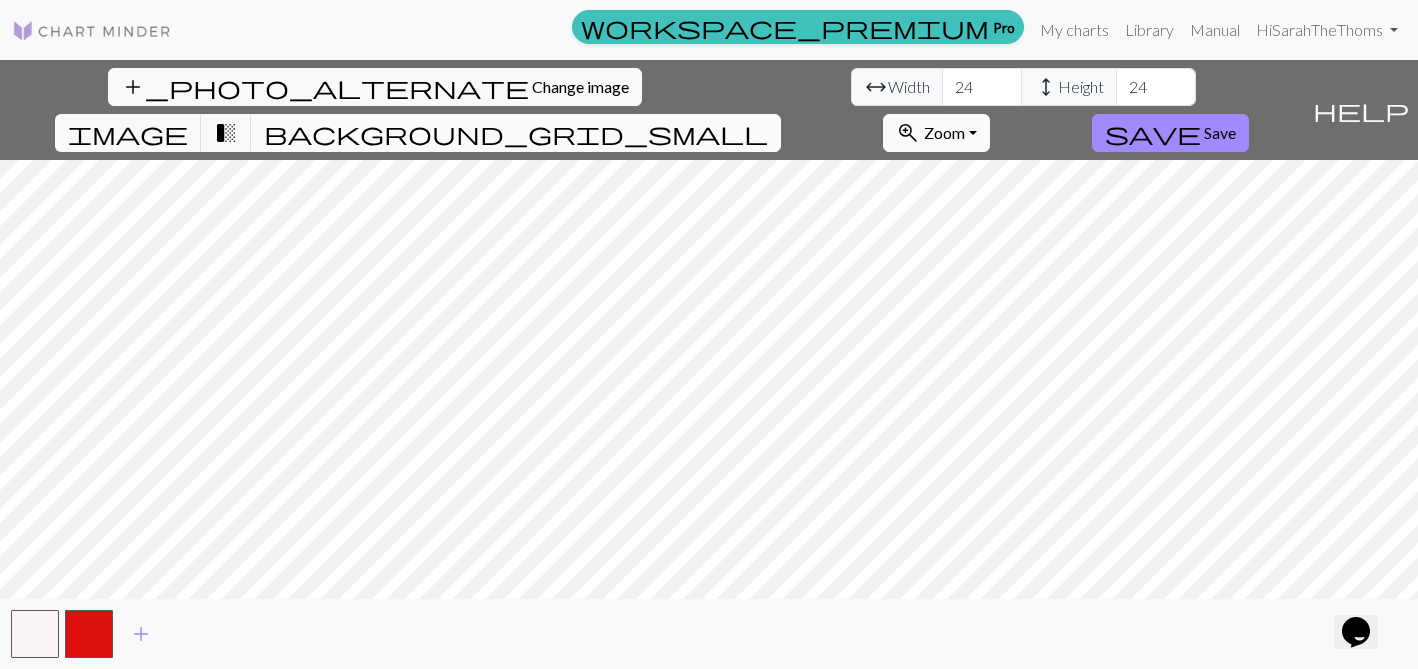 click on "background_grid_small" at bounding box center (516, 133) 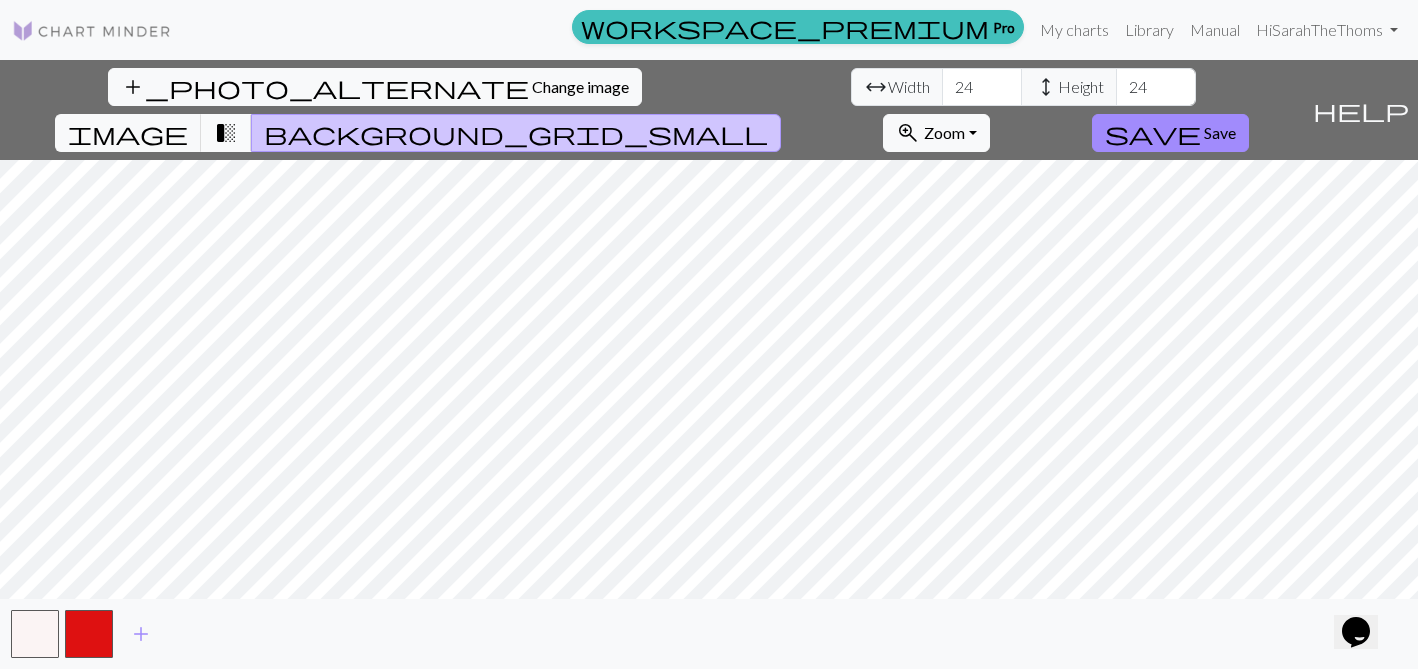 click on "transition_fade" at bounding box center (226, 133) 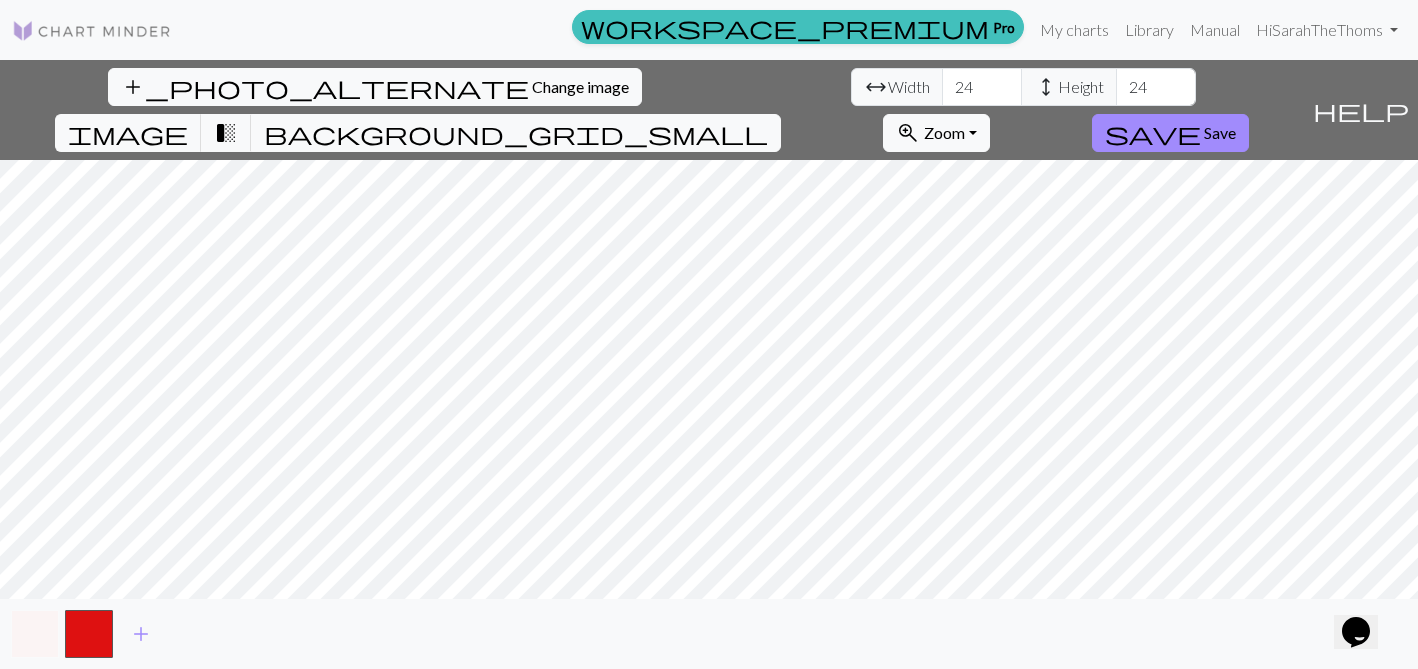 click at bounding box center [35, 634] 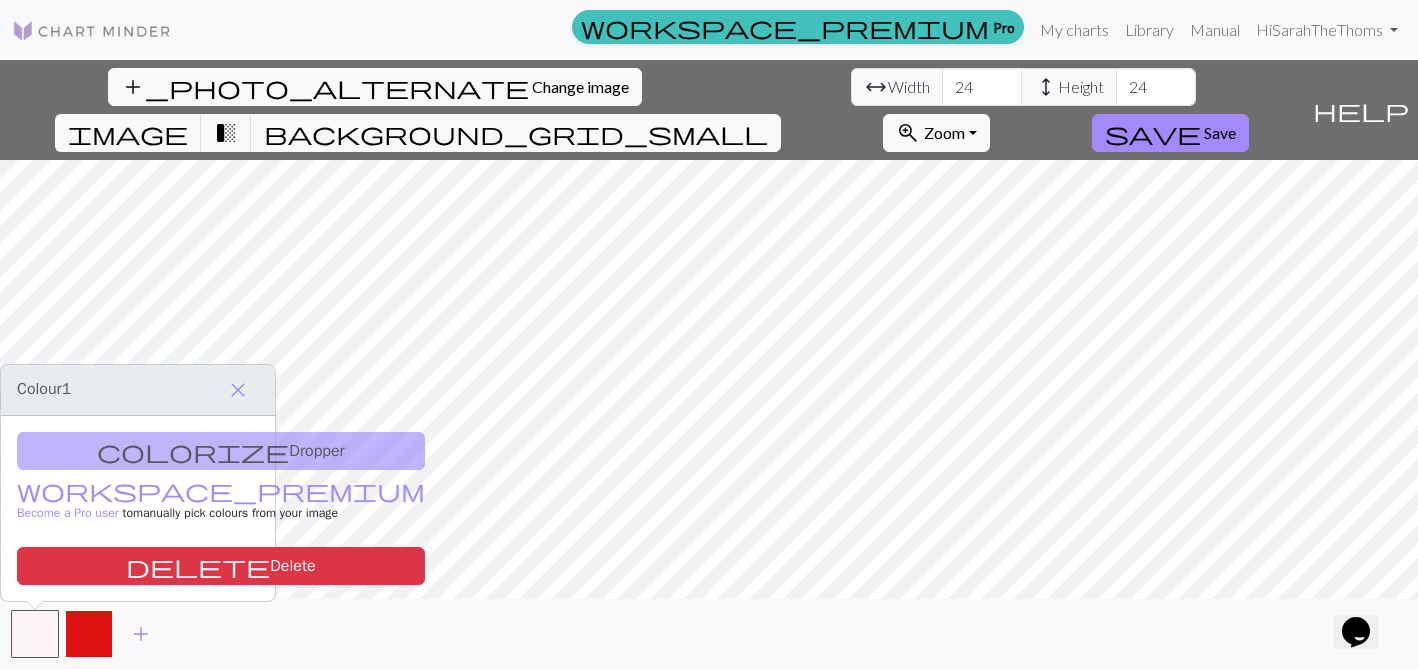 click at bounding box center [89, 634] 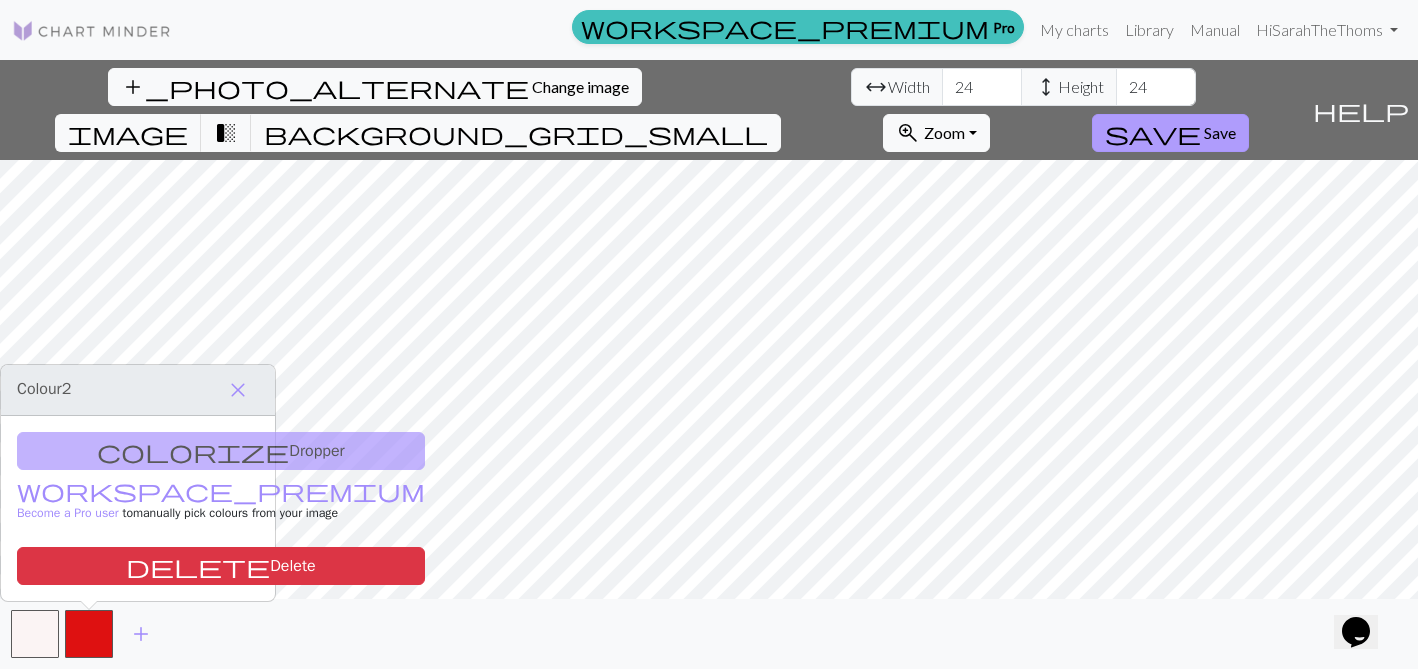 click on "Save" at bounding box center [1220, 132] 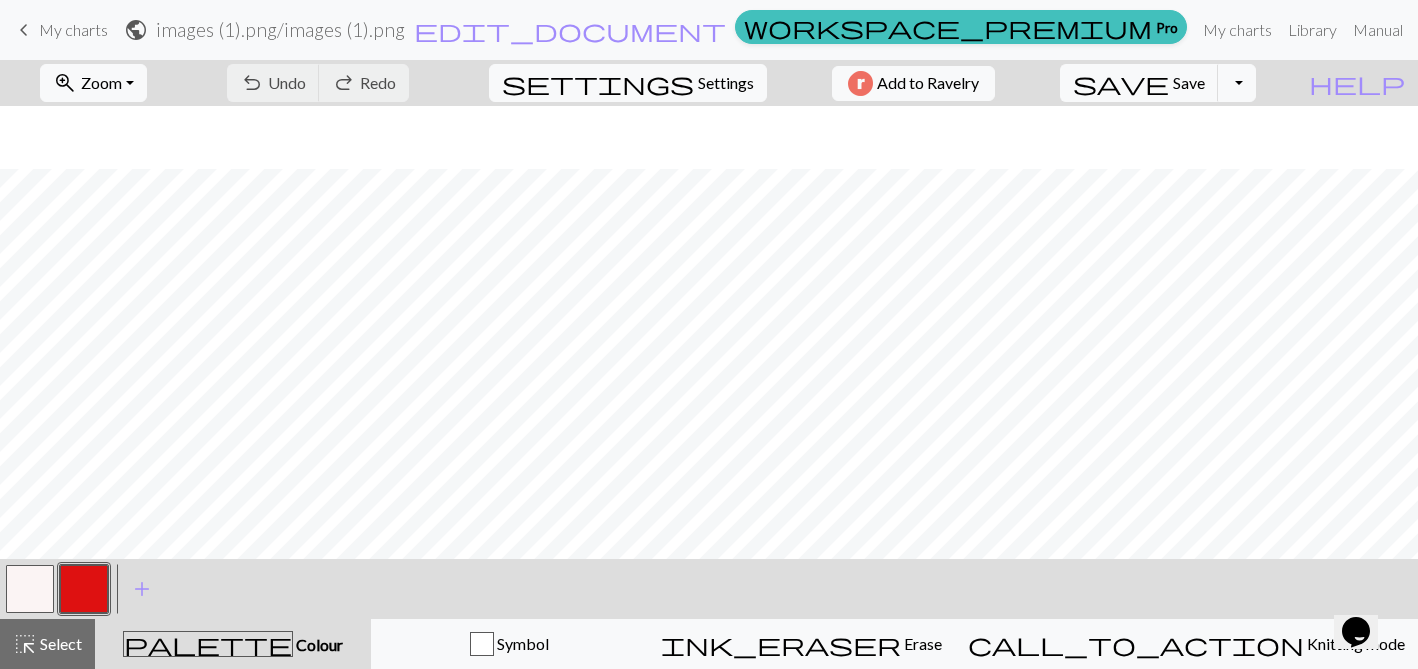 scroll, scrollTop: 64, scrollLeft: 0, axis: vertical 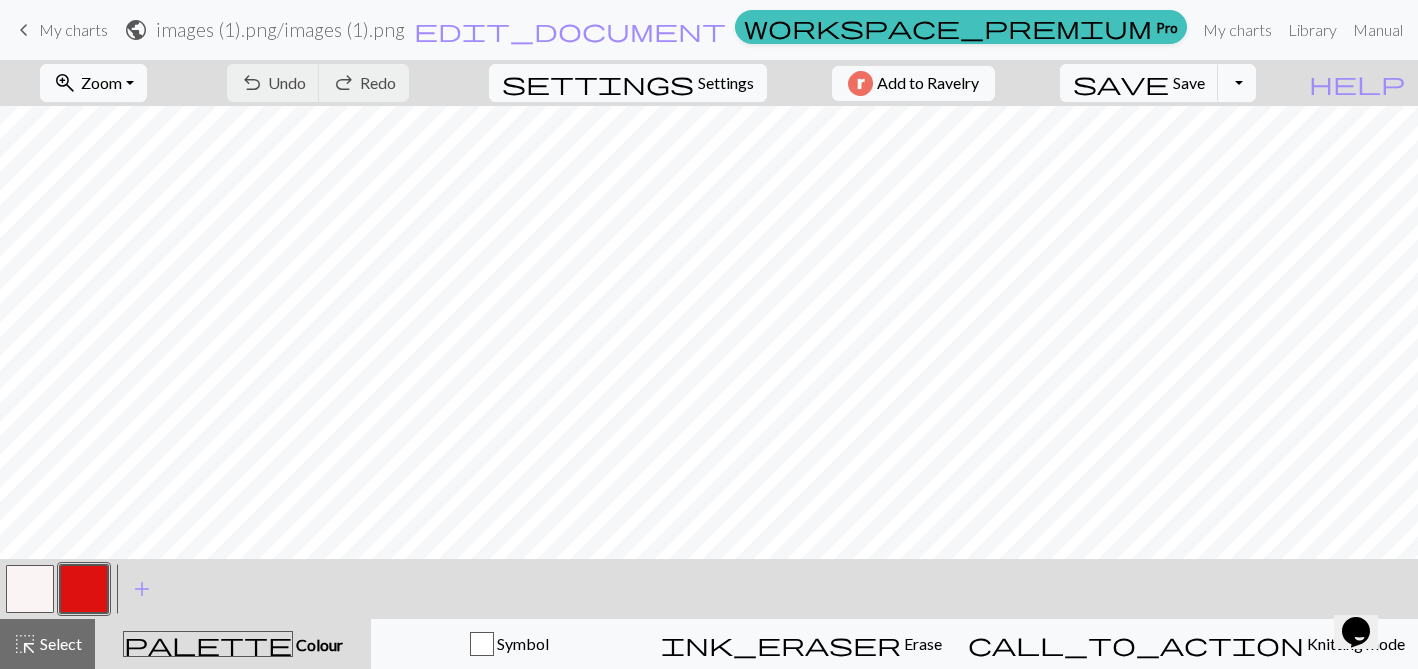 click at bounding box center [84, 589] 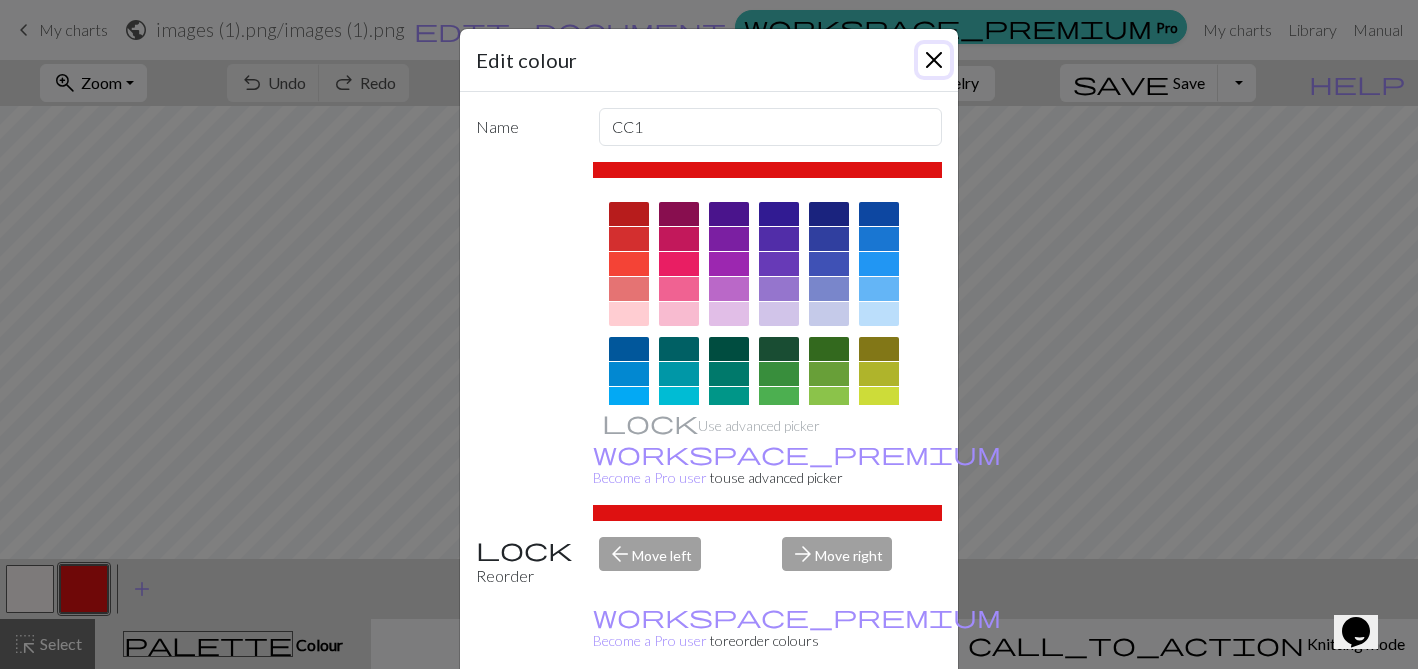 click at bounding box center (934, 60) 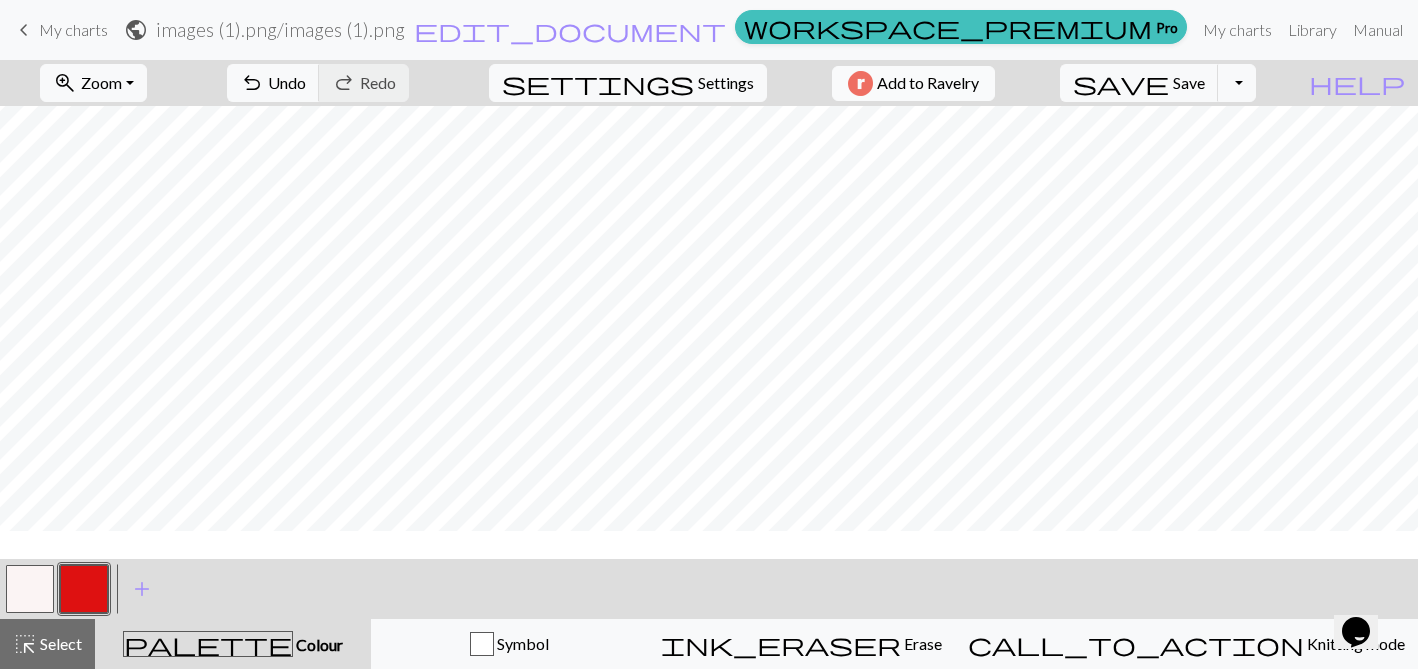 scroll, scrollTop: 5, scrollLeft: 0, axis: vertical 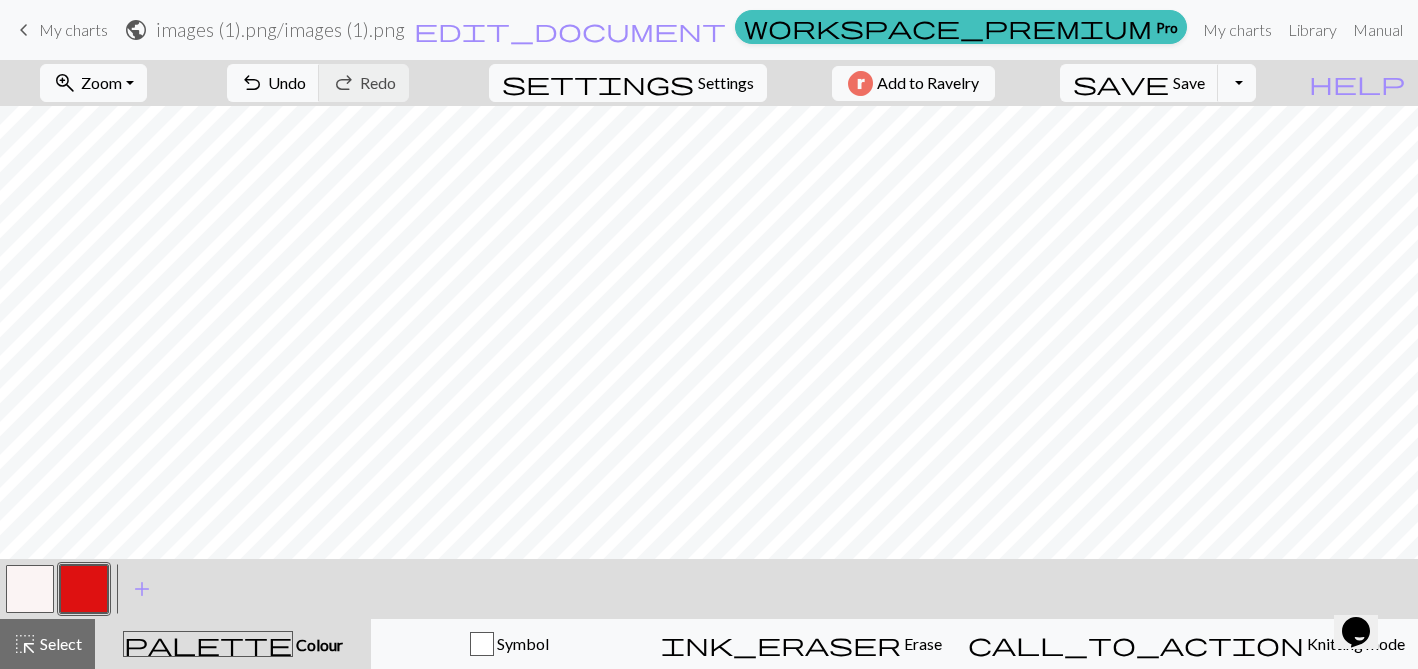 click at bounding box center (30, 589) 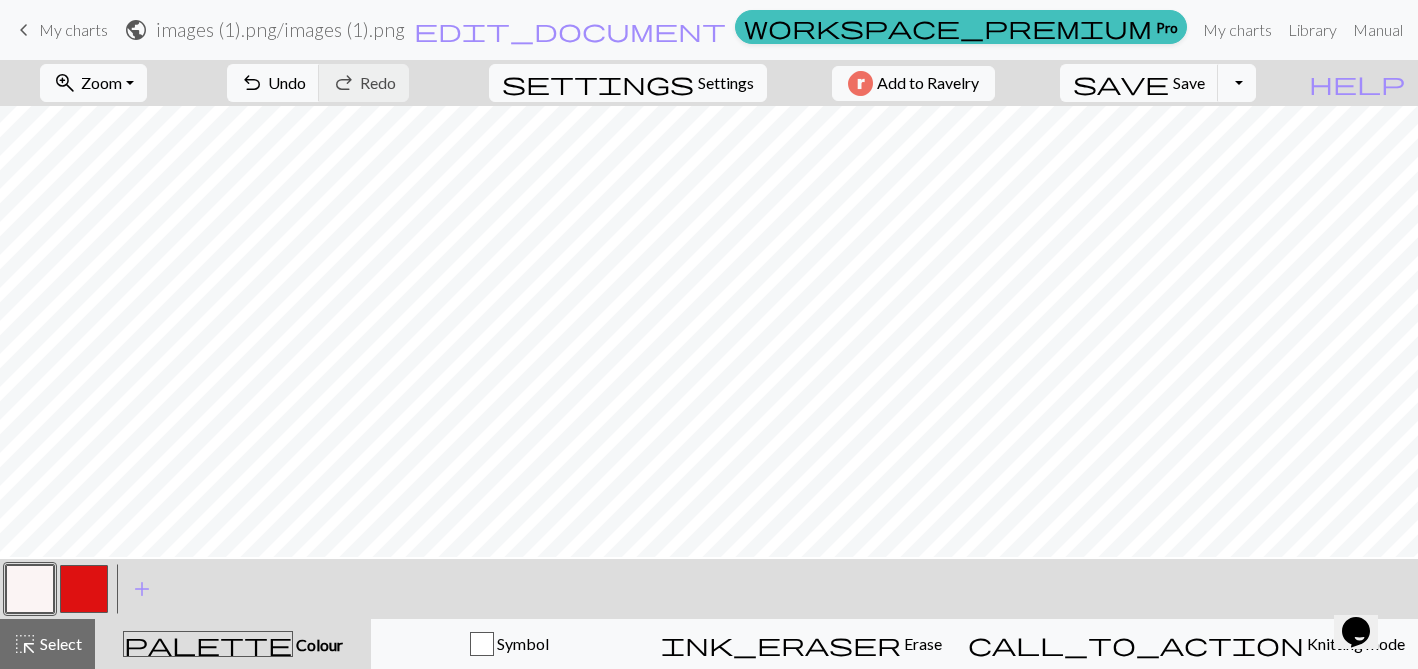 scroll, scrollTop: 0, scrollLeft: 0, axis: both 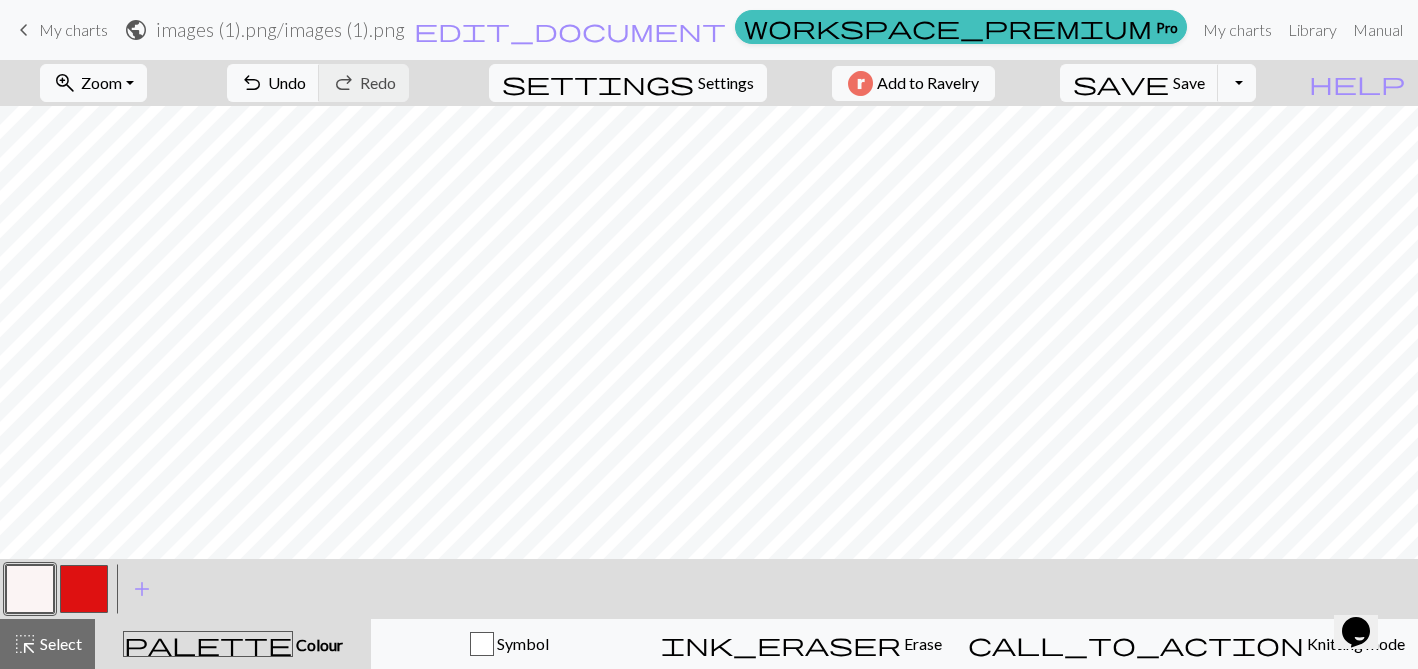 click on "My charts" at bounding box center [73, 29] 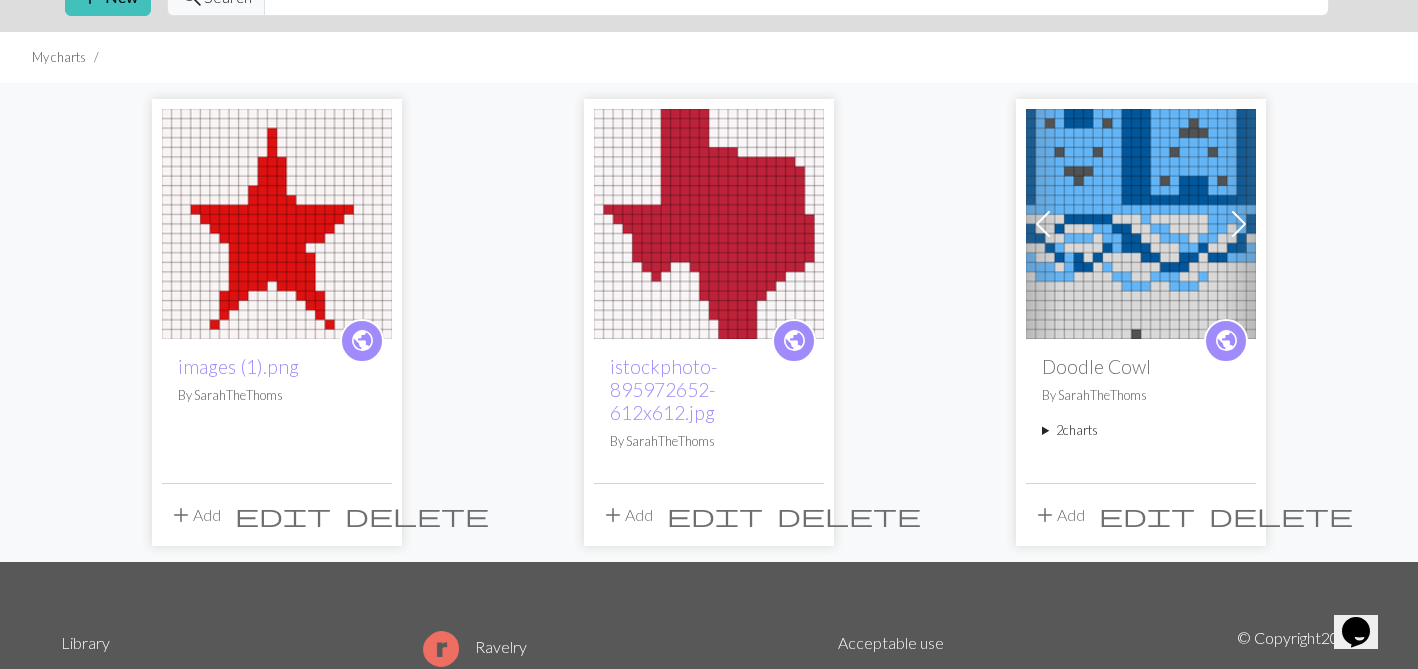 scroll, scrollTop: 96, scrollLeft: 0, axis: vertical 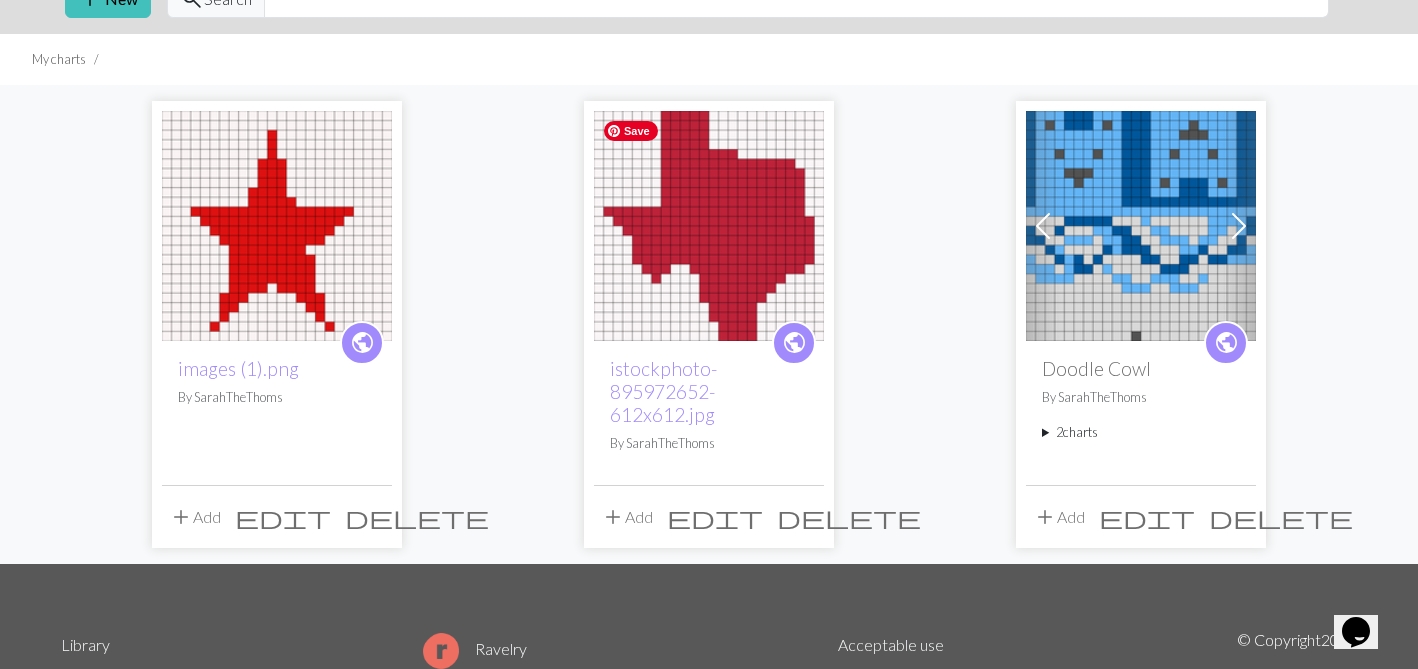 click at bounding box center [709, 226] 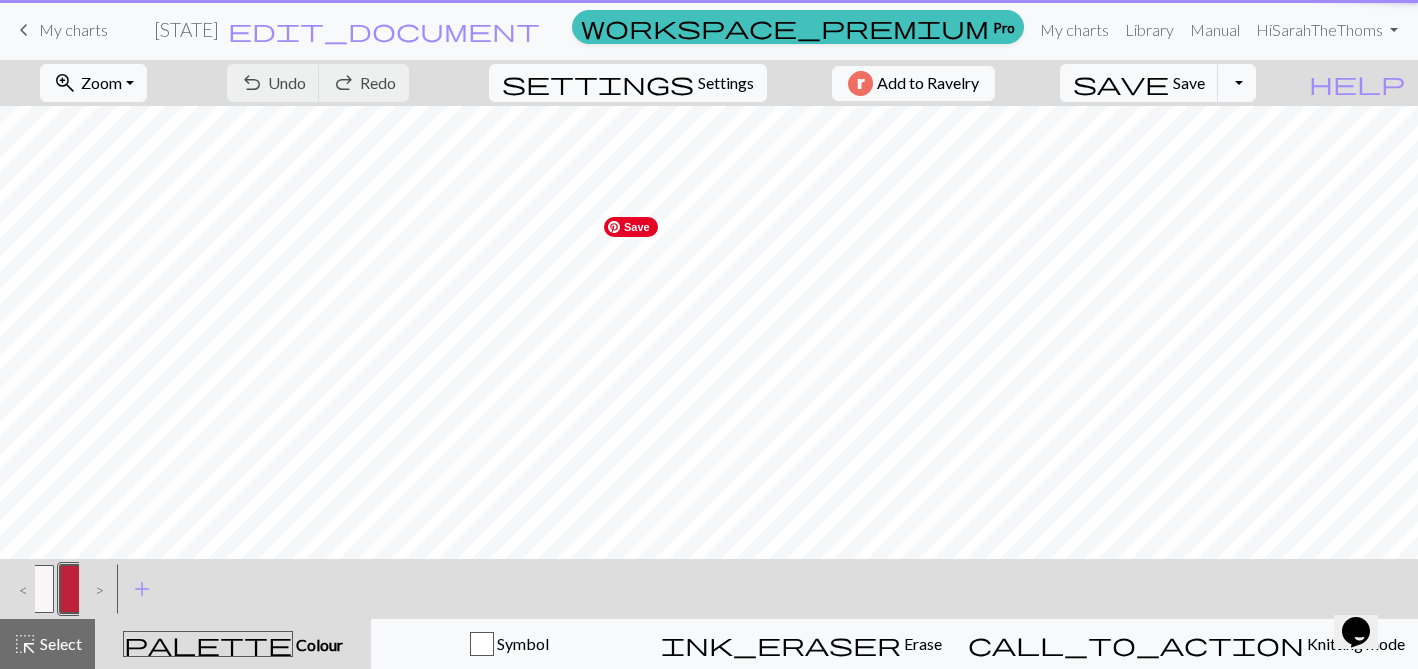 scroll, scrollTop: 0, scrollLeft: 0, axis: both 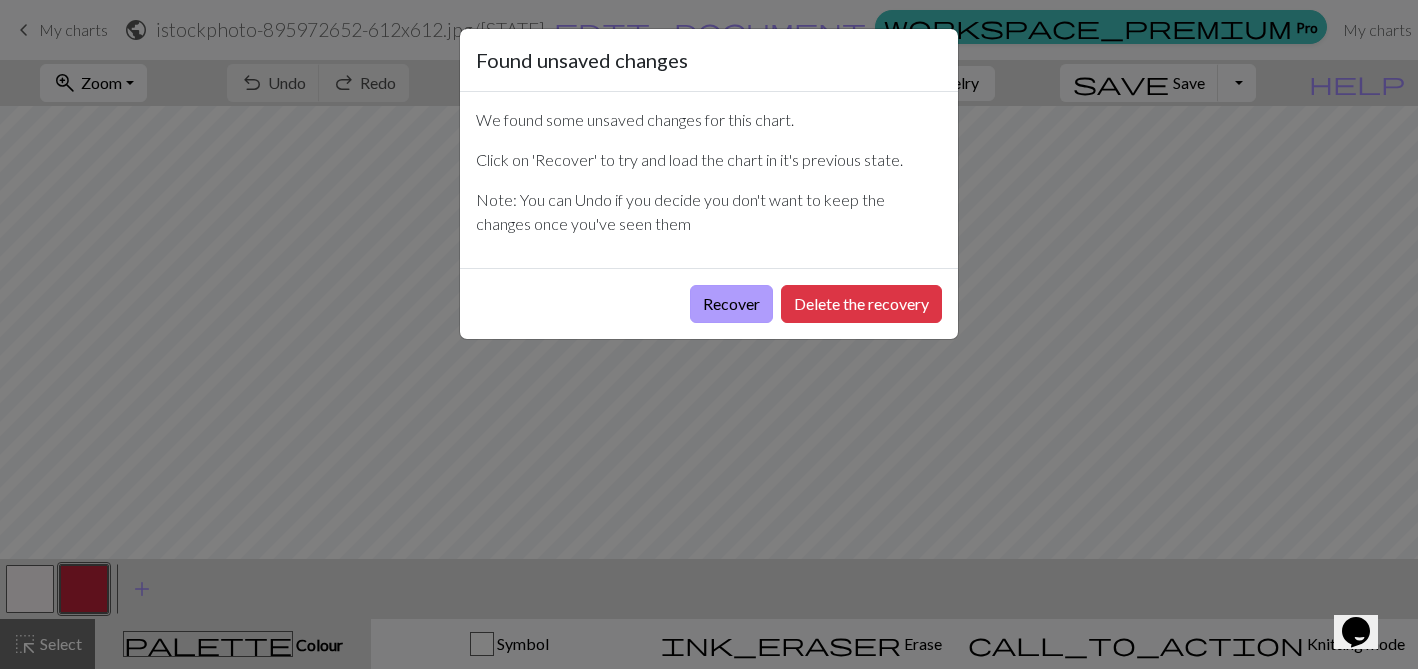 click on "Recover" at bounding box center (731, 304) 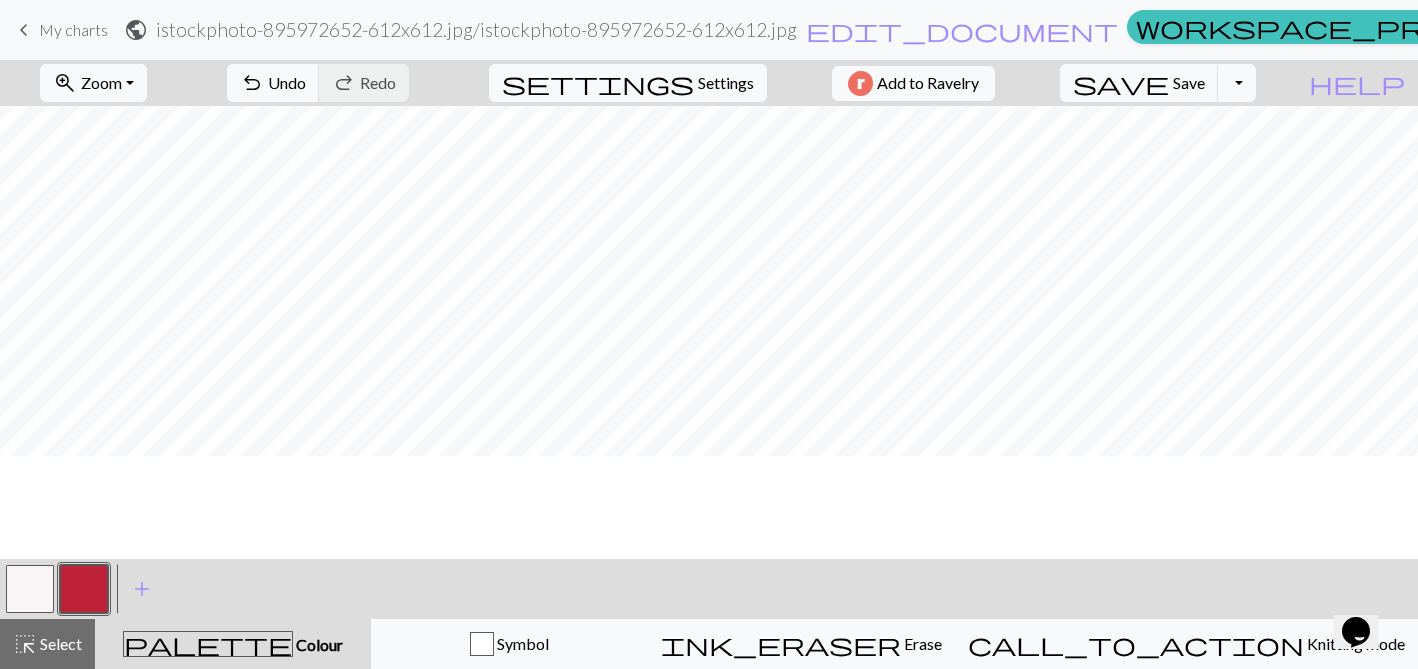 scroll, scrollTop: 0, scrollLeft: 0, axis: both 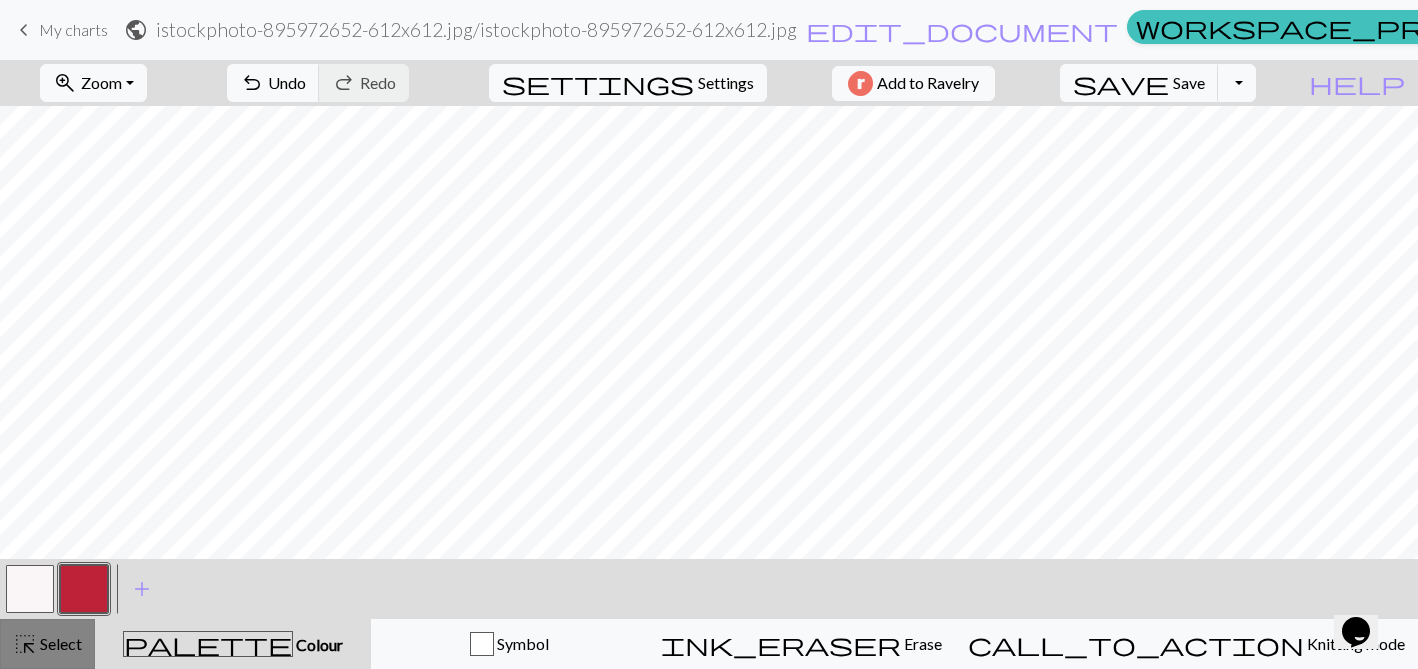 click on "Select" at bounding box center [59, 643] 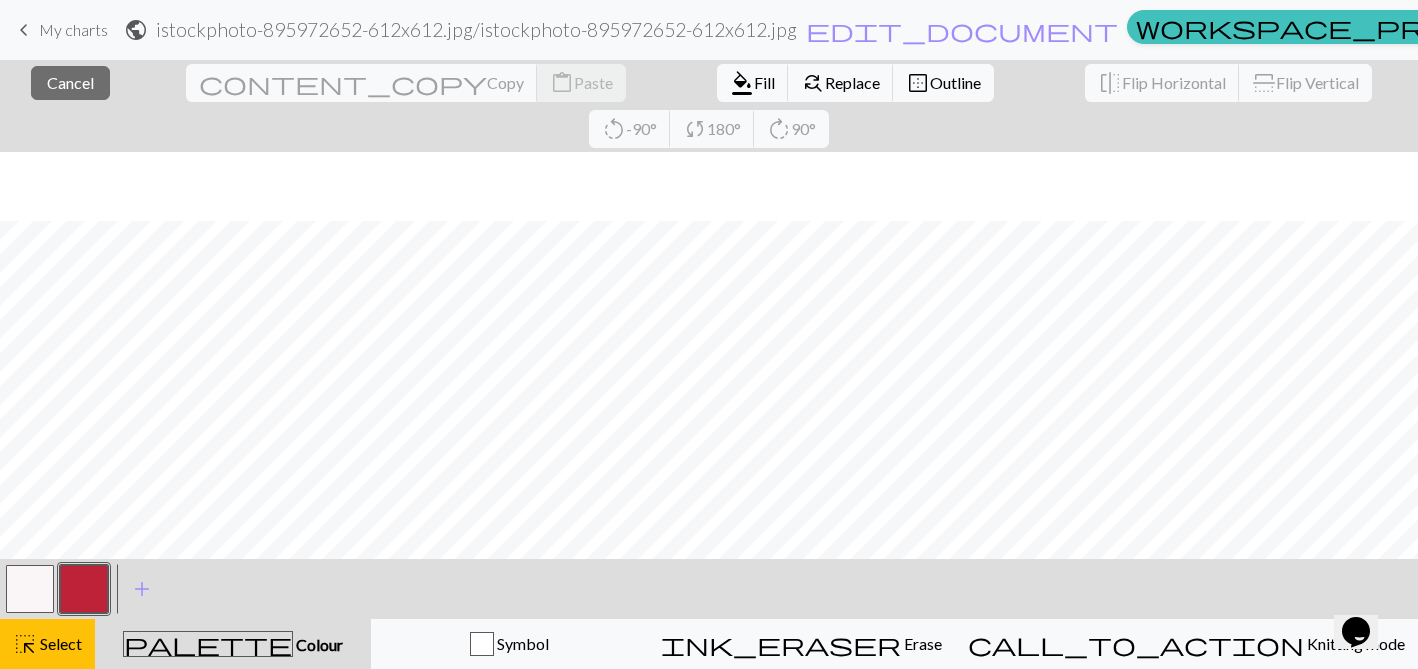 scroll, scrollTop: 189, scrollLeft: 0, axis: vertical 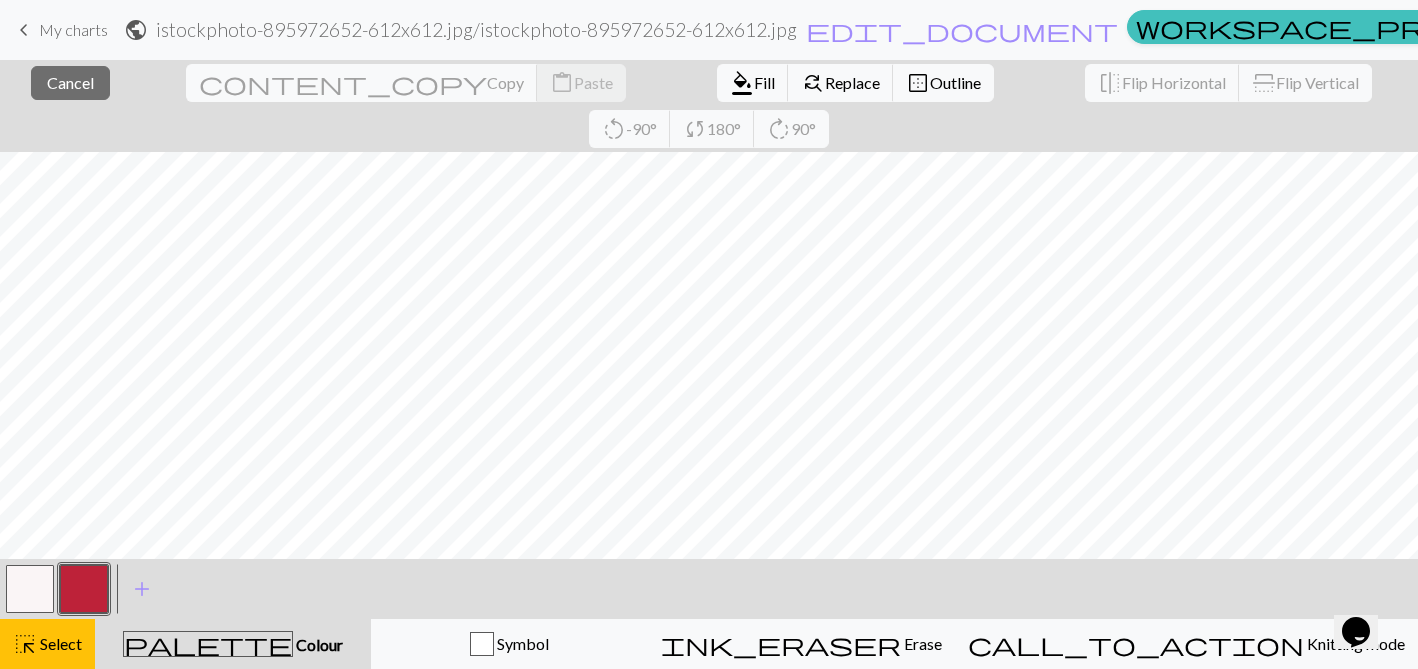 click on "palette   Colour   Colour" at bounding box center (233, 644) 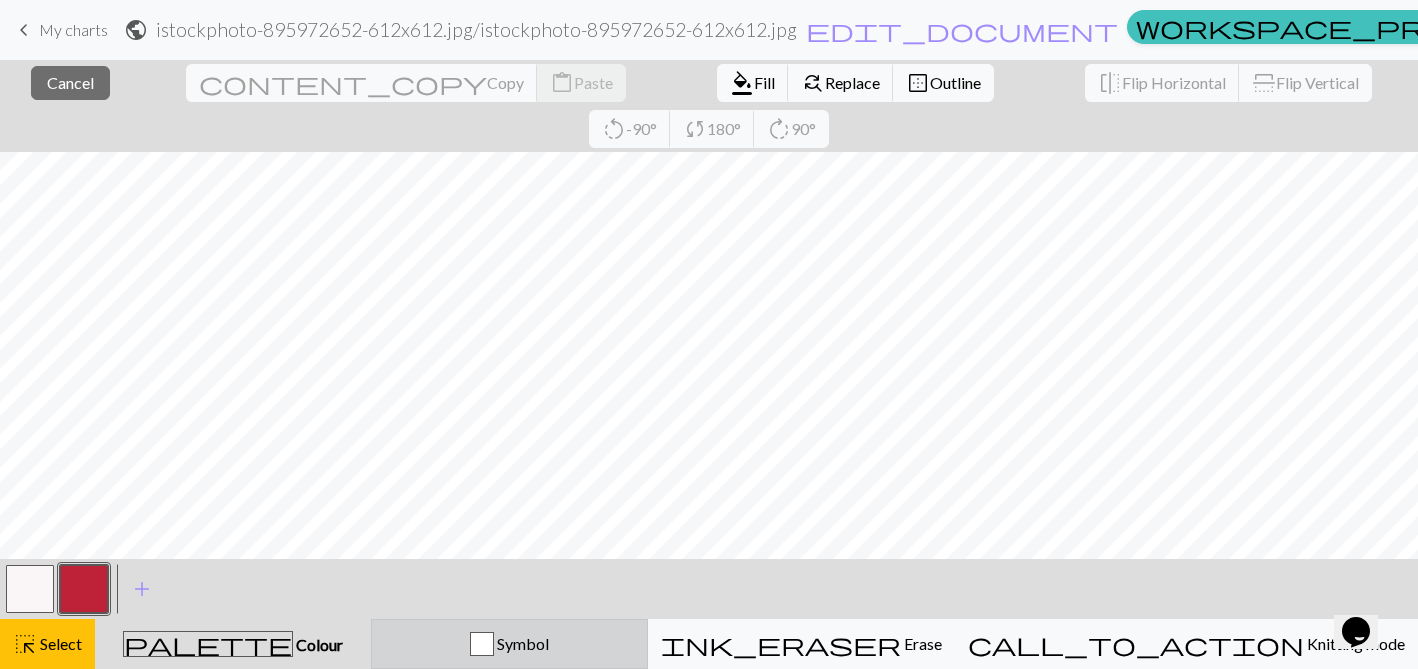 click at bounding box center [482, 644] 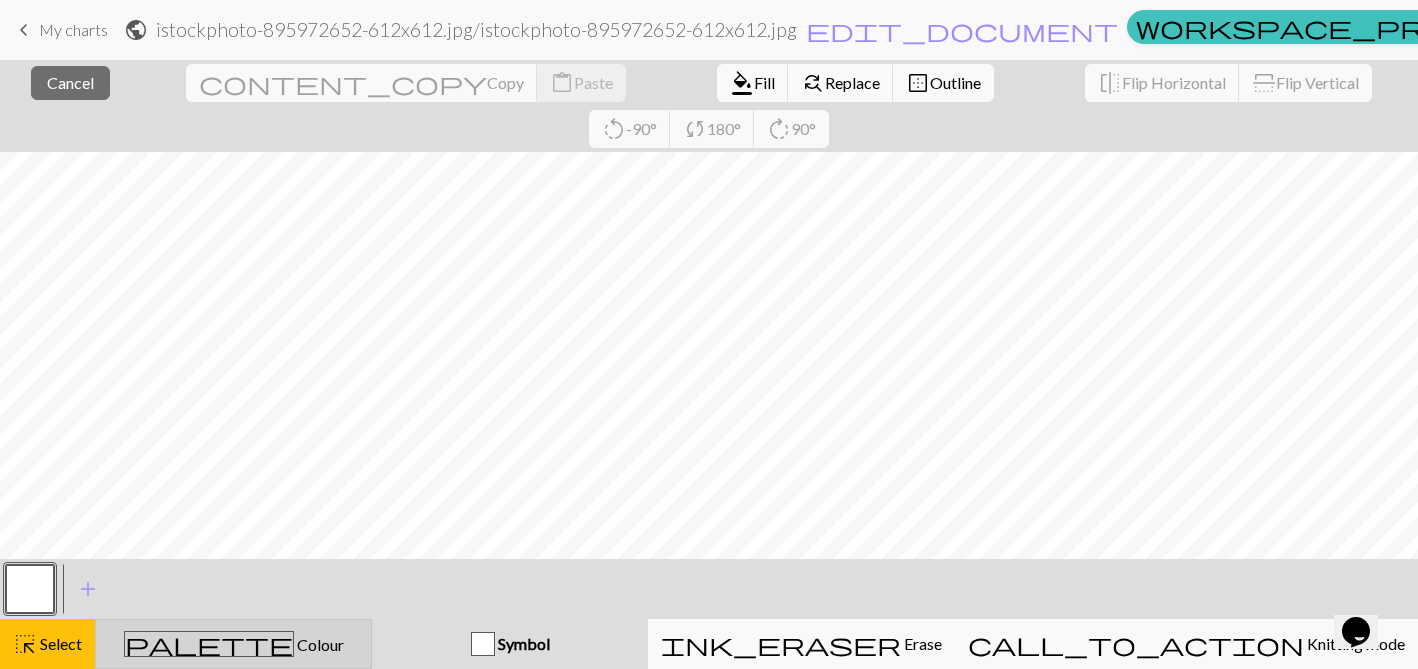 click on "palette" at bounding box center [209, 644] 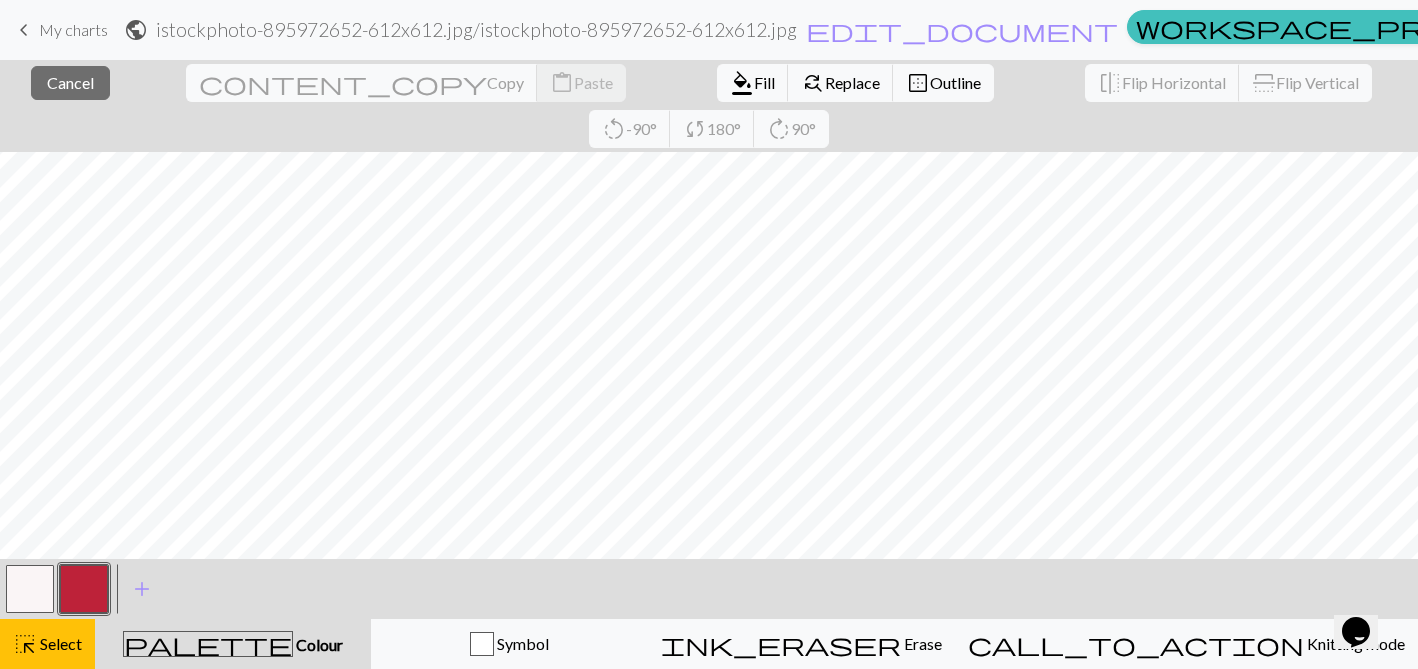 scroll, scrollTop: 0, scrollLeft: 0, axis: both 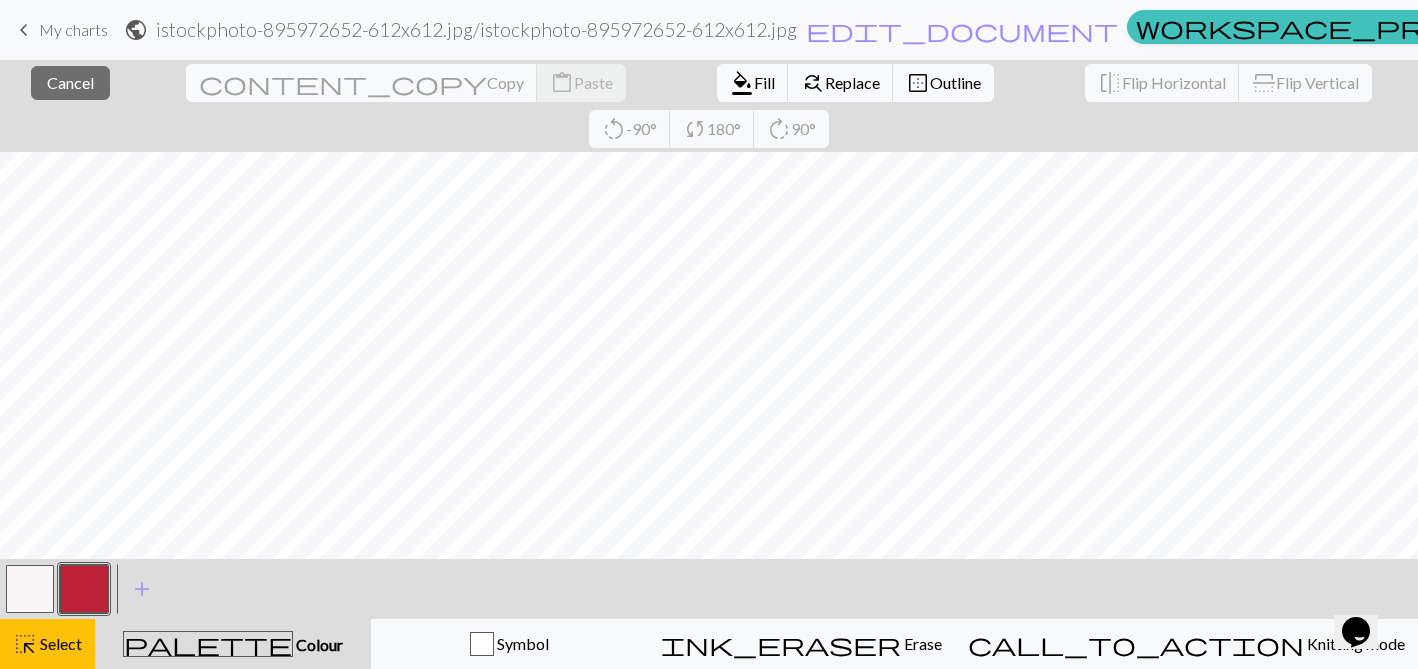 click on "My charts" at bounding box center (73, 29) 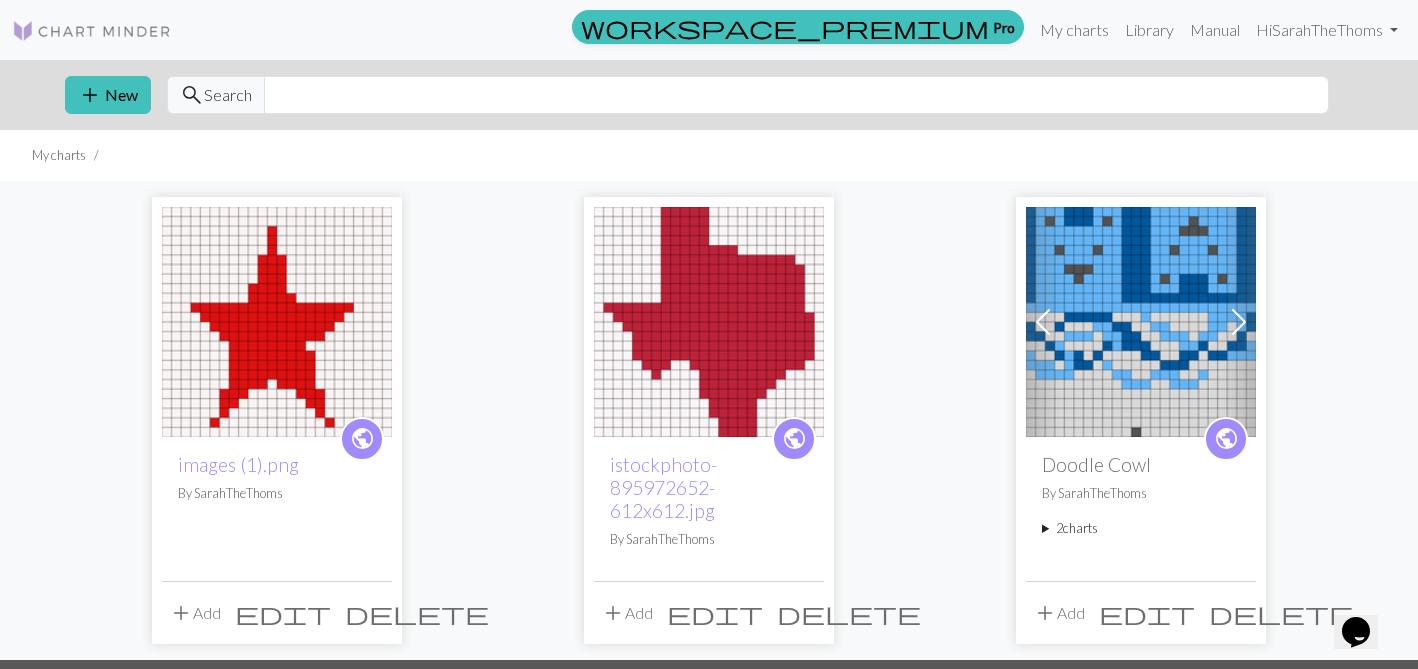 click on "edit" at bounding box center [283, 613] 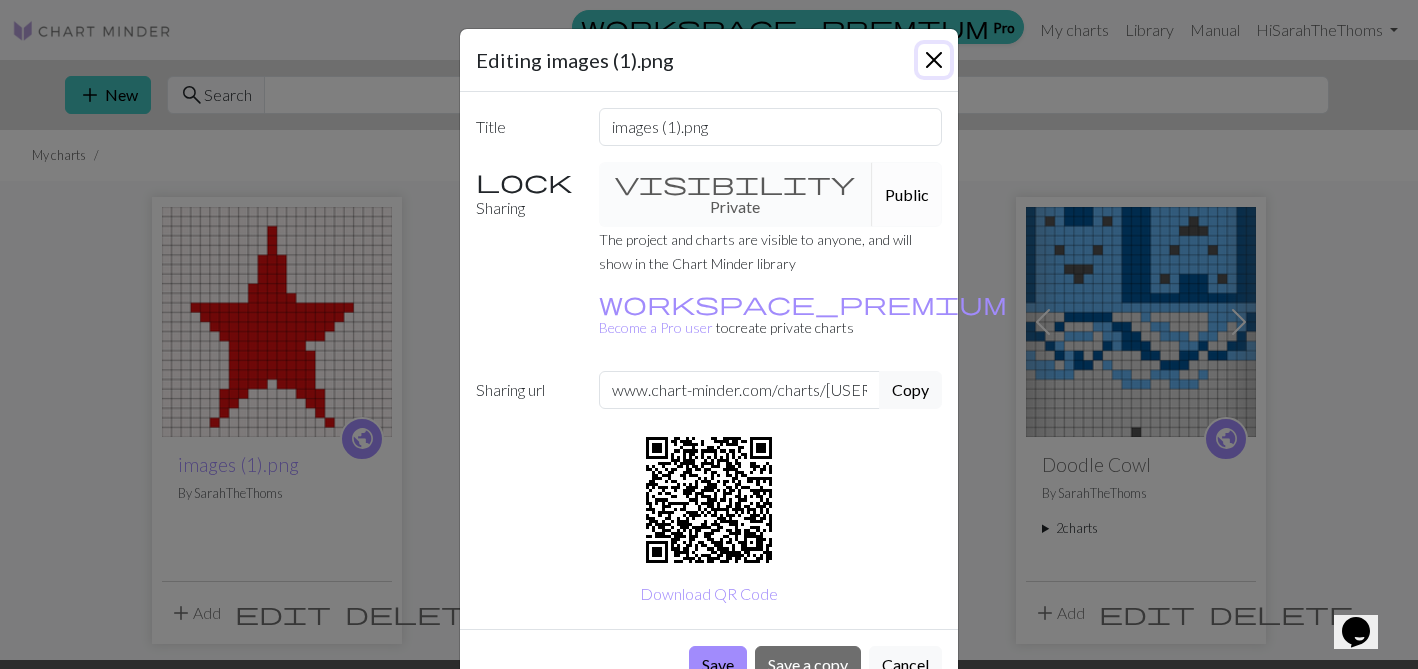 click at bounding box center (934, 60) 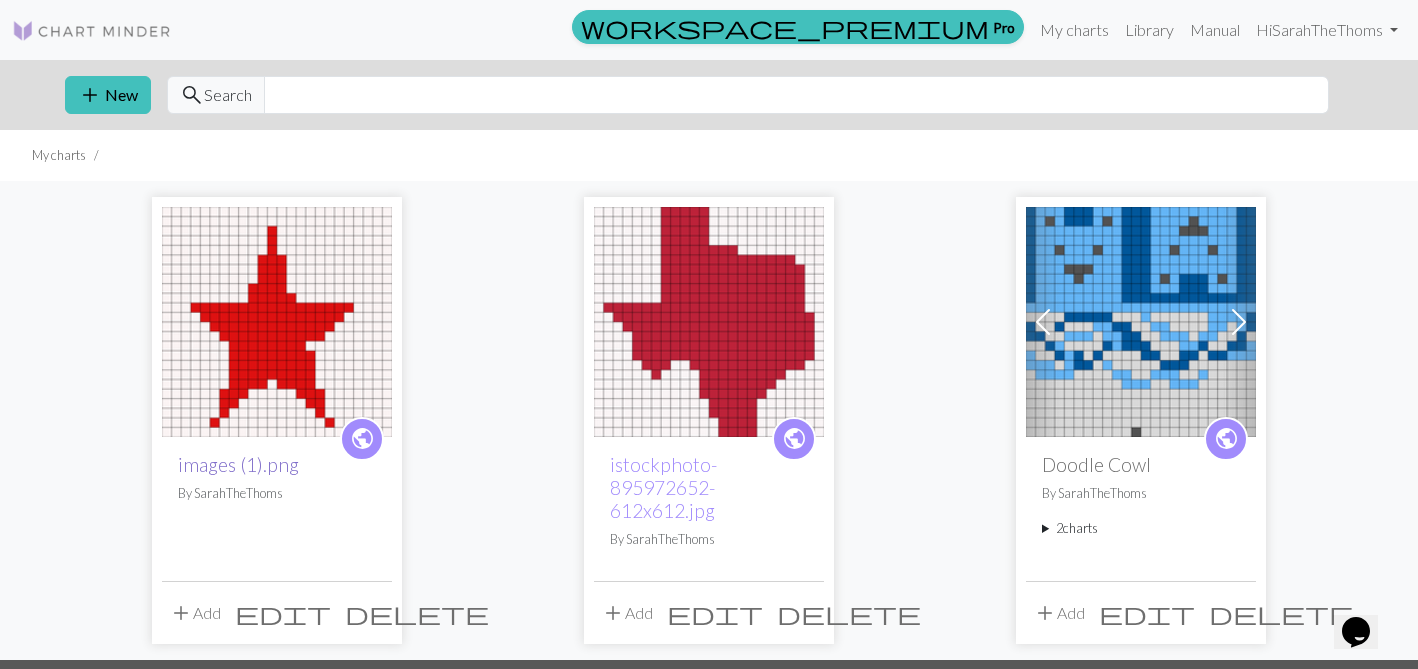 click on "images (1).png" at bounding box center [238, 464] 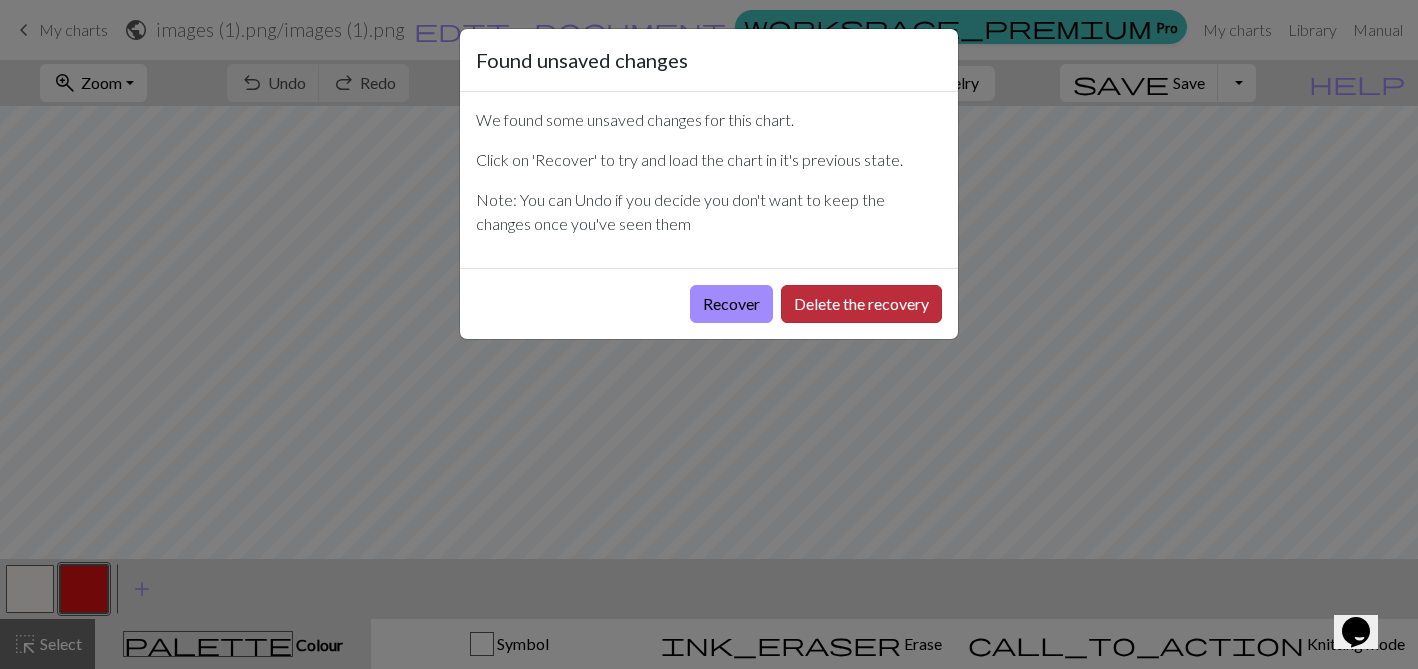 click on "Delete the recovery" at bounding box center (861, 304) 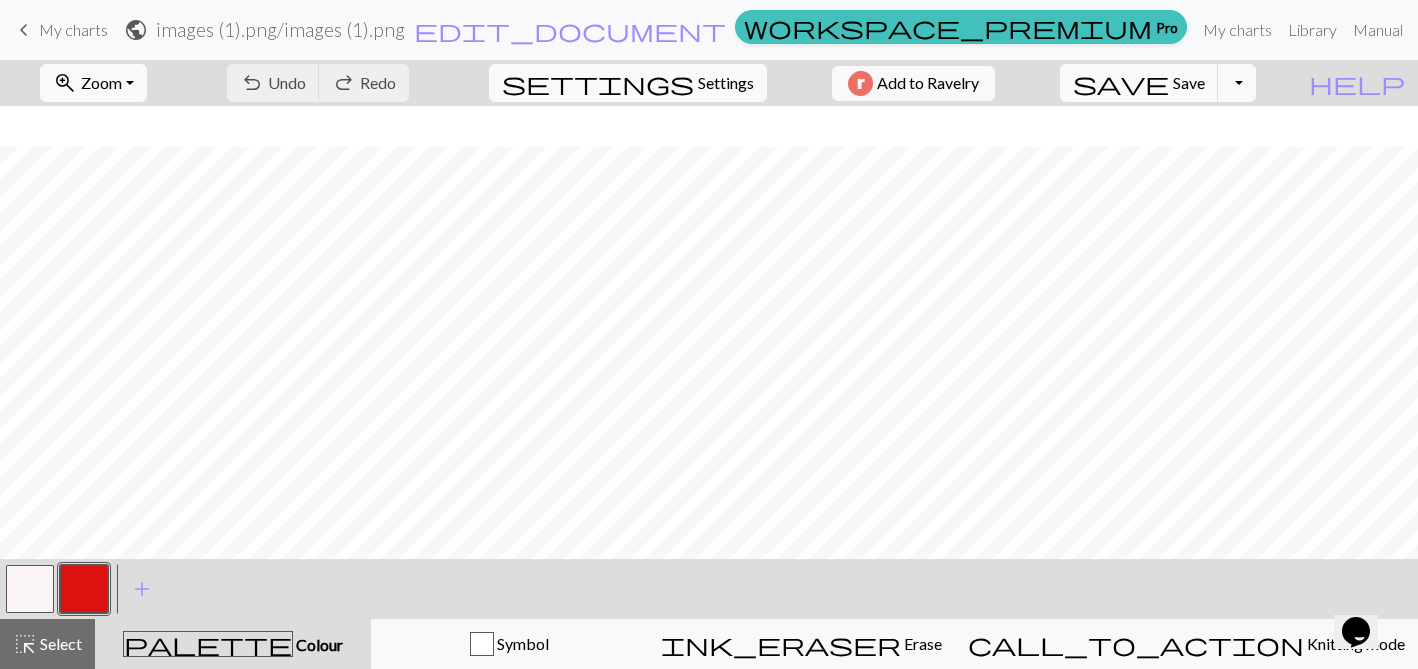 scroll, scrollTop: 117, scrollLeft: 0, axis: vertical 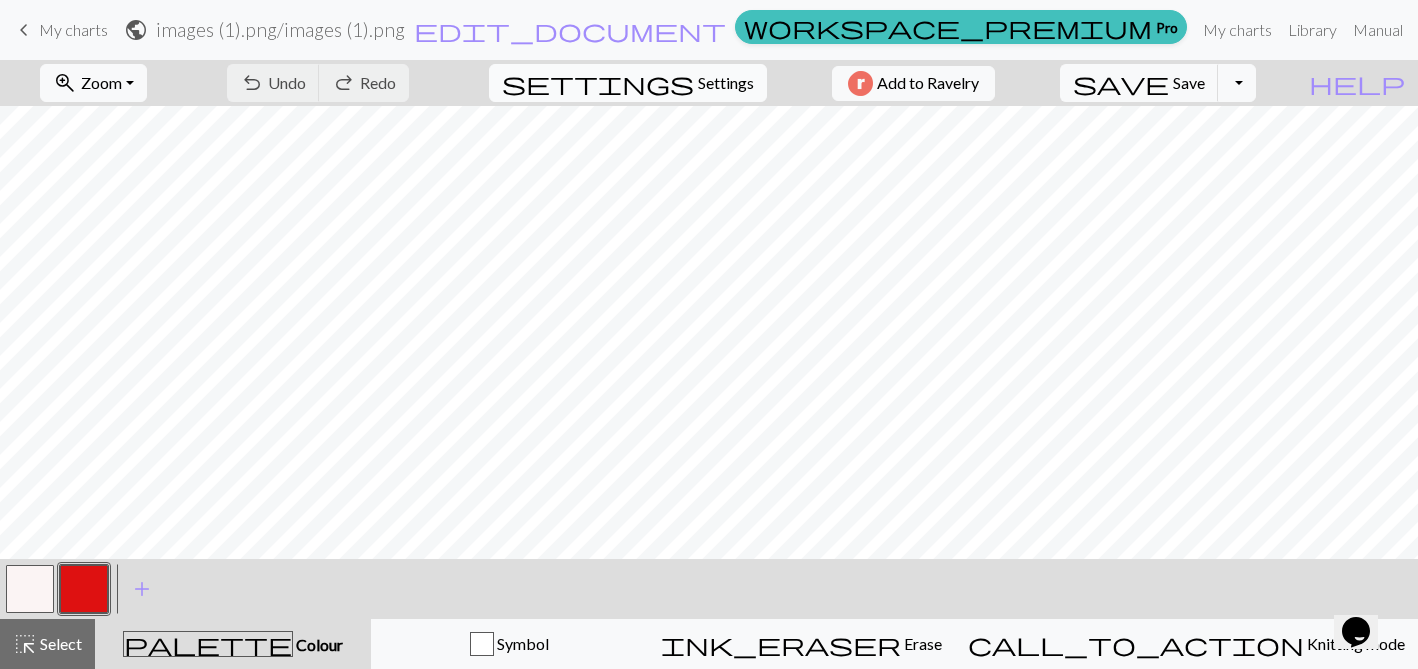 click on "Settings" at bounding box center (726, 83) 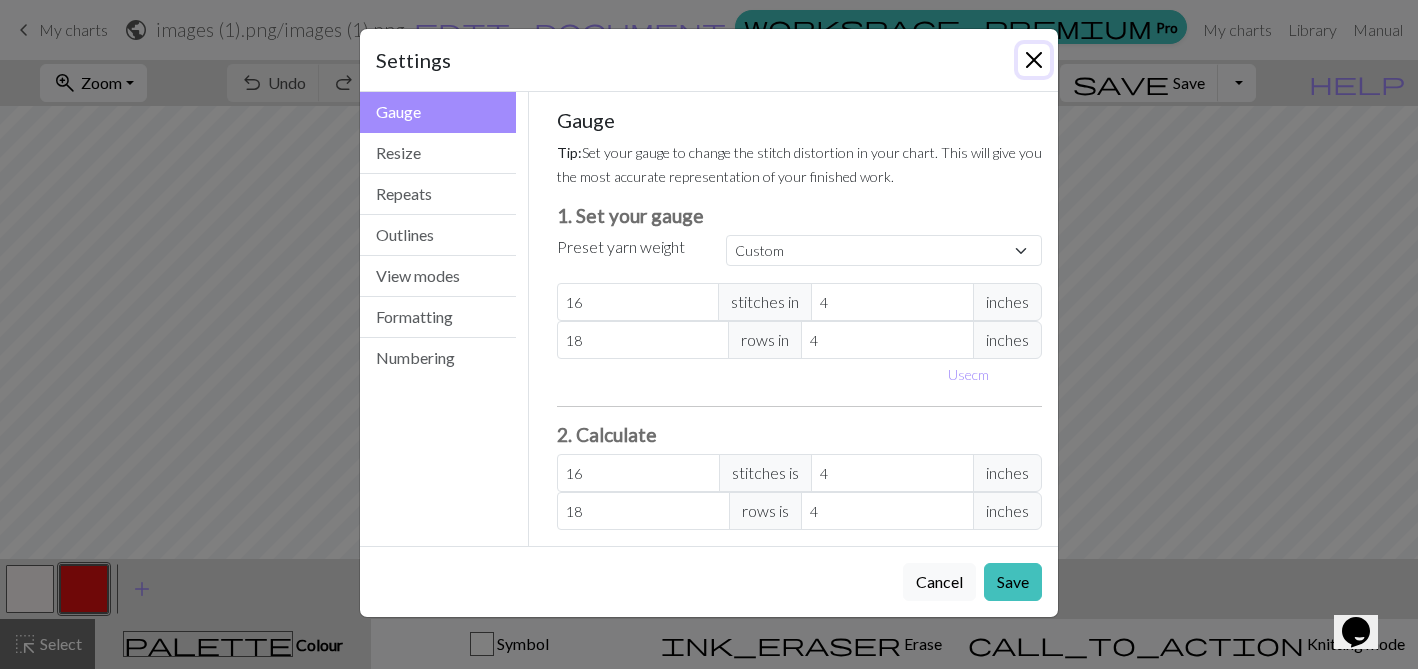 click at bounding box center [1034, 60] 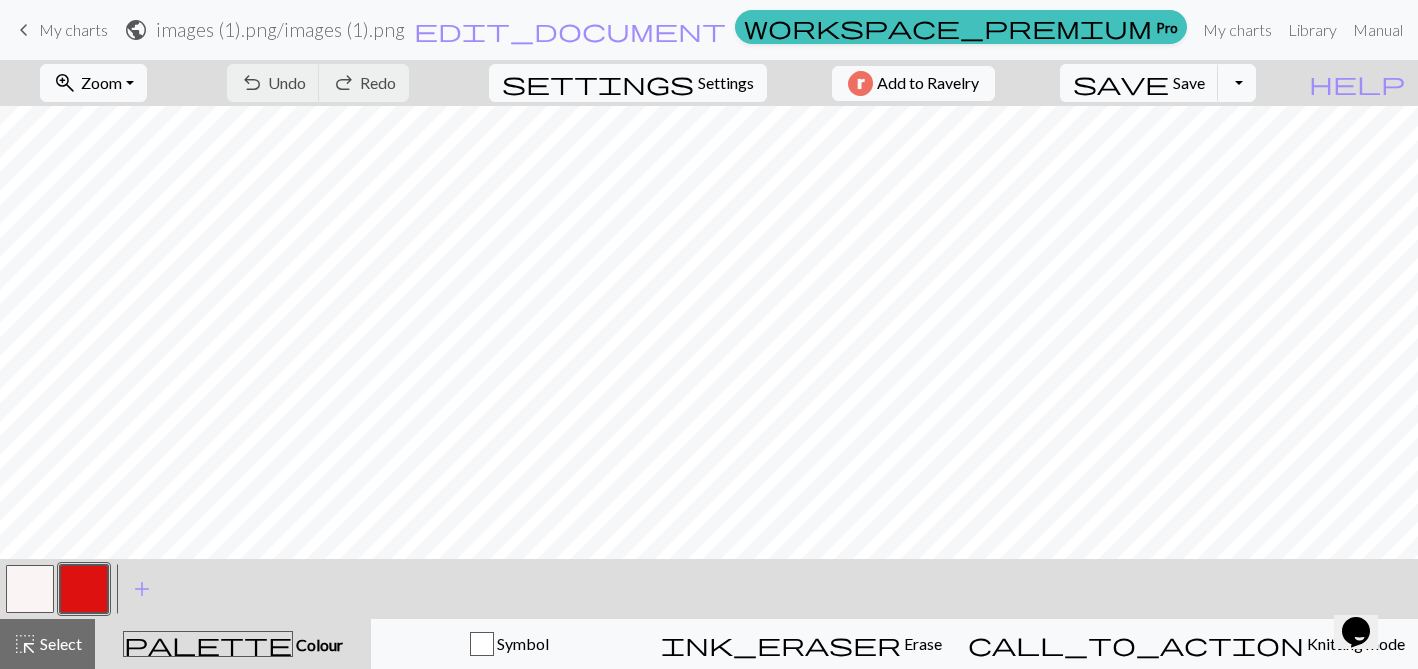 click on "keyboard_arrow_left" at bounding box center (24, 30) 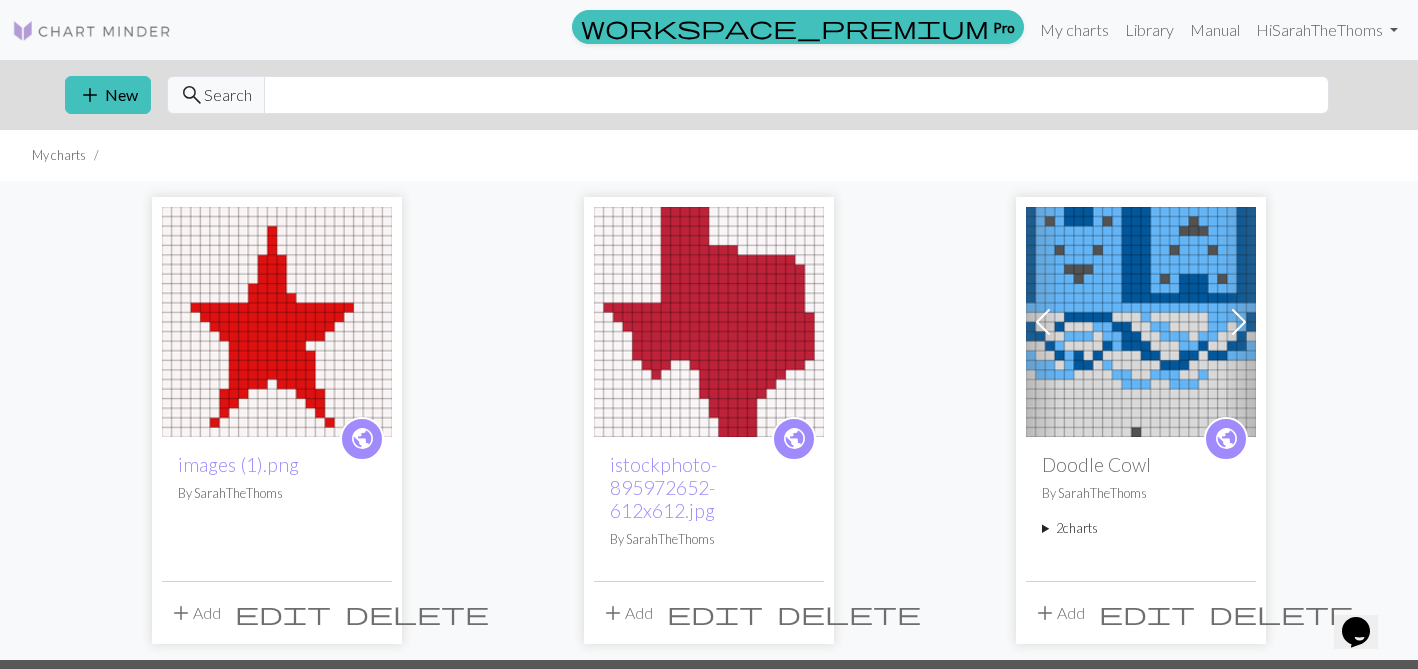 click on "delete" at bounding box center [417, 613] 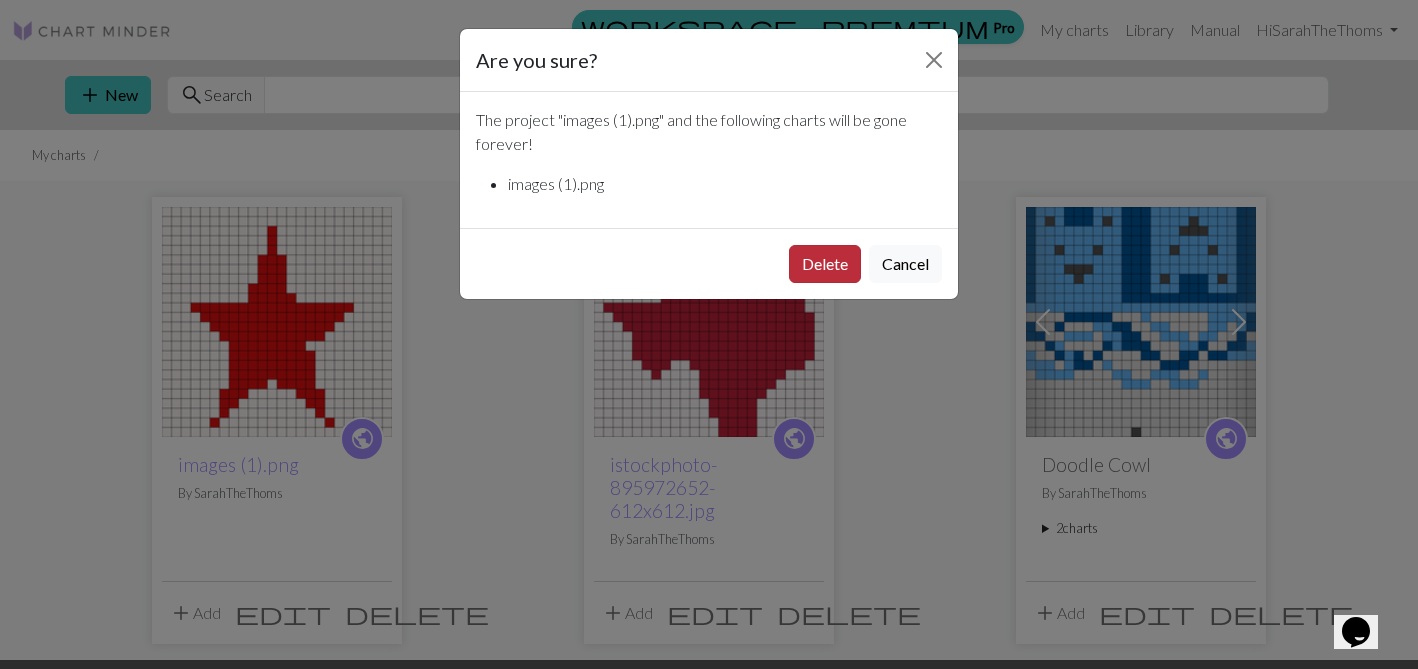 click on "Delete" at bounding box center [825, 264] 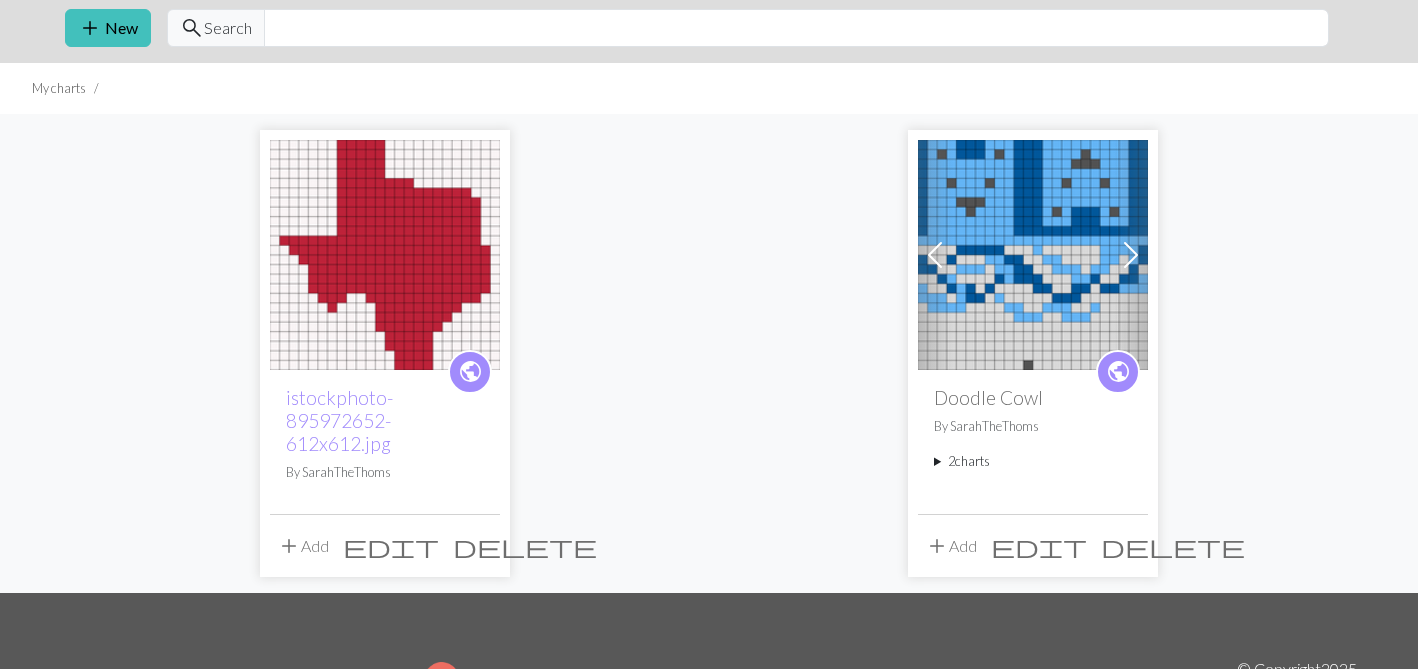 scroll, scrollTop: 0, scrollLeft: 0, axis: both 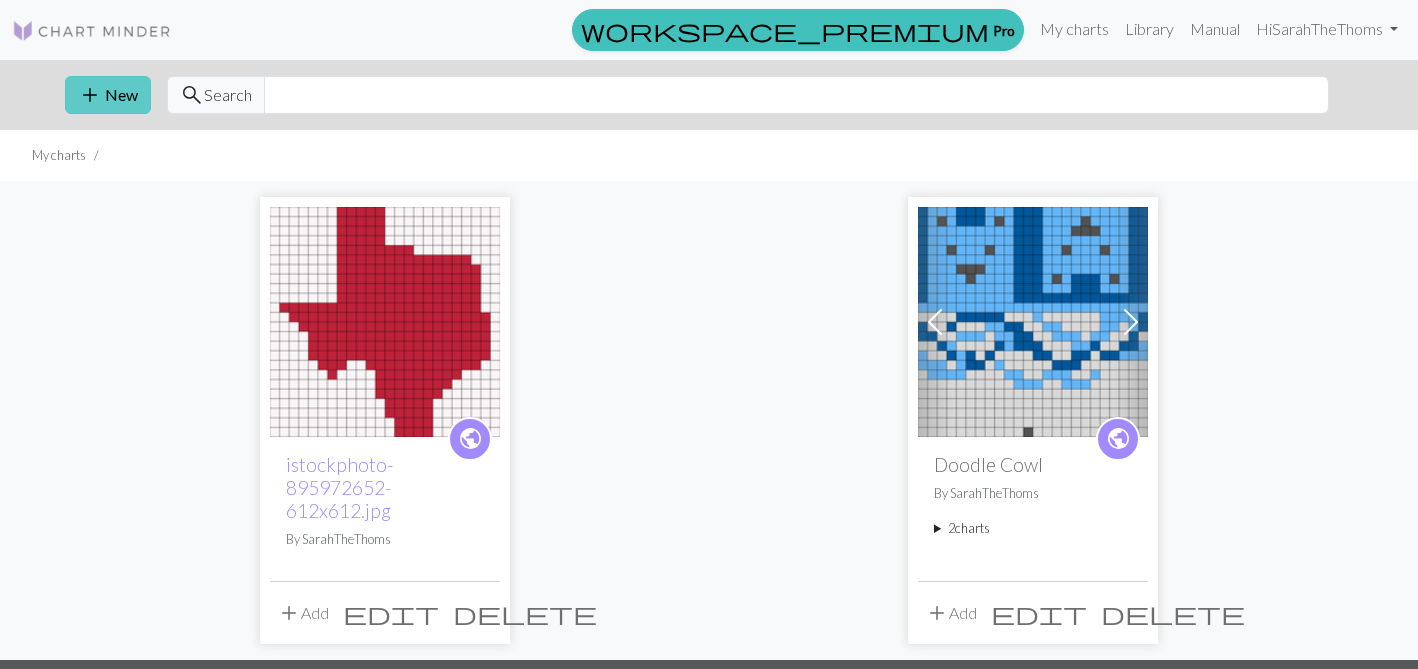 click on "add   New" at bounding box center [108, 95] 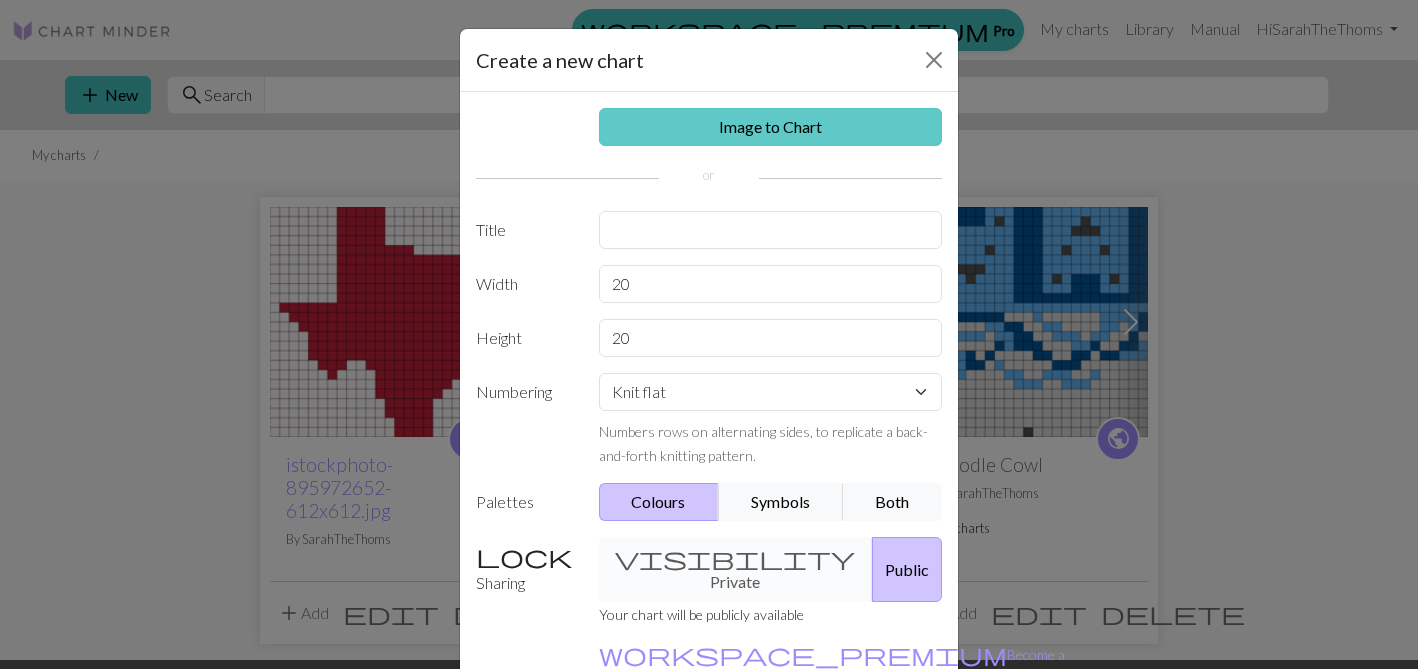 click on "Image to Chart" at bounding box center (771, 127) 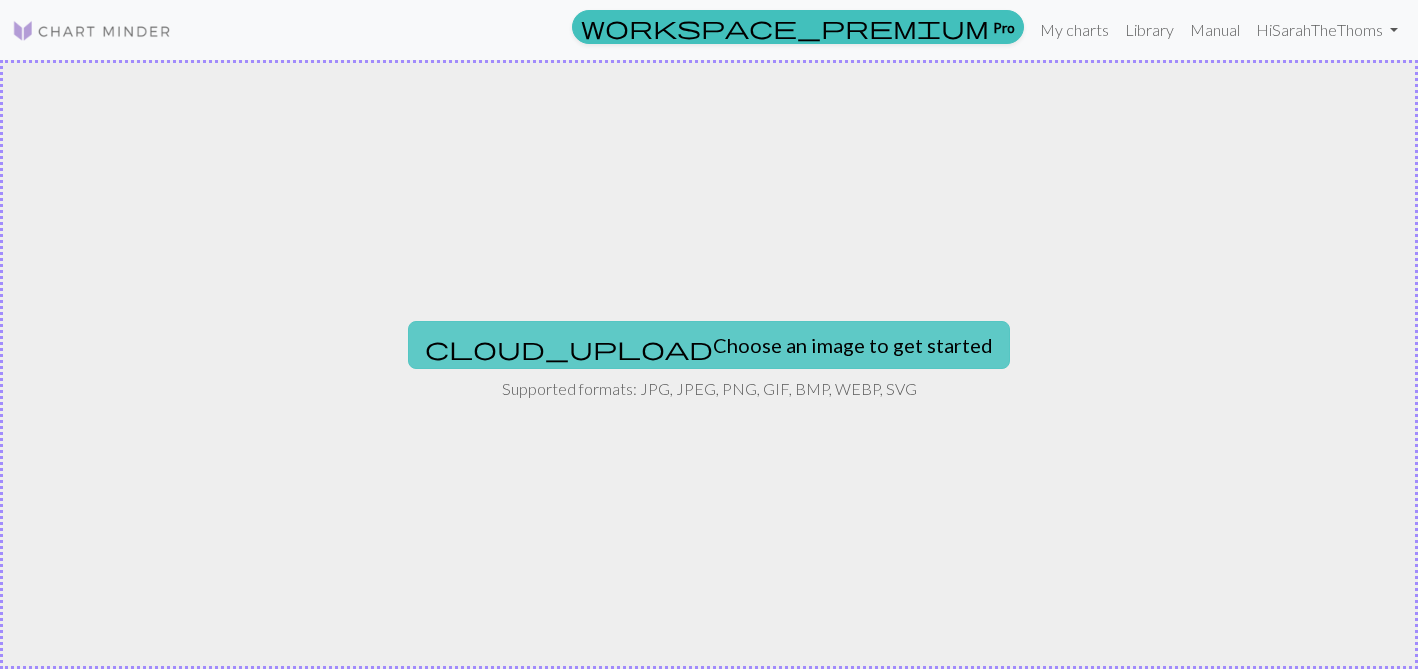 click on "cloud_upload  Choose an image to get started" at bounding box center [709, 345] 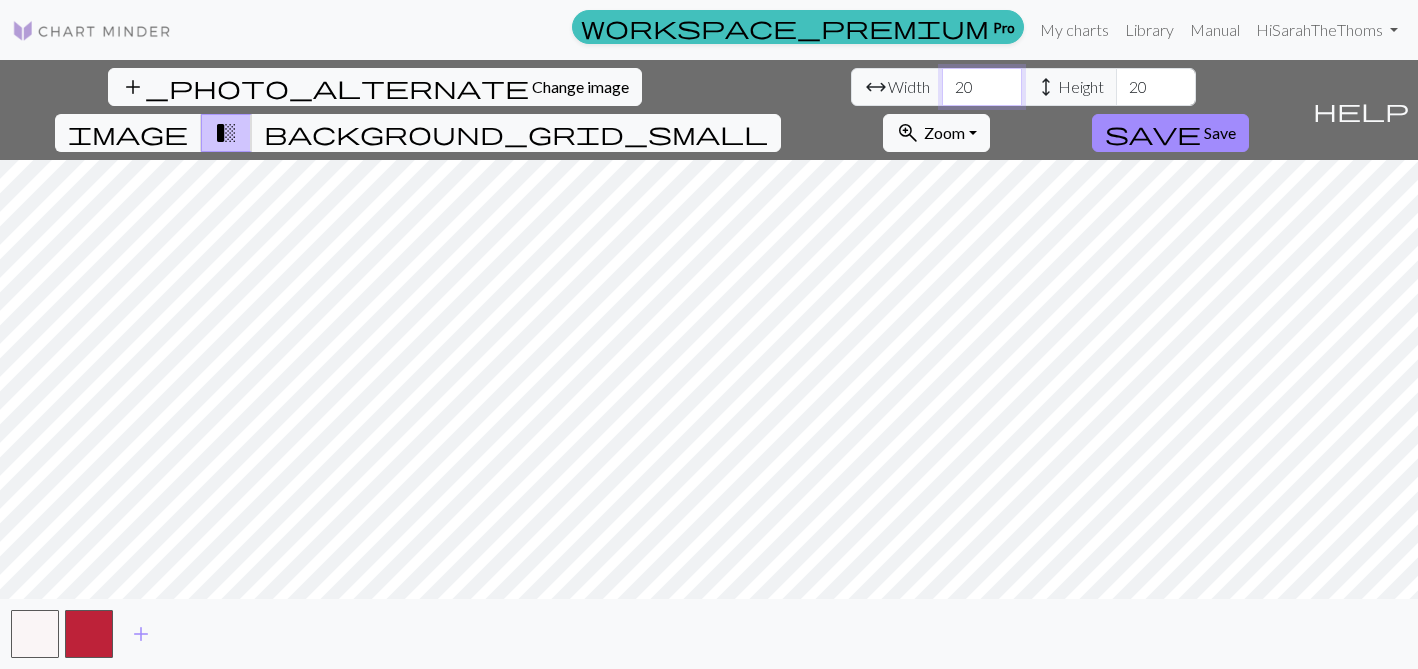 click on "20" at bounding box center [982, 87] 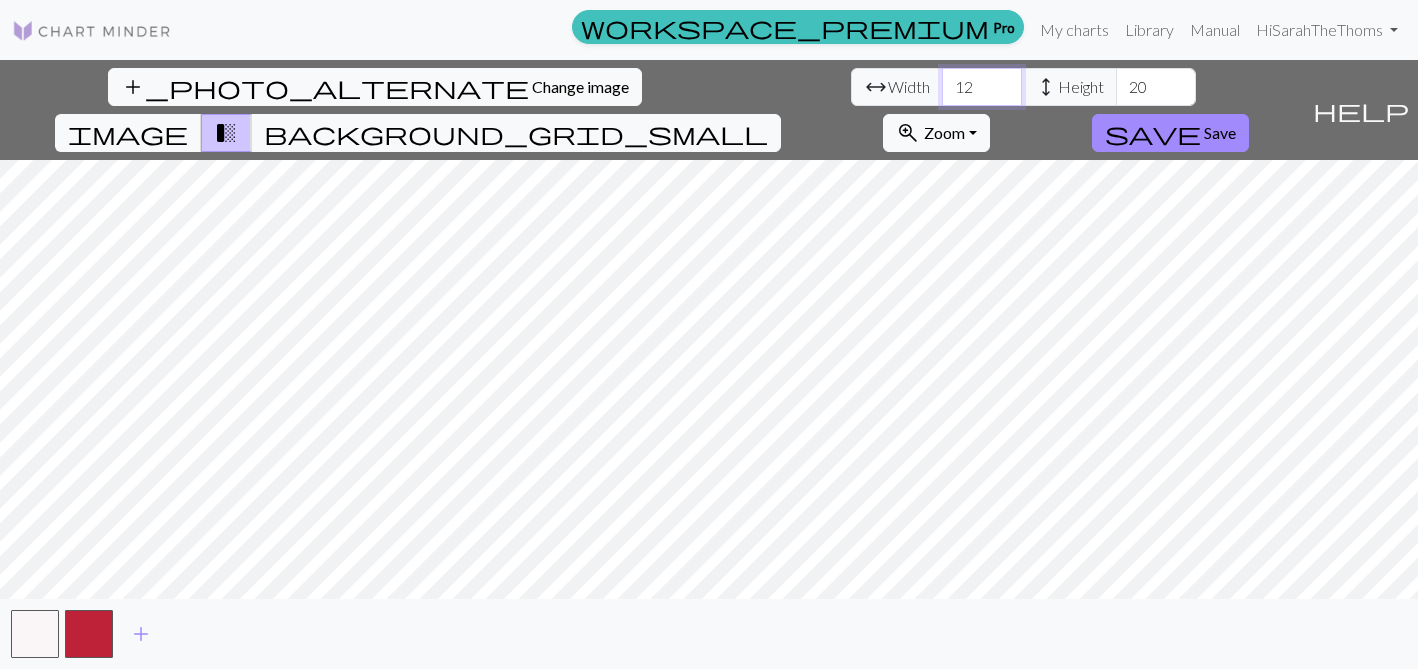 type on "12" 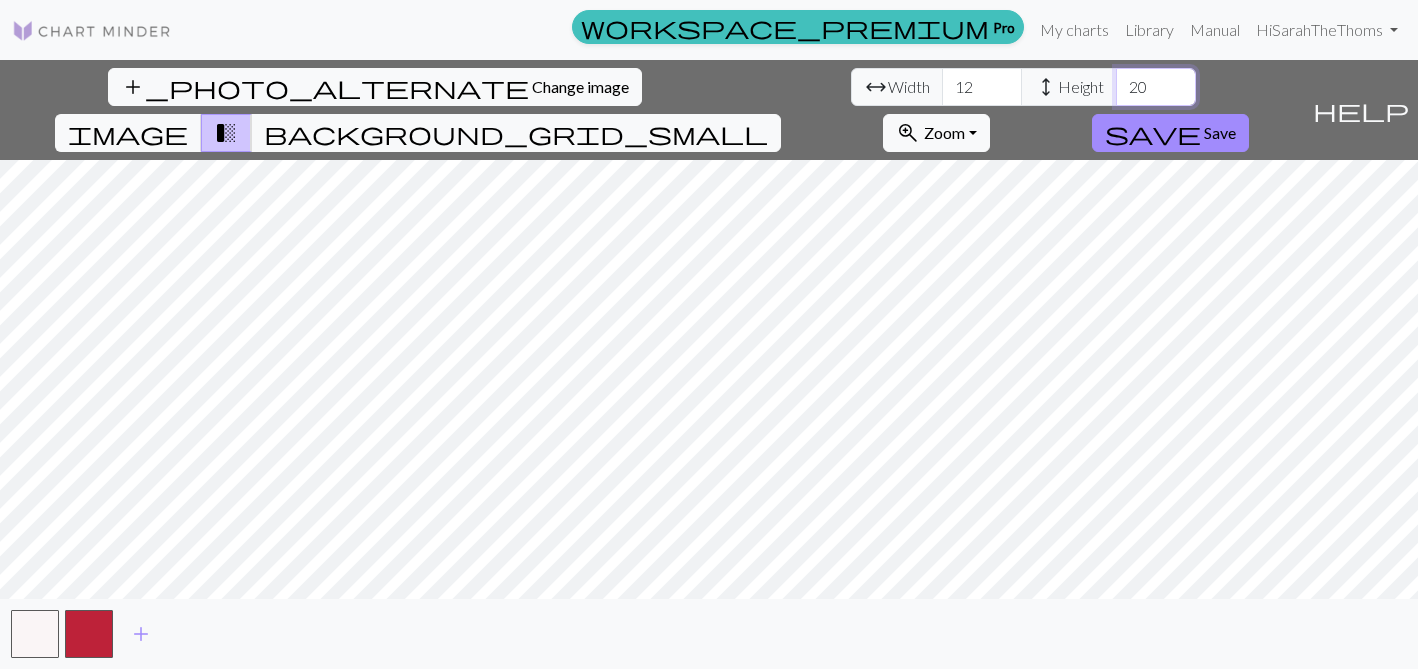 drag, startPoint x: 614, startPoint y: 91, endPoint x: 589, endPoint y: 90, distance: 25.019993 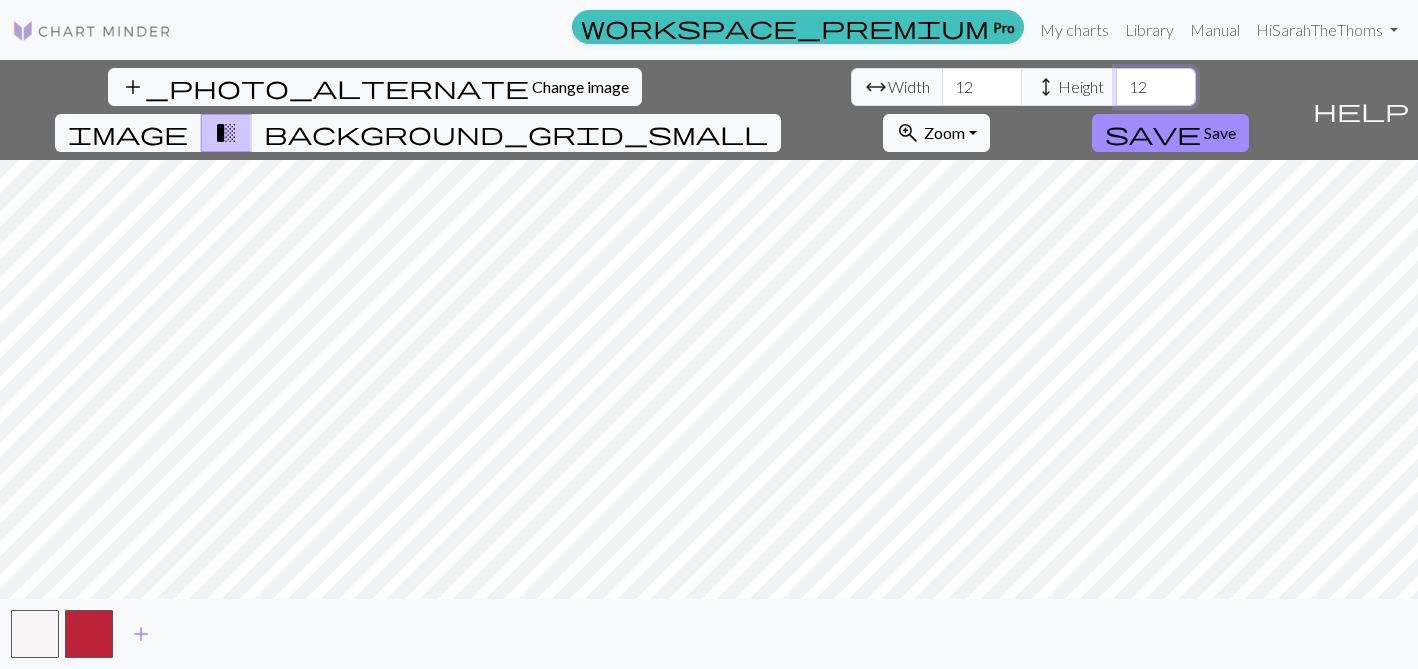 type on "12" 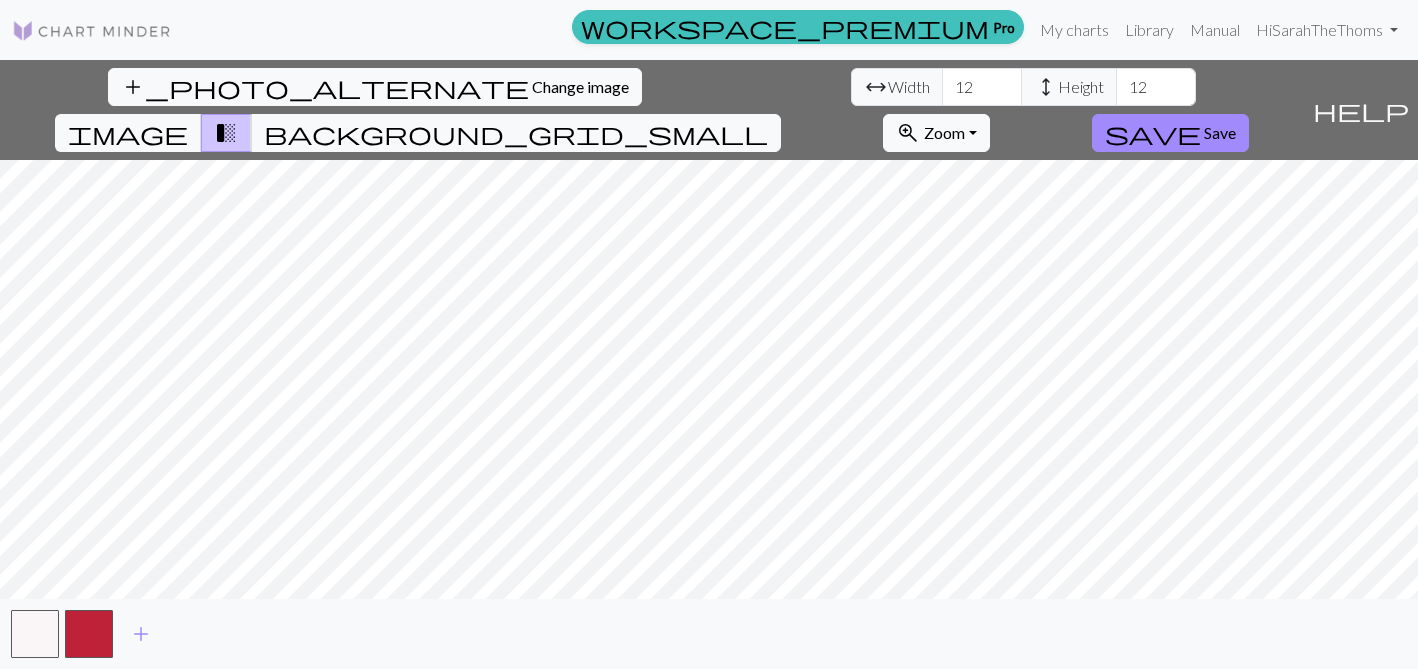 click on "add_photo_alternate   Change image arrow_range   Width 12 height   Height 12 image transition_fade background_grid_small zoom_in Zoom Zoom Fit all Fit width Fit height 50% 100% 150% 200% save   Save help Show me around add" at bounding box center (709, 364) 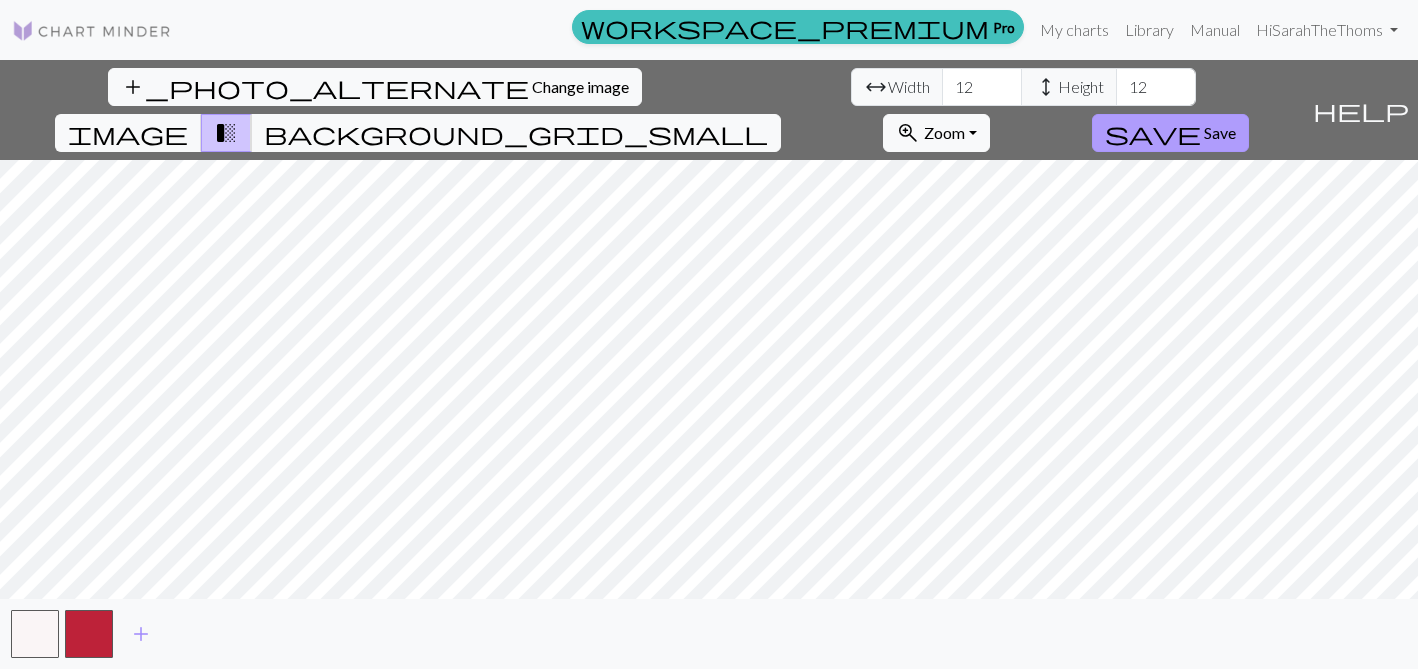 click on "Save" at bounding box center (1220, 132) 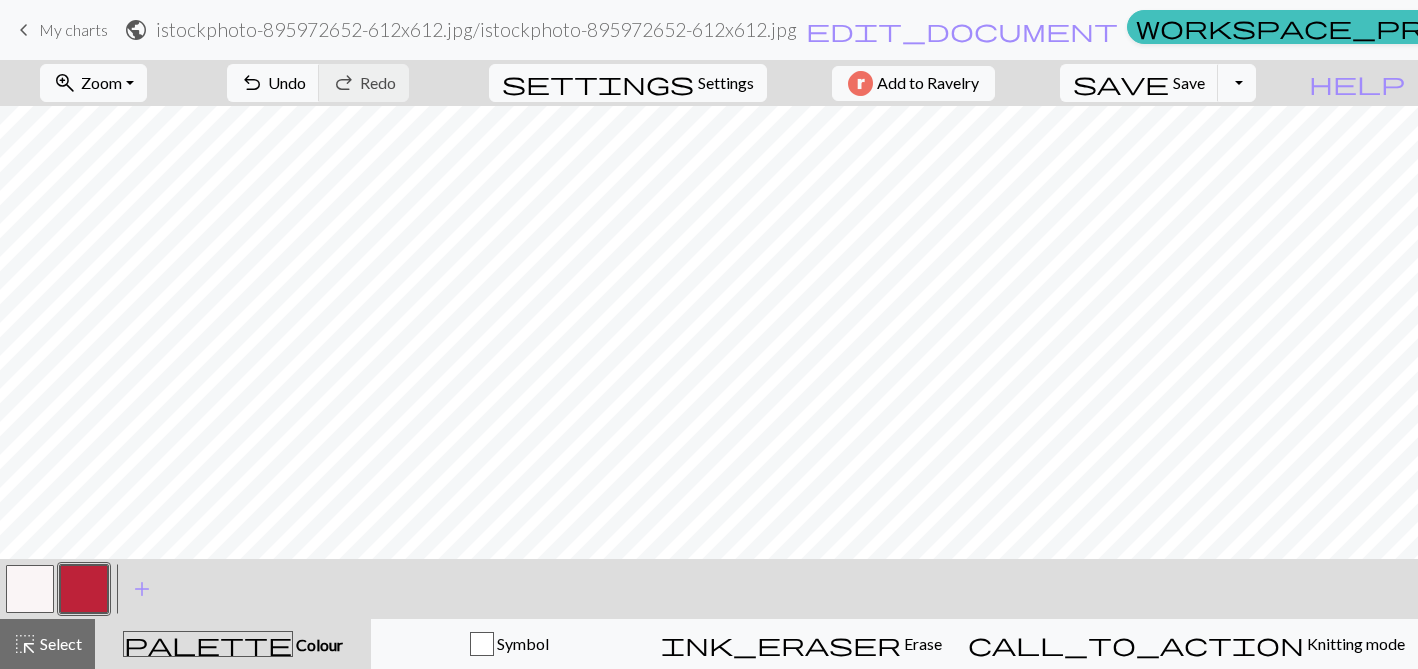 click at bounding box center [30, 589] 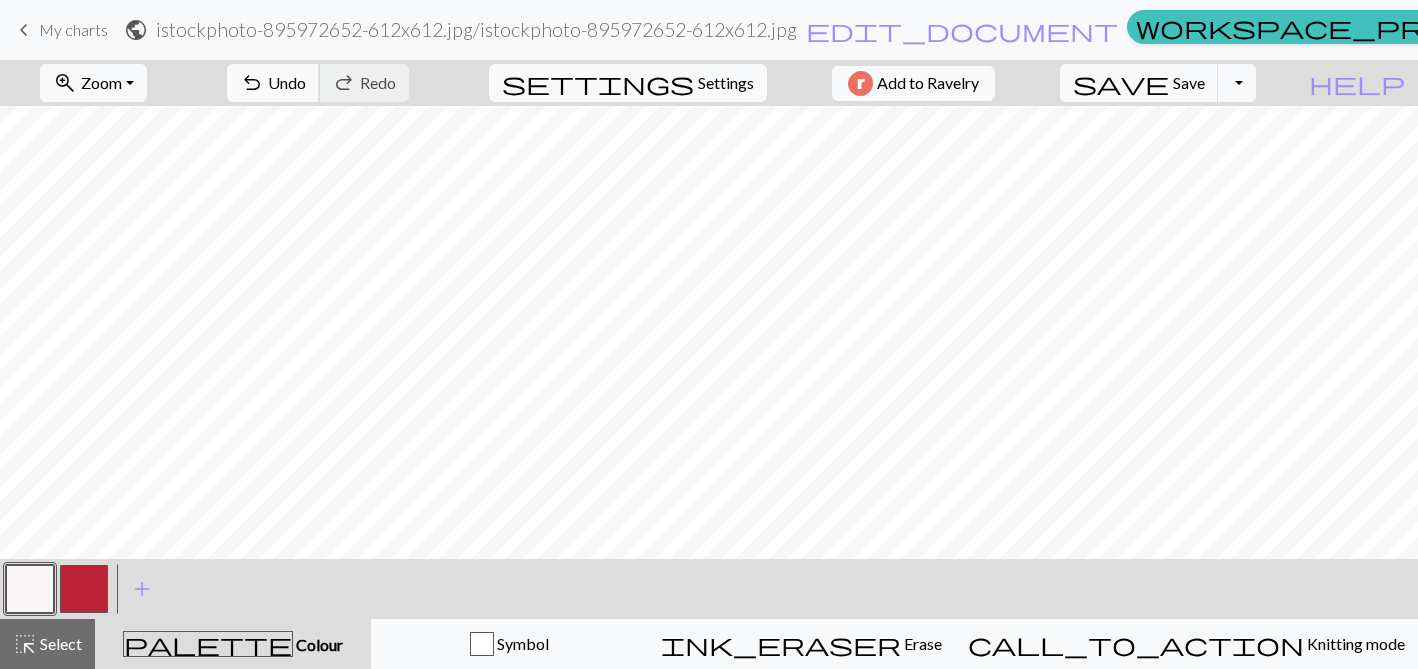 click on "Undo" at bounding box center (287, 82) 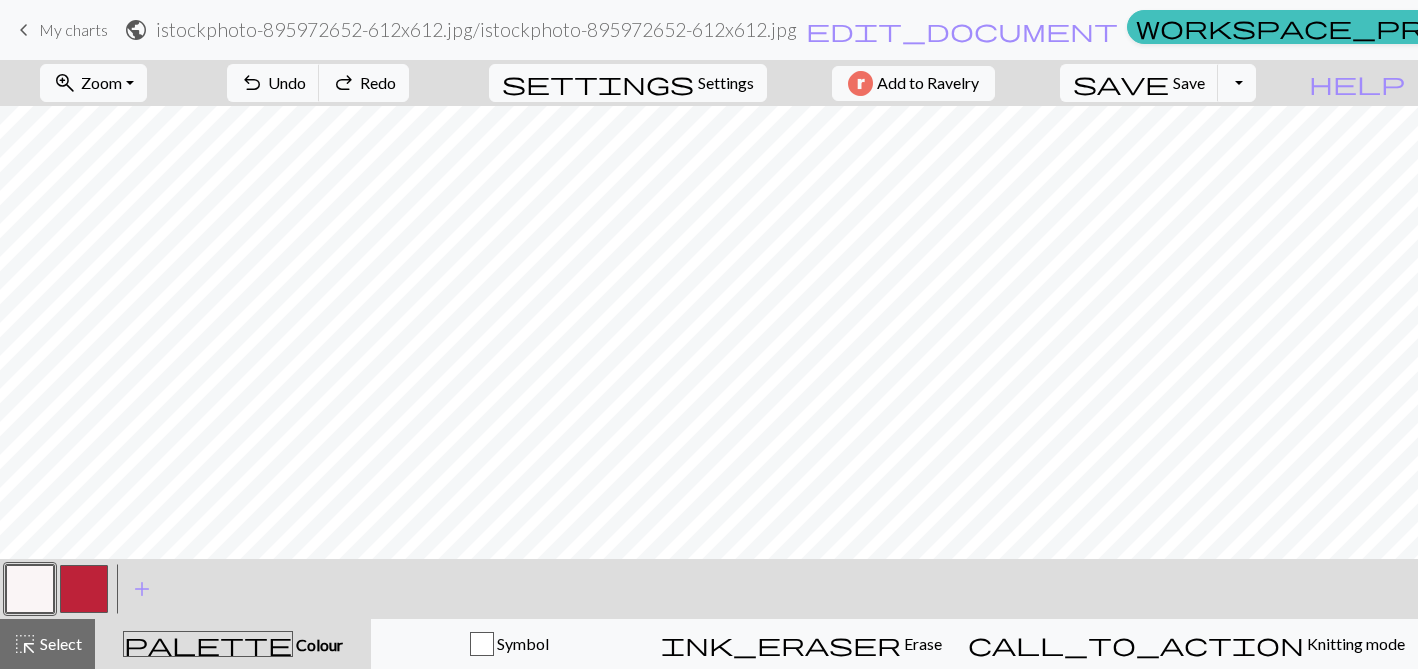 click at bounding box center [84, 589] 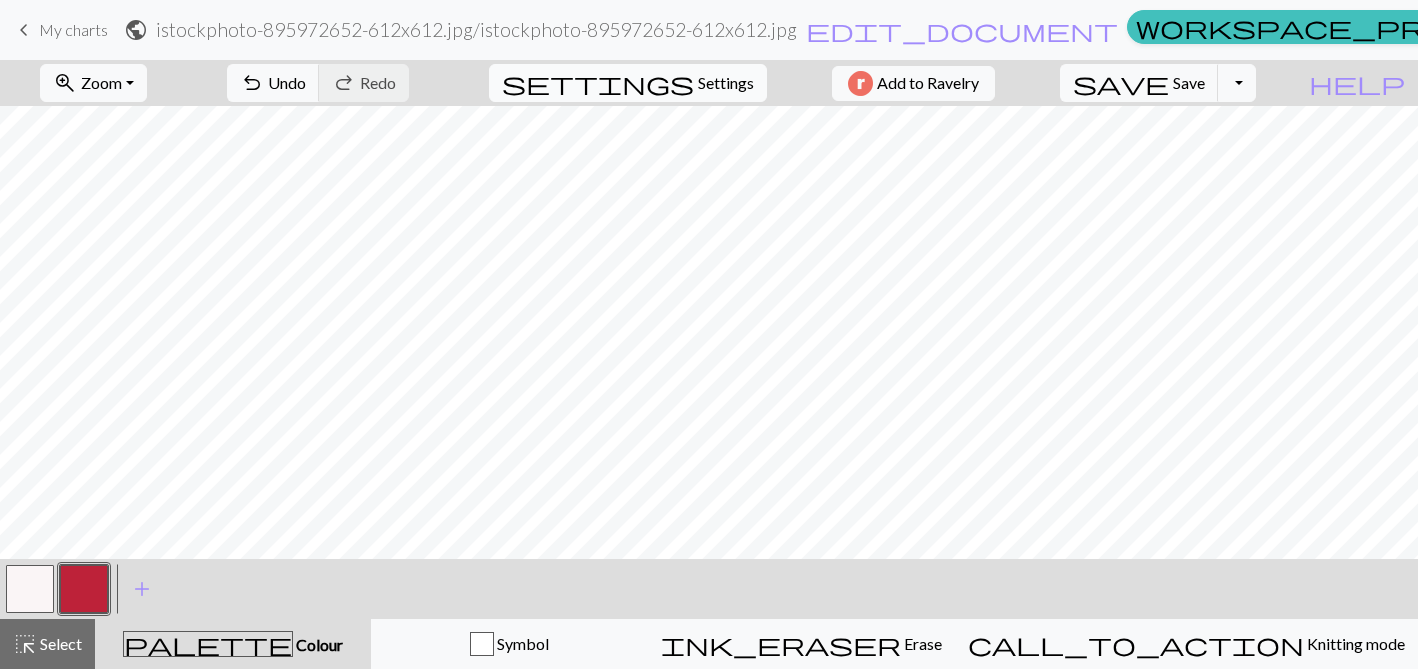 click on "Settings" at bounding box center [726, 83] 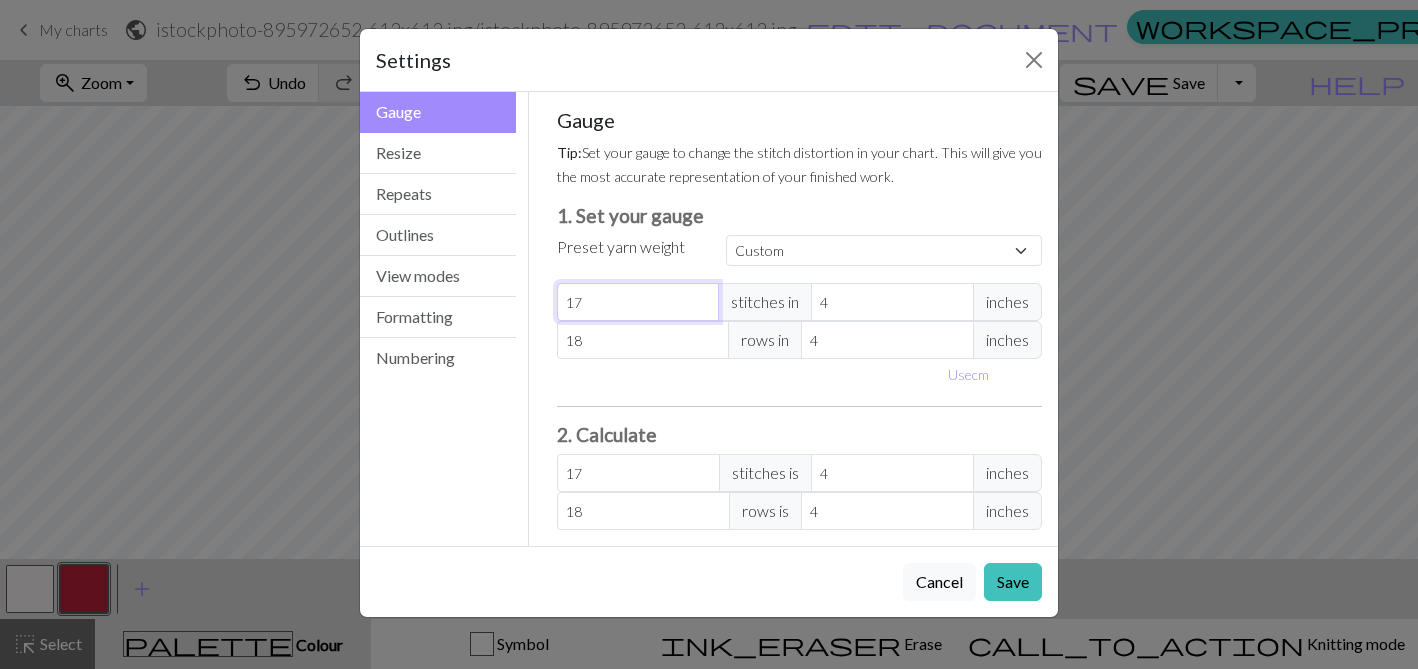 drag, startPoint x: 604, startPoint y: 310, endPoint x: 527, endPoint y: 309, distance: 77.00649 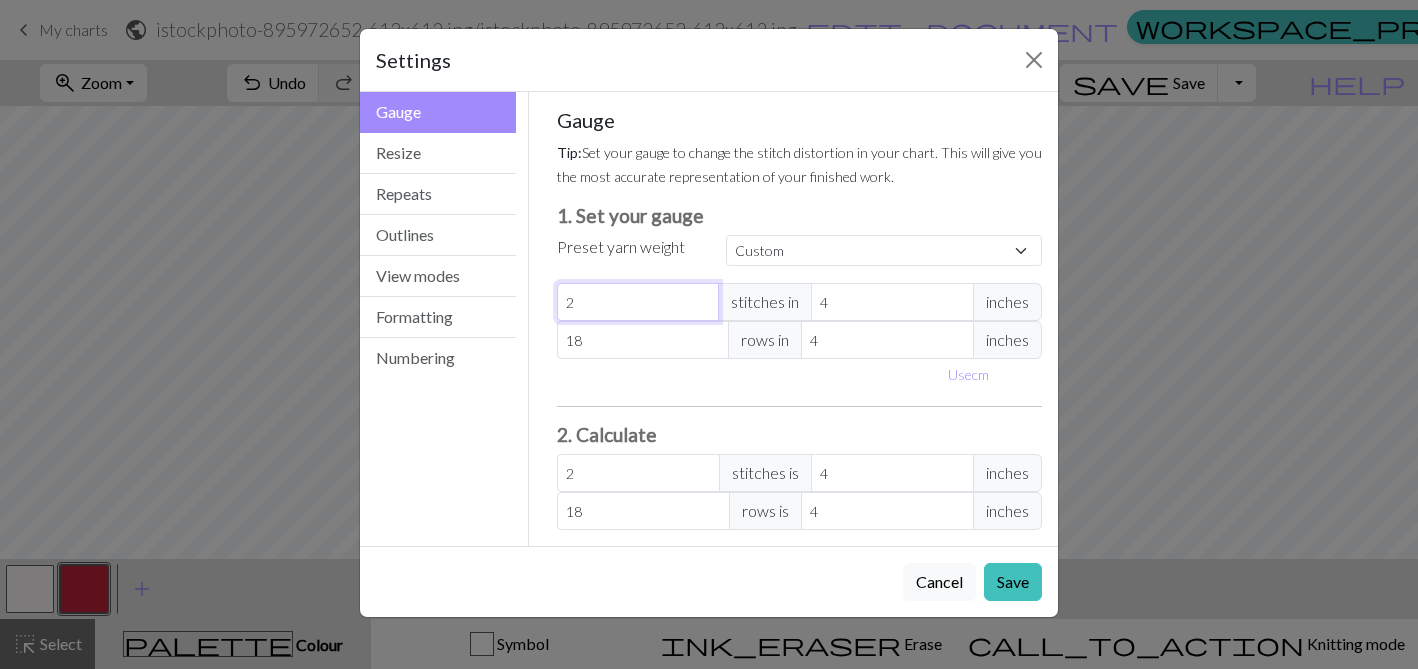 type on "24" 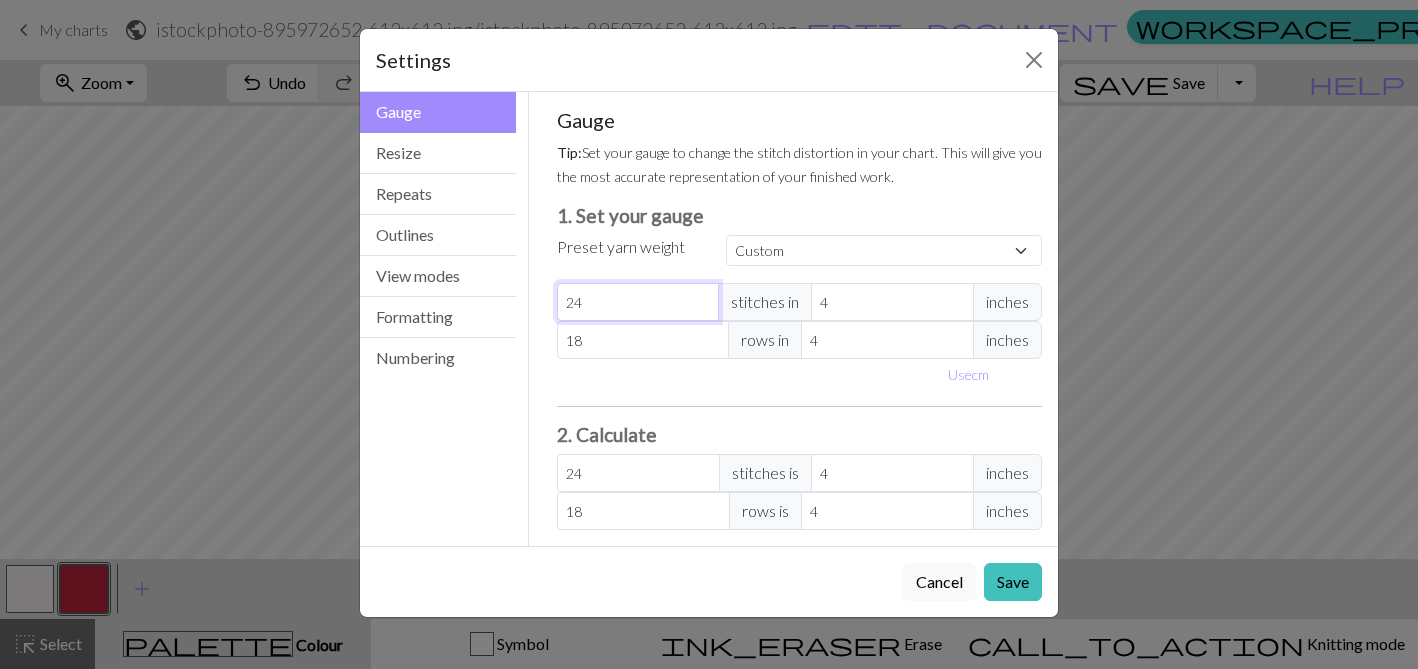 type on "24" 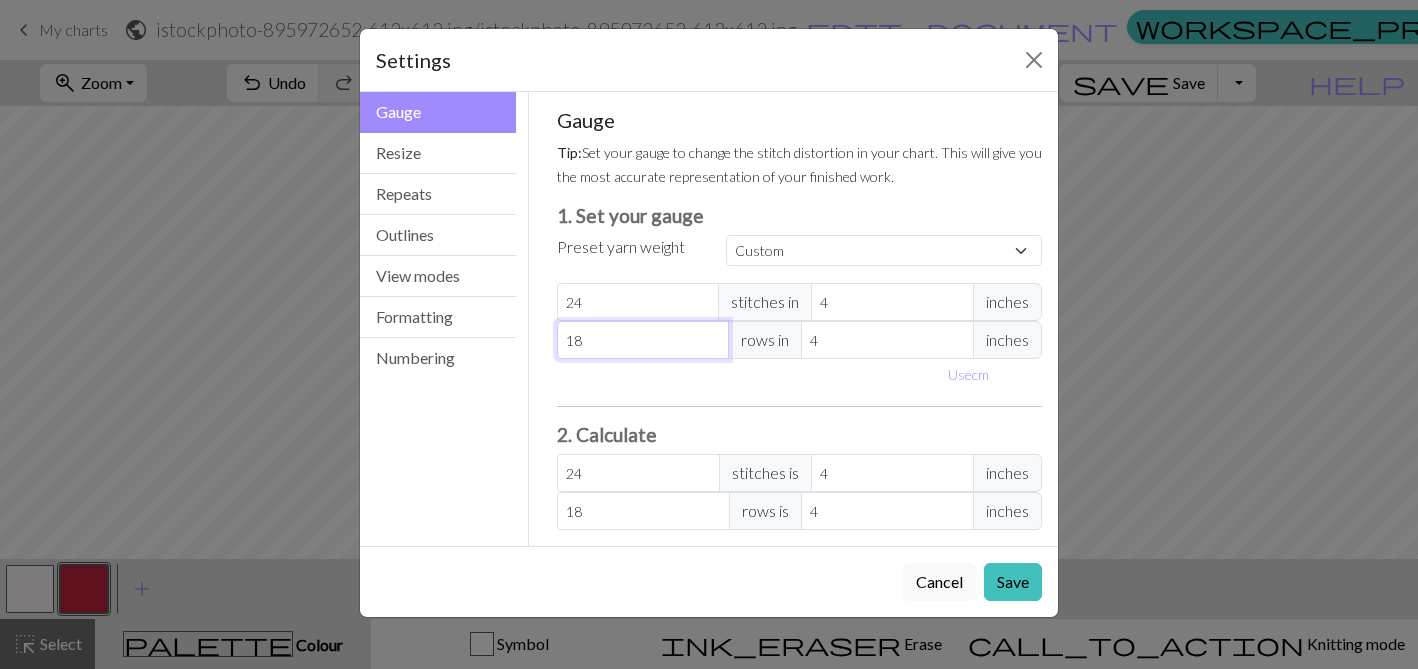 drag, startPoint x: 587, startPoint y: 344, endPoint x: 557, endPoint y: 344, distance: 30 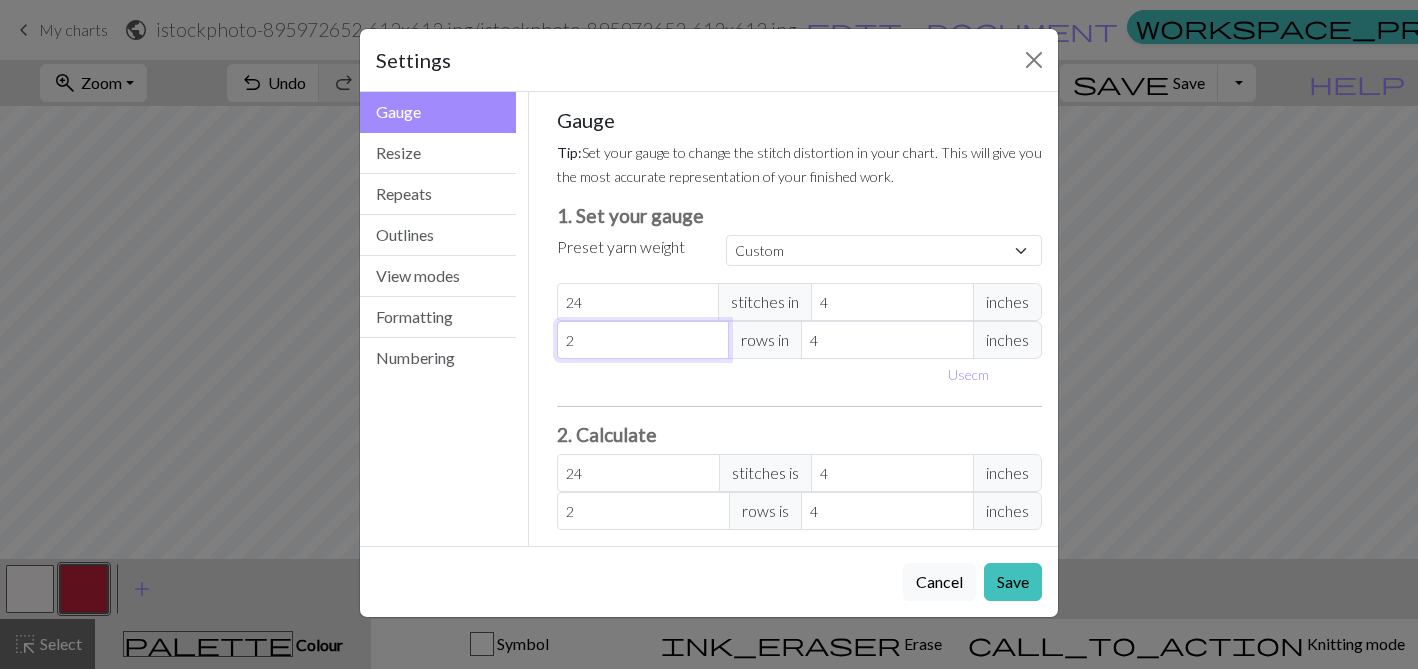 type on "24" 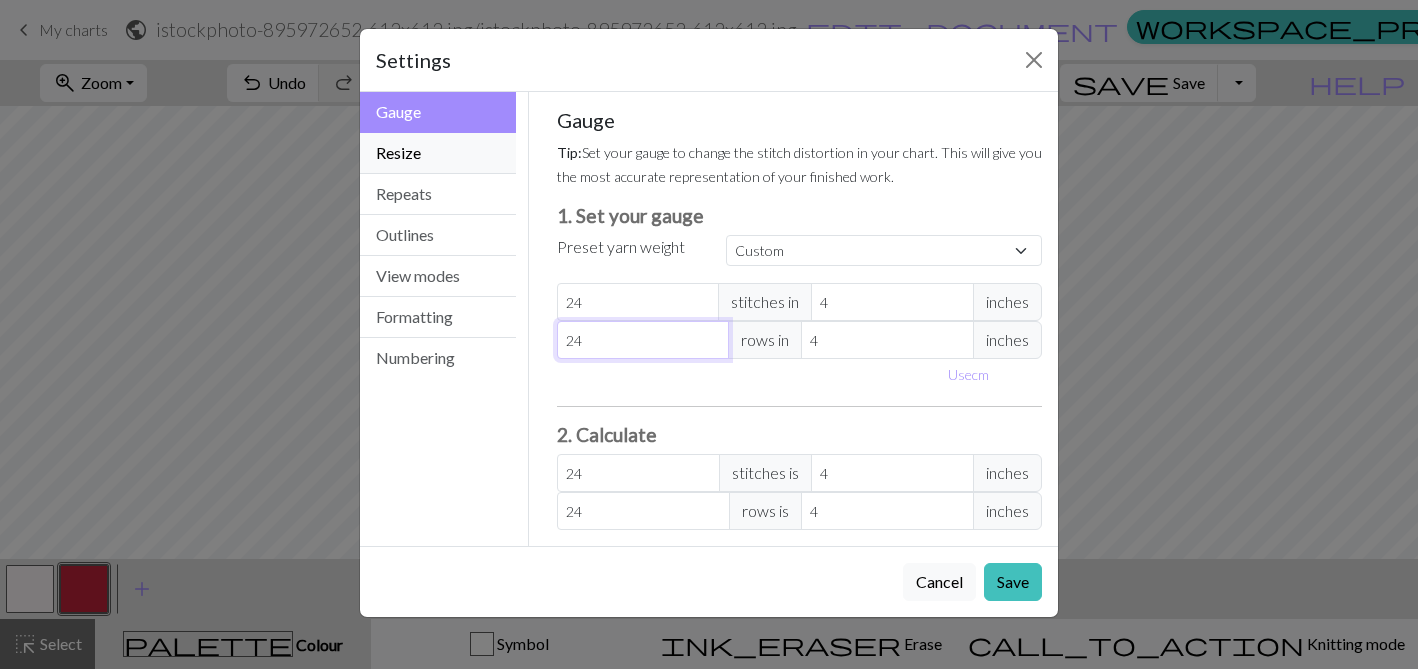 type on "24" 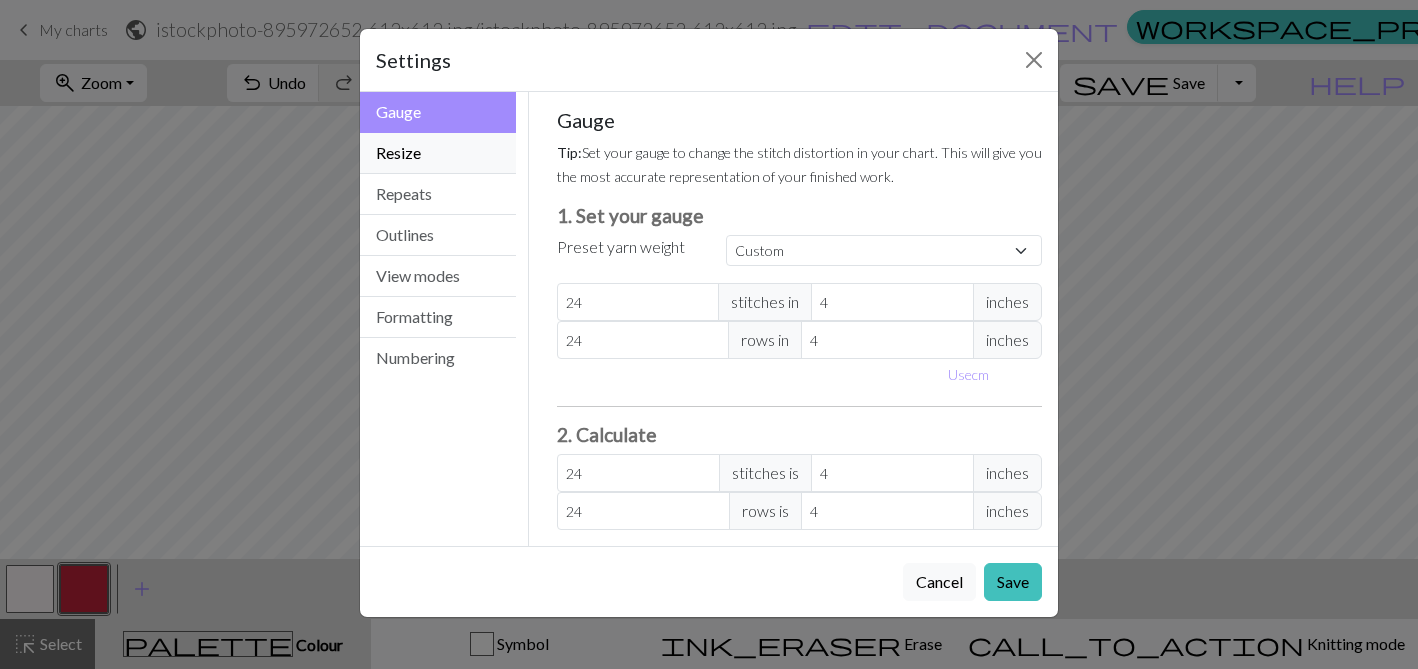click on "Resize" at bounding box center [438, 153] 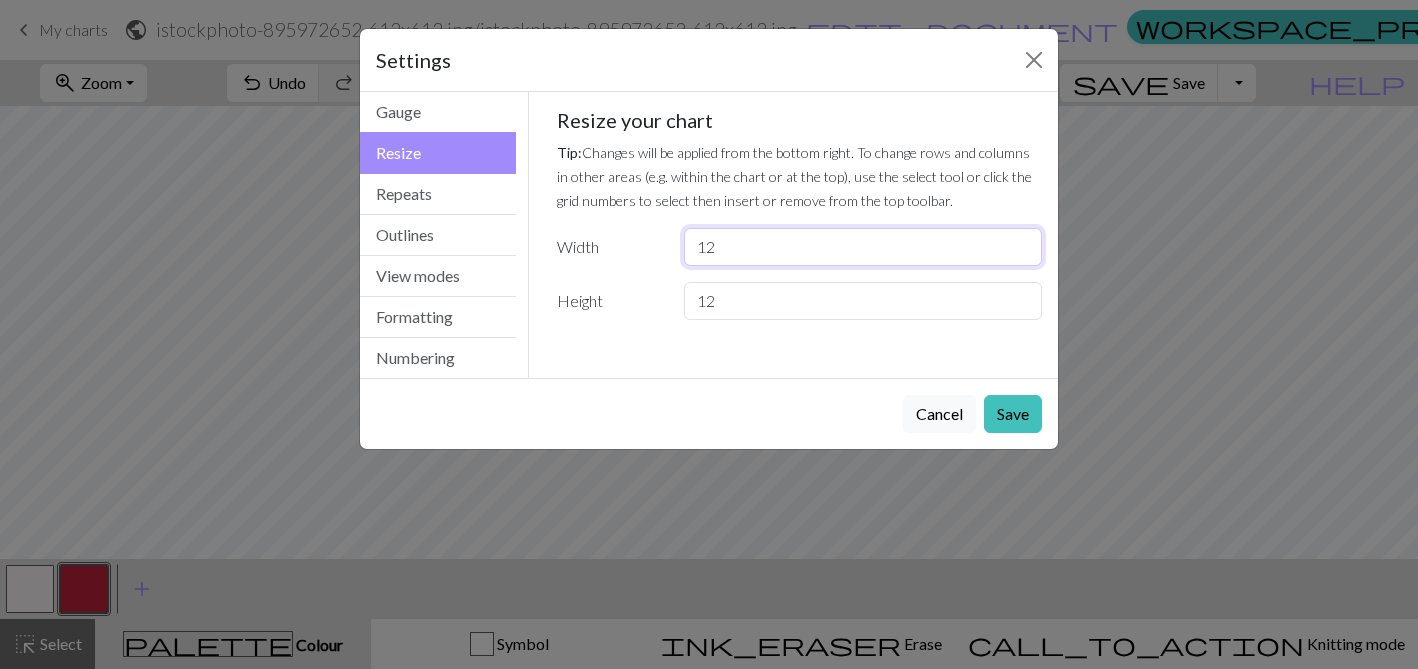 drag, startPoint x: 735, startPoint y: 249, endPoint x: 688, endPoint y: 249, distance: 47 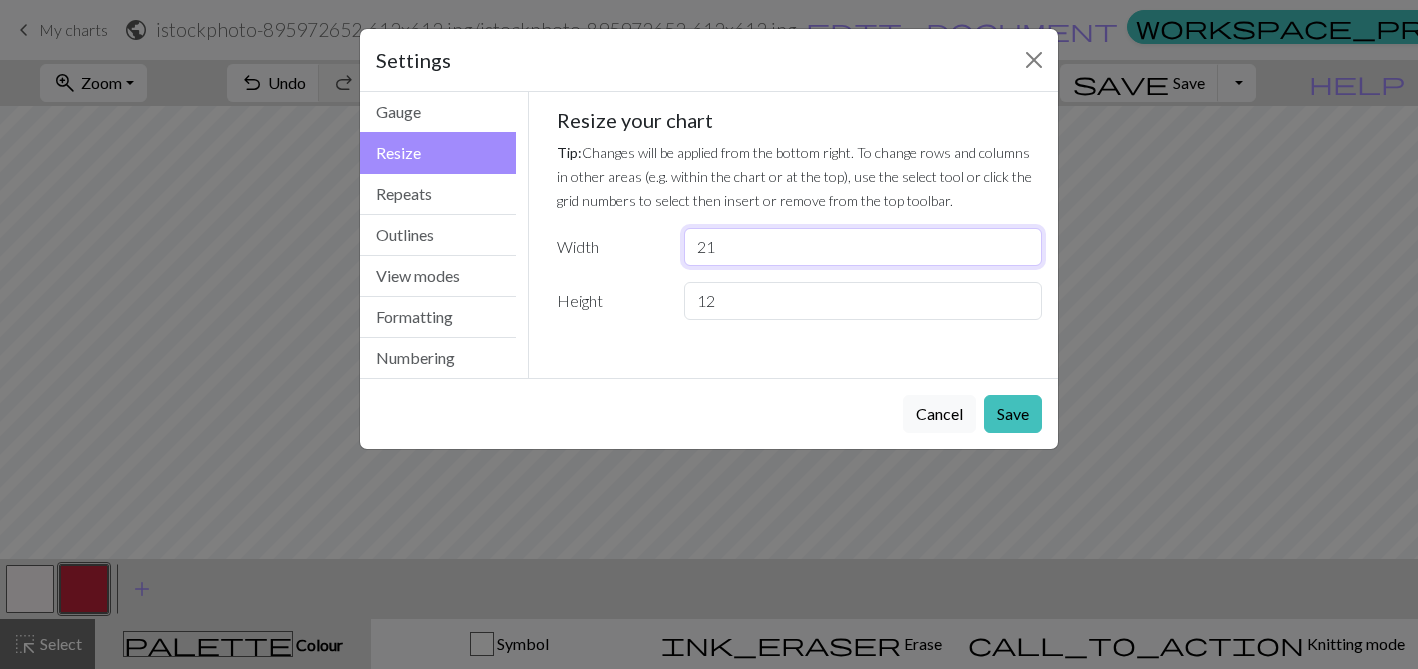 drag, startPoint x: 738, startPoint y: 243, endPoint x: 702, endPoint y: 241, distance: 36.05551 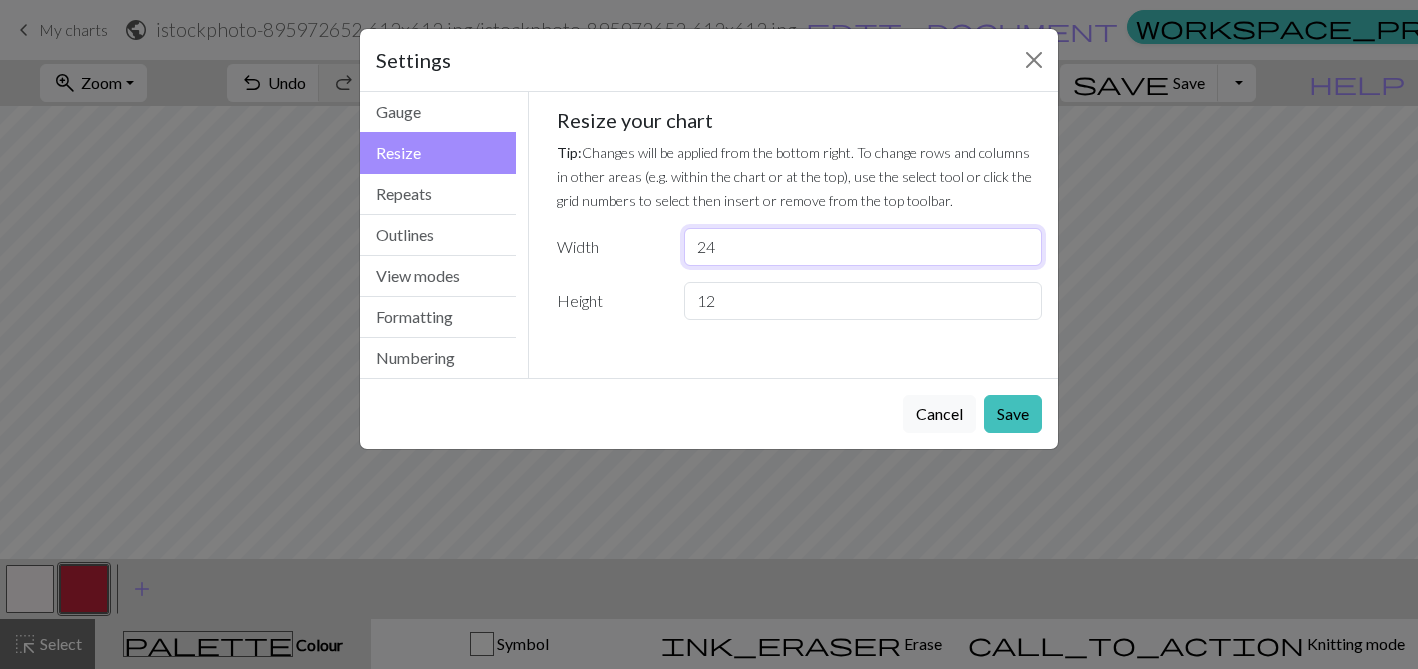type on "24" 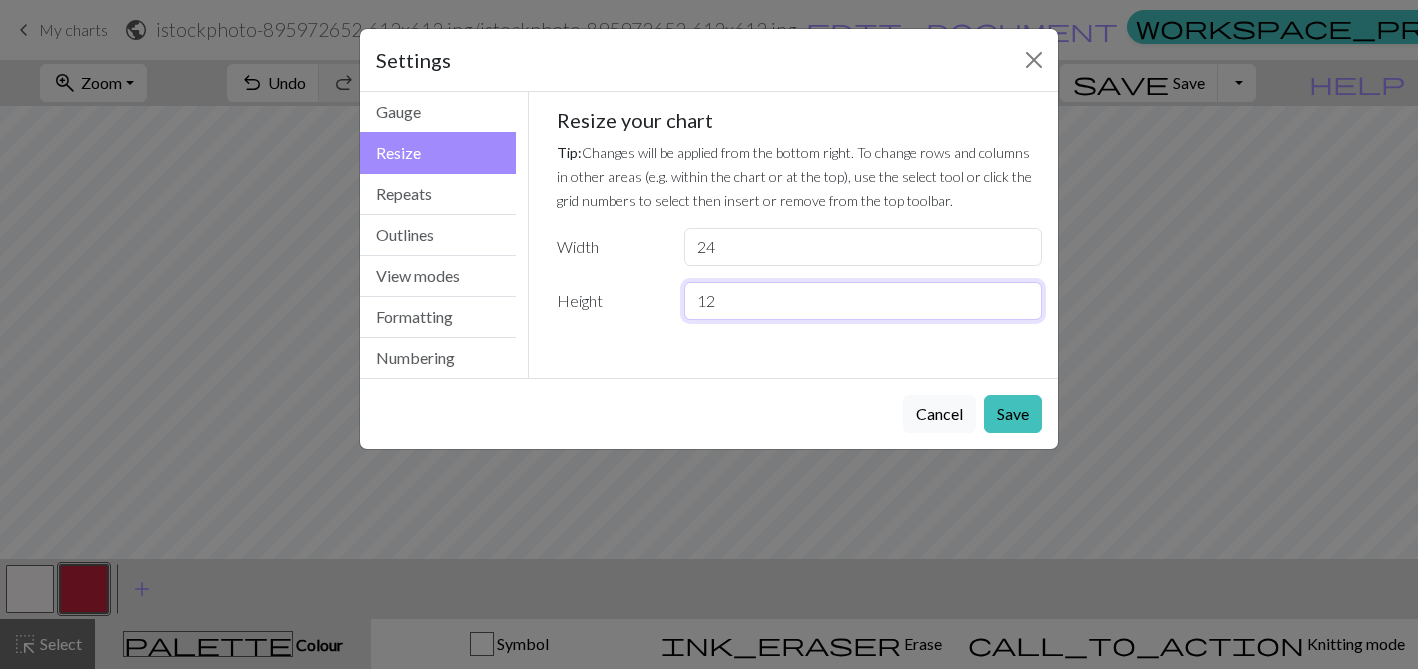 drag, startPoint x: 723, startPoint y: 302, endPoint x: 697, endPoint y: 299, distance: 26.172504 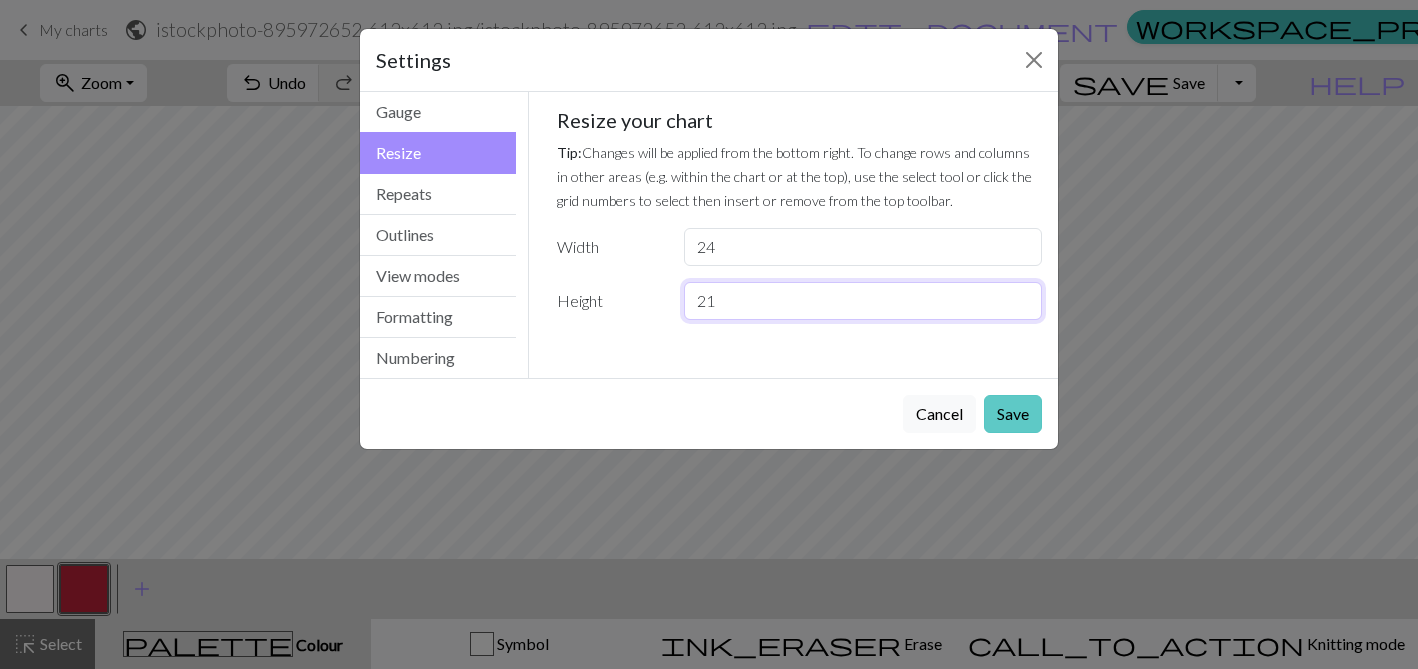 type on "21" 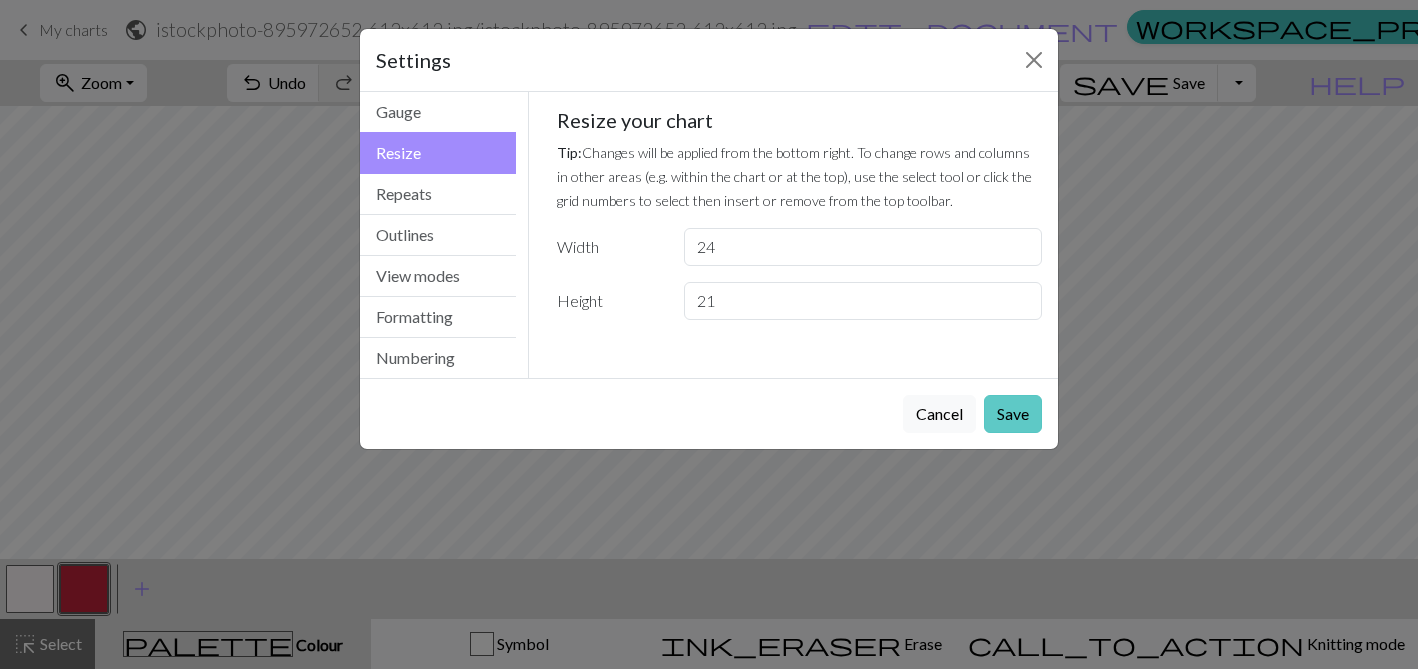 click on "Save" at bounding box center [1013, 414] 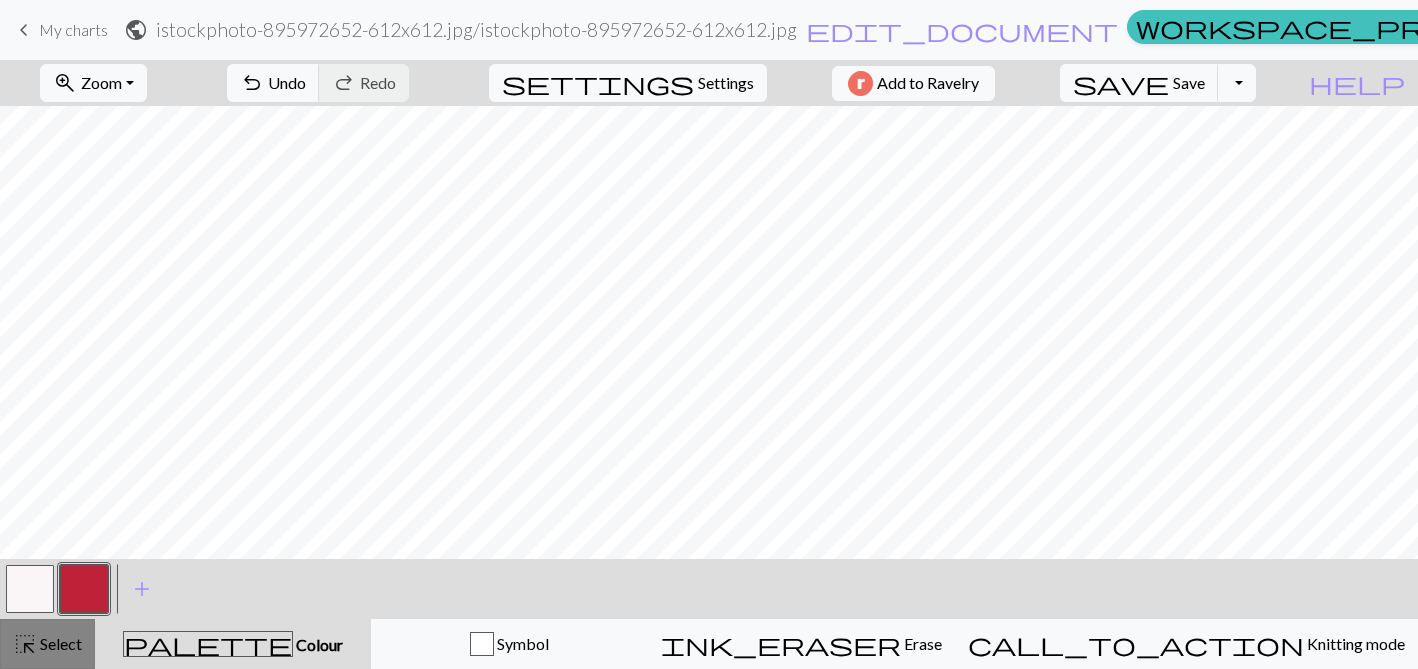 click on "Select" at bounding box center [59, 643] 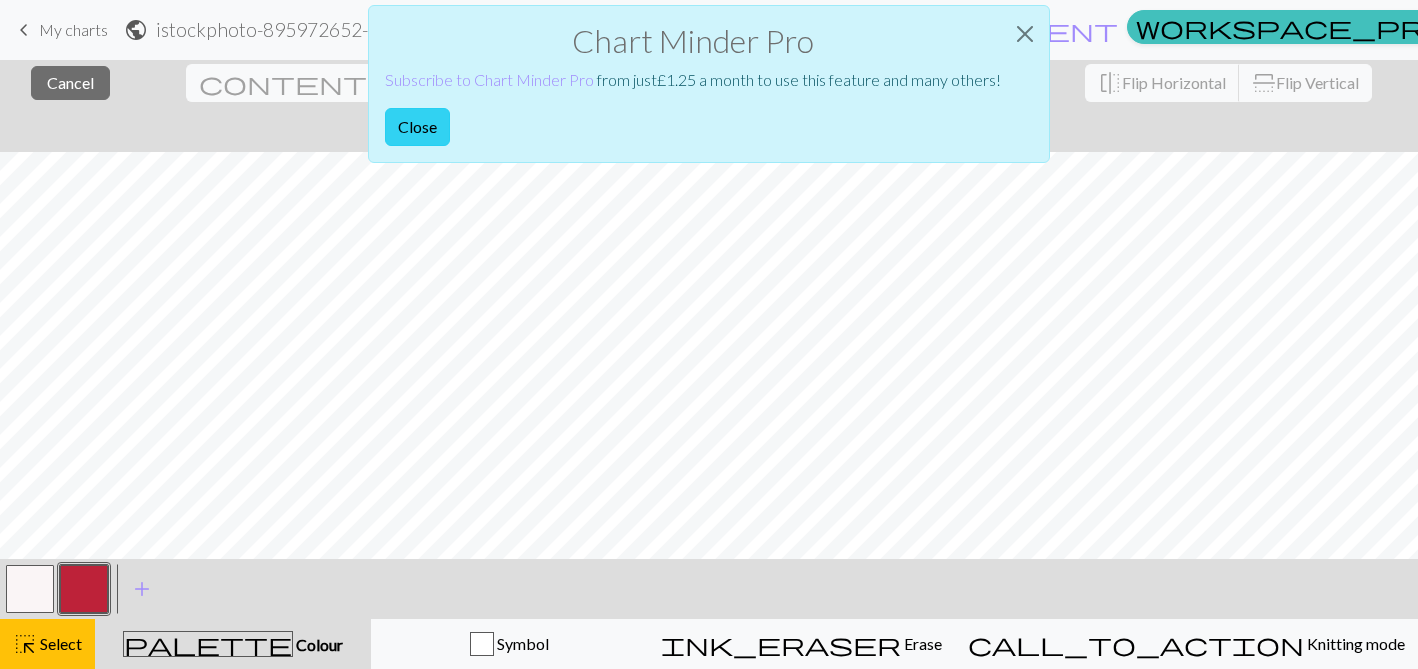click on "Close" at bounding box center (417, 127) 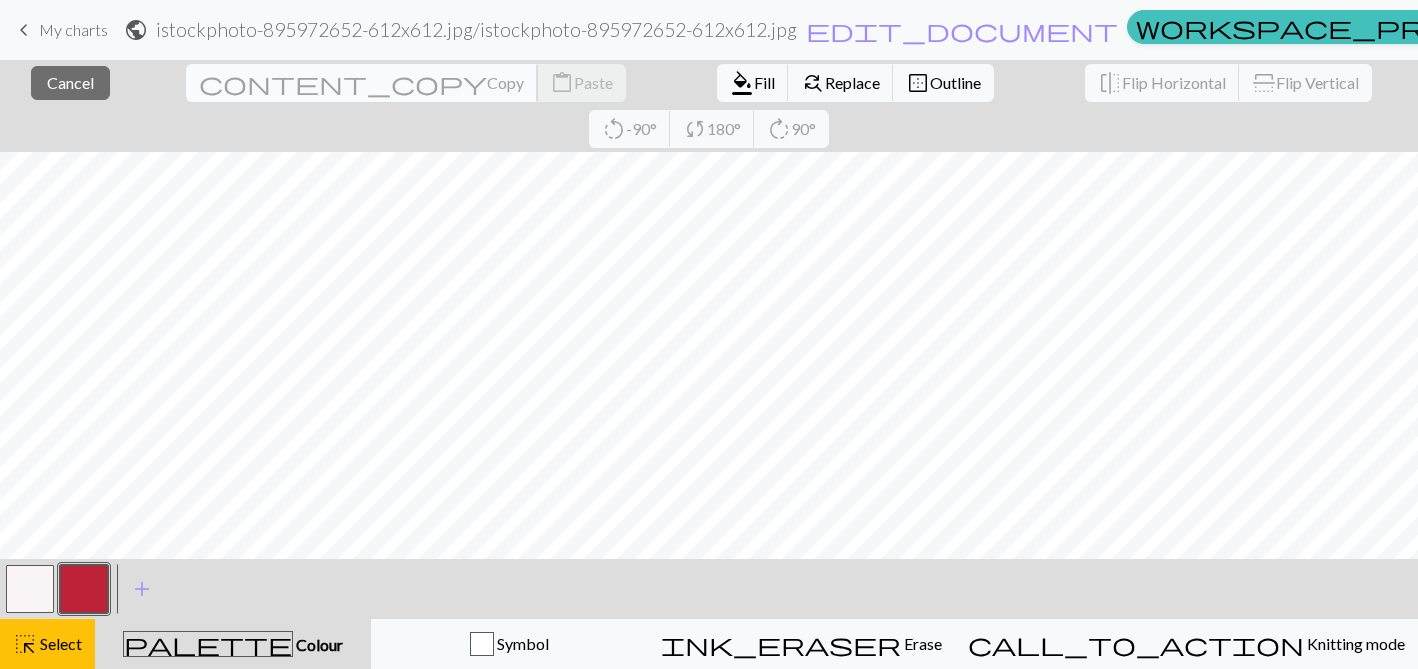 click on "Copy" at bounding box center [505, 82] 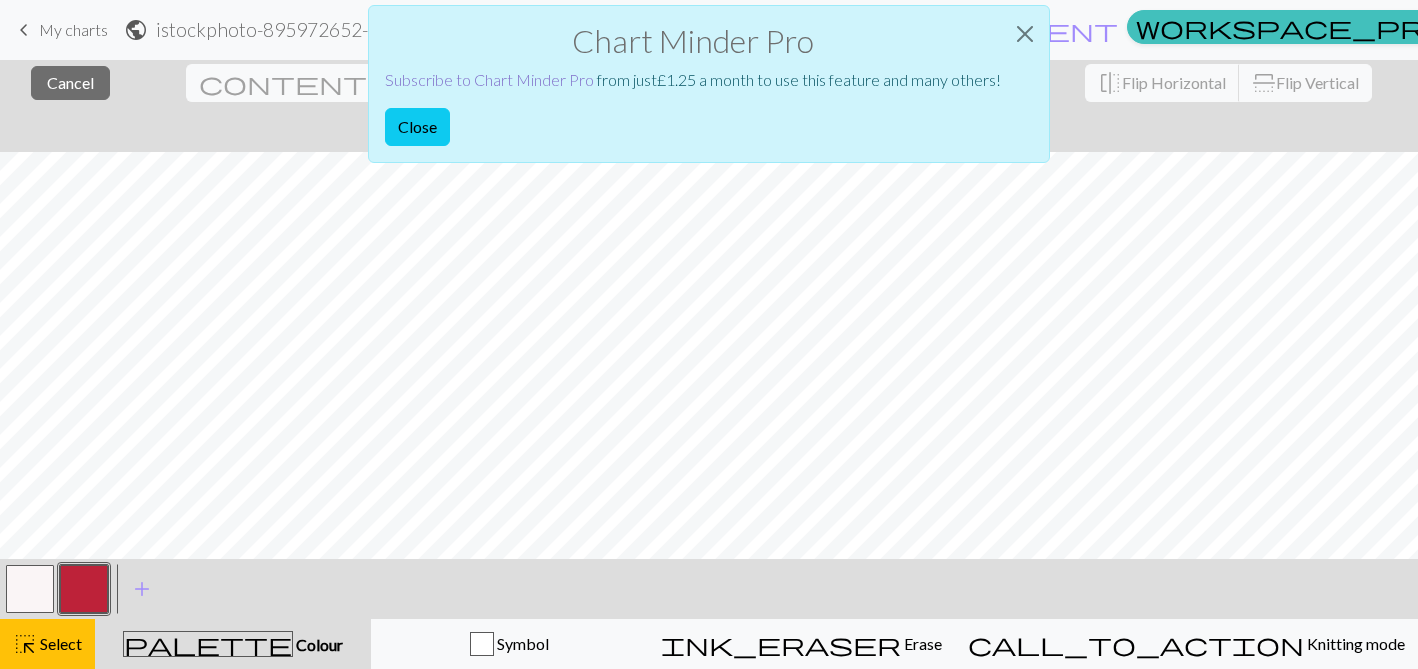 click on "Subscribe to Chart Minder Pro" at bounding box center [489, 79] 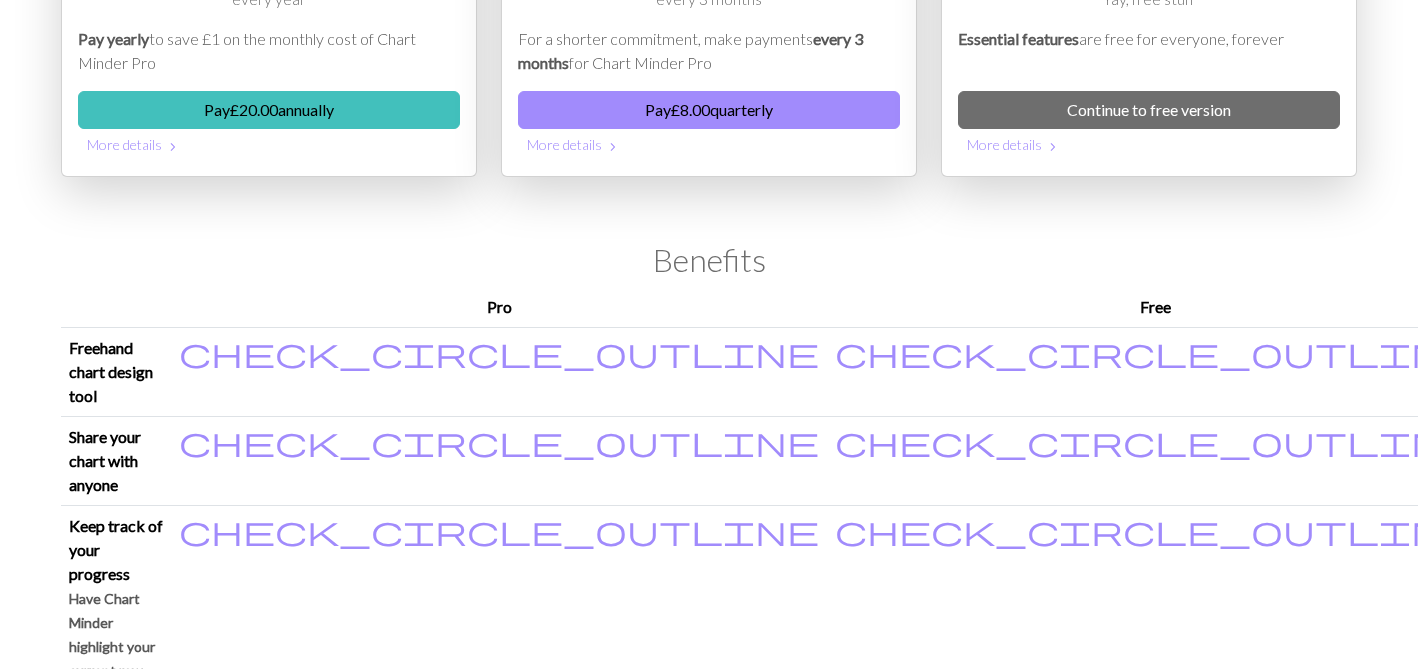scroll, scrollTop: 0, scrollLeft: 0, axis: both 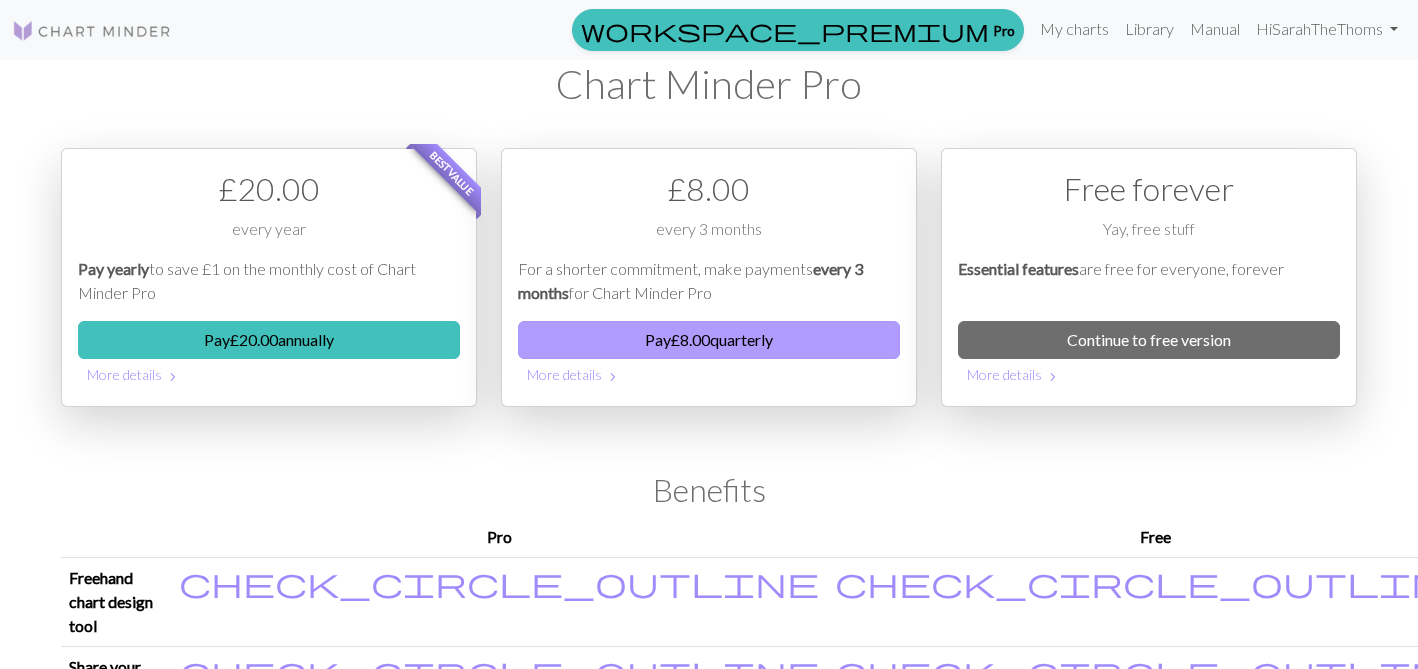 click on "Pay  £ 8.00  quarterly" at bounding box center [709, 340] 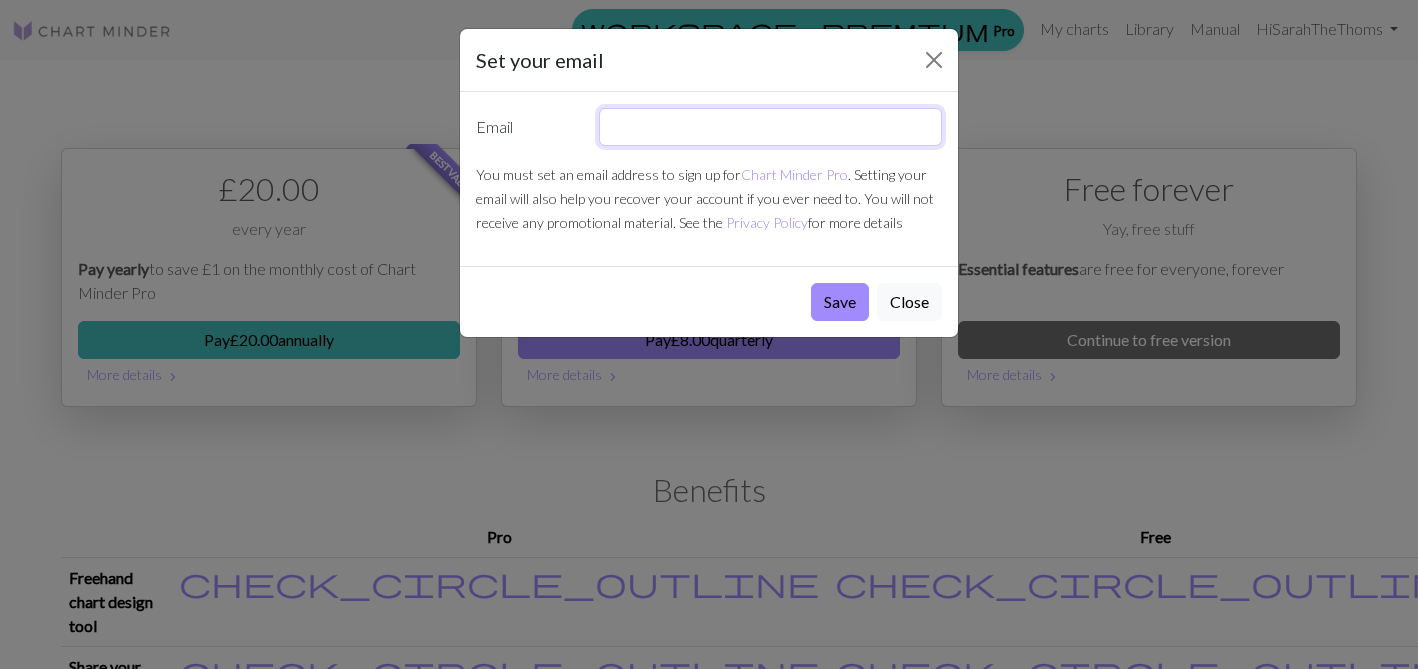 click at bounding box center [771, 127] 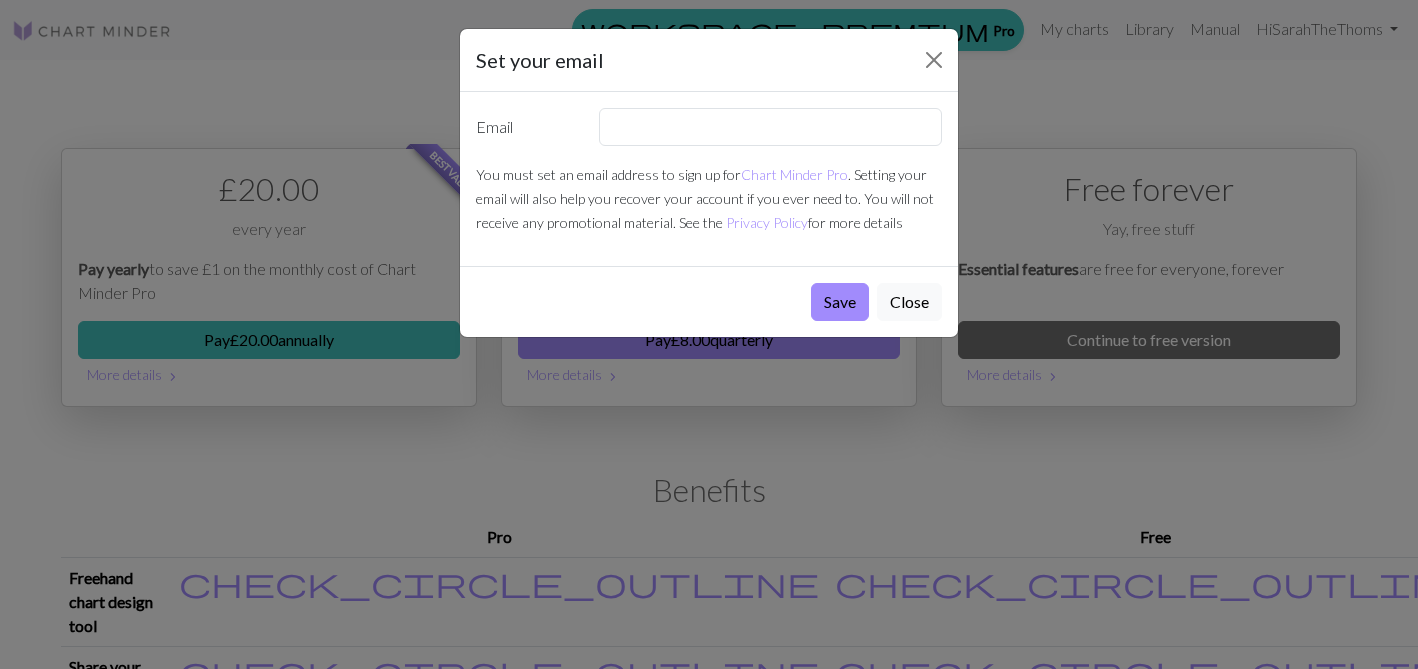 click on "Email You must set an email address to sign up for Chart Minder Pro . Setting your email will also help you recover your account if you ever need to. You will not receive any promotional material. See the Privacy Policy for more details" at bounding box center (709, 179) 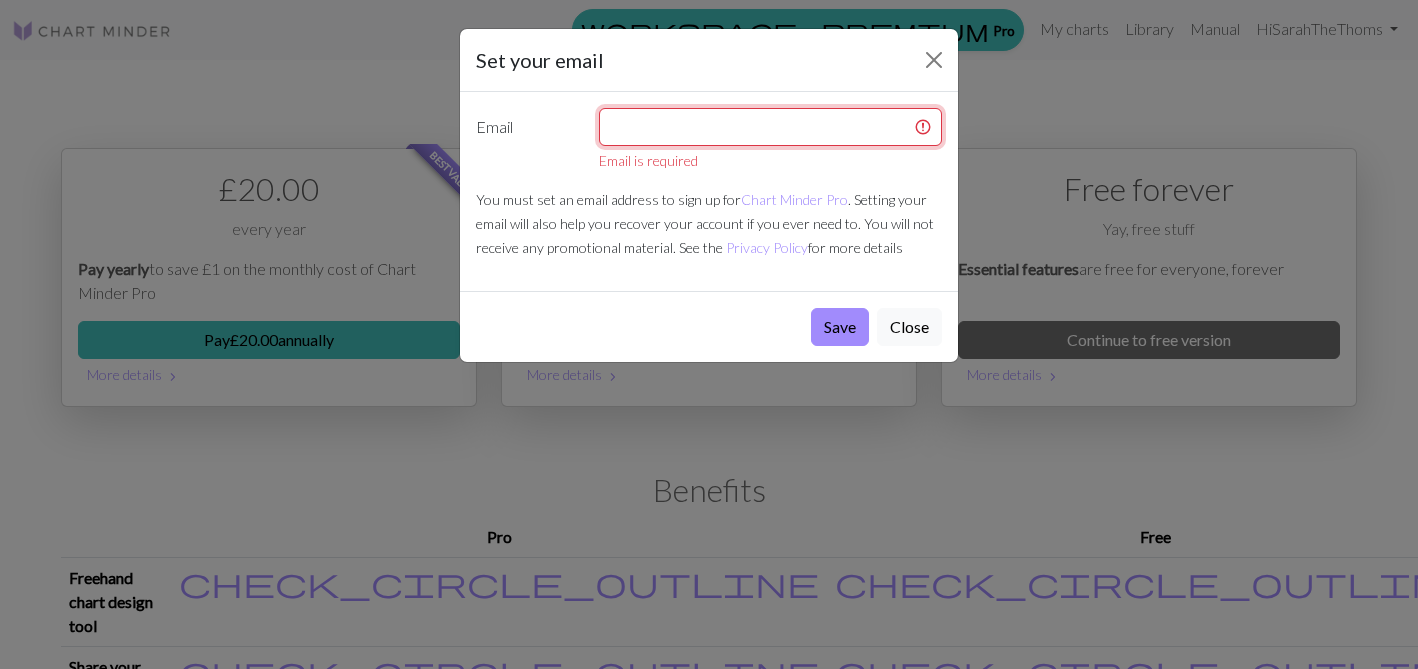 click at bounding box center (771, 127) 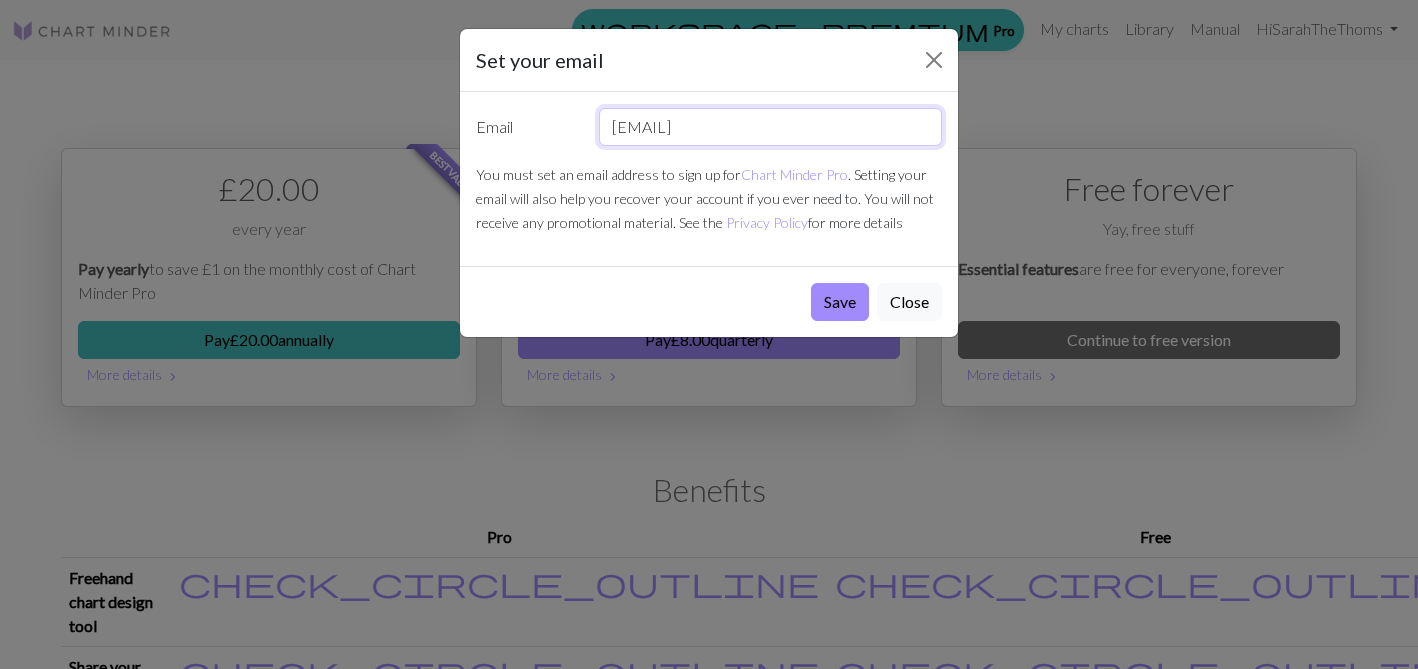 type on "[EMAIL]" 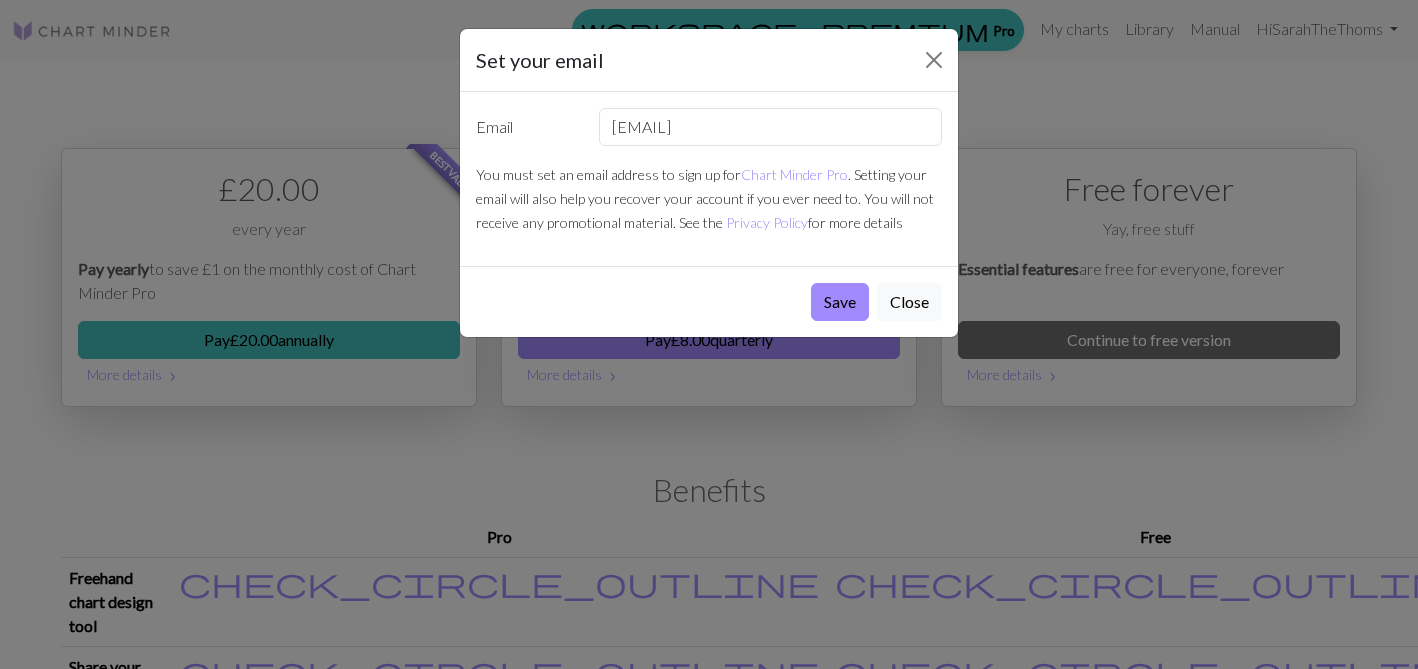 click on "Set your email" at bounding box center [709, 60] 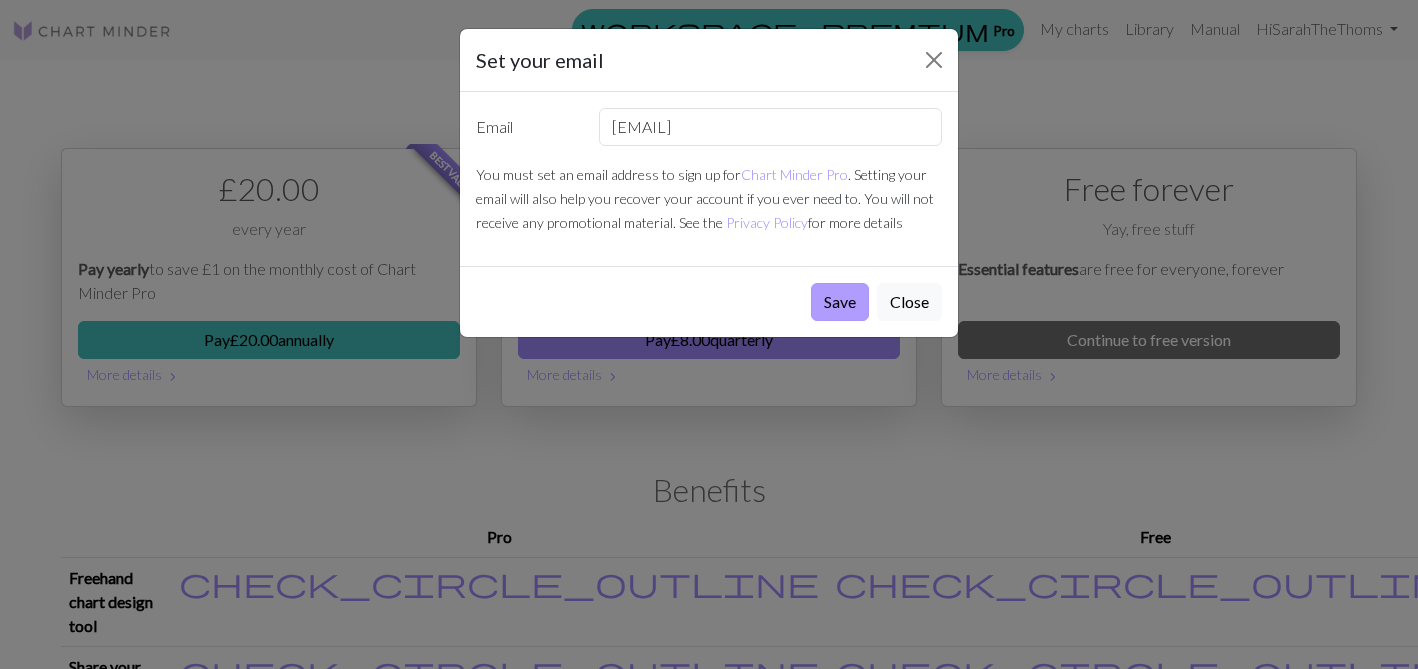 click on "Save" at bounding box center [840, 302] 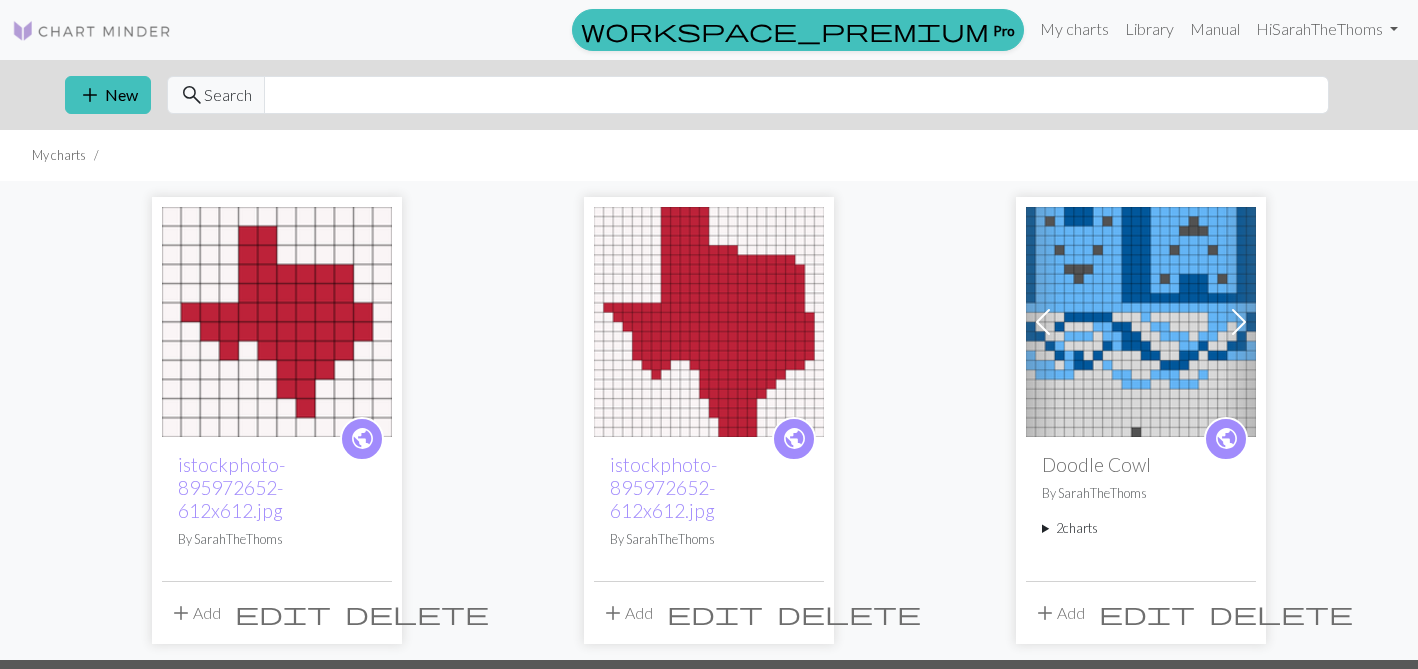 scroll, scrollTop: 0, scrollLeft: 0, axis: both 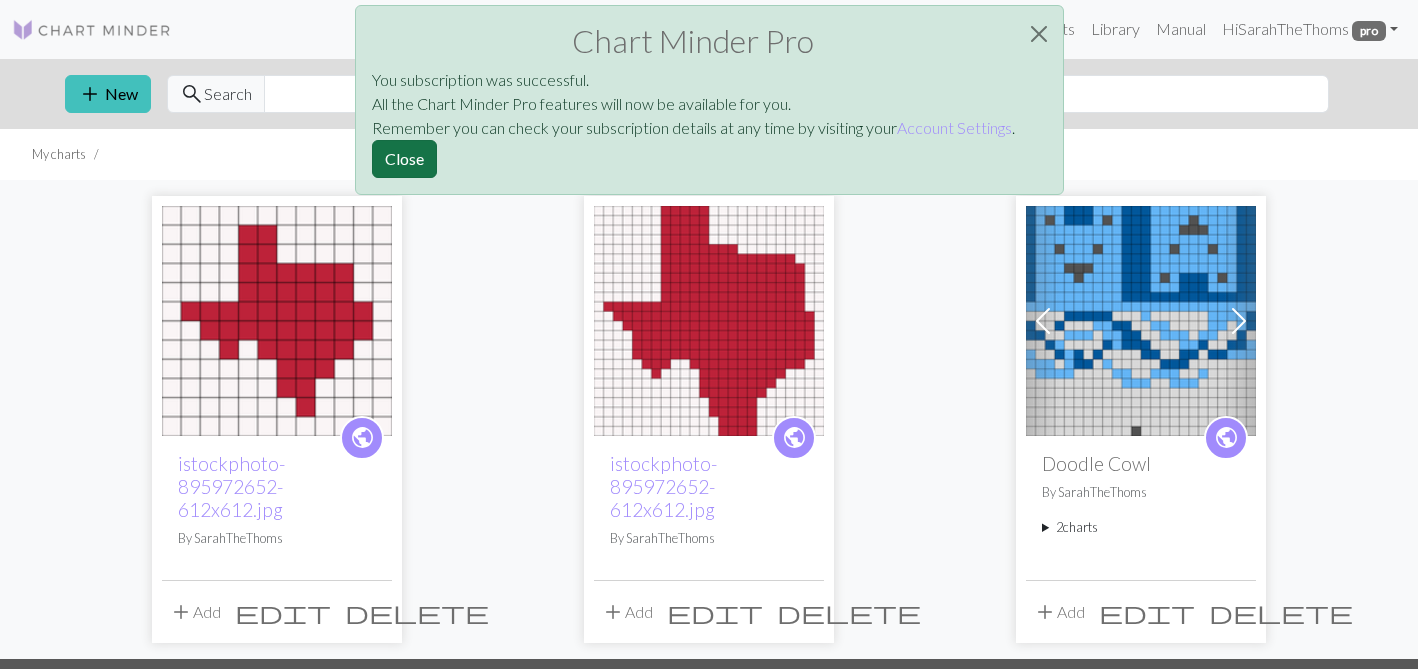 click on "Close" at bounding box center [404, 159] 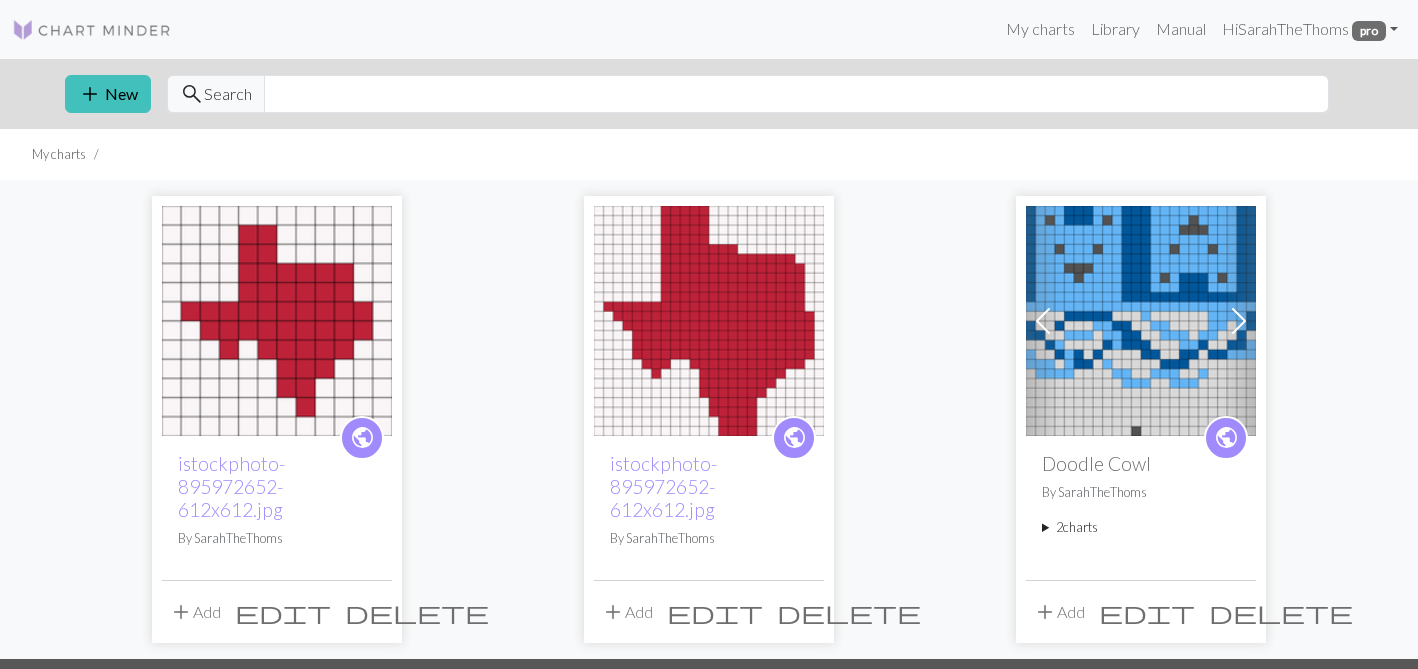 click on "edit" at bounding box center (283, 612) 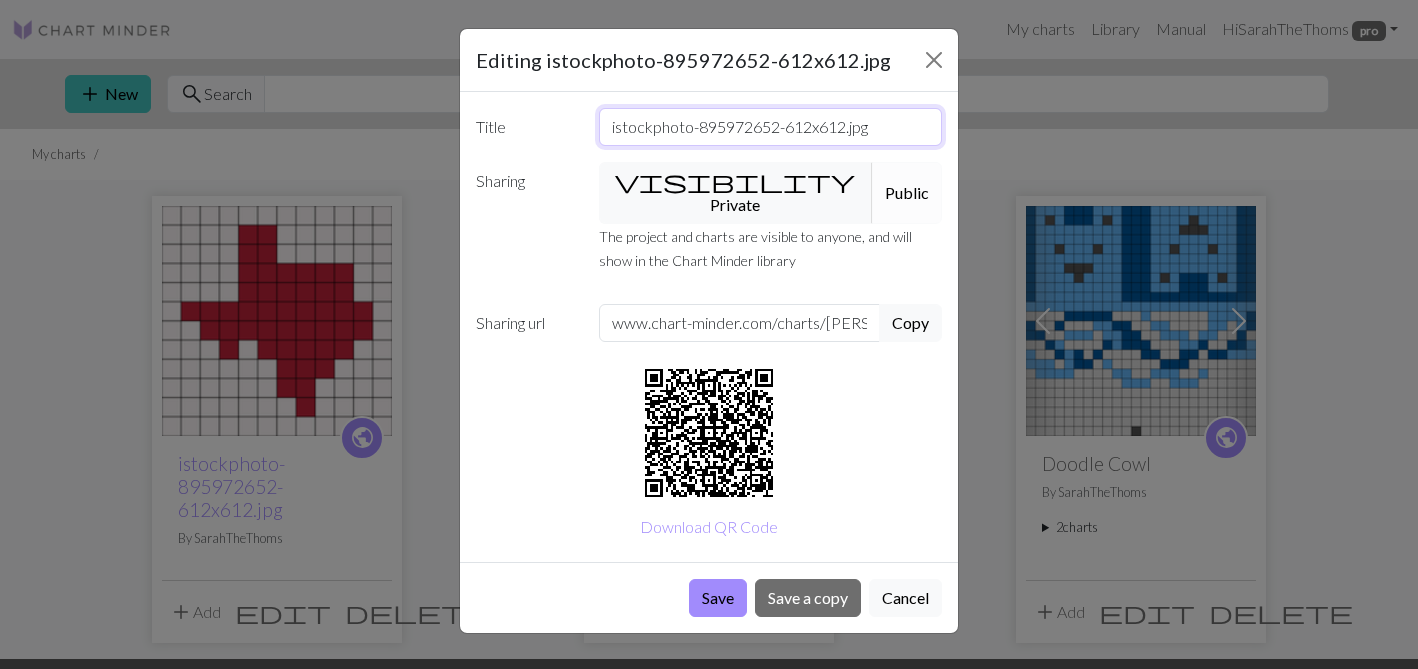 click on "istockphoto-895972652-612x612.jpg" at bounding box center (771, 127) 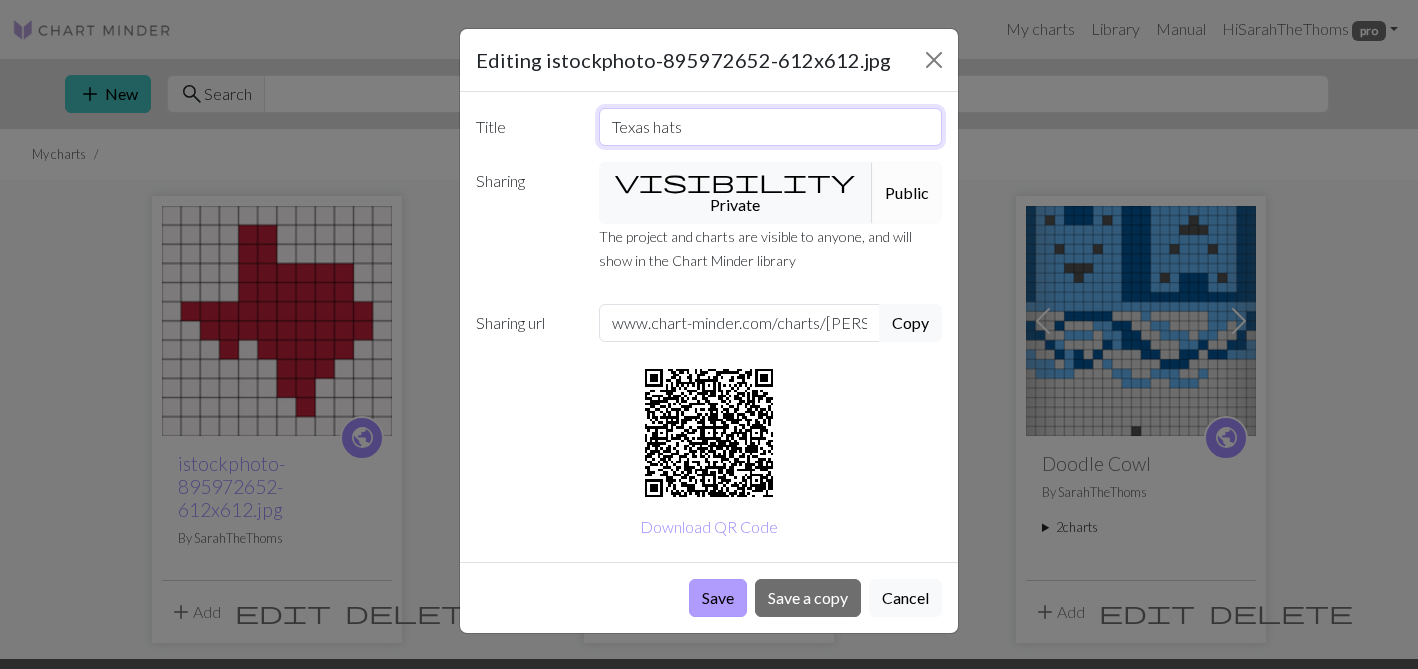 type on "Texas hats" 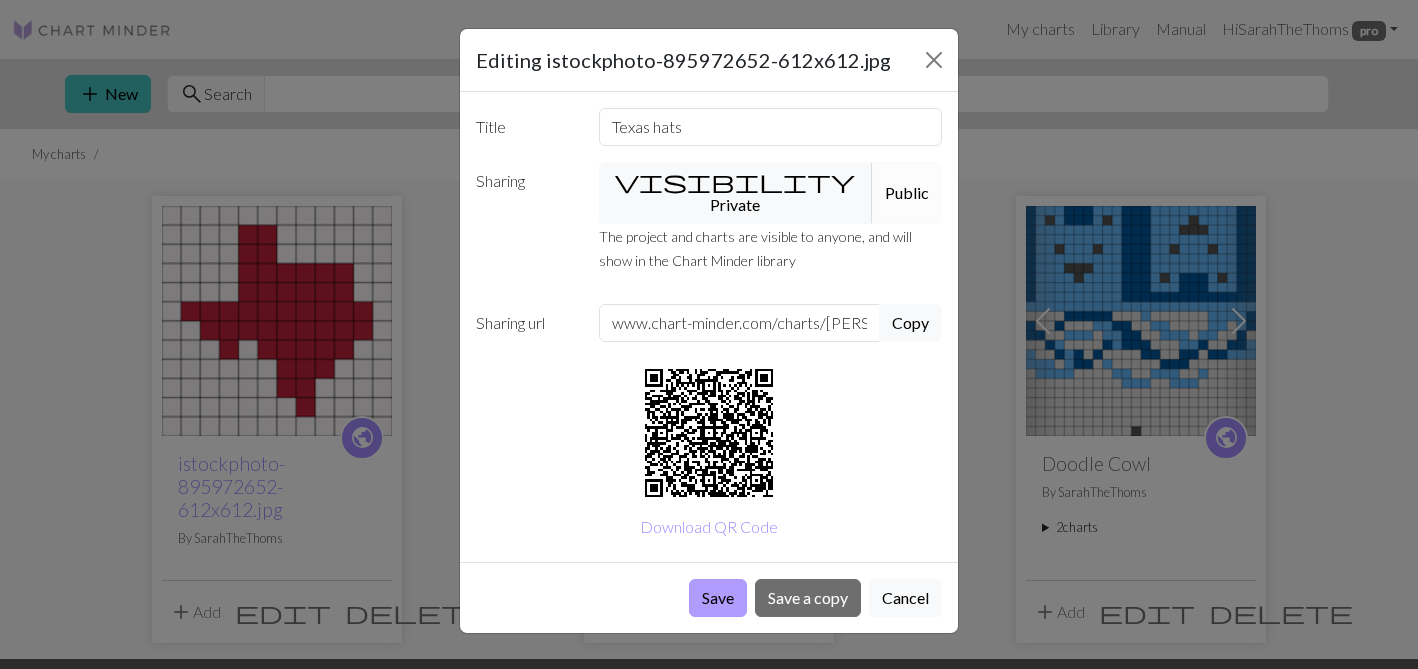 click on "Save" at bounding box center (718, 598) 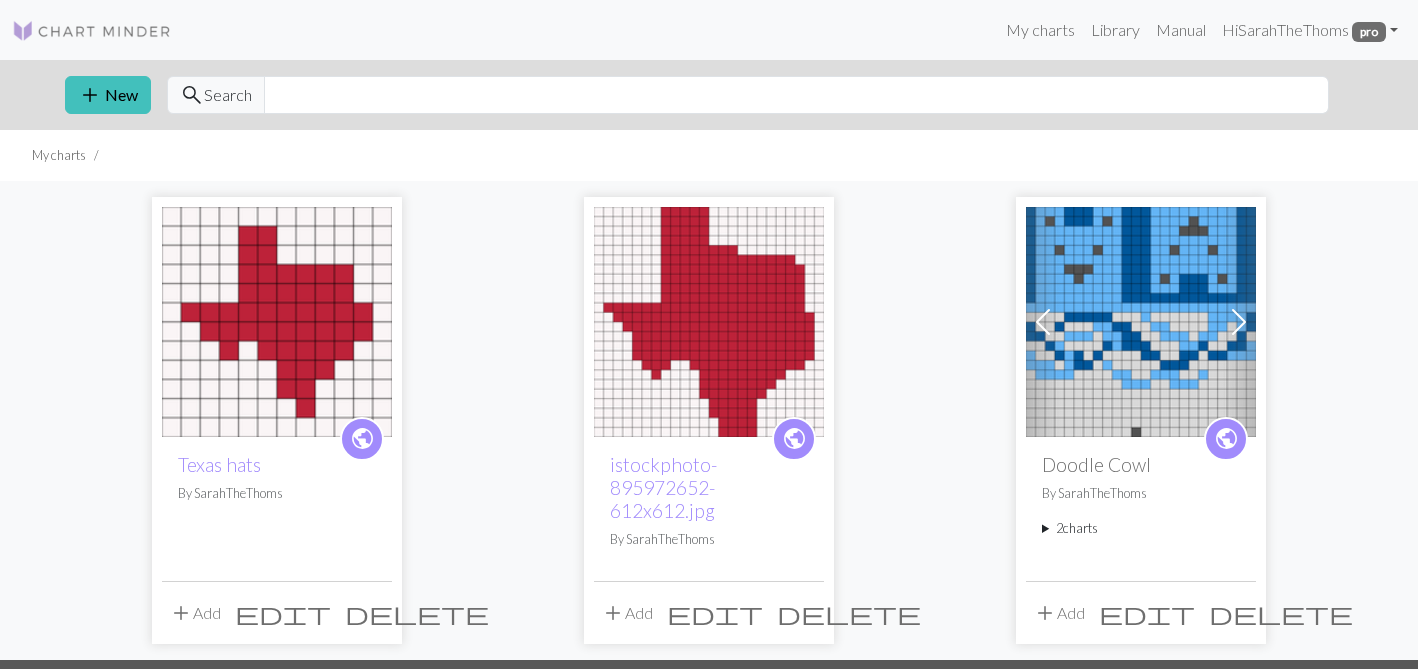 scroll, scrollTop: 51, scrollLeft: 0, axis: vertical 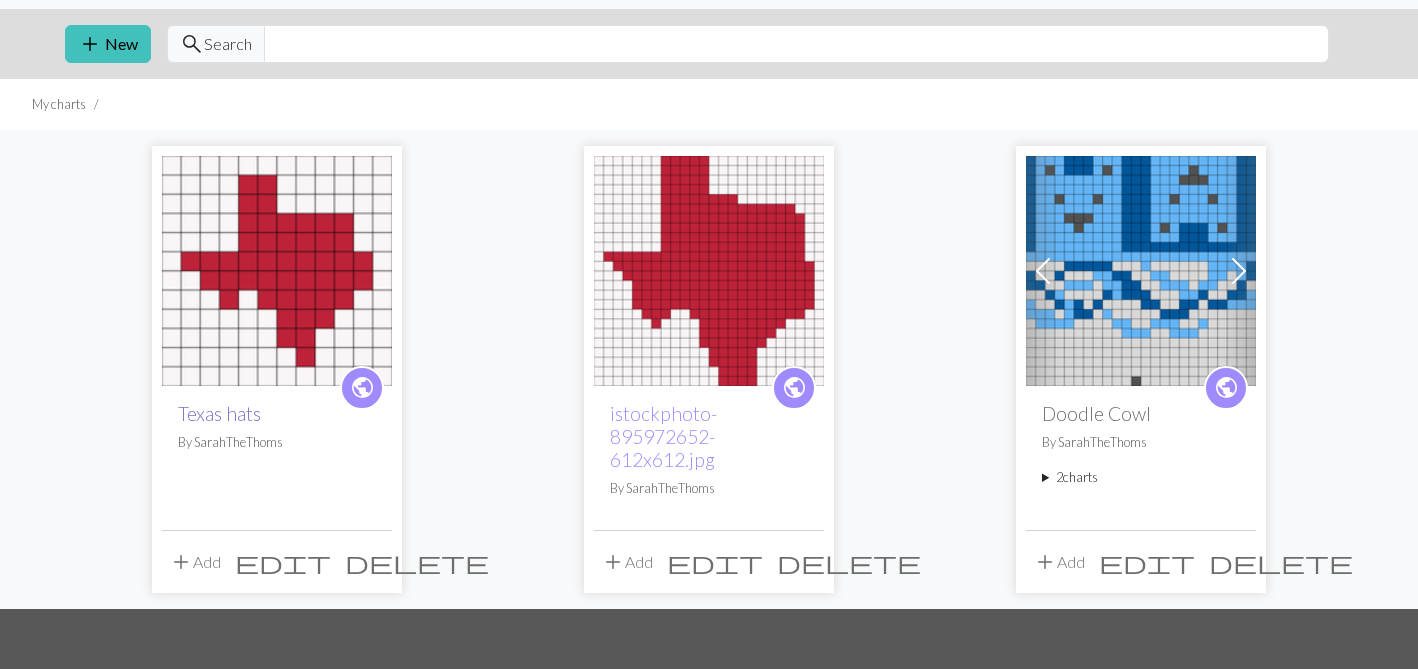 click on "Texas hats" at bounding box center [219, 413] 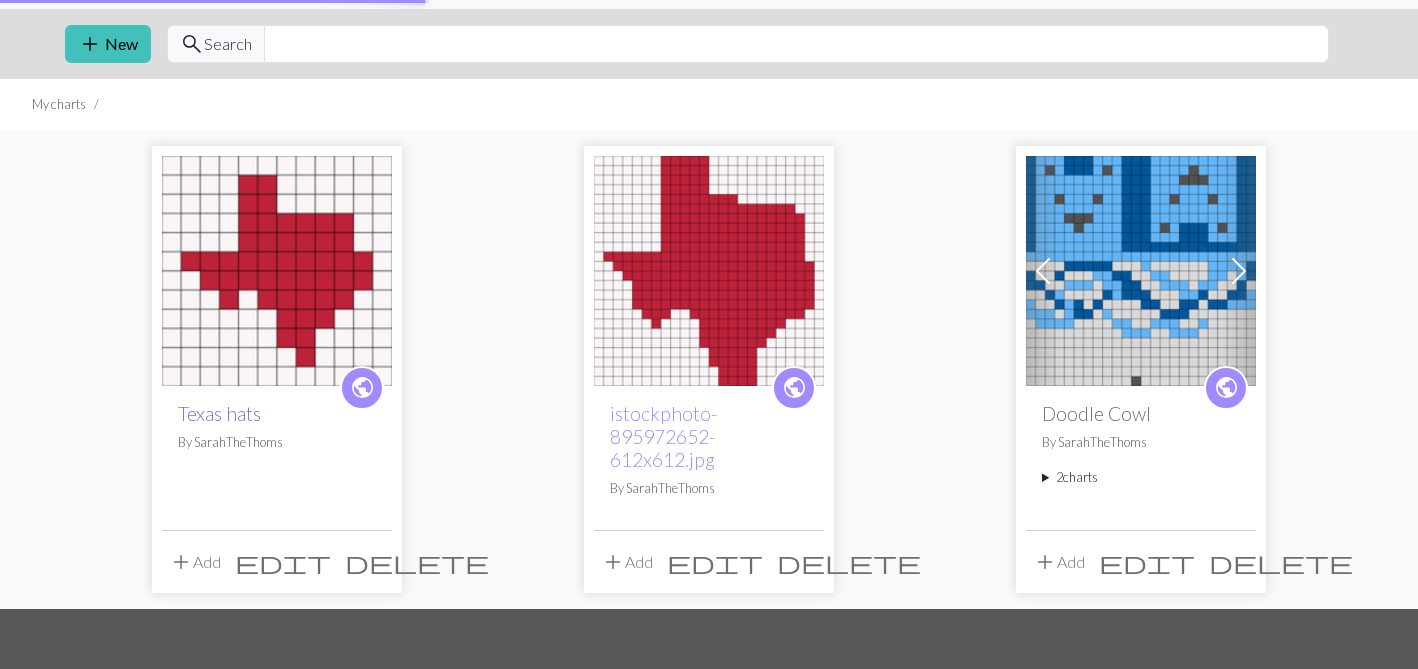 scroll, scrollTop: 0, scrollLeft: 0, axis: both 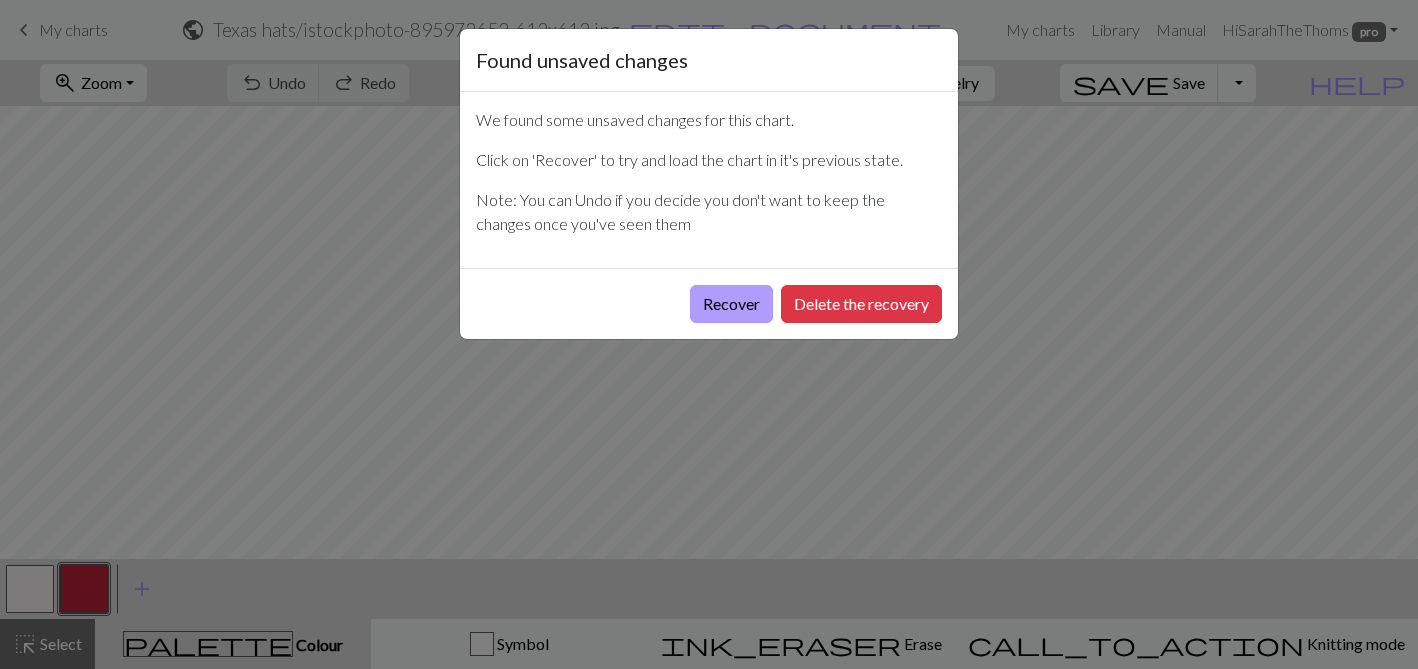 click on "Recover" at bounding box center (731, 304) 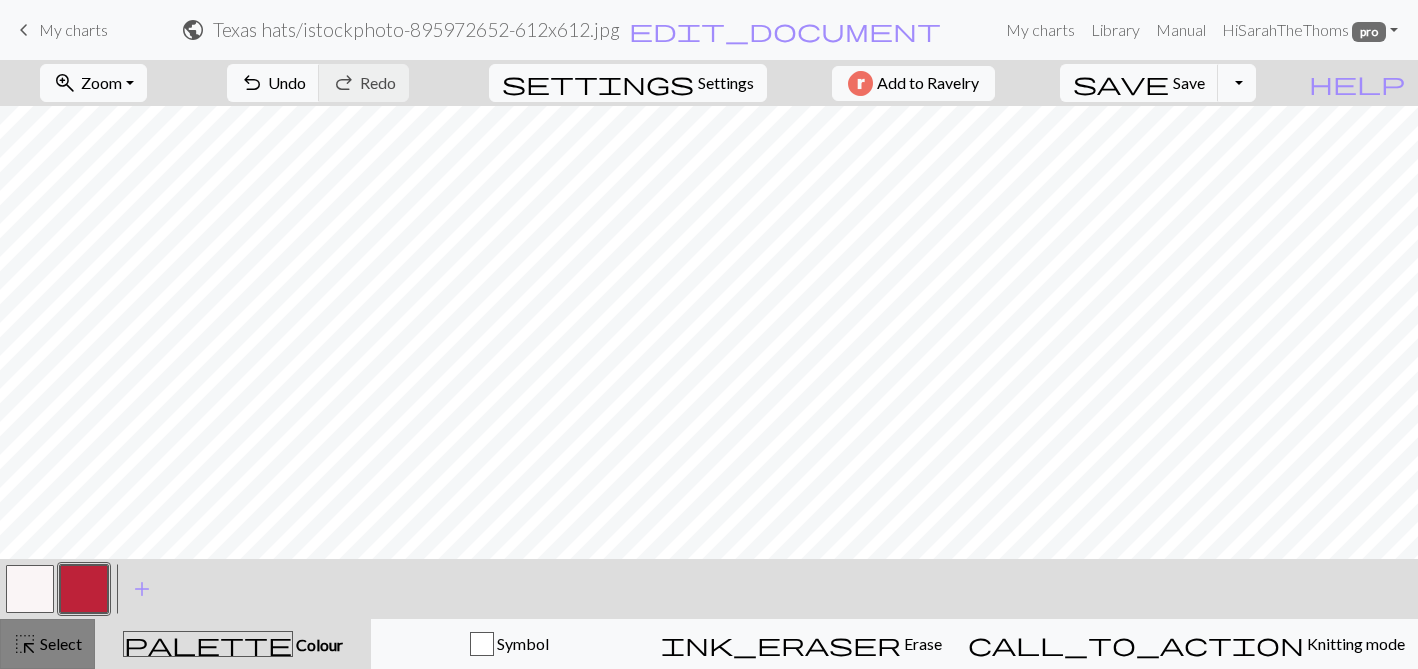 click on "highlight_alt   Select   Select" at bounding box center [47, 644] 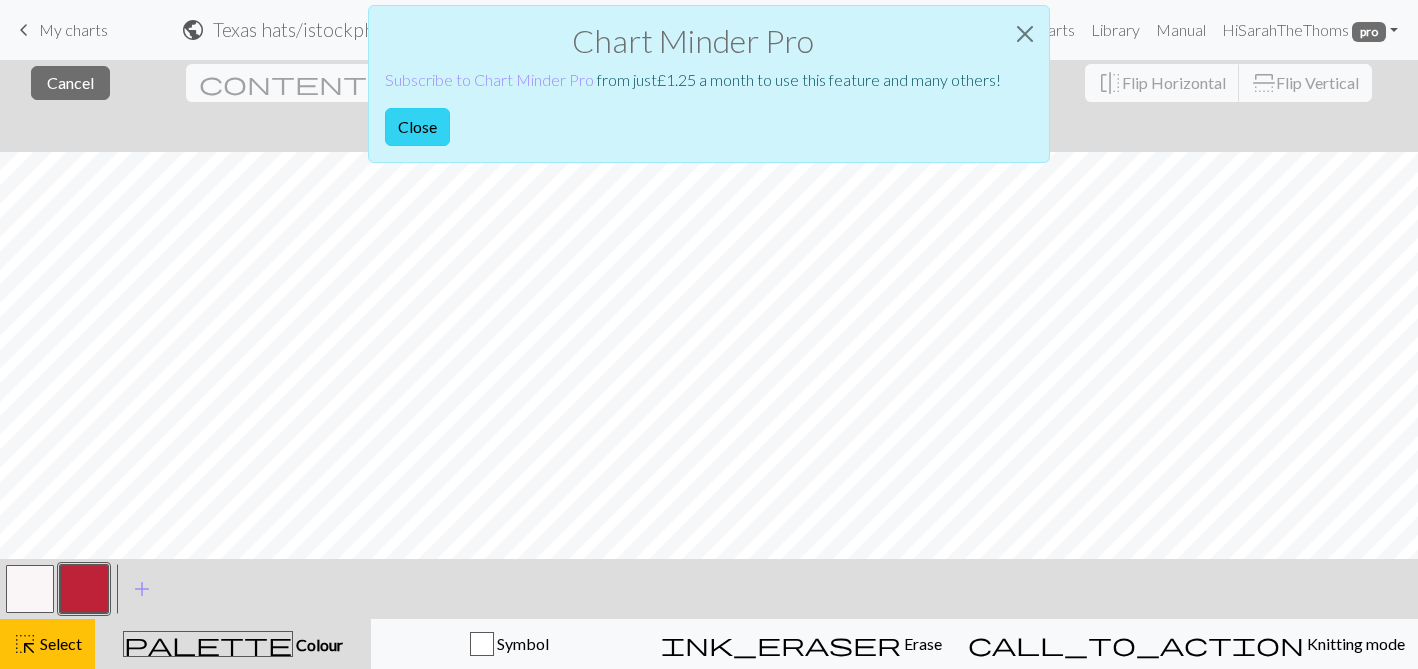 click on "Close" at bounding box center (417, 127) 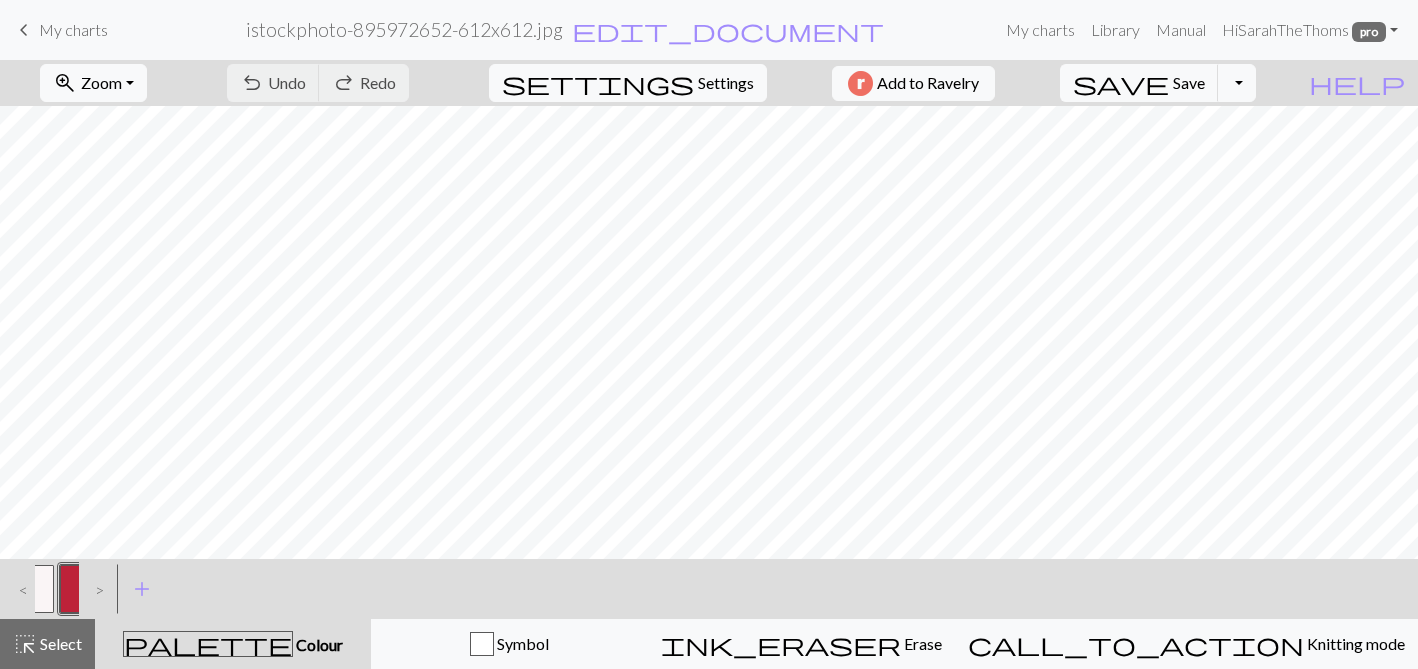 scroll, scrollTop: 0, scrollLeft: 0, axis: both 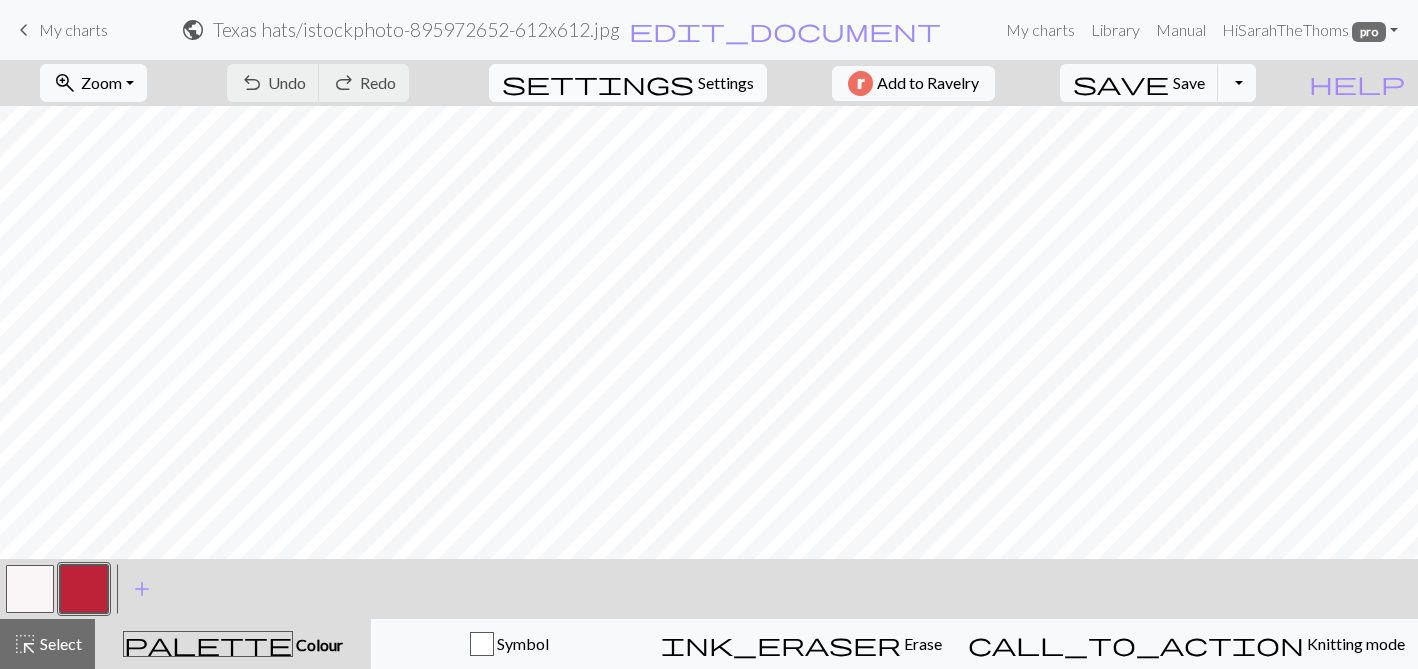 click on "Settings" at bounding box center (726, 83) 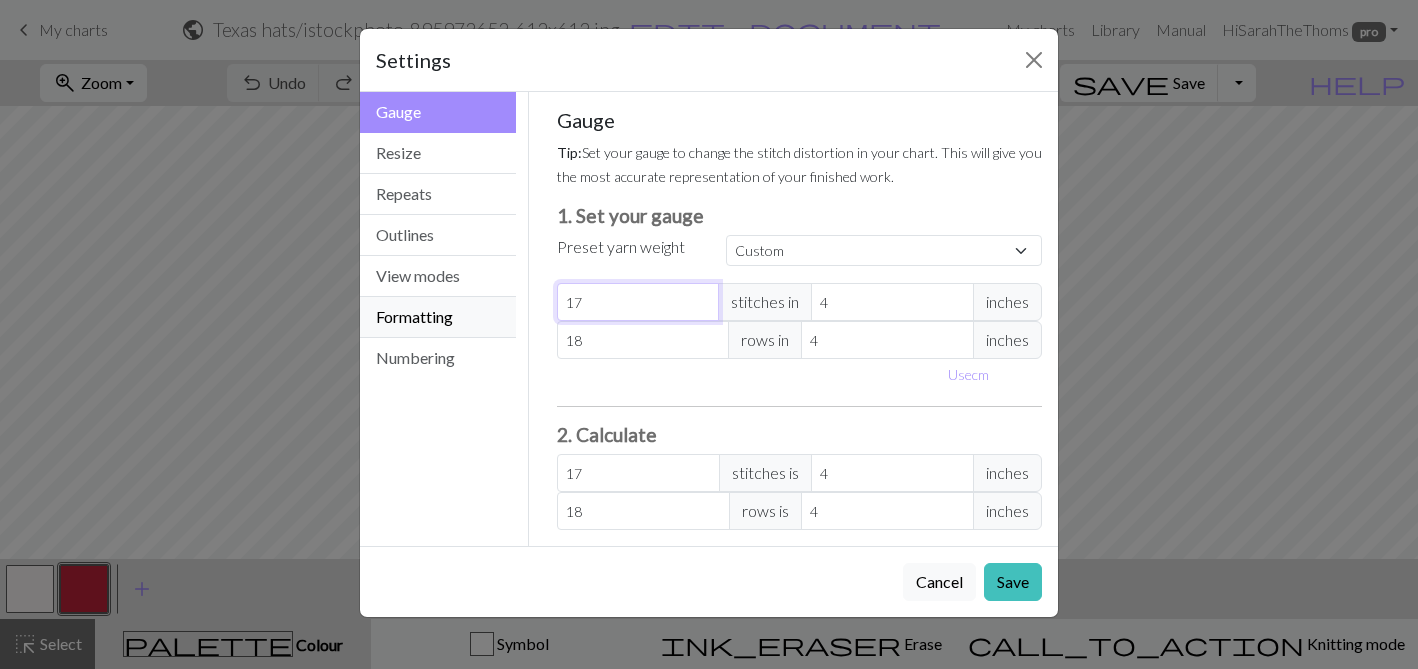 drag, startPoint x: 597, startPoint y: 304, endPoint x: 489, endPoint y: 302, distance: 108.01852 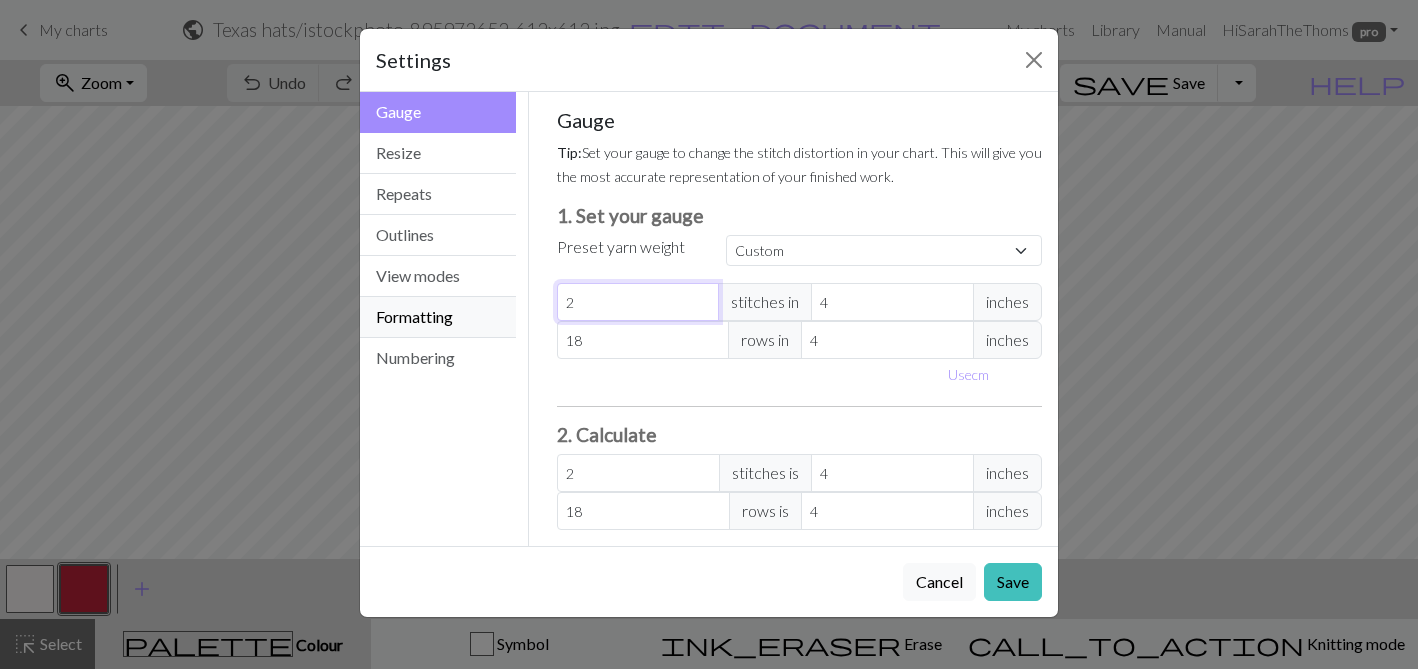 type on "24" 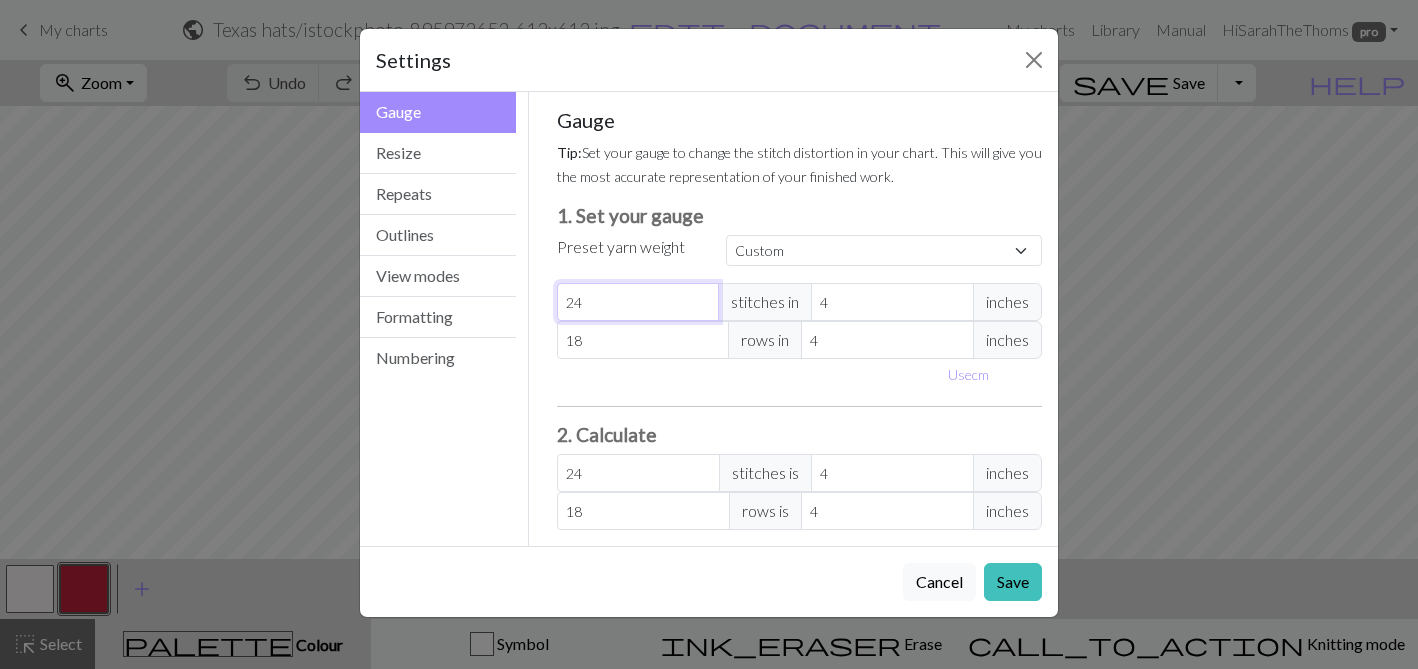 type on "24" 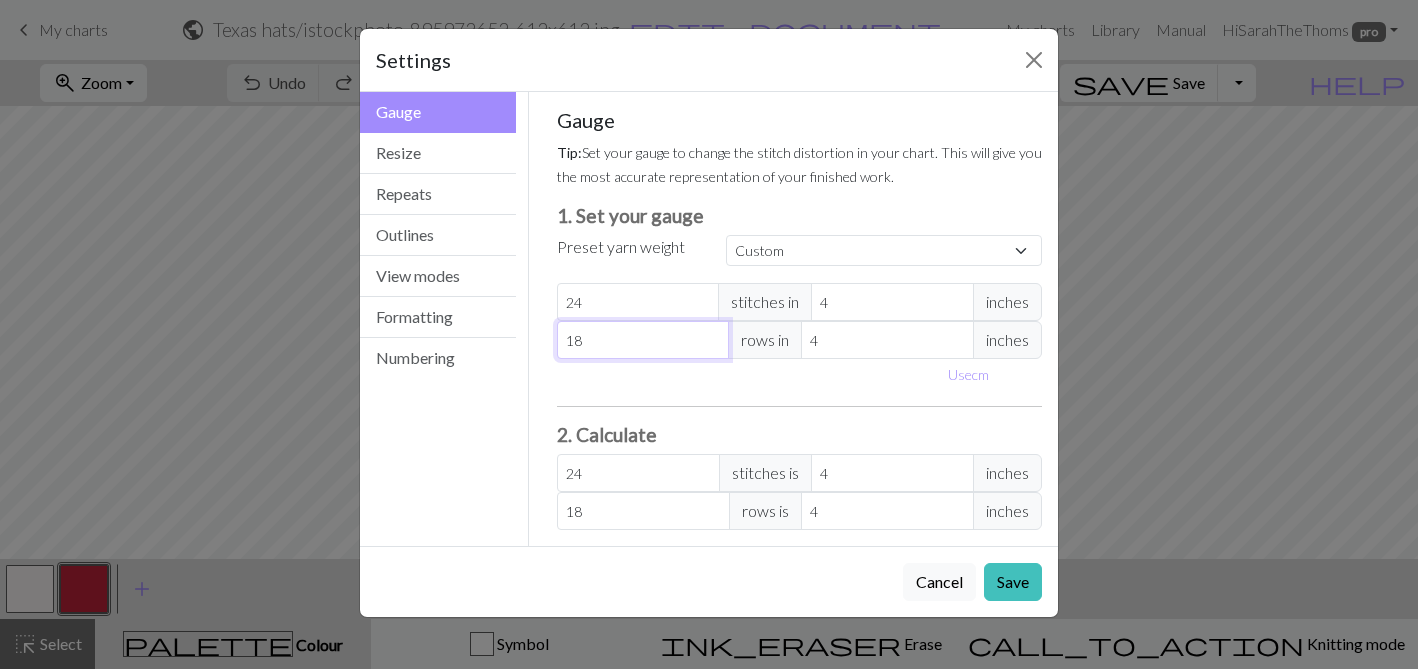 drag, startPoint x: 605, startPoint y: 342, endPoint x: 536, endPoint y: 342, distance: 69 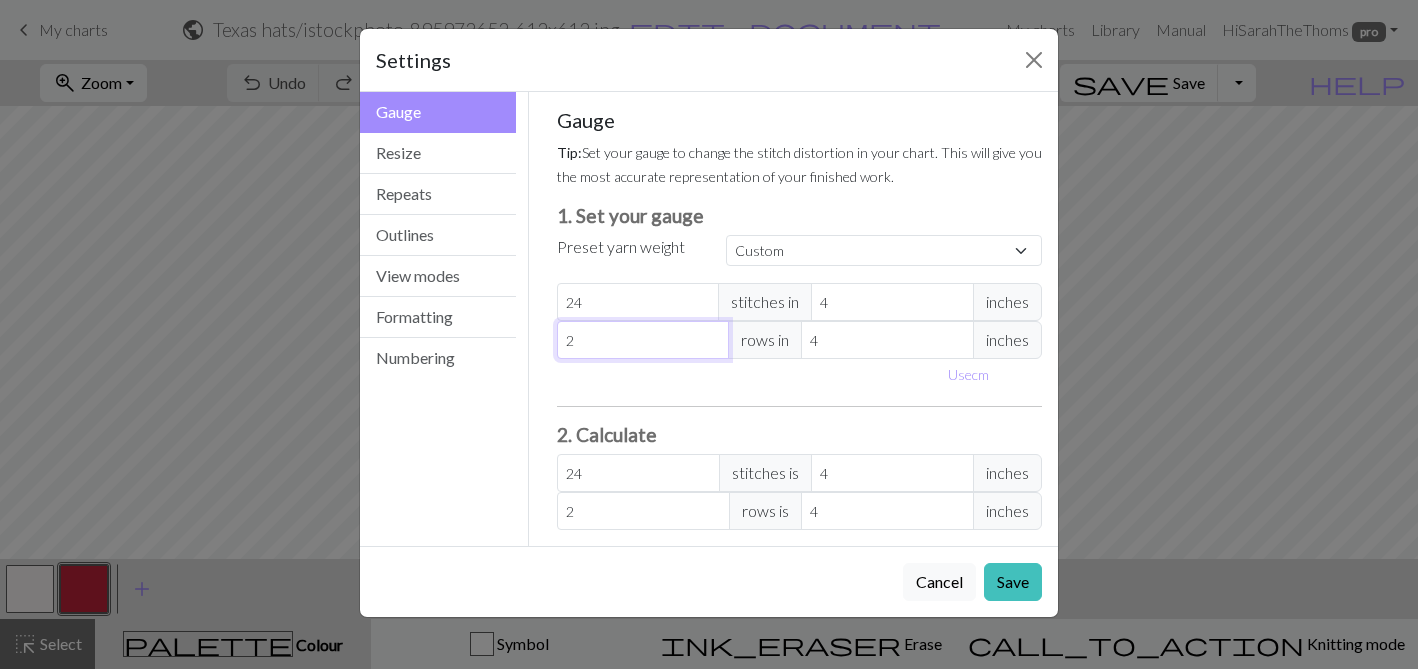 type on "24" 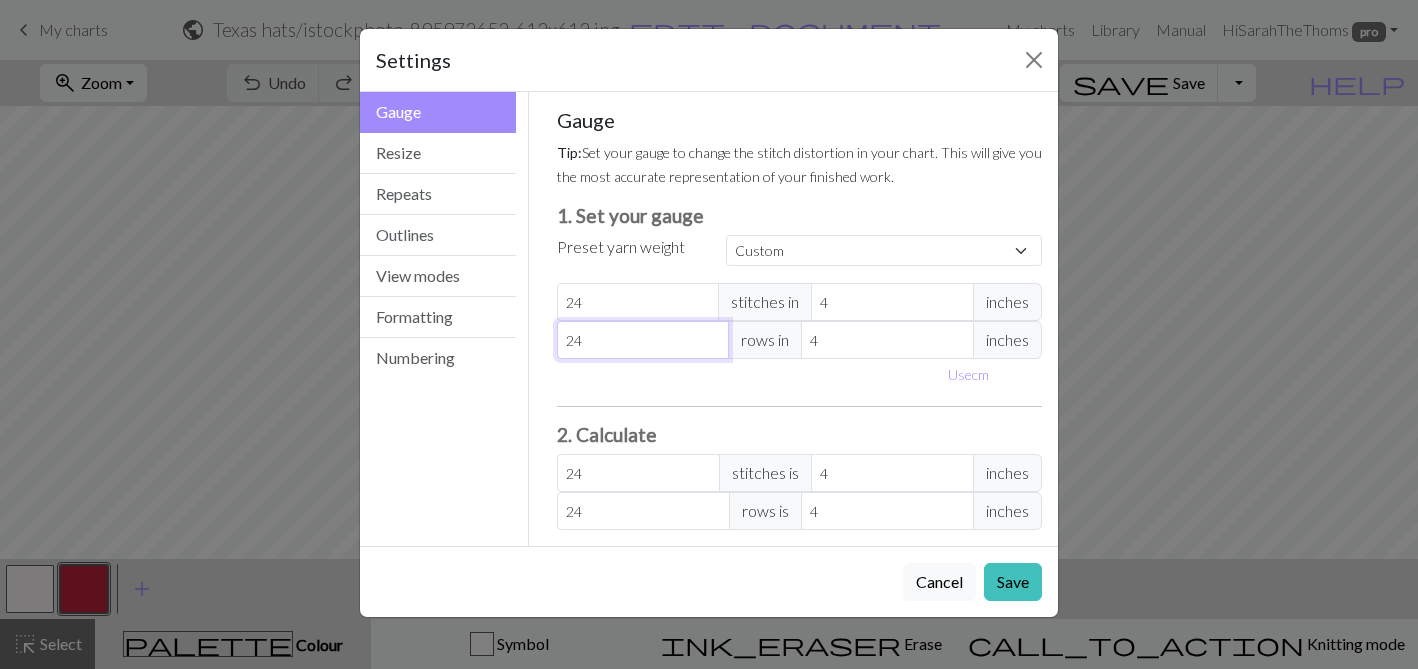 type on "24" 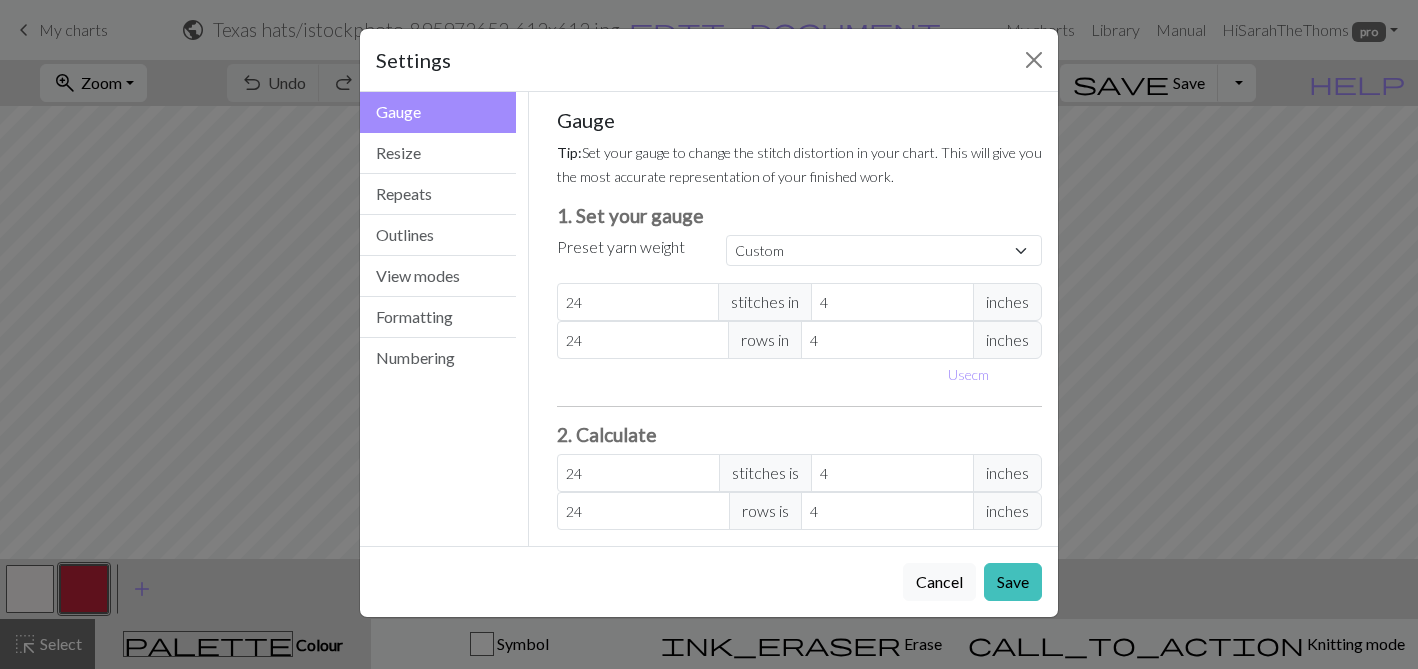 click on "Gauge Tip:  Set your gauge to change the stitch distortion in your chart. This will give you the most accurate representation of your finished work. 1. Set your gauge Preset yarn weight Custom Square Lace Light Fingering Fingering Sport Double knit Worsted Aran Bulky Super Bulky 24 stitches in  4 inches 24 rows in  4 inches Use  cm 2. Calculate 24 stitches is 4 inches 24 rows is 4 inches" at bounding box center [800, 319] 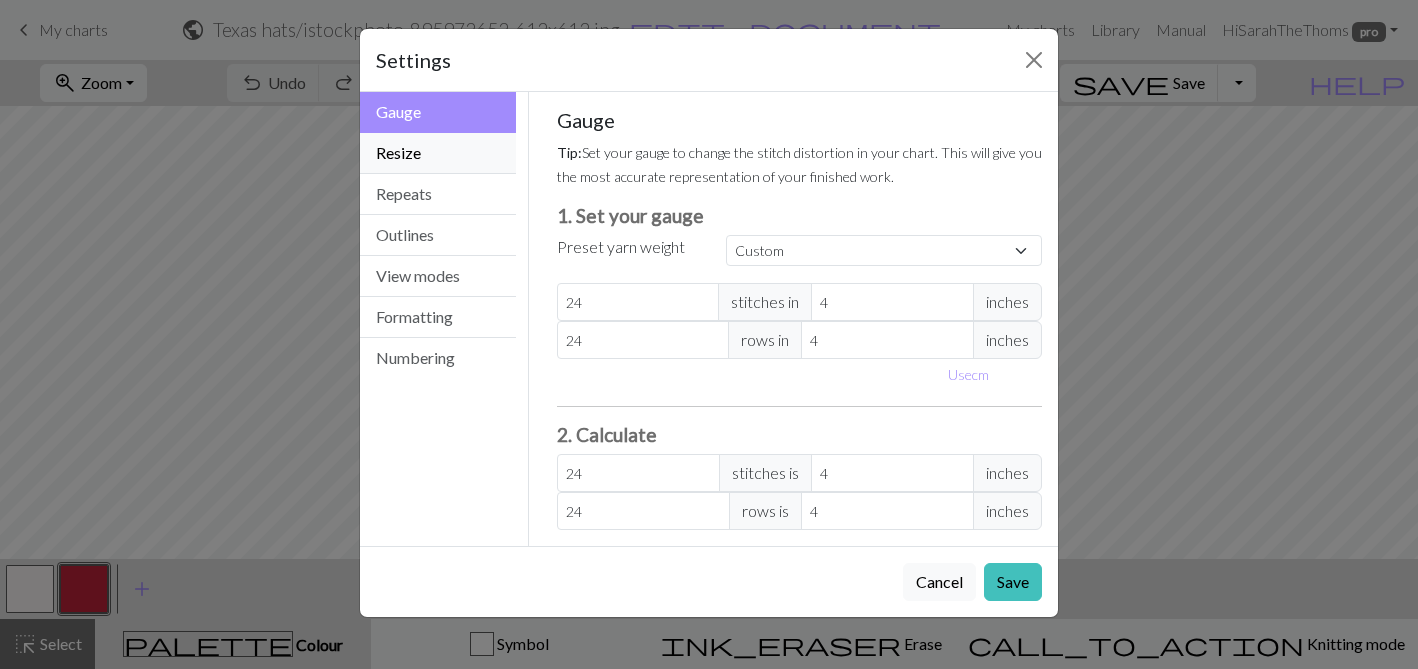 click on "Resize" at bounding box center [438, 153] 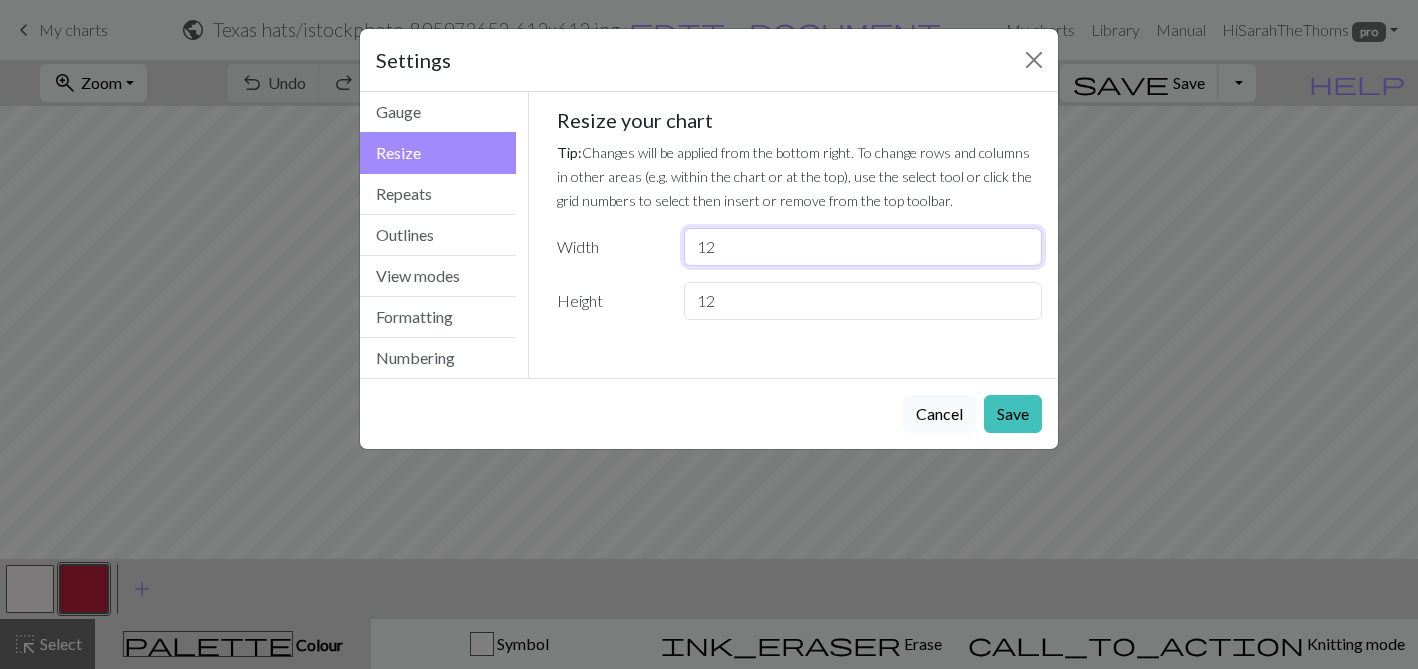 drag, startPoint x: 725, startPoint y: 249, endPoint x: 683, endPoint y: 249, distance: 42 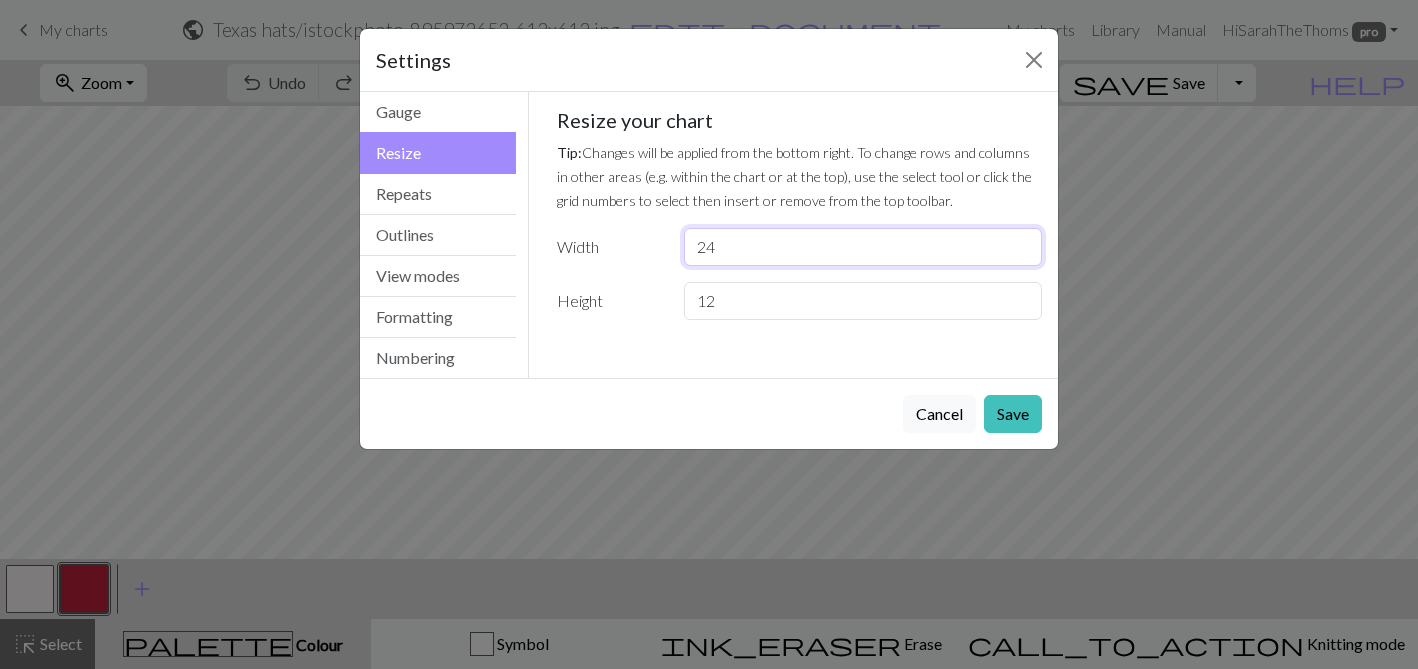 type on "24" 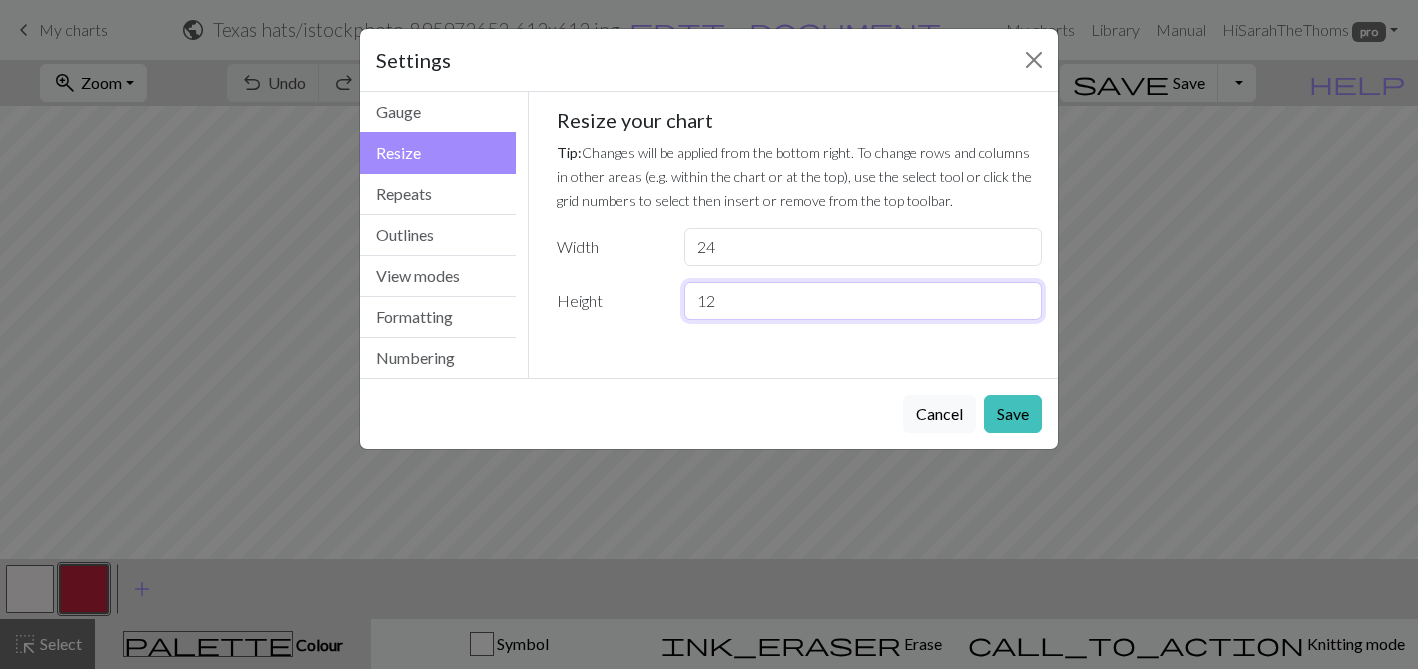 drag, startPoint x: 739, startPoint y: 305, endPoint x: 688, endPoint y: 305, distance: 51 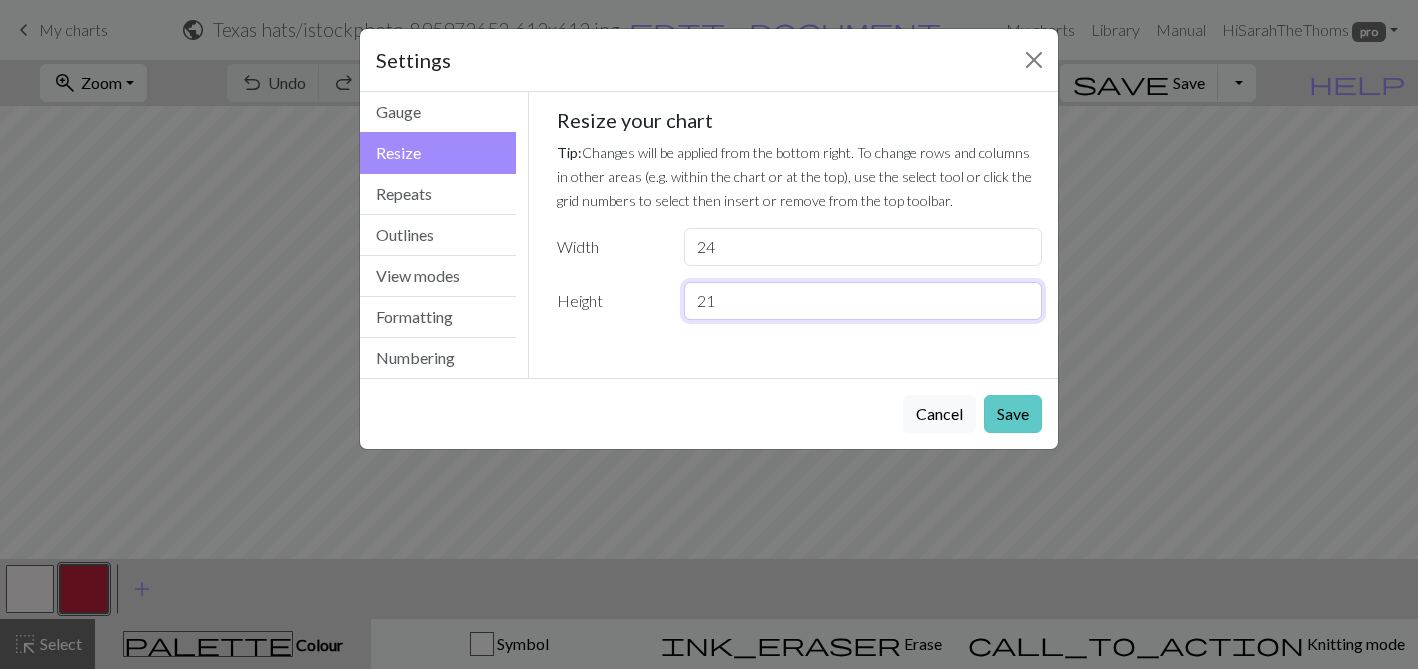 type on "21" 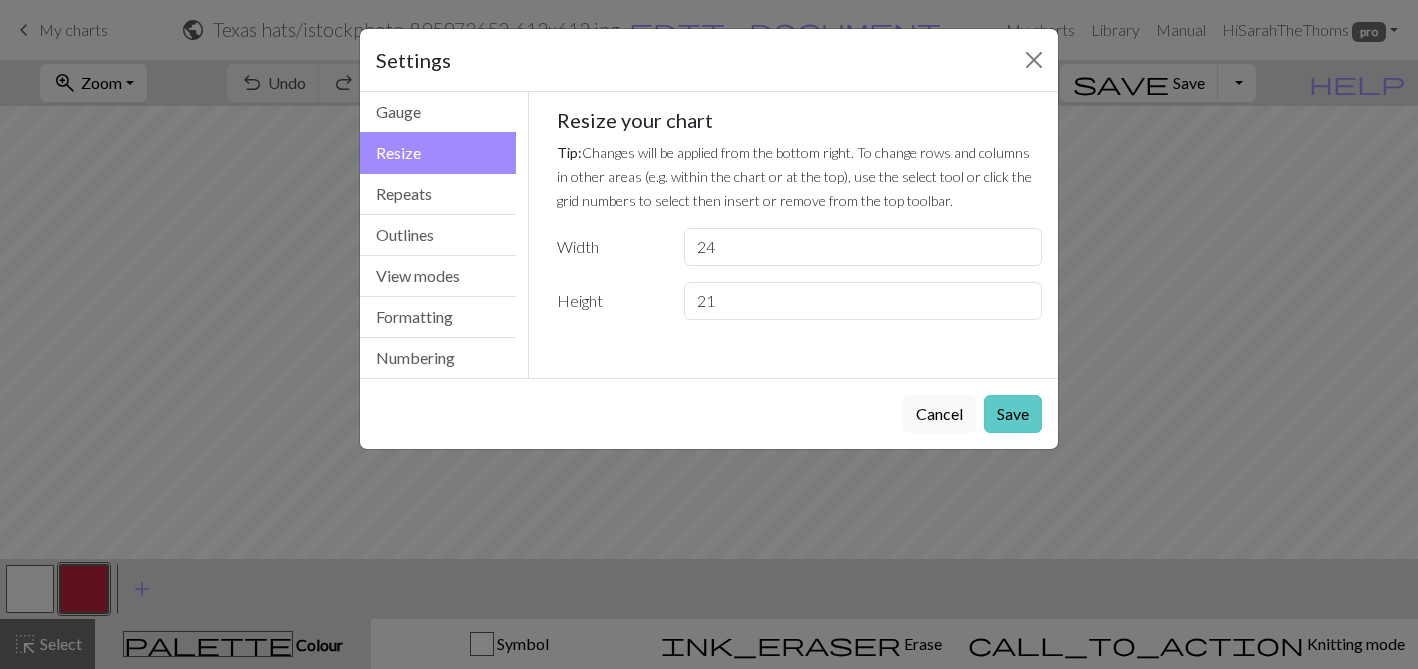 click on "Save" at bounding box center [1013, 414] 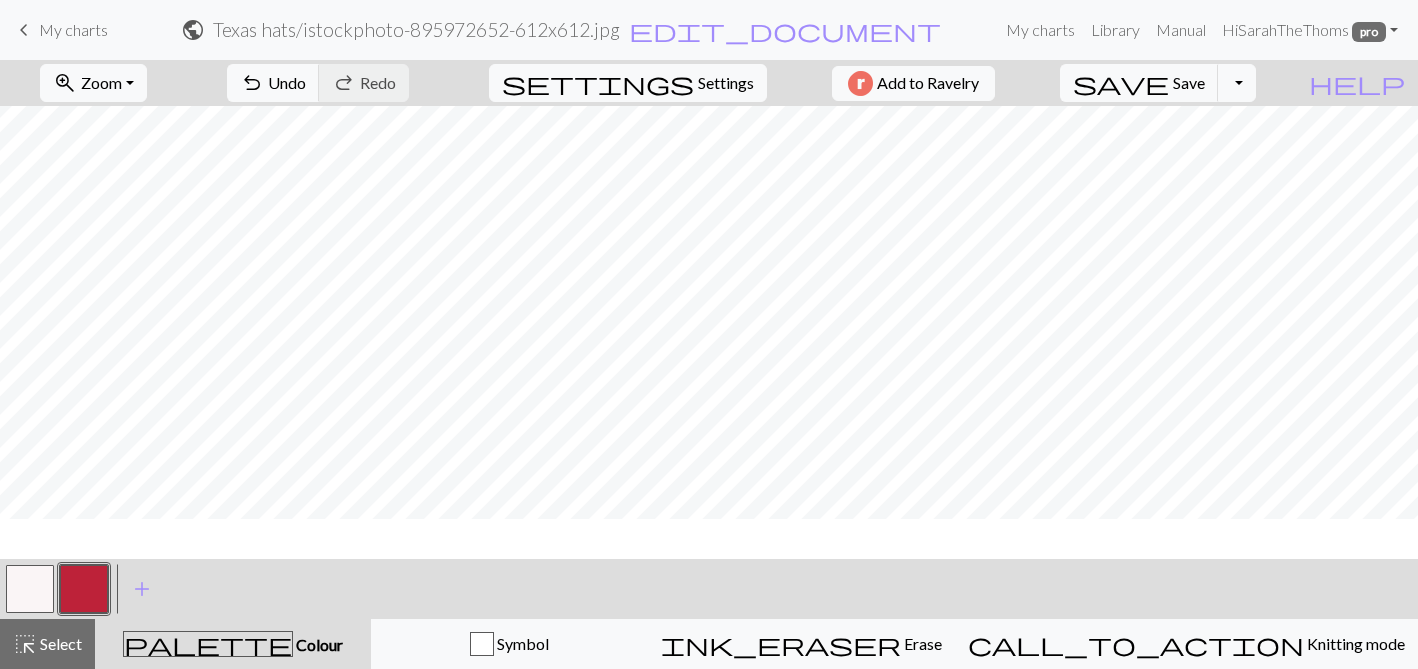 scroll, scrollTop: 0, scrollLeft: 0, axis: both 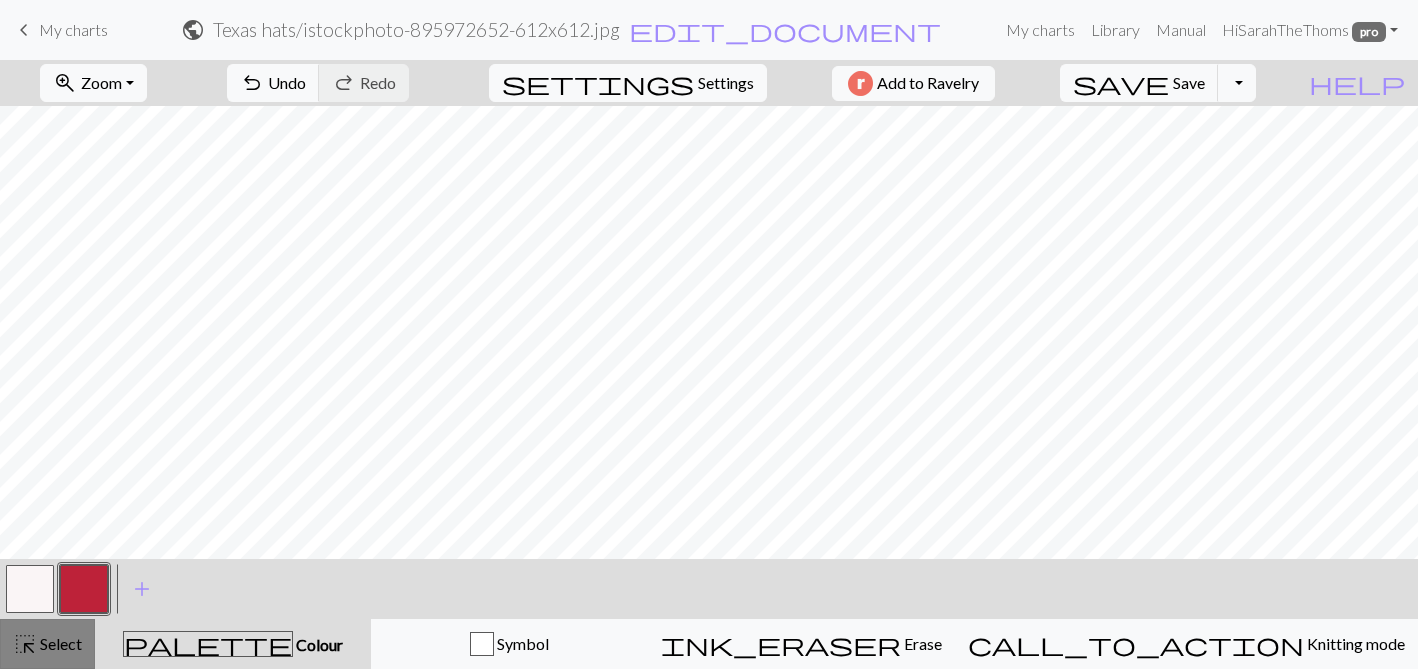 click on "highlight_alt" at bounding box center [25, 644] 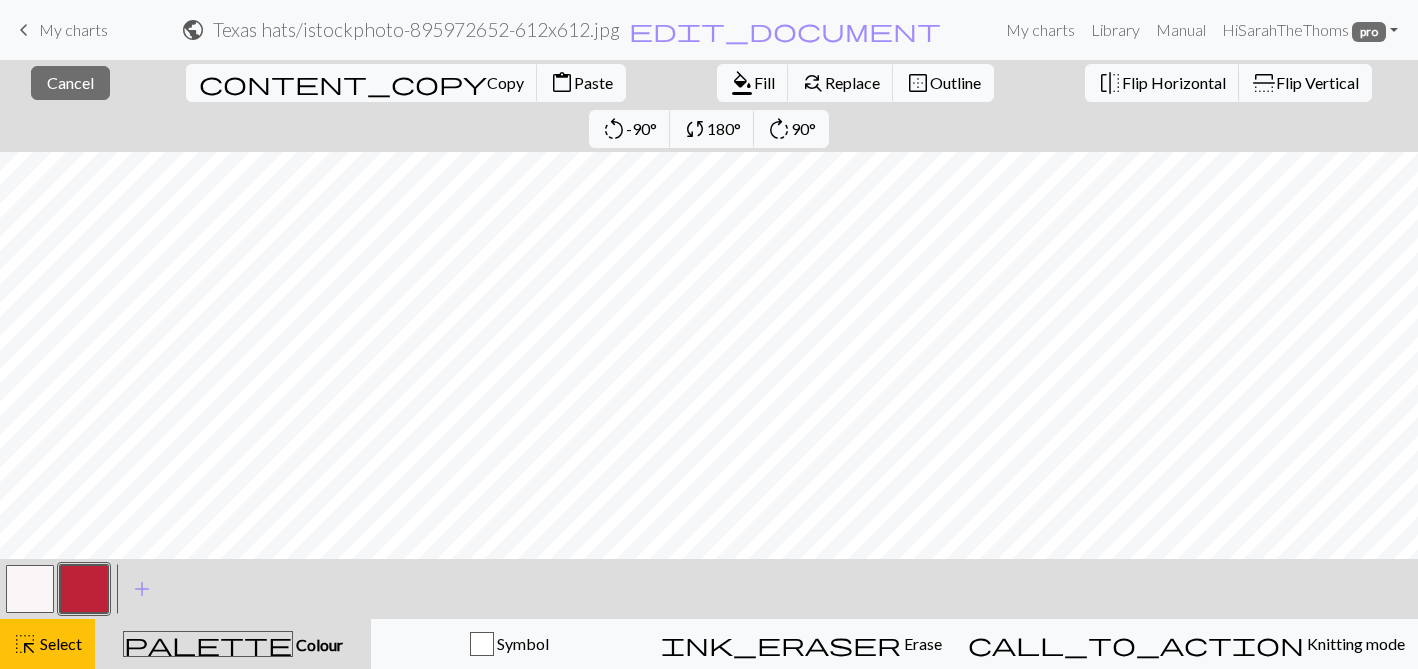 scroll, scrollTop: 0, scrollLeft: 0, axis: both 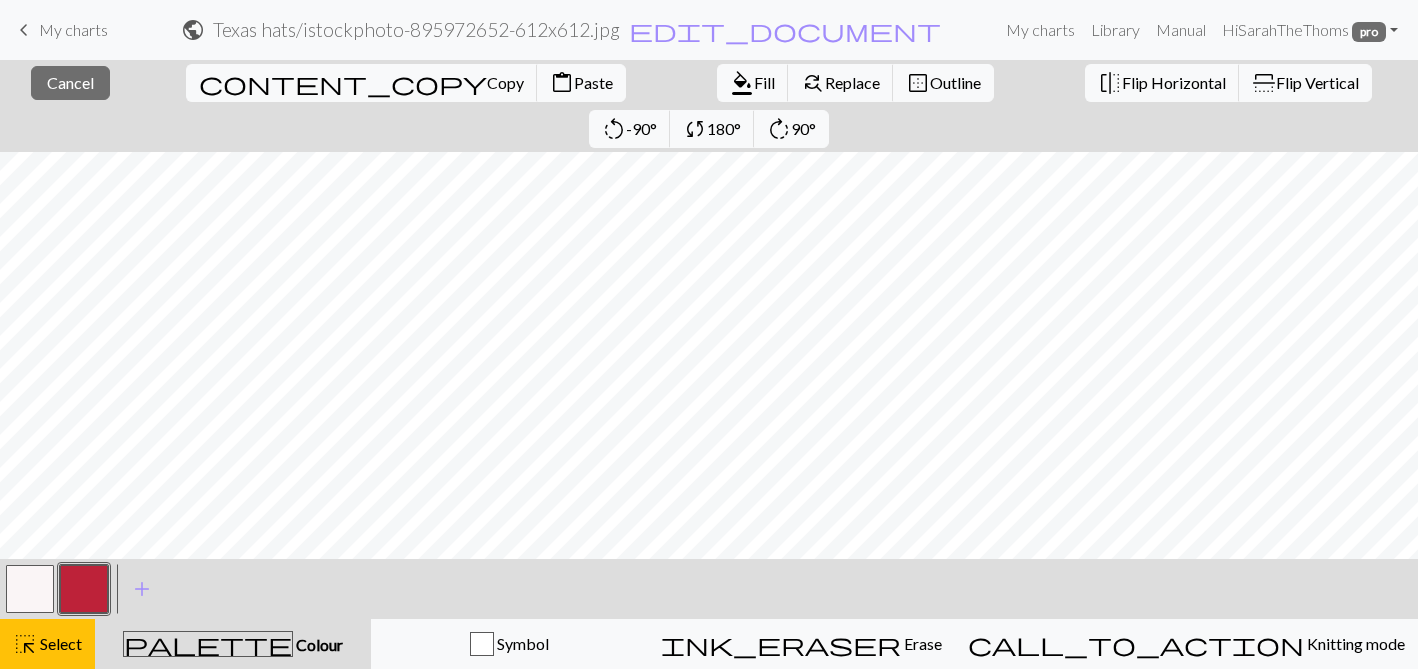 click at bounding box center [30, 589] 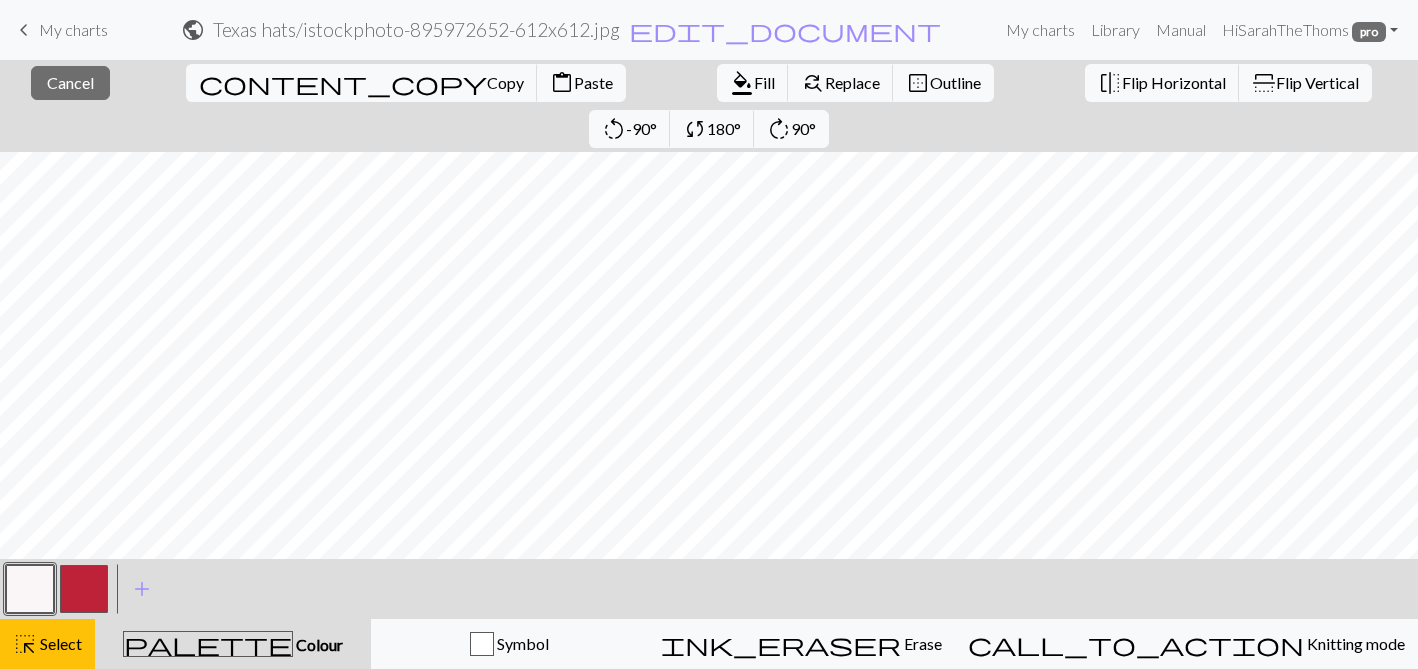 click at bounding box center (30, 589) 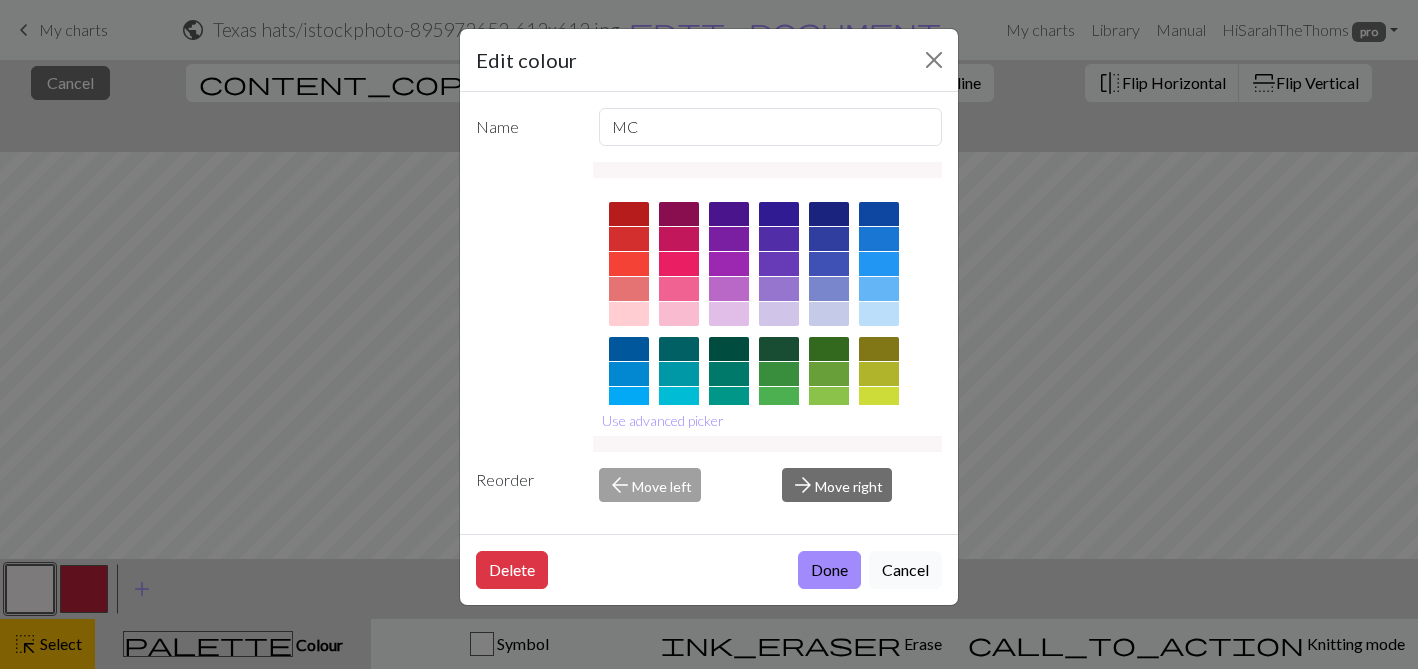 click on "Cancel" at bounding box center (905, 570) 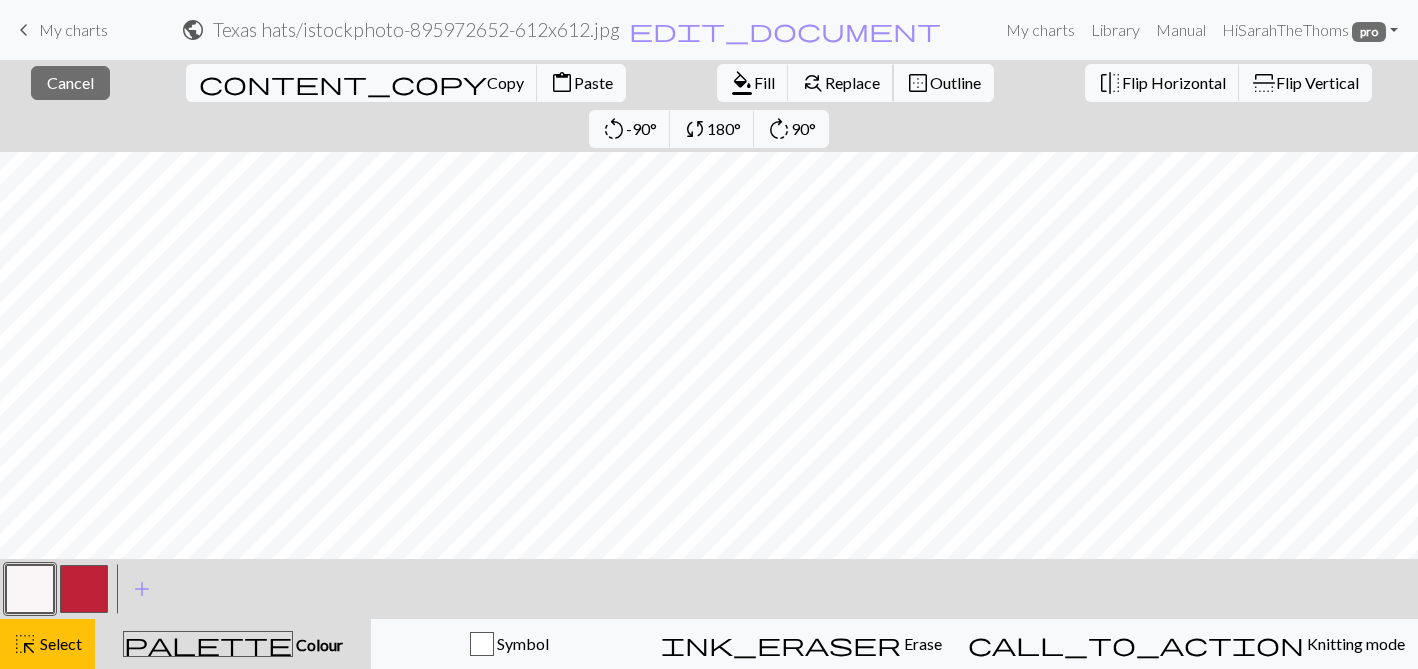 click on "Replace" at bounding box center (852, 82) 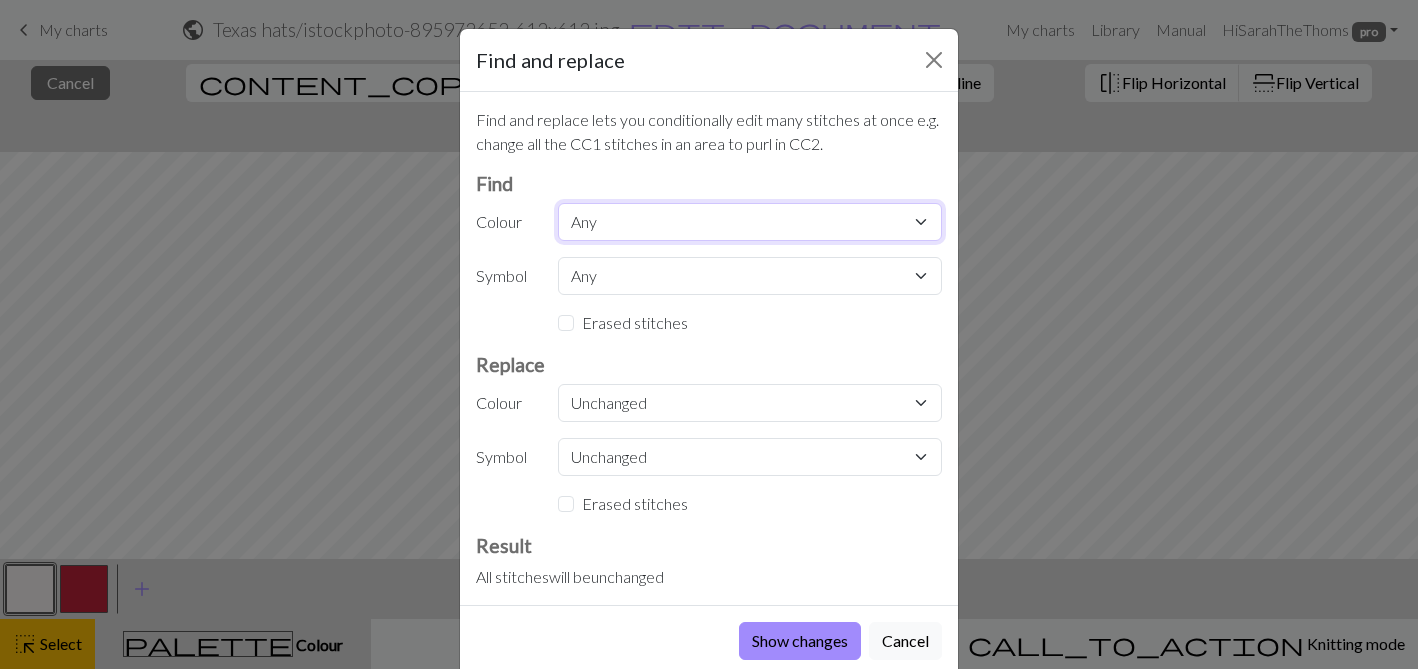 click on "Any MC CC1" at bounding box center (750, 222) 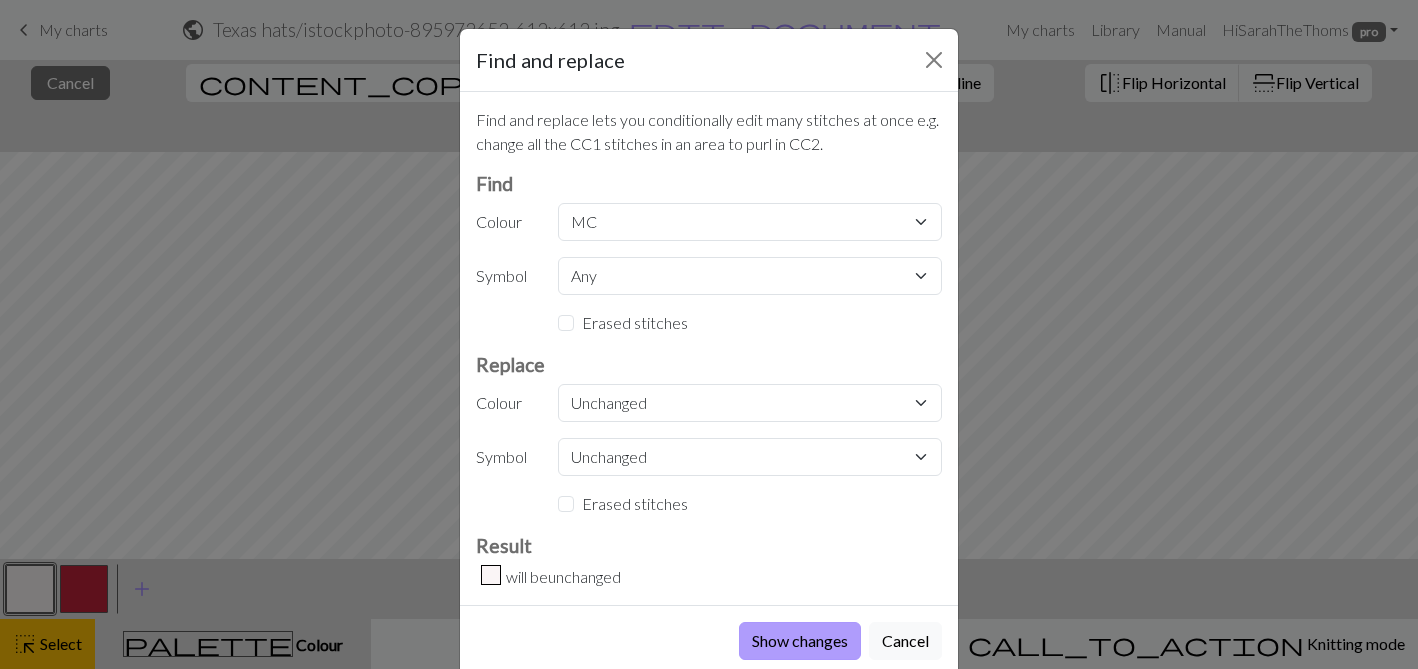 click on "Show changes" at bounding box center [800, 641] 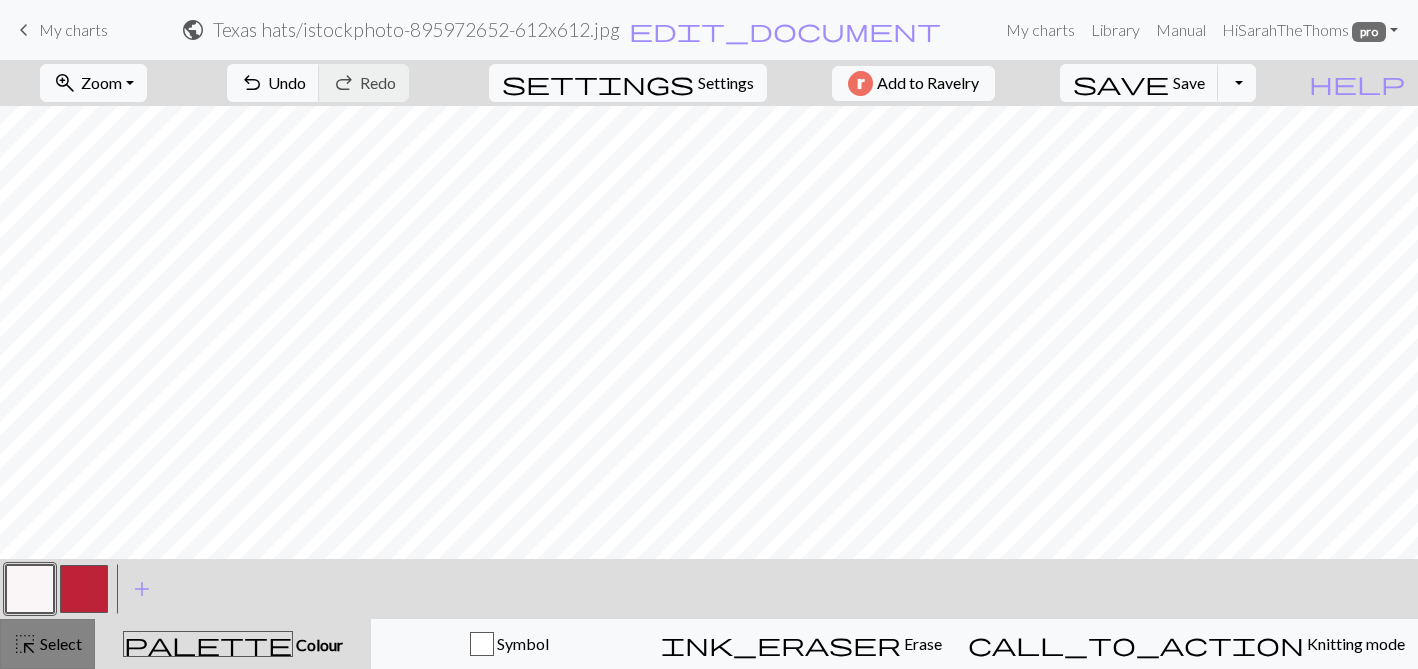click on "highlight_alt   Select   Select" at bounding box center [47, 644] 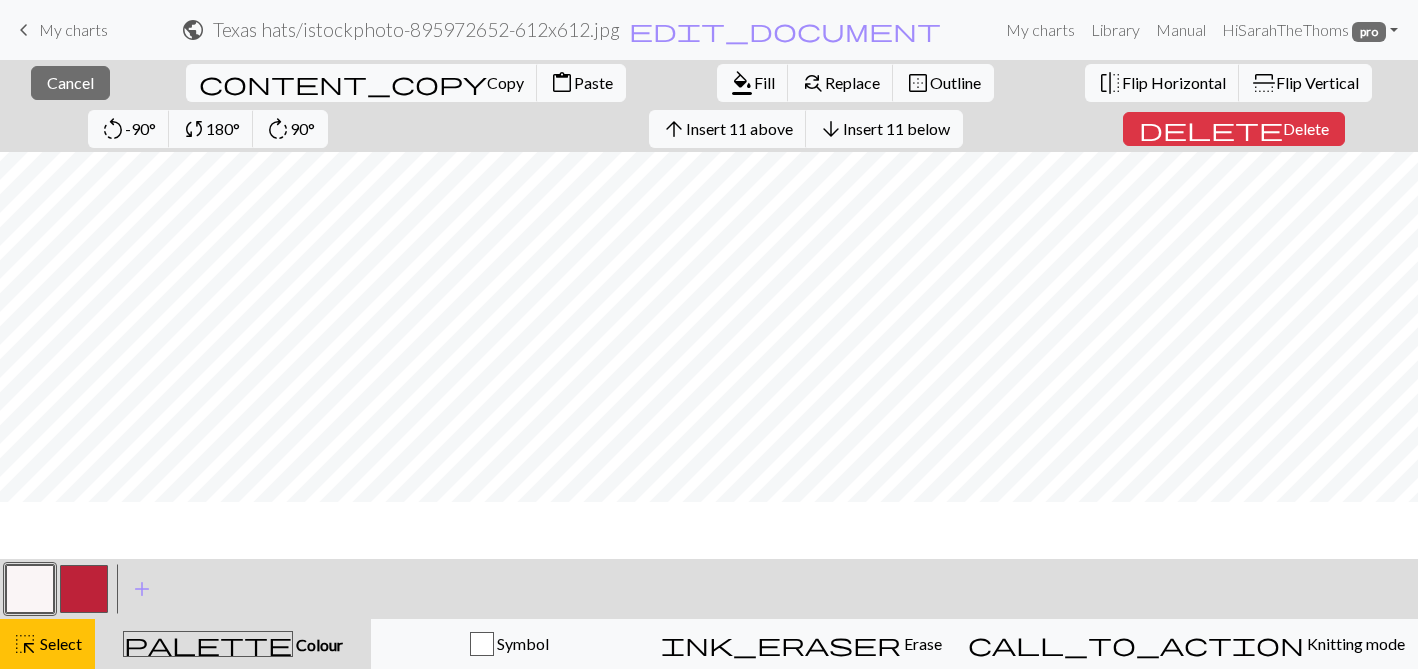 scroll, scrollTop: 0, scrollLeft: 0, axis: both 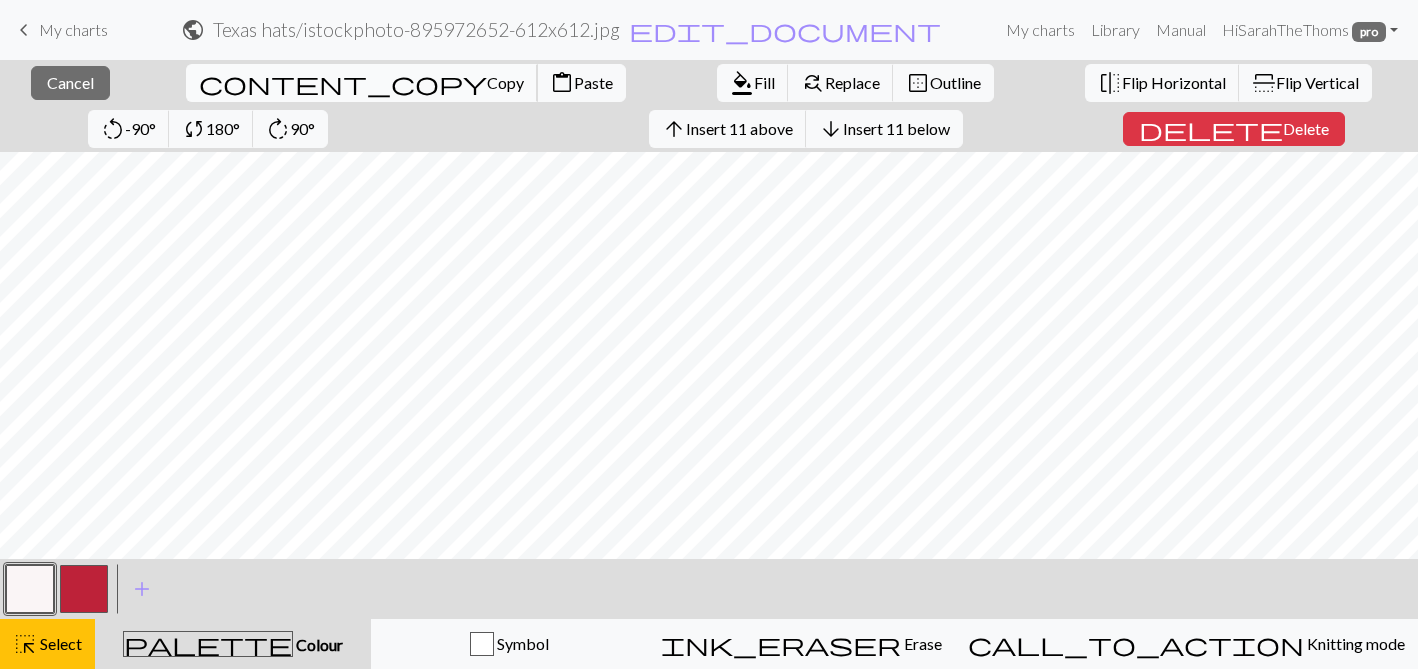 click on "Copy" at bounding box center (505, 82) 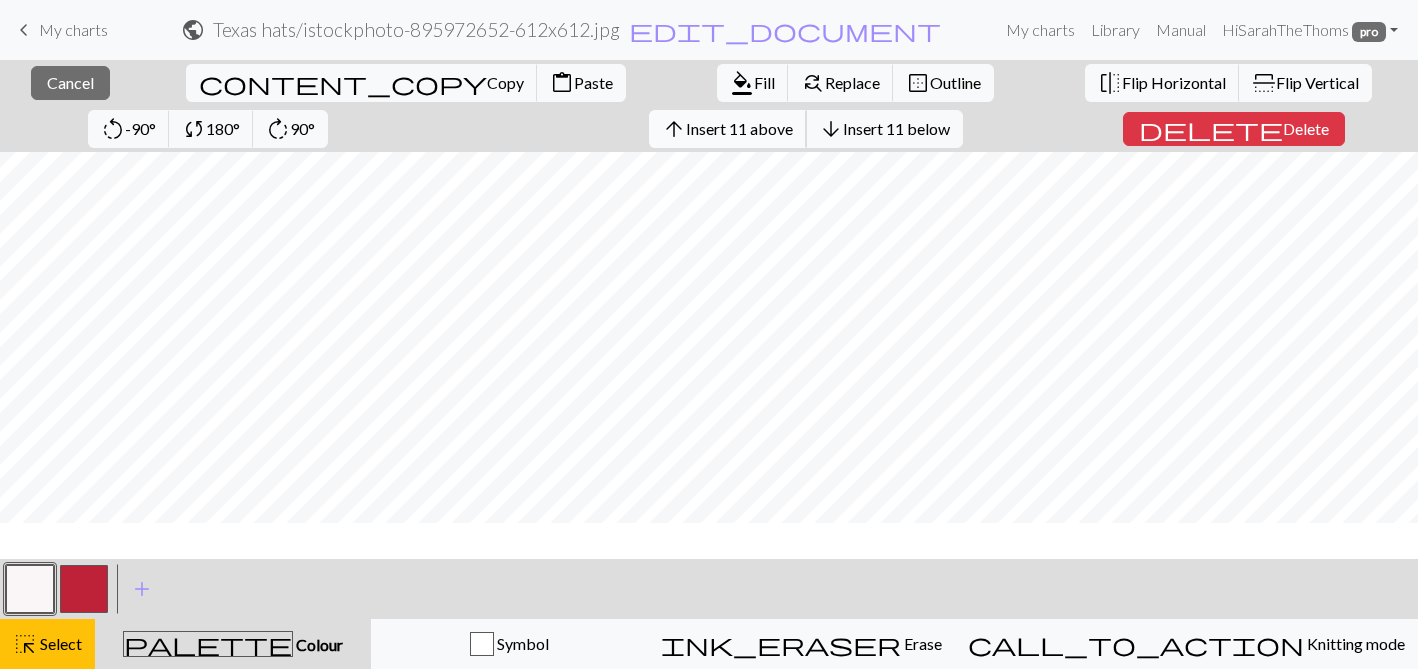 scroll, scrollTop: 0, scrollLeft: 0, axis: both 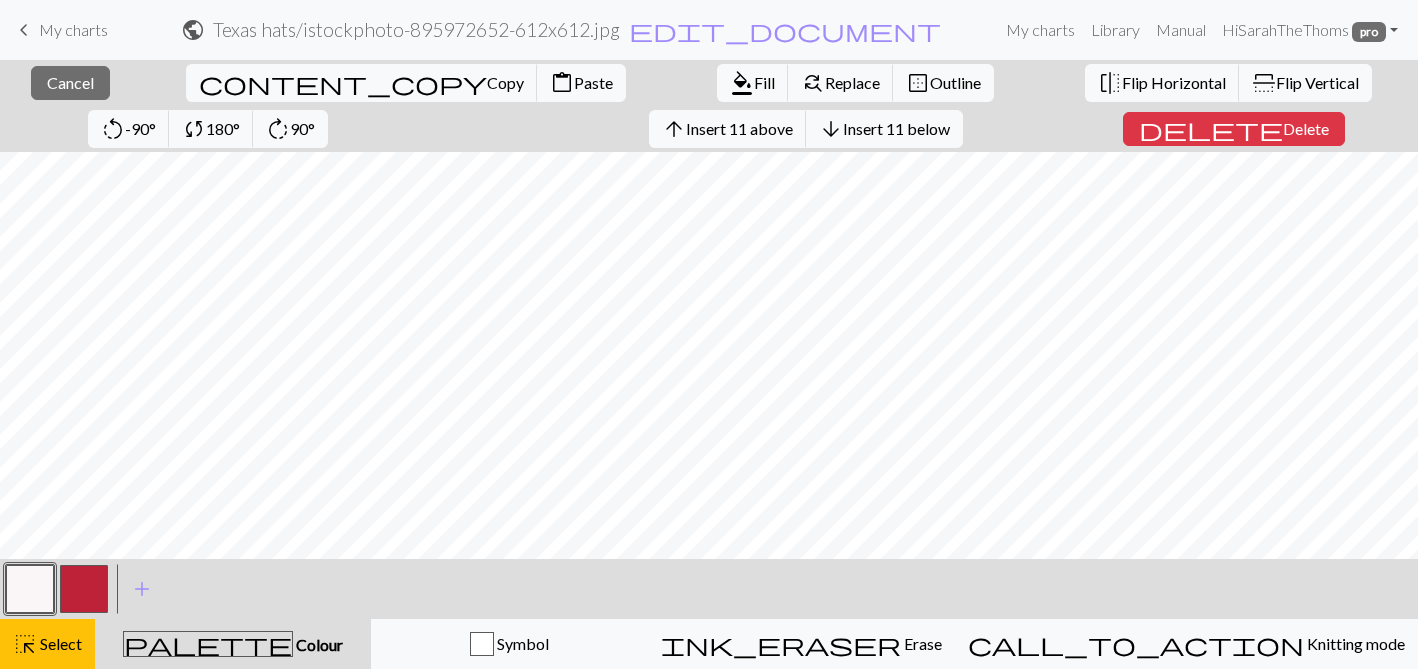 click at bounding box center (30, 589) 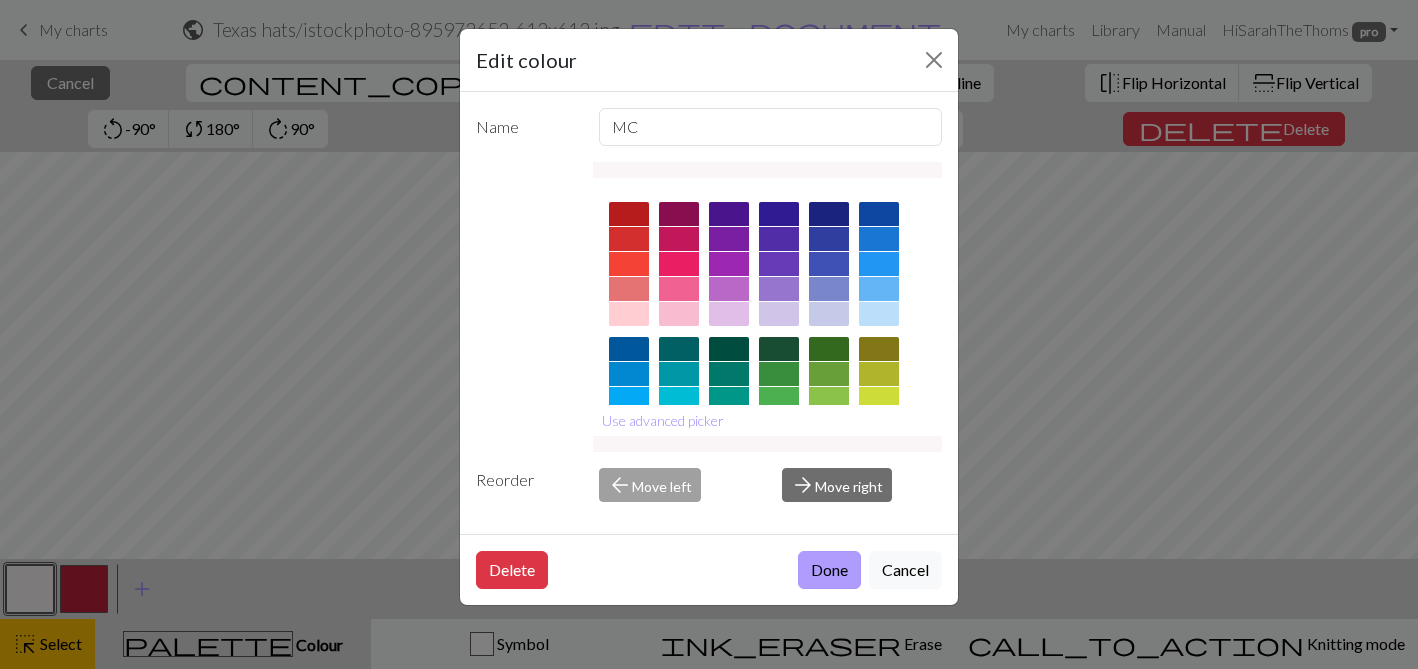 click on "Done" at bounding box center (829, 570) 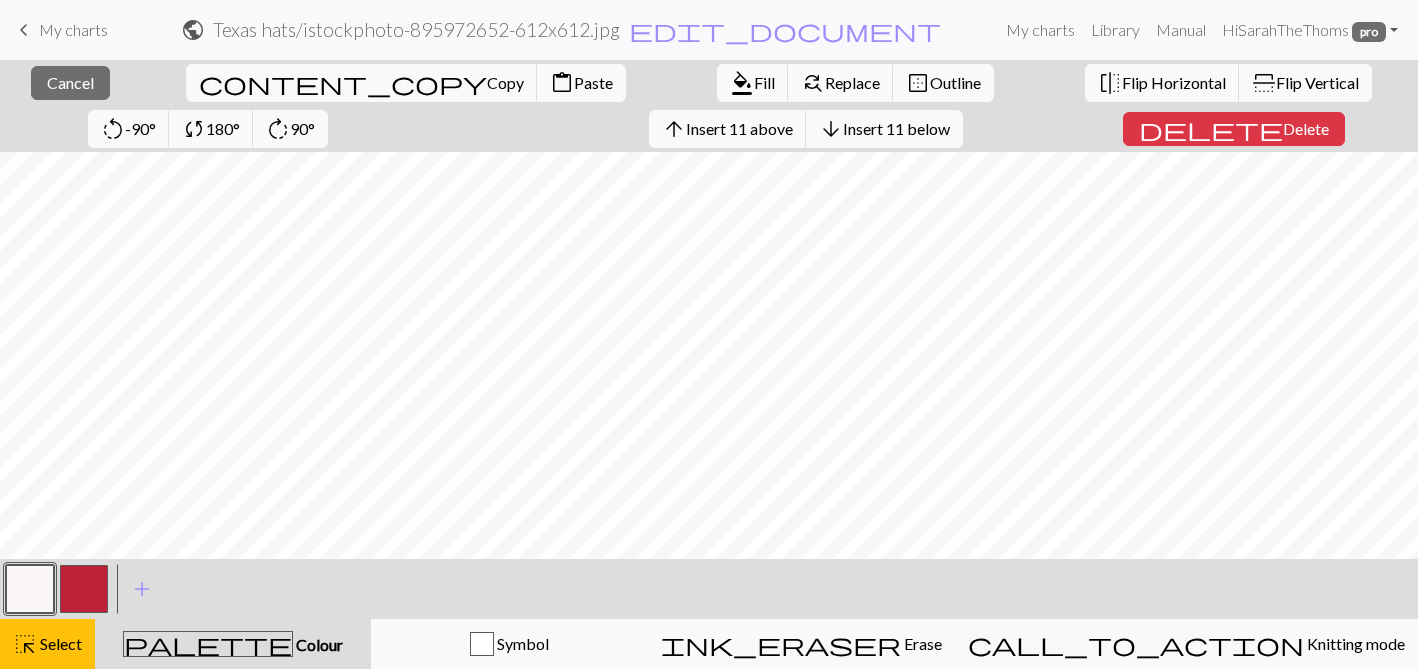 click on "Colour" at bounding box center [318, 644] 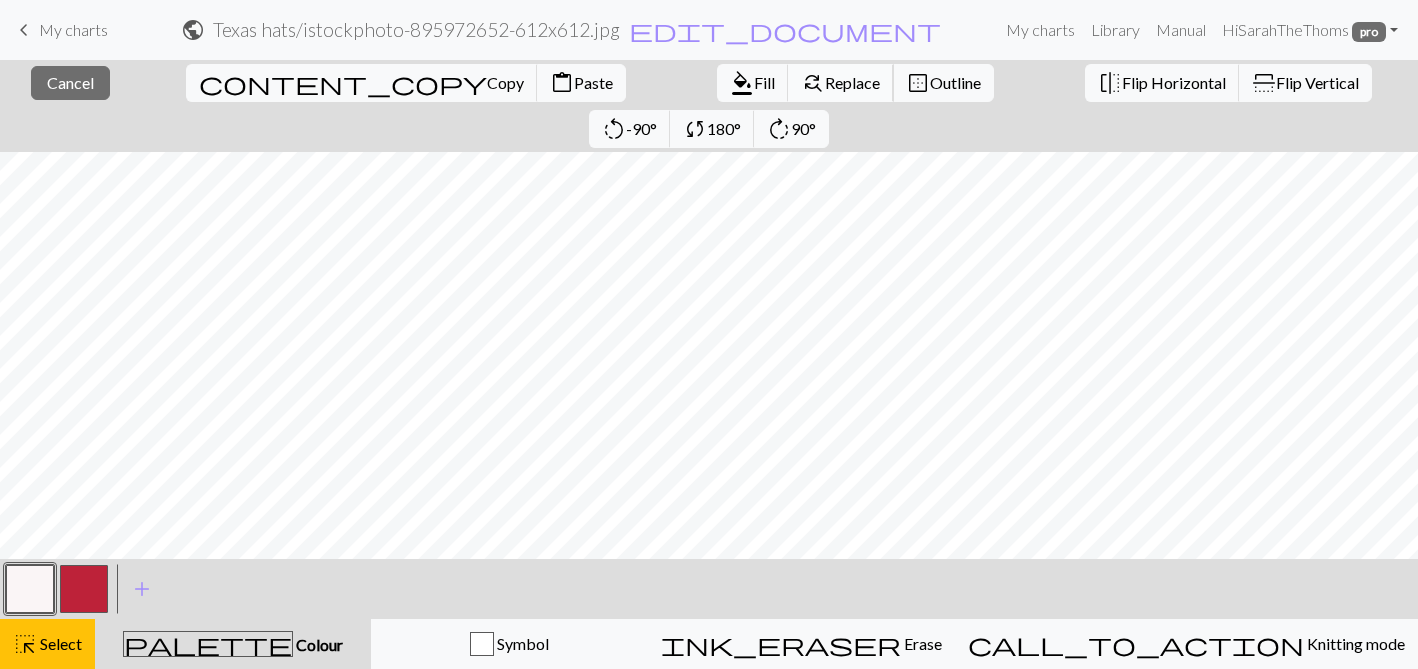 click on "find_replace  Replace" at bounding box center [841, 83] 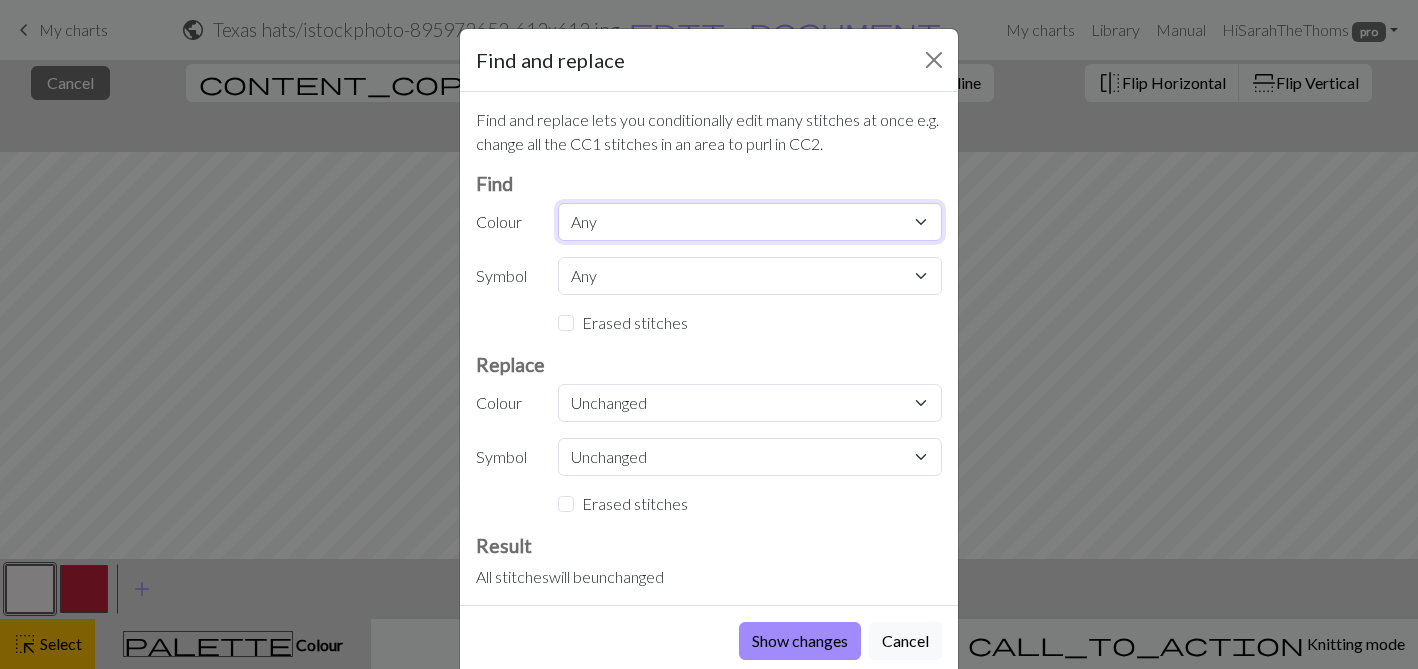 click on "Any MC CC1" at bounding box center (750, 222) 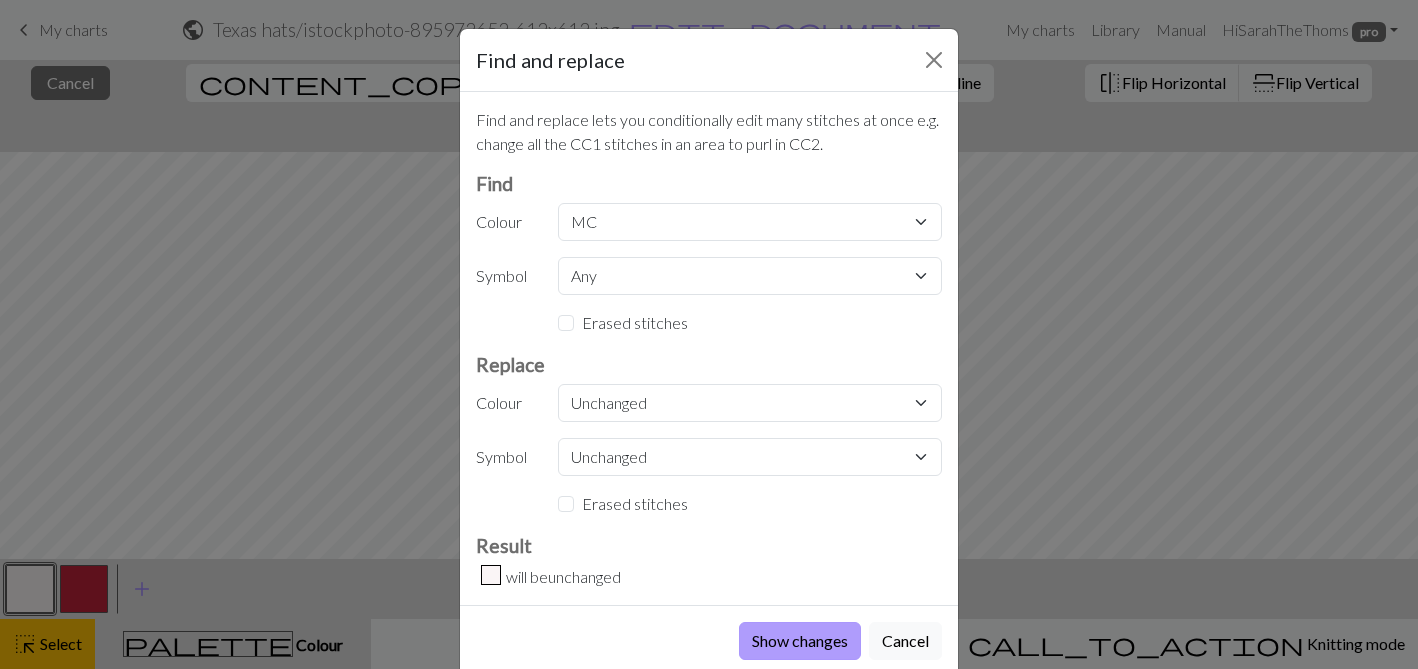 click on "Show changes" at bounding box center (800, 641) 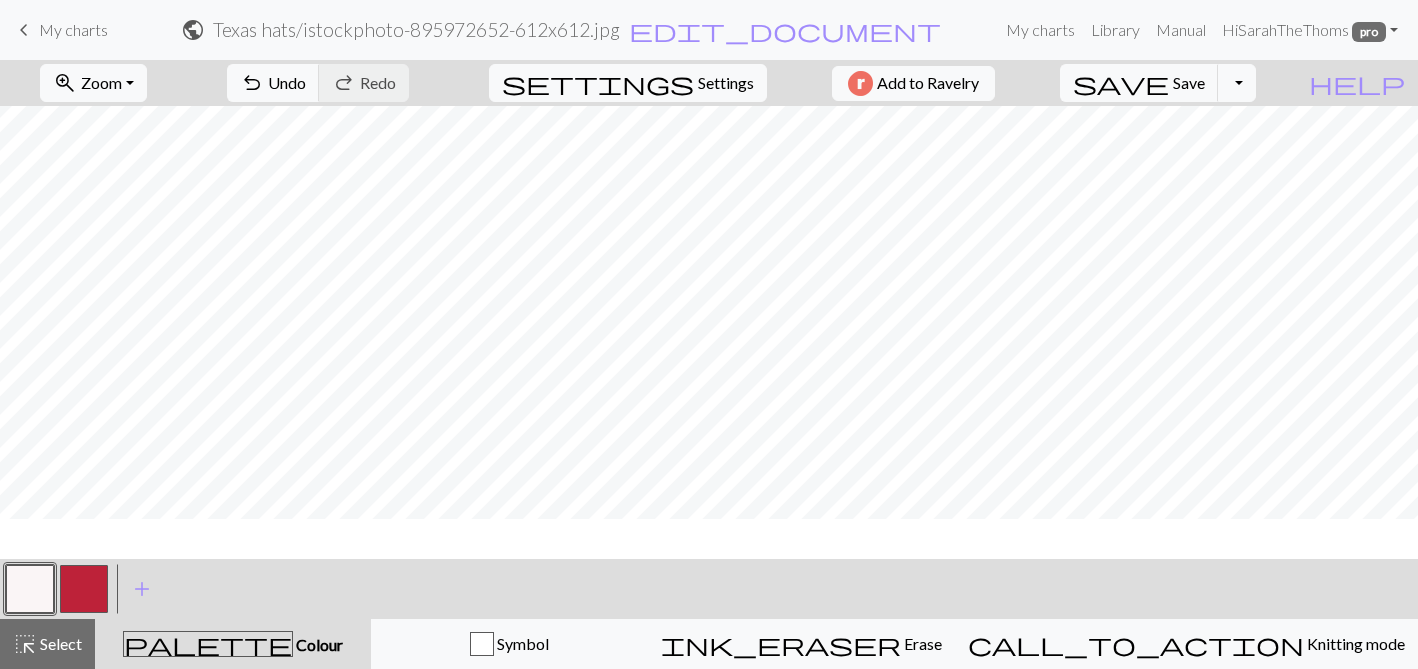 scroll, scrollTop: 0, scrollLeft: 0, axis: both 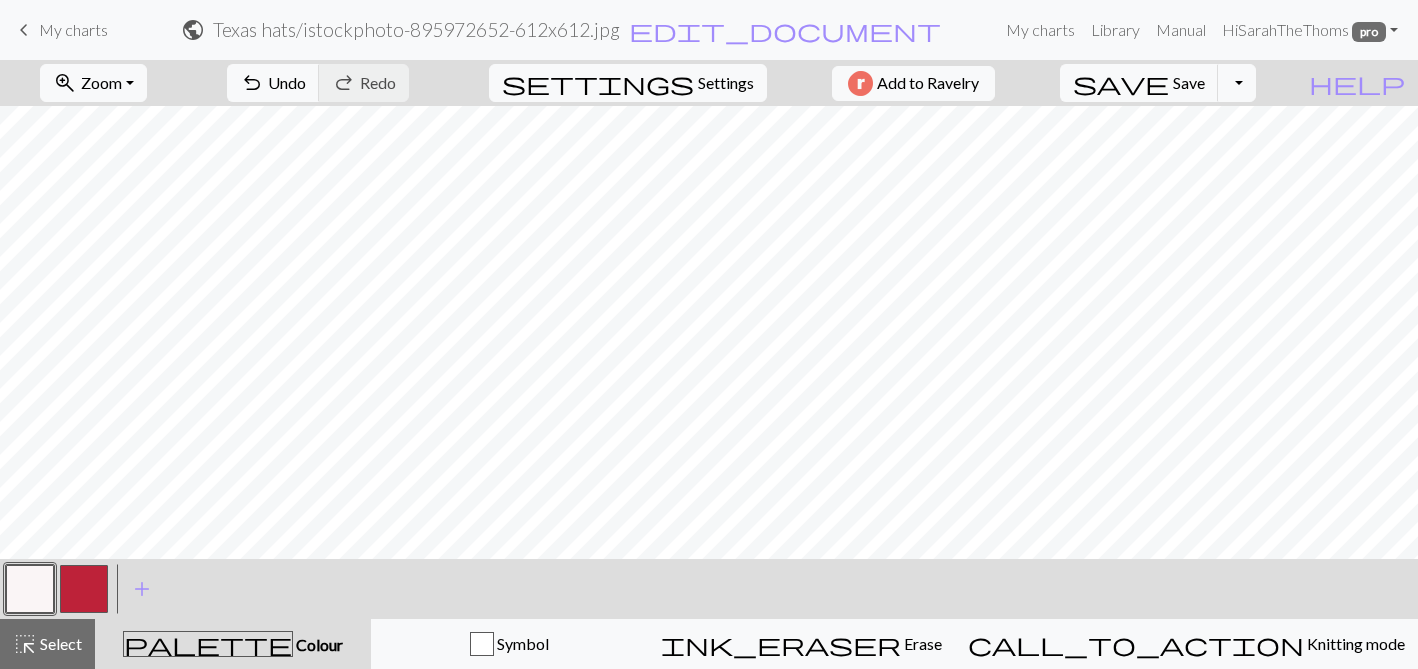 click at bounding box center (84, 589) 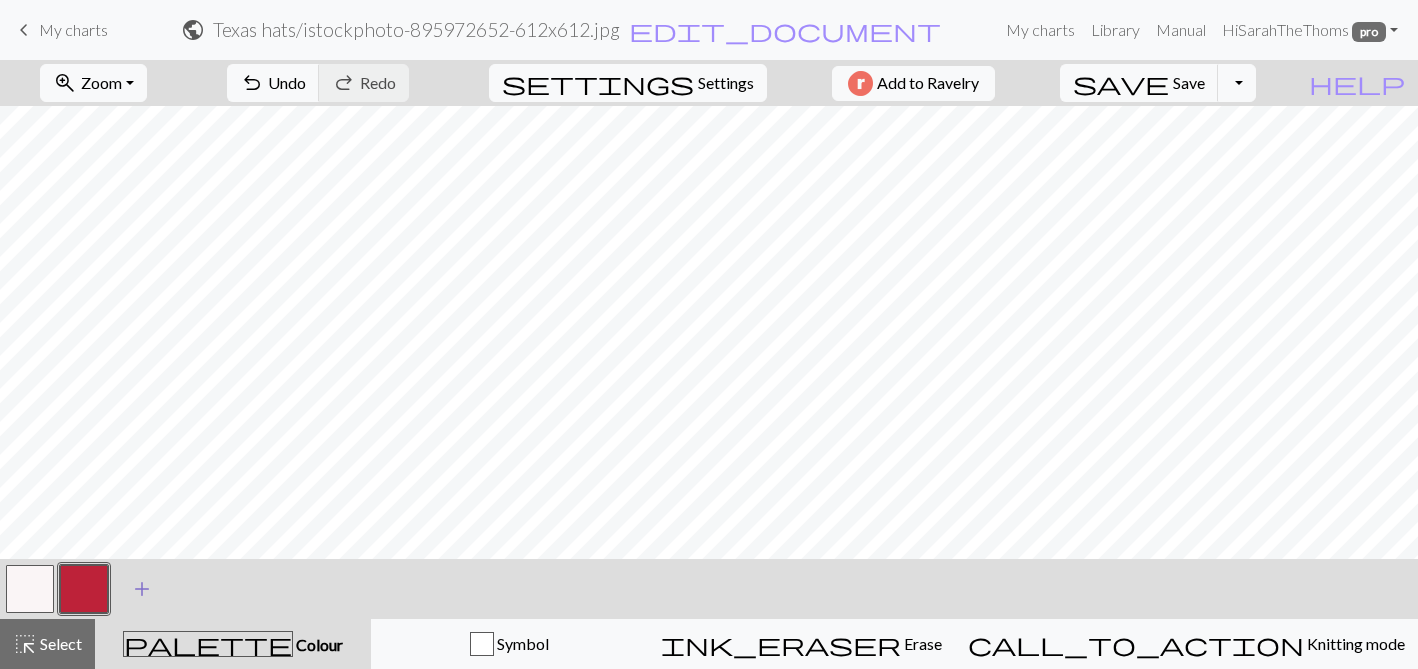 click on "add" at bounding box center [142, 589] 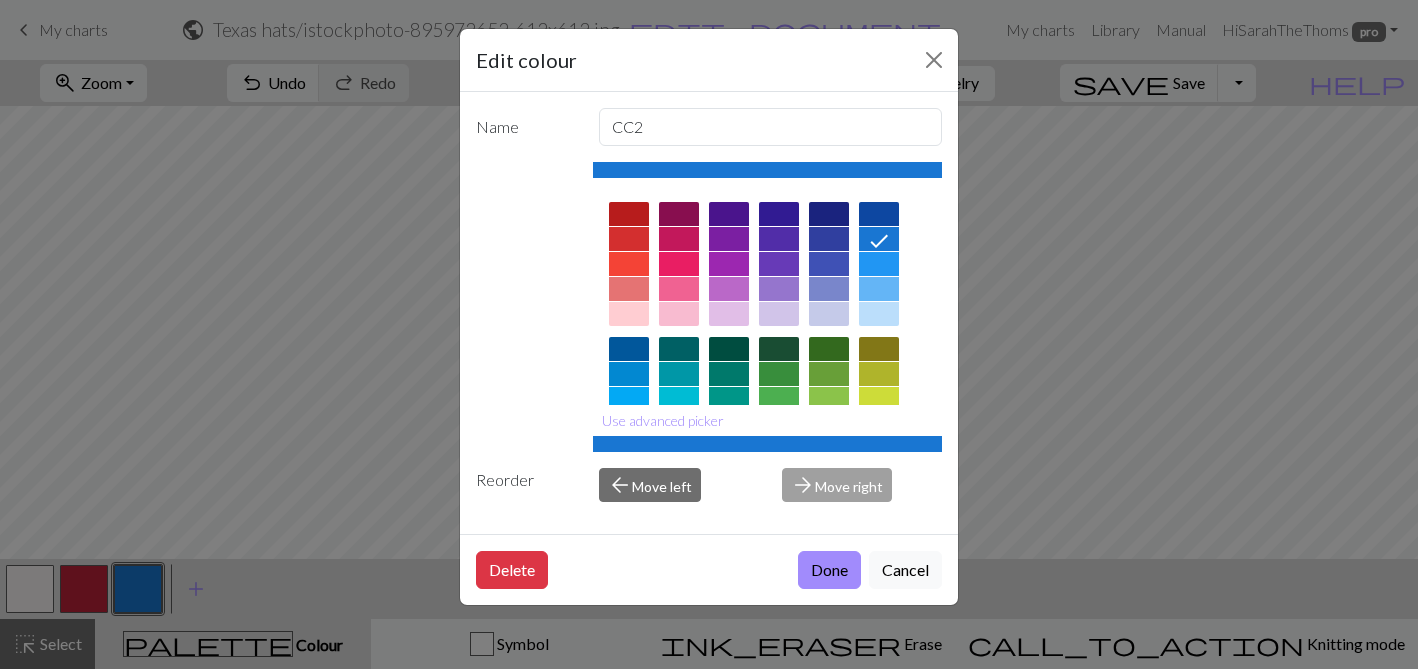 click at bounding box center (829, 214) 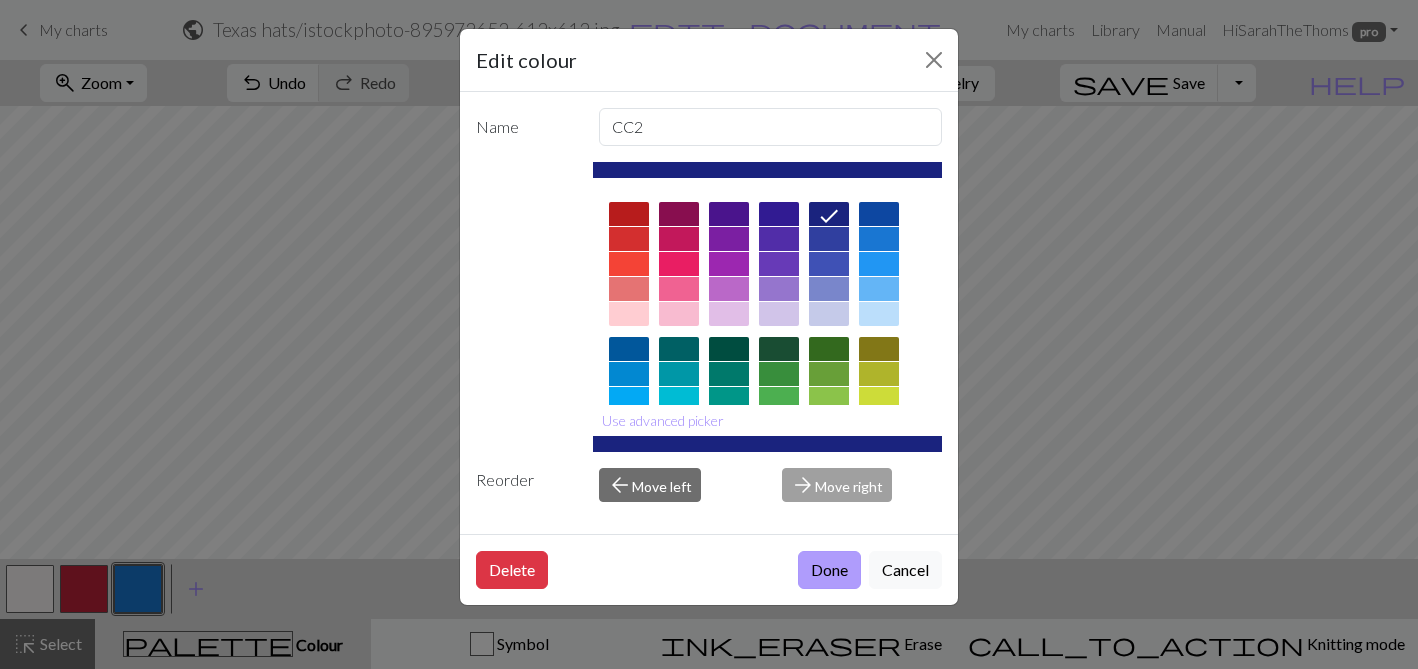 click on "Done" at bounding box center (829, 570) 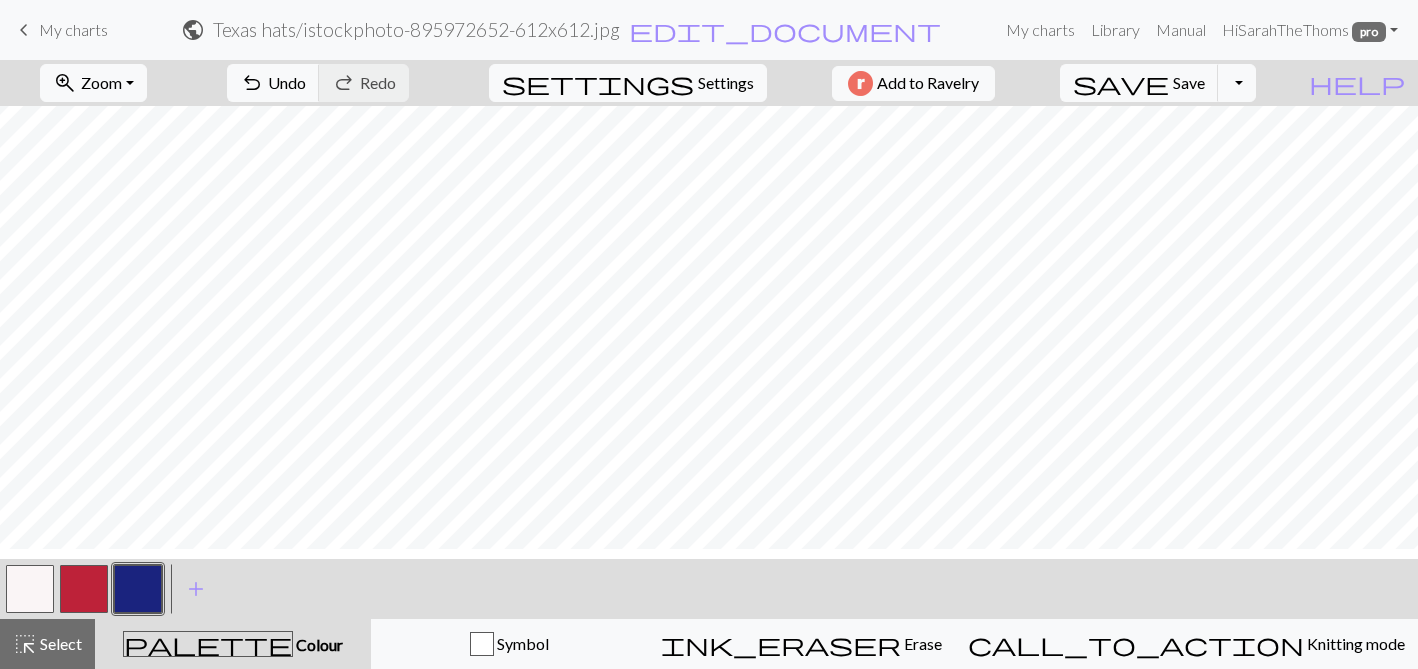 scroll, scrollTop: 0, scrollLeft: 0, axis: both 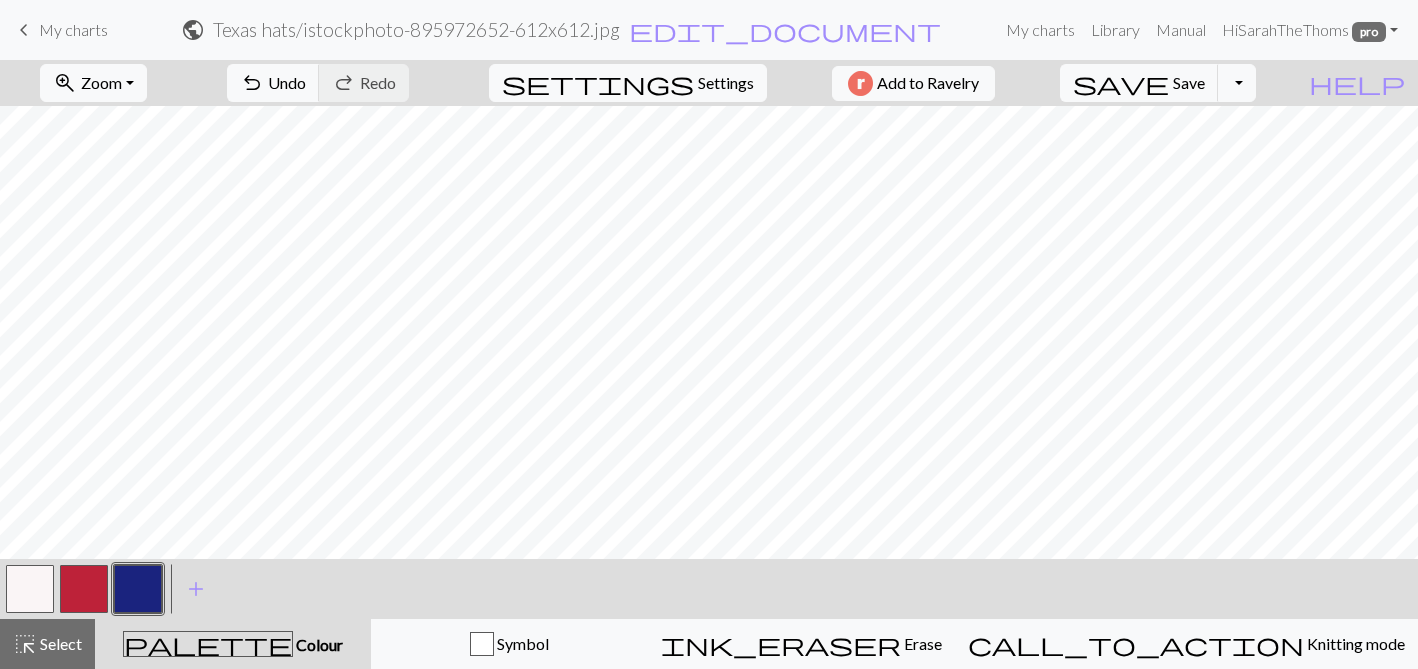 click at bounding box center [84, 589] 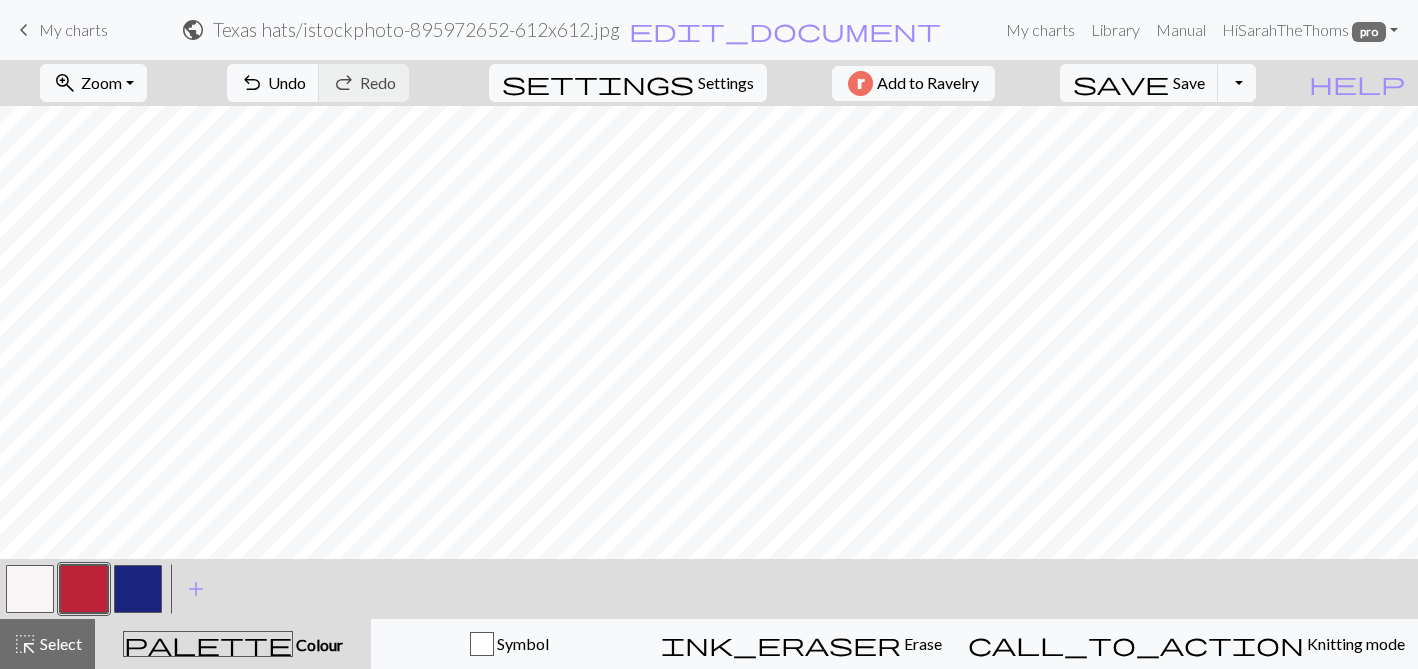 scroll, scrollTop: 0, scrollLeft: 0, axis: both 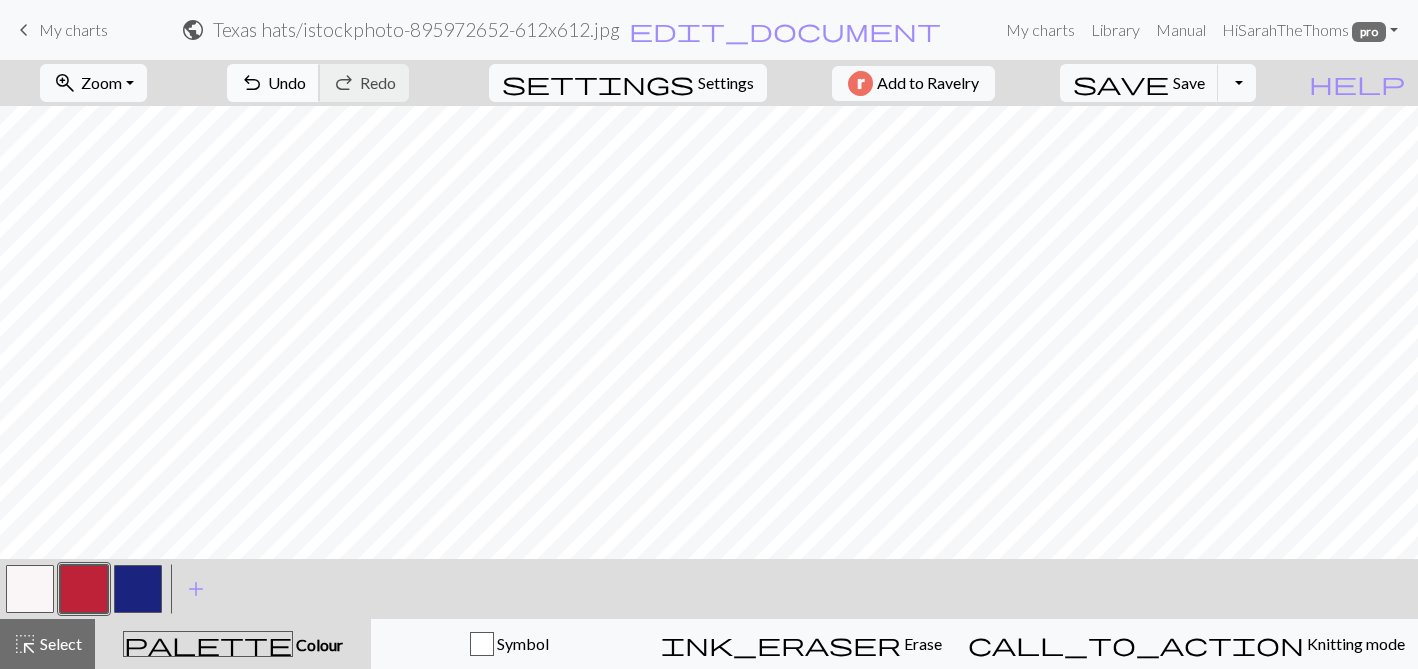 click on "undo Undo Undo" at bounding box center (273, 83) 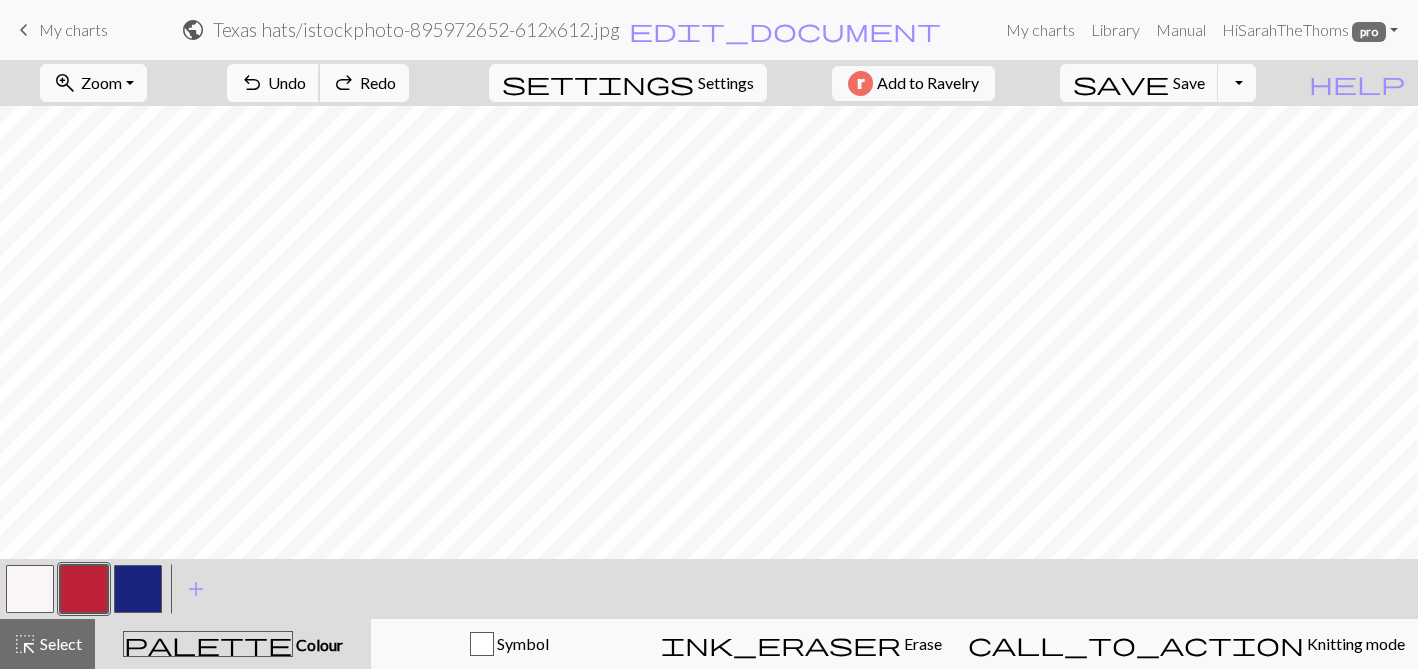 click on "undo Undo Undo" at bounding box center [273, 83] 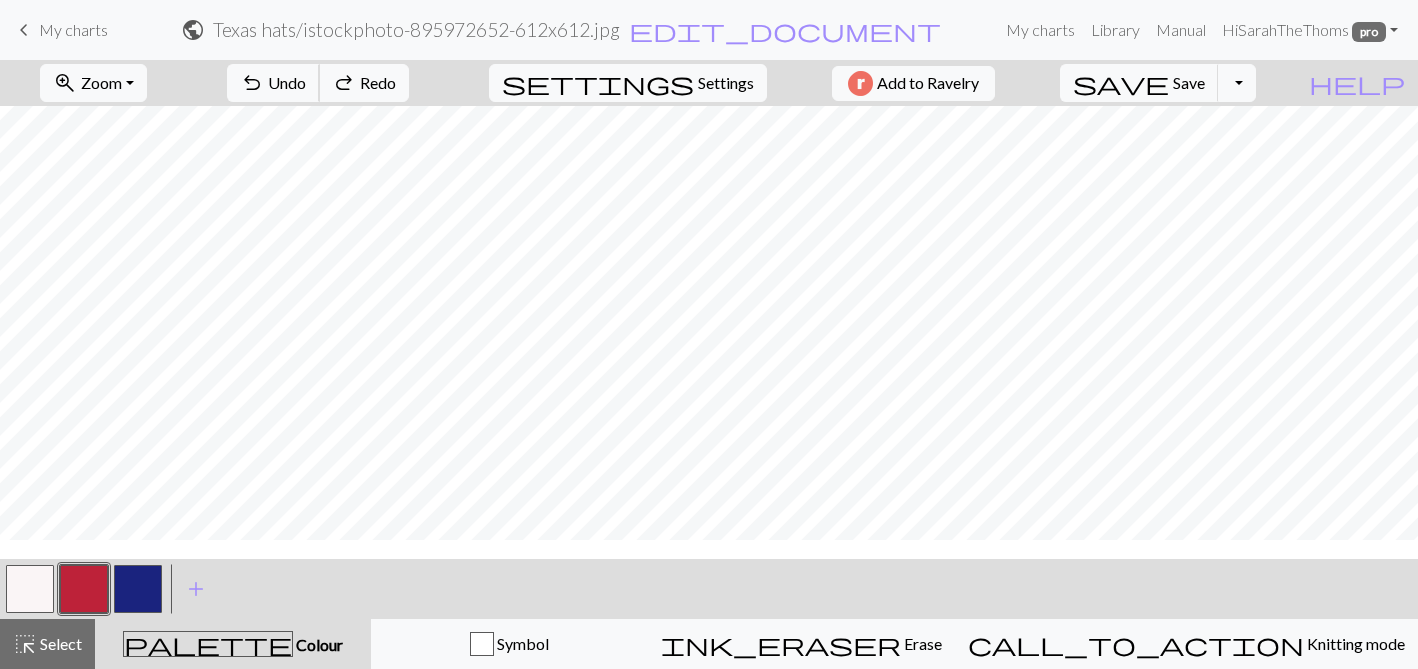 scroll, scrollTop: 0, scrollLeft: 0, axis: both 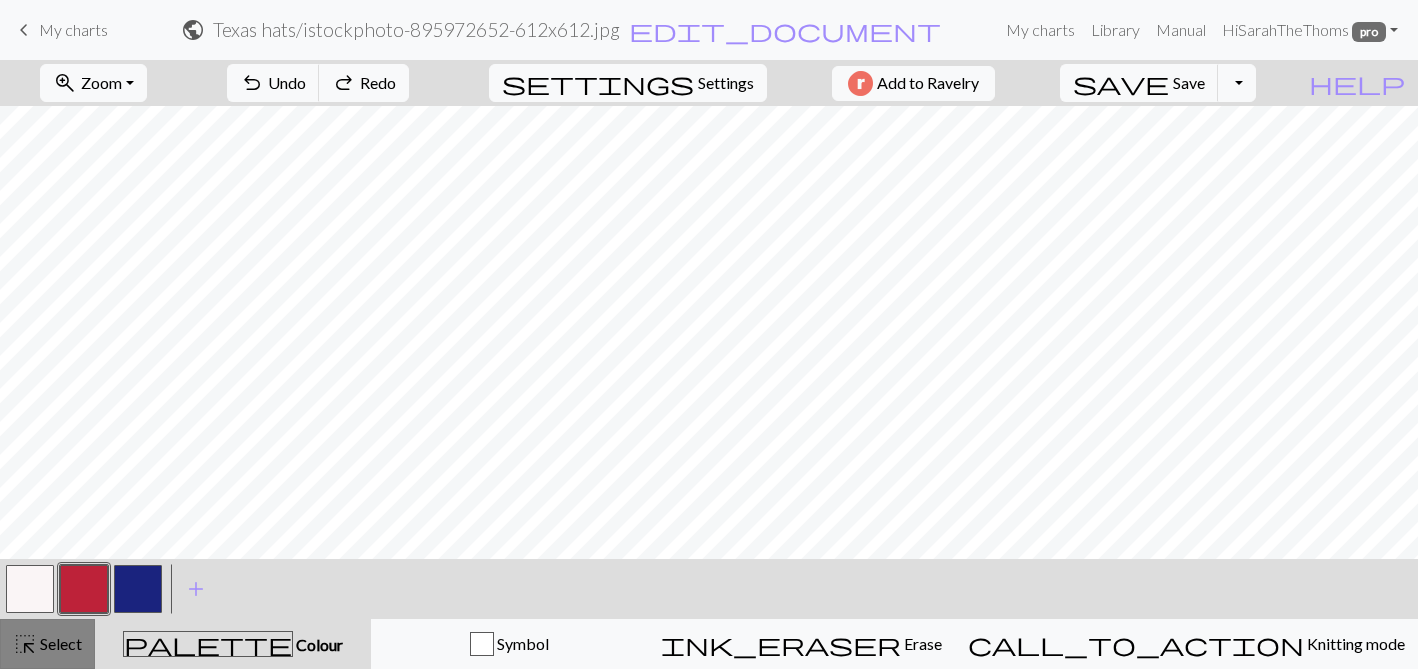 click on "Select" at bounding box center (59, 643) 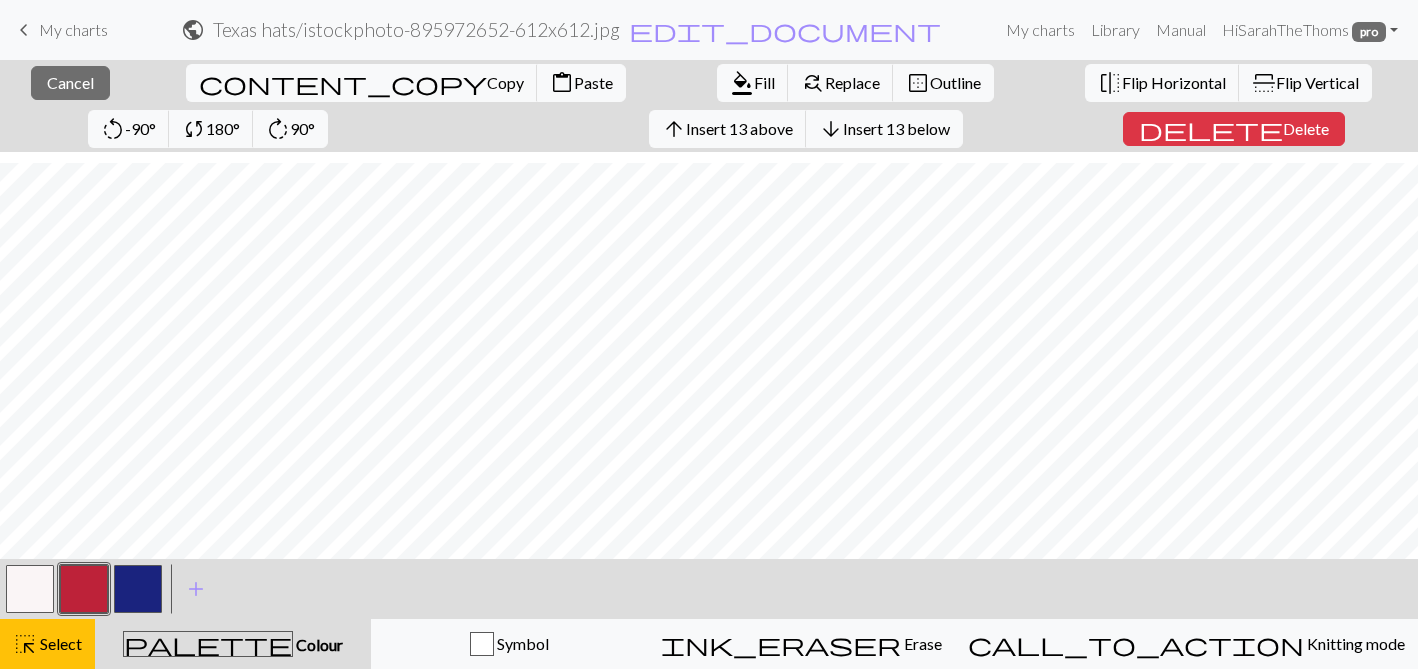 scroll, scrollTop: 103, scrollLeft: 0, axis: vertical 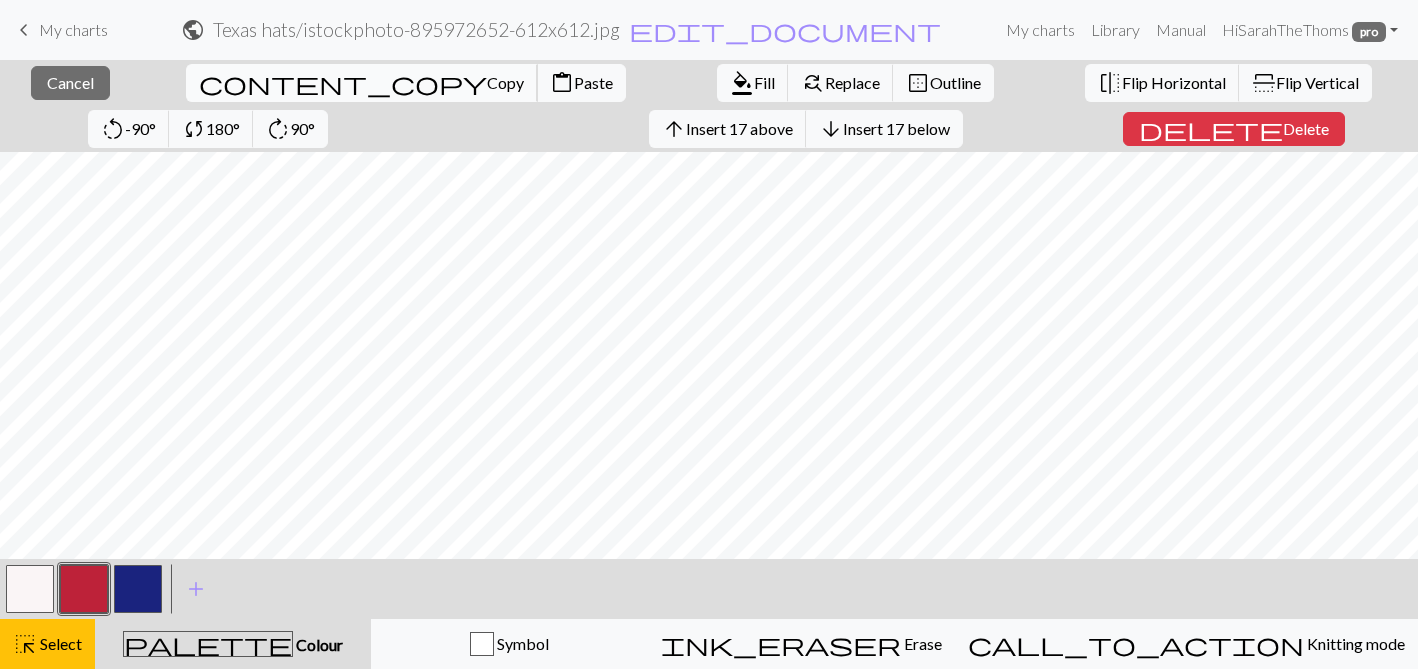 click on "Copy" at bounding box center [505, 82] 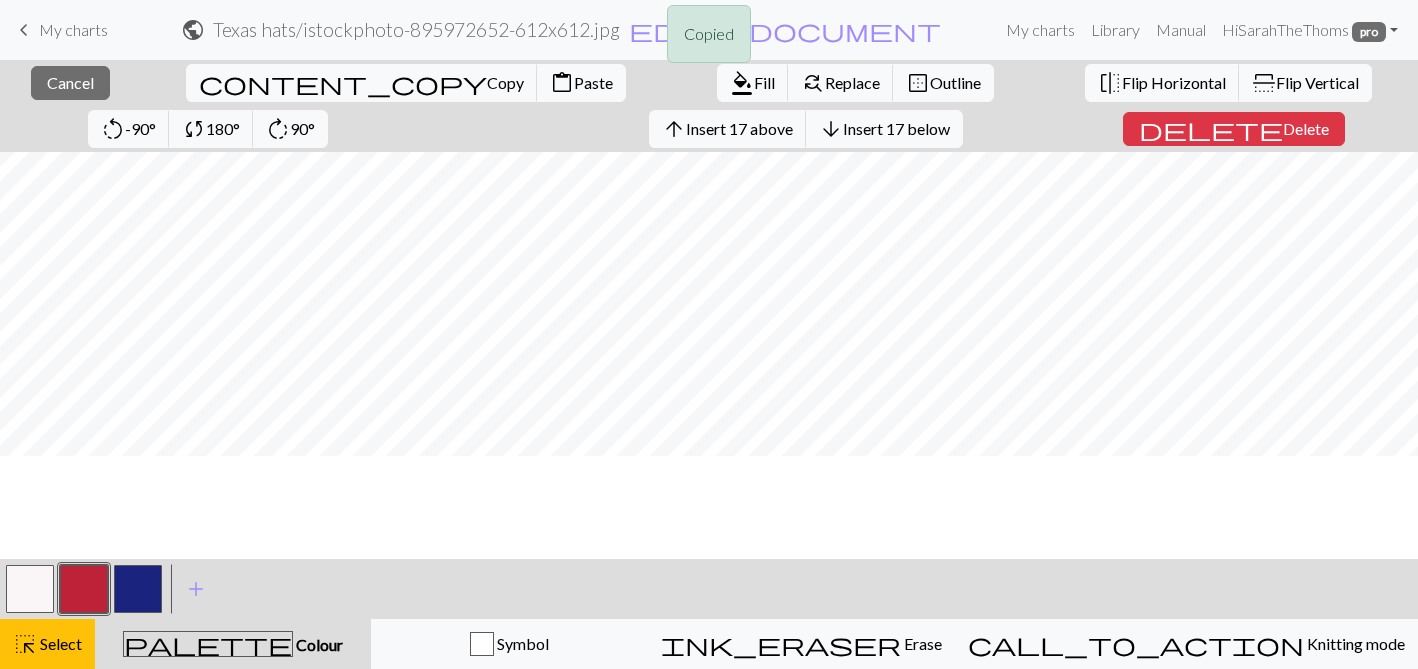 scroll, scrollTop: 0, scrollLeft: 0, axis: both 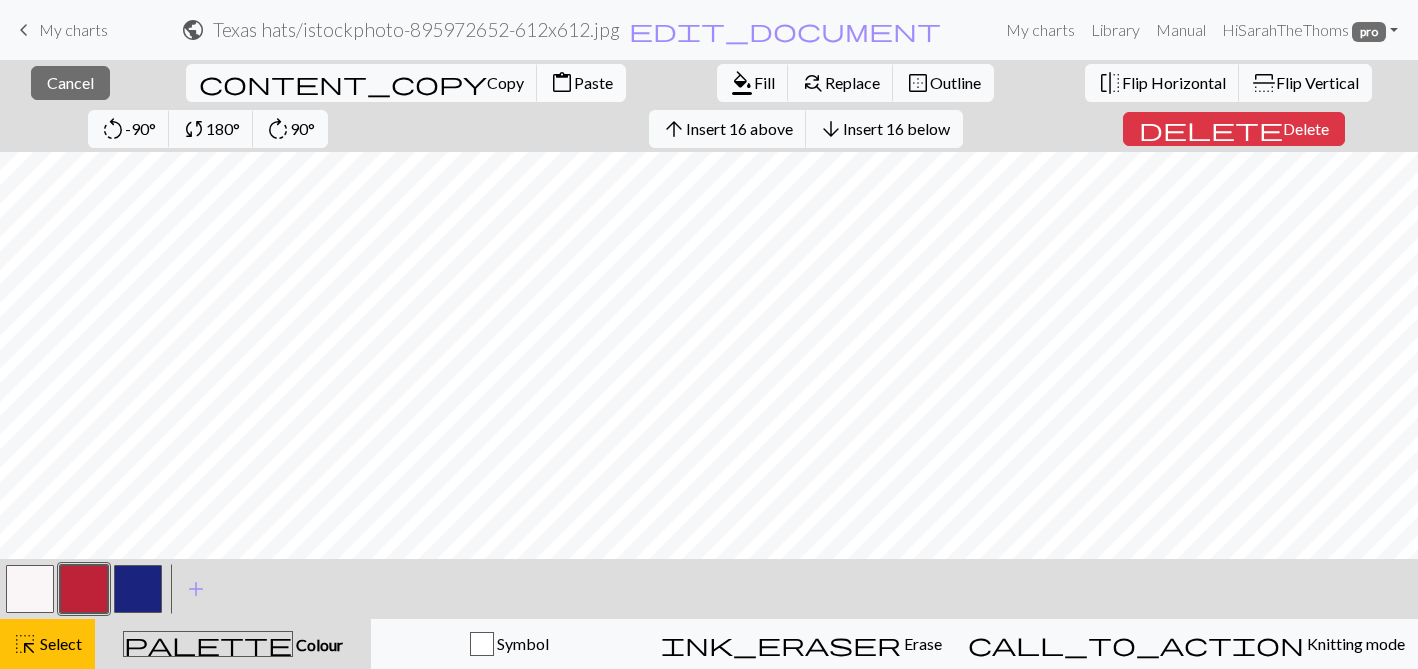 click on "content_paste  Paste" at bounding box center [581, 83] 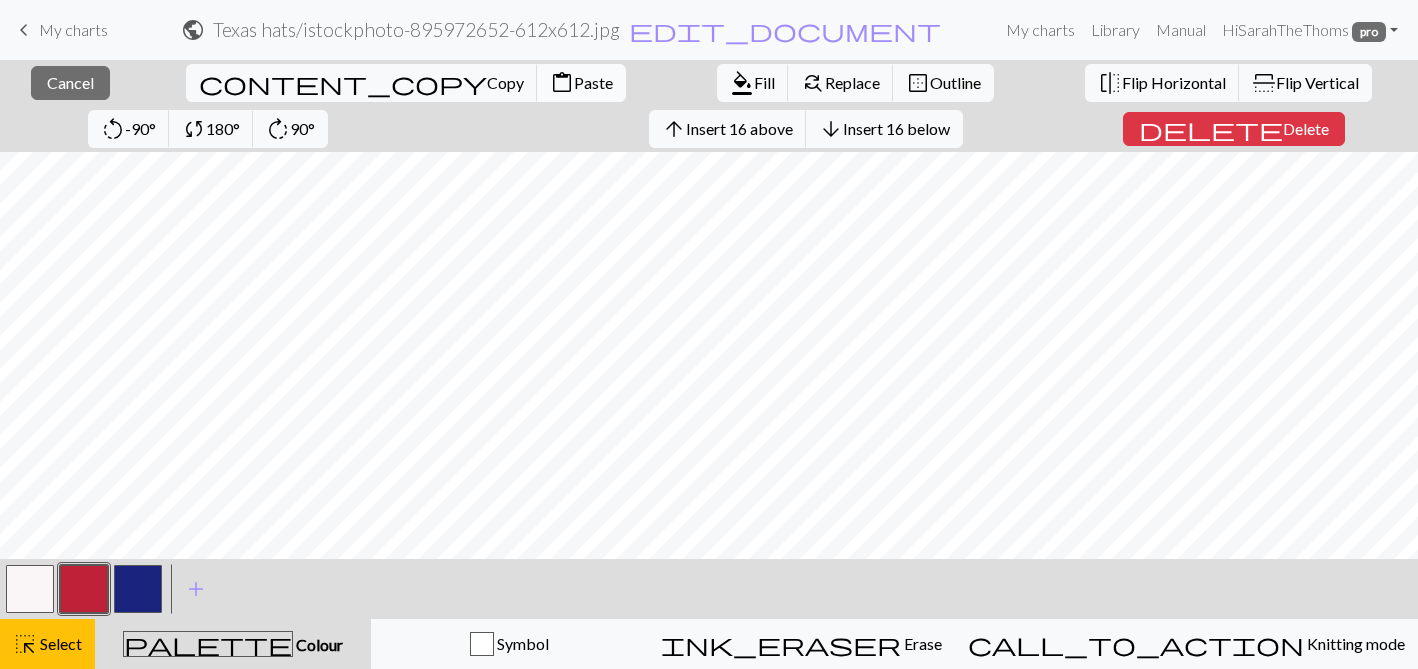 click on "content_paste" at bounding box center (562, 83) 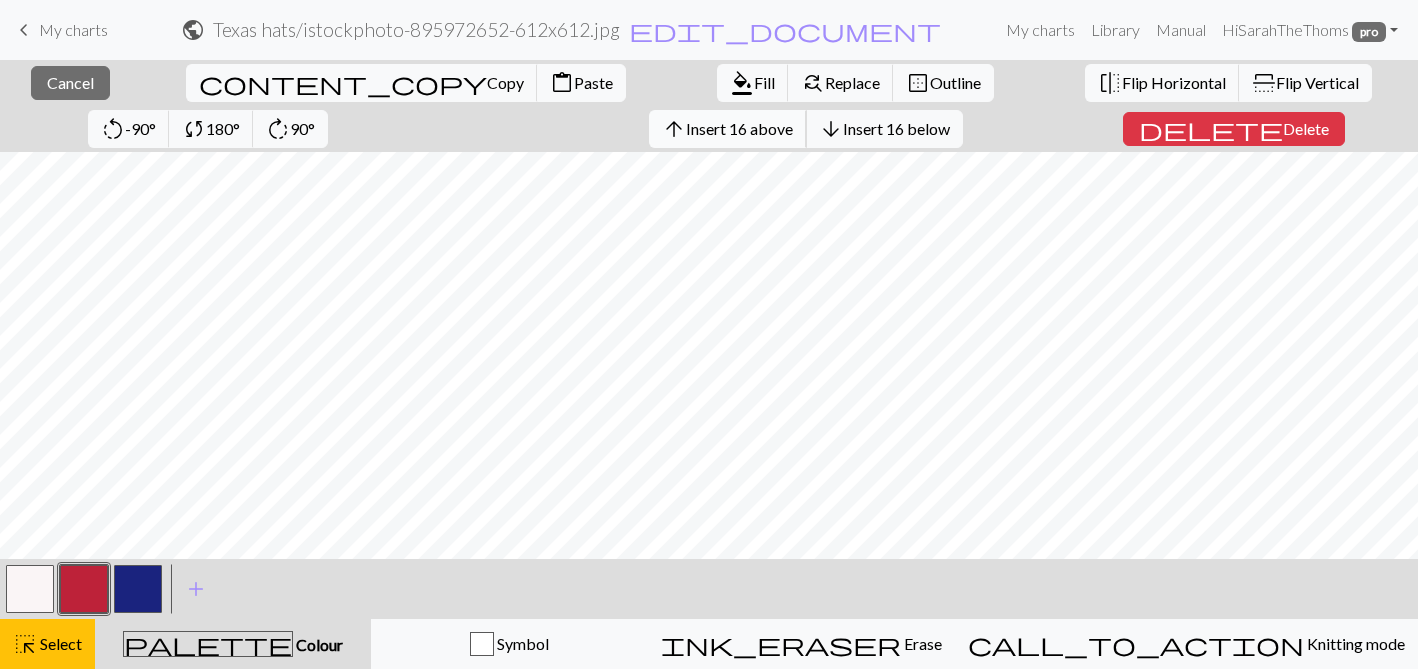 scroll, scrollTop: 0, scrollLeft: 0, axis: both 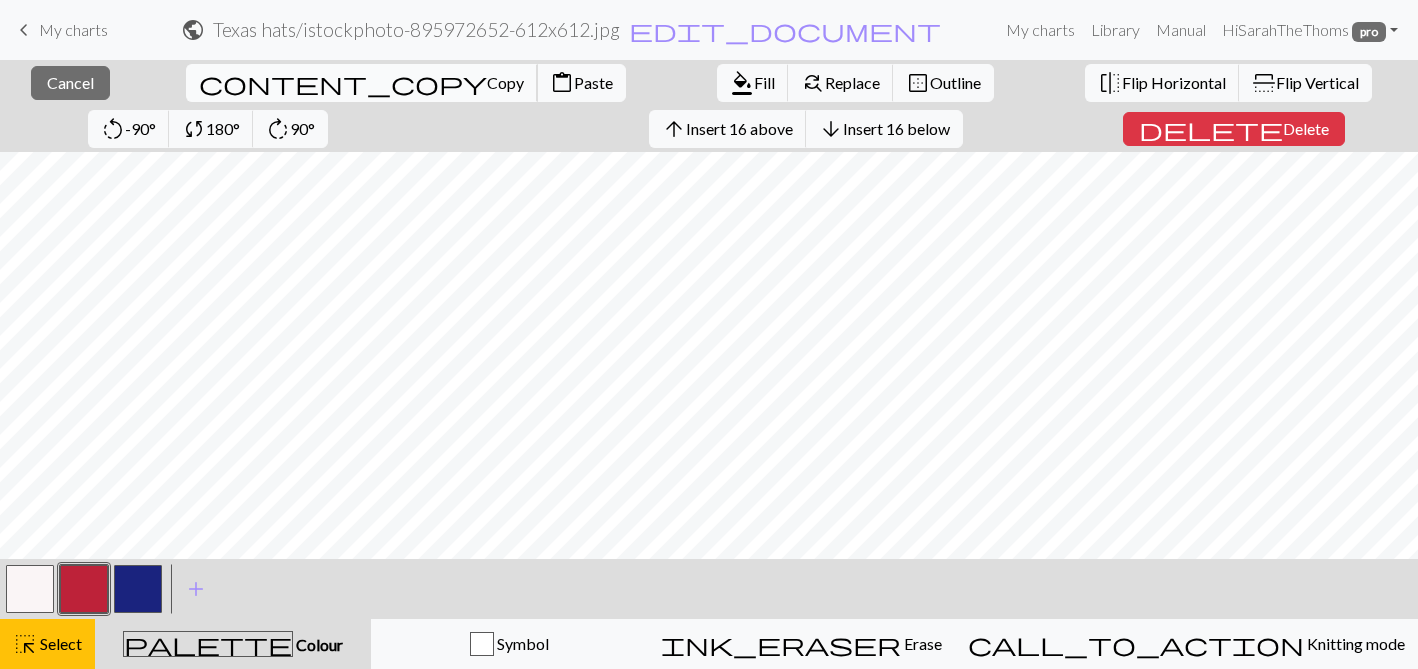 click on "Copy" at bounding box center (505, 82) 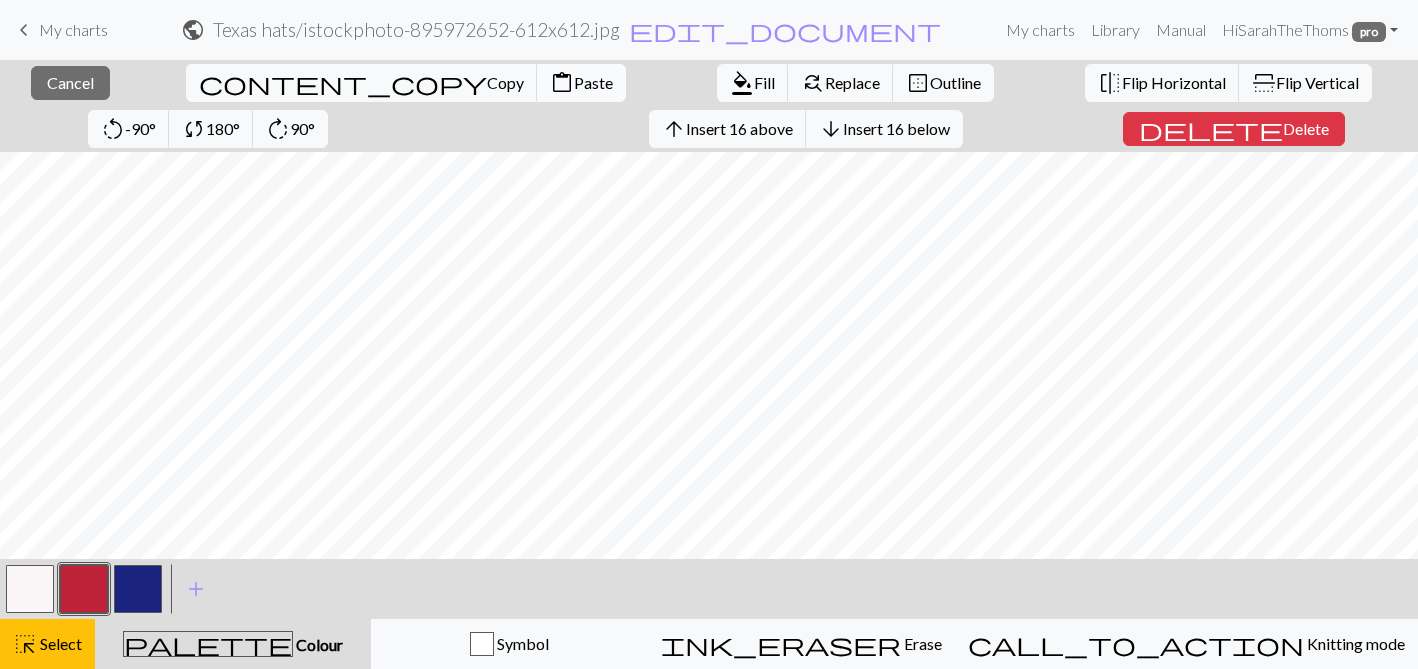 click on "Paste" at bounding box center (593, 82) 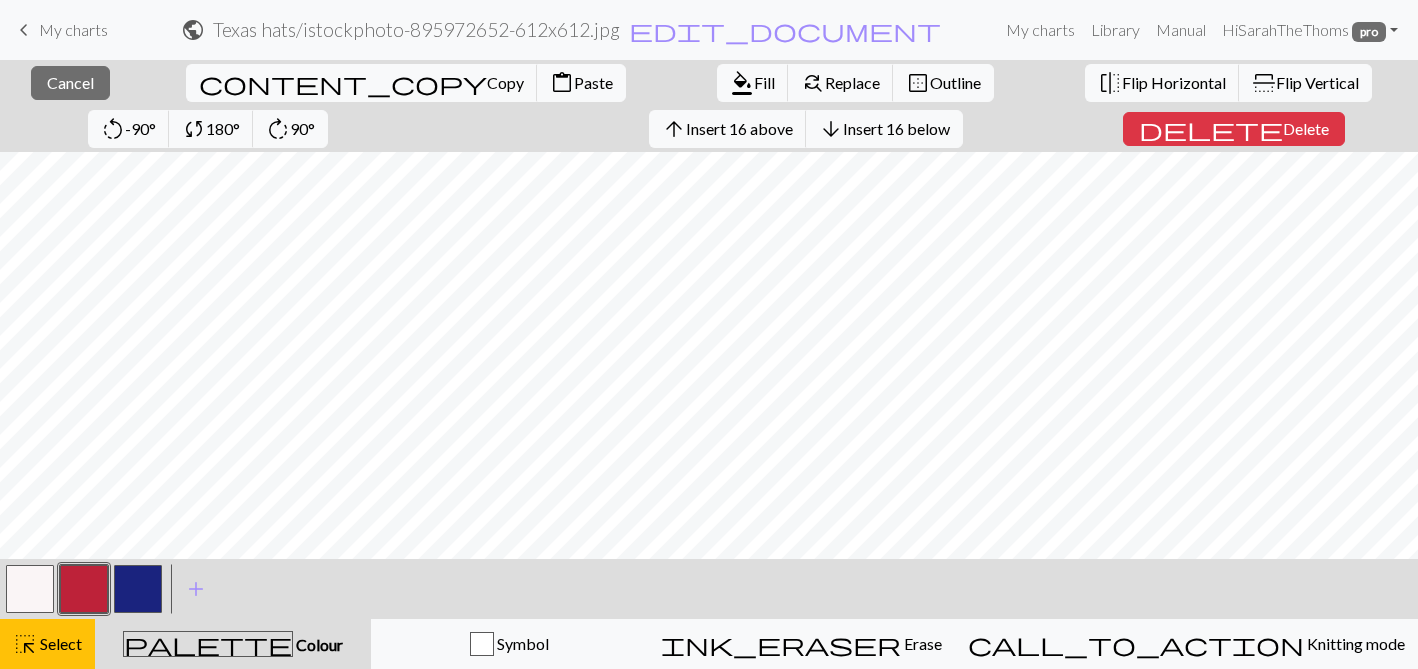 scroll, scrollTop: 103, scrollLeft: 0, axis: vertical 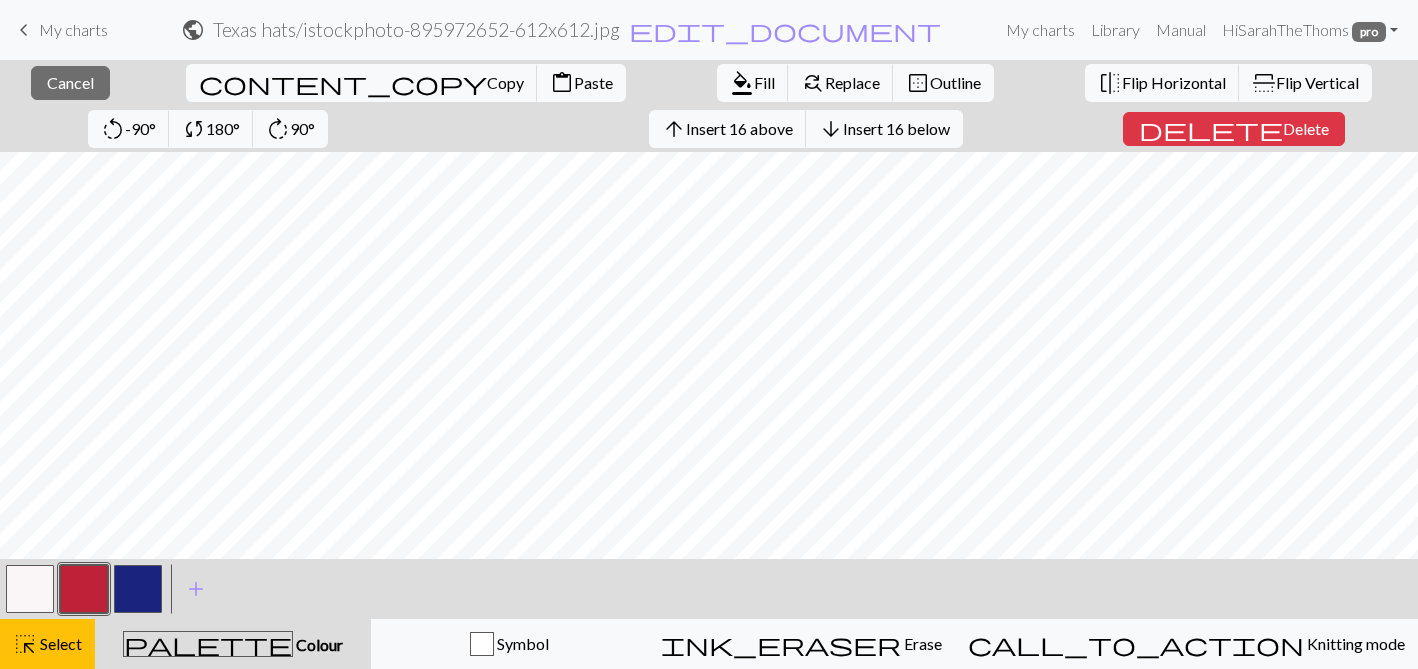 click at bounding box center [138, 589] 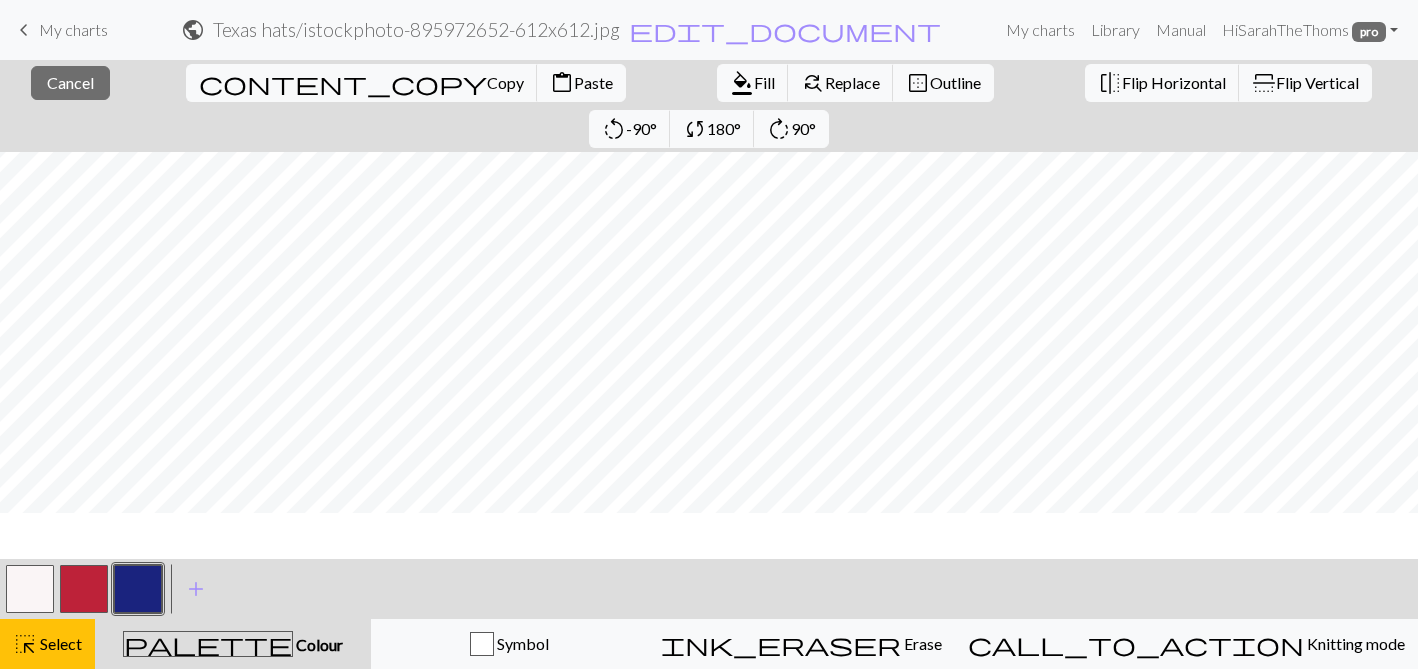 scroll, scrollTop: 57, scrollLeft: 0, axis: vertical 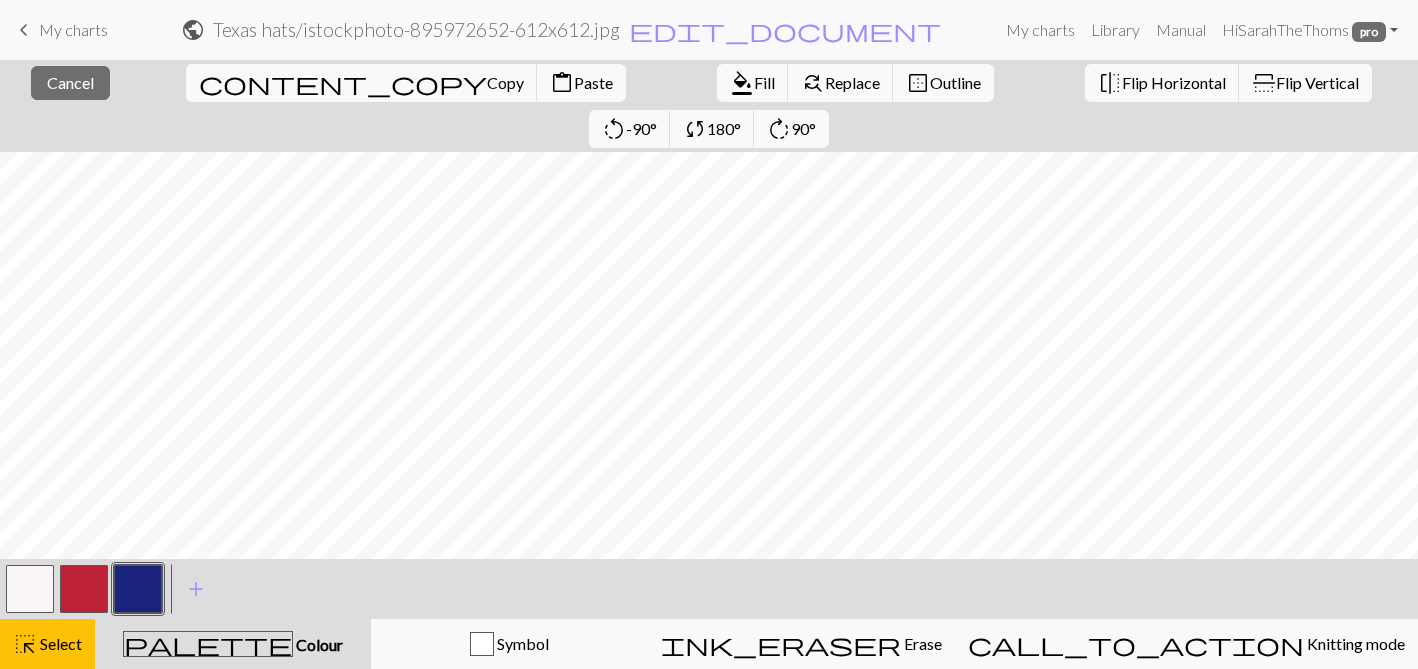 click at bounding box center (84, 589) 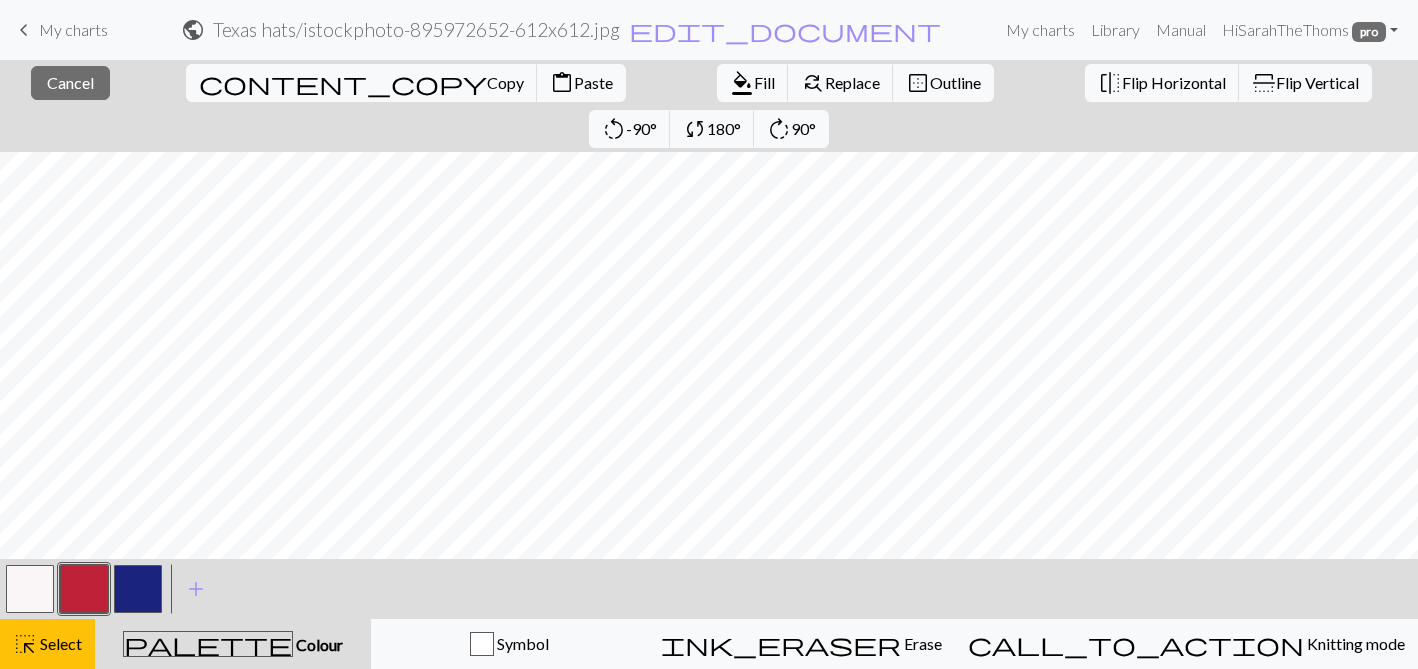 click at bounding box center [138, 589] 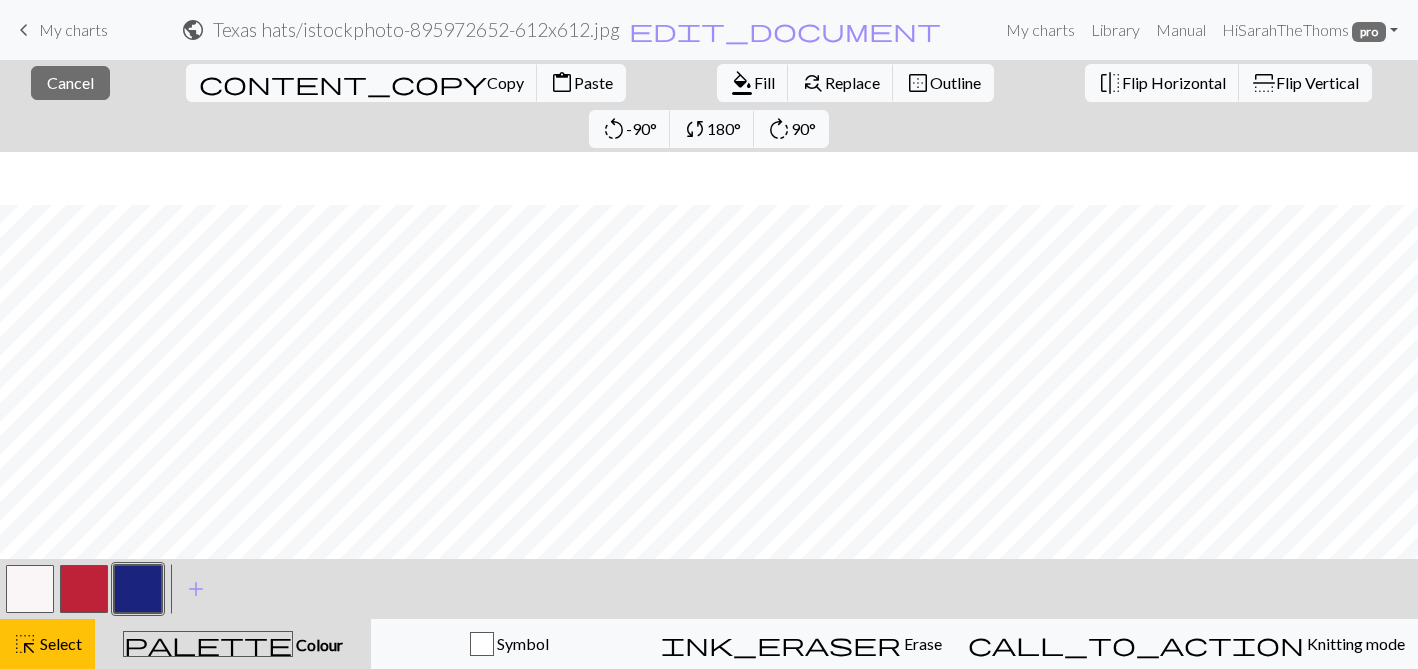 scroll, scrollTop: 57, scrollLeft: 0, axis: vertical 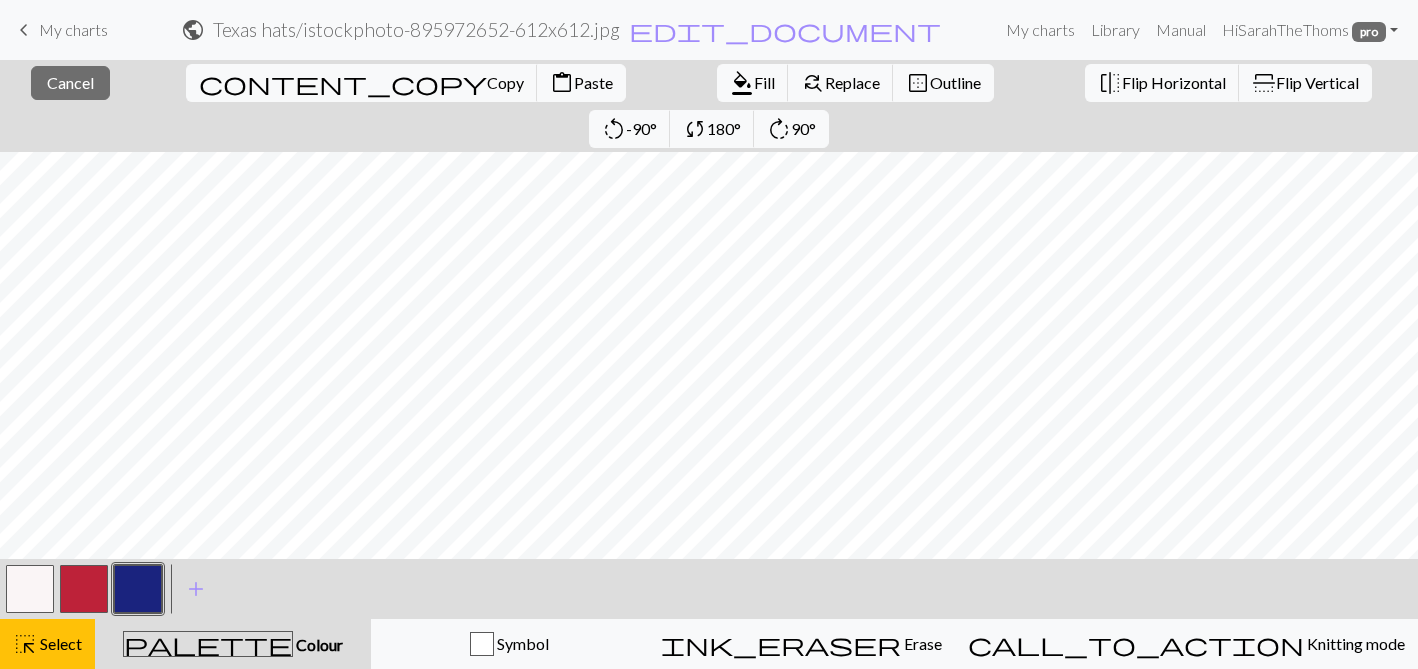 click at bounding box center [138, 589] 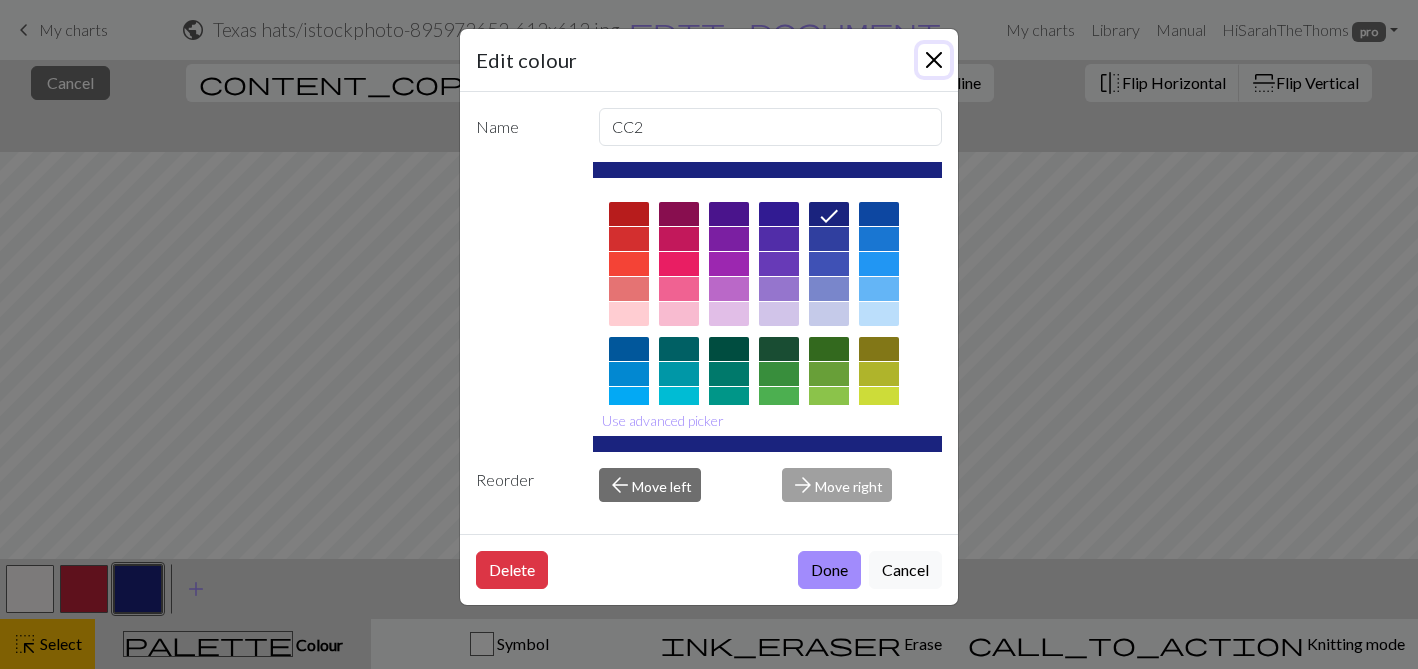 click at bounding box center [934, 60] 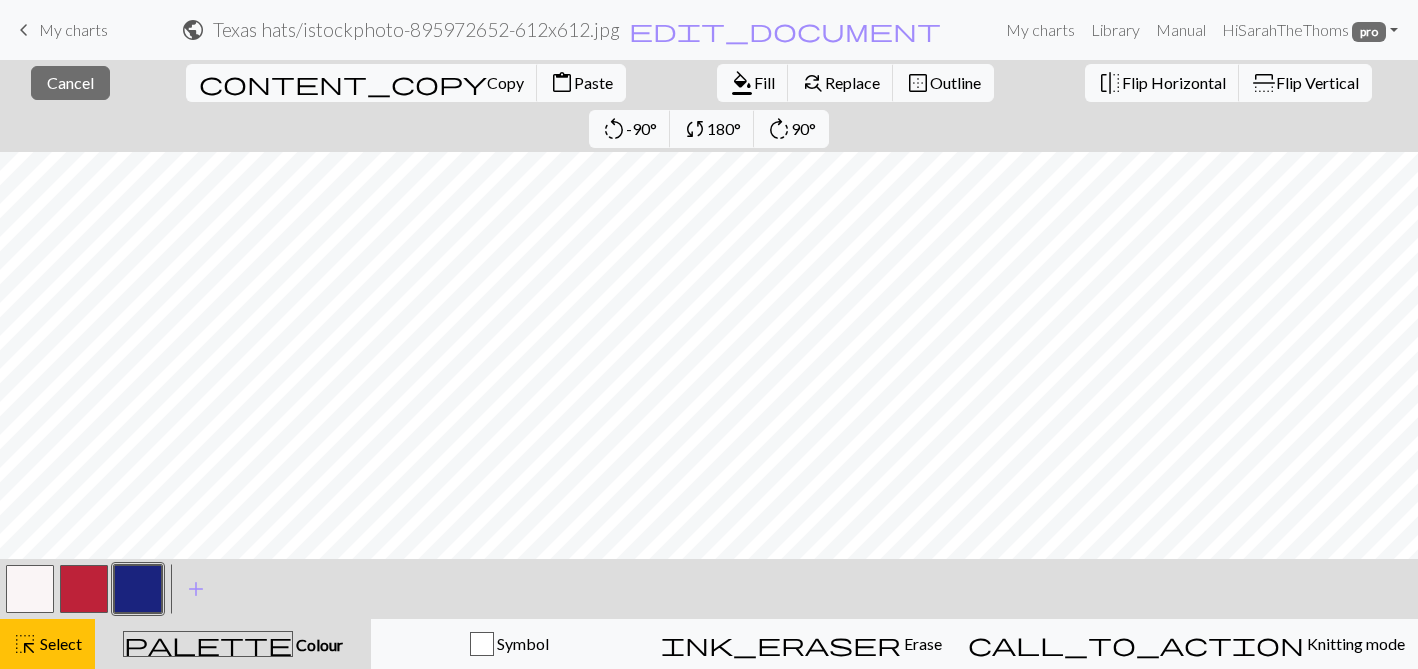 click on "palette   Colour   Colour" at bounding box center (233, 644) 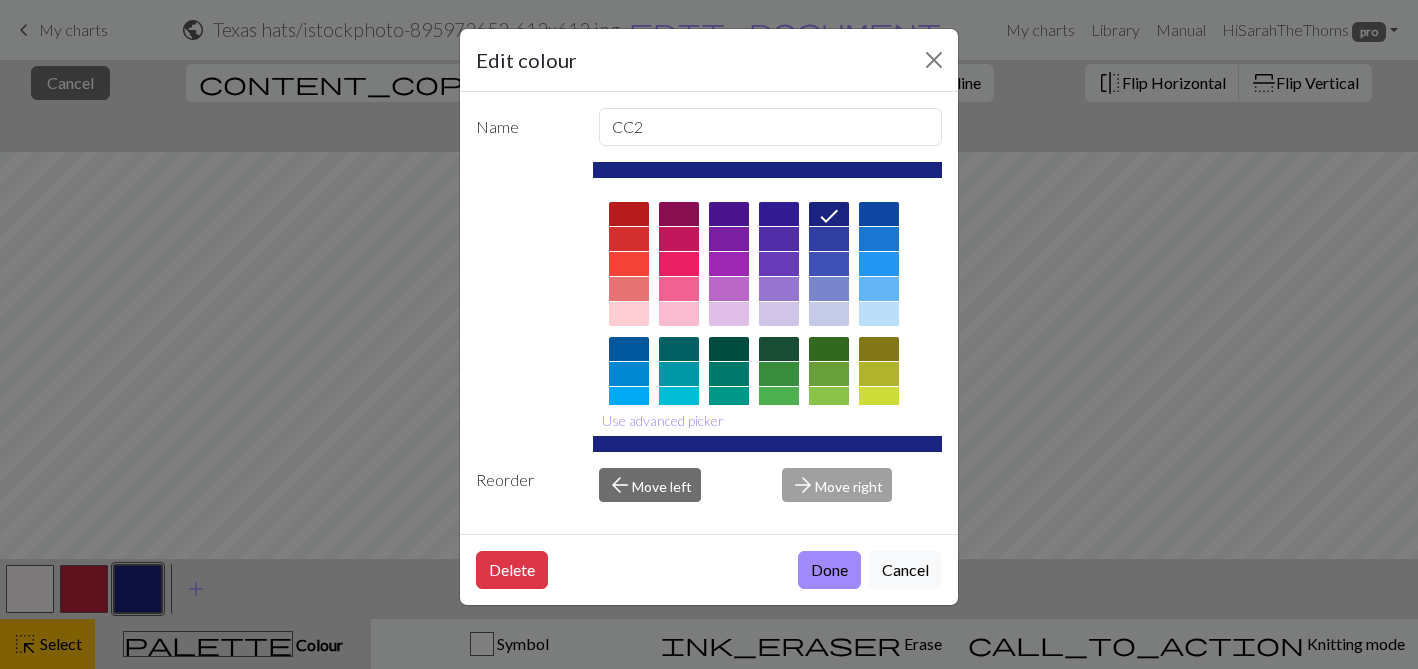 click on "Edit colour Name CC2 Use advanced picker Reorder arrow_back Move left arrow_forward Move right Delete Done Cancel" at bounding box center (709, 334) 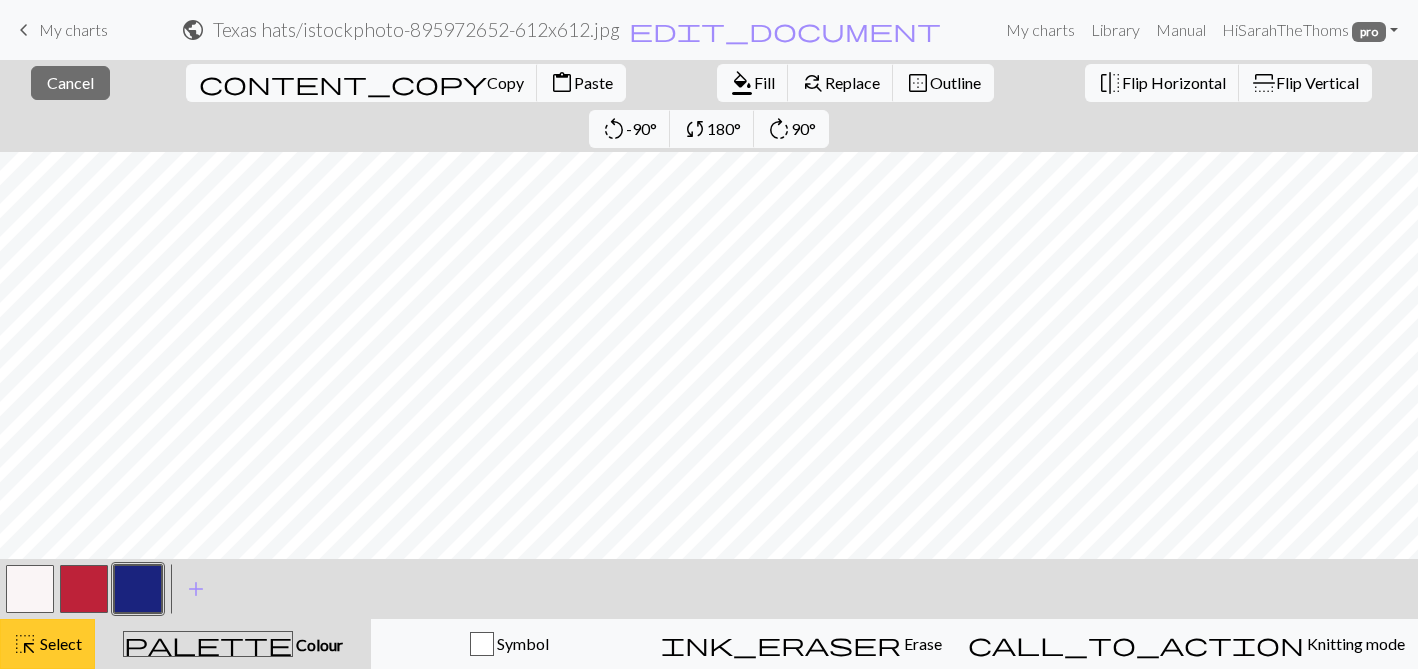 click on "Select" at bounding box center (59, 643) 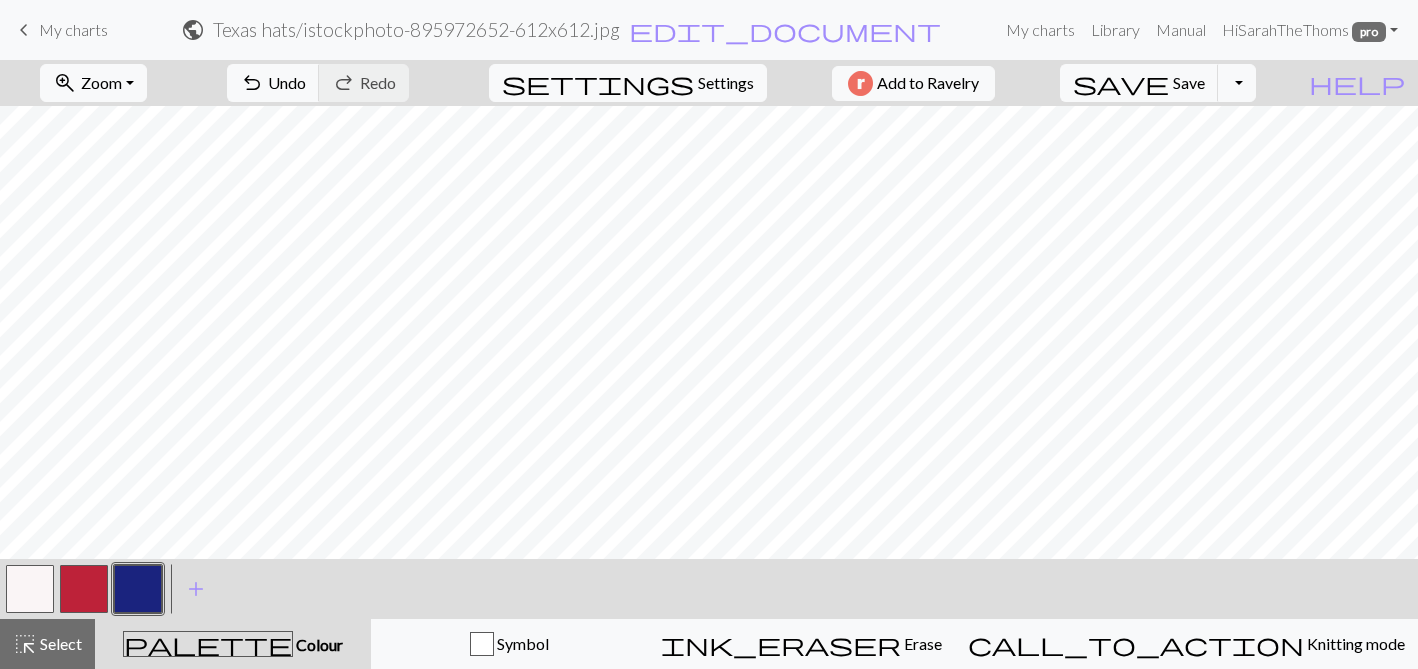 click at bounding box center [84, 589] 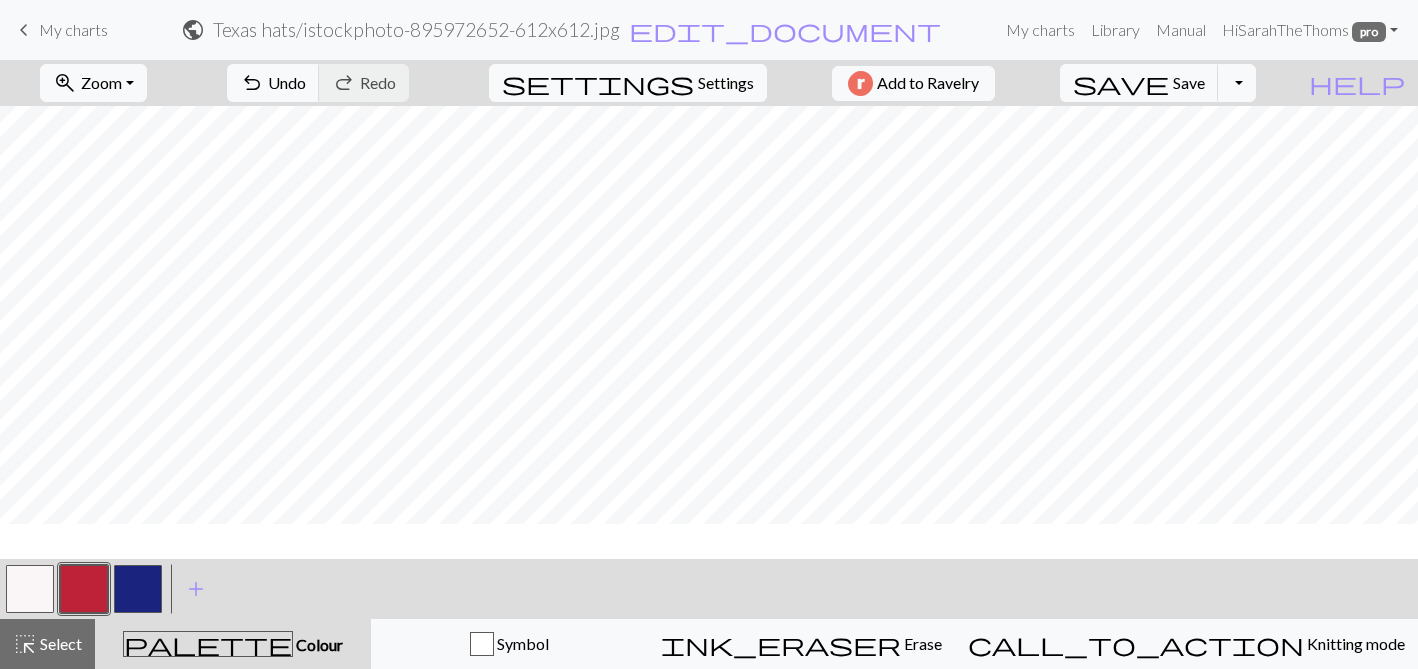 scroll, scrollTop: 0, scrollLeft: 0, axis: both 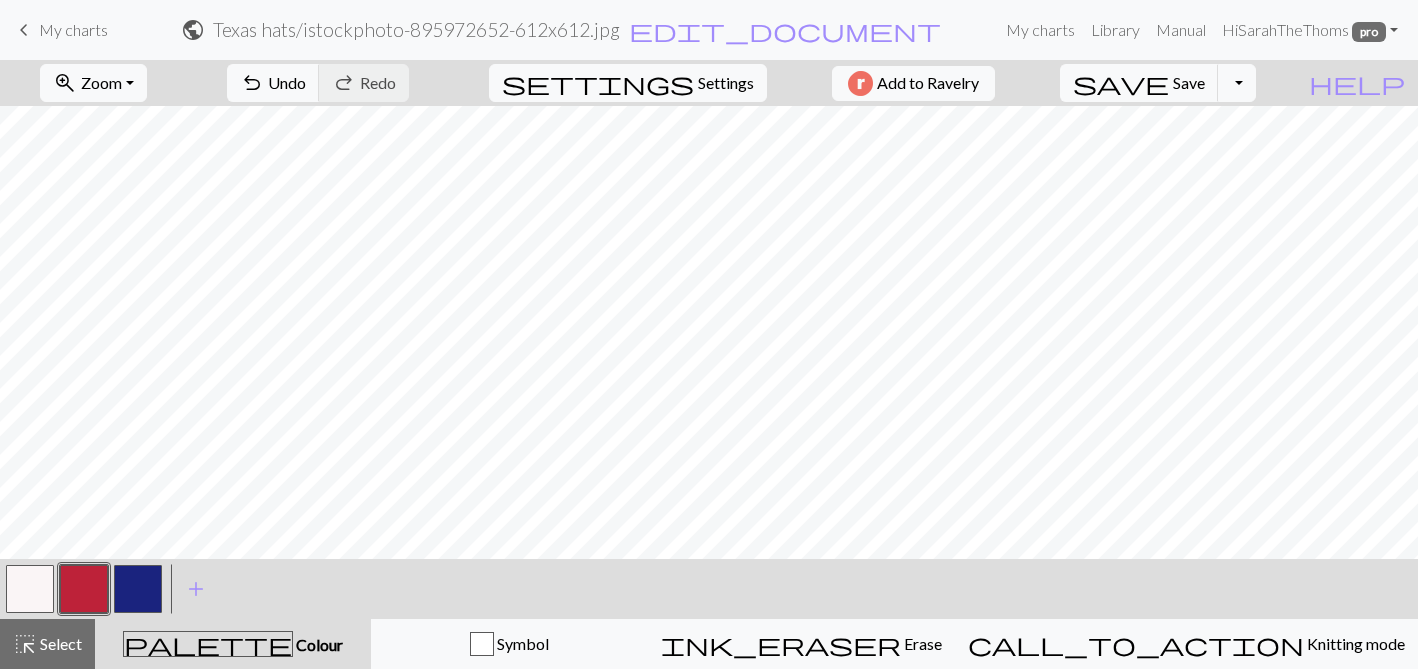 click at bounding box center [30, 589] 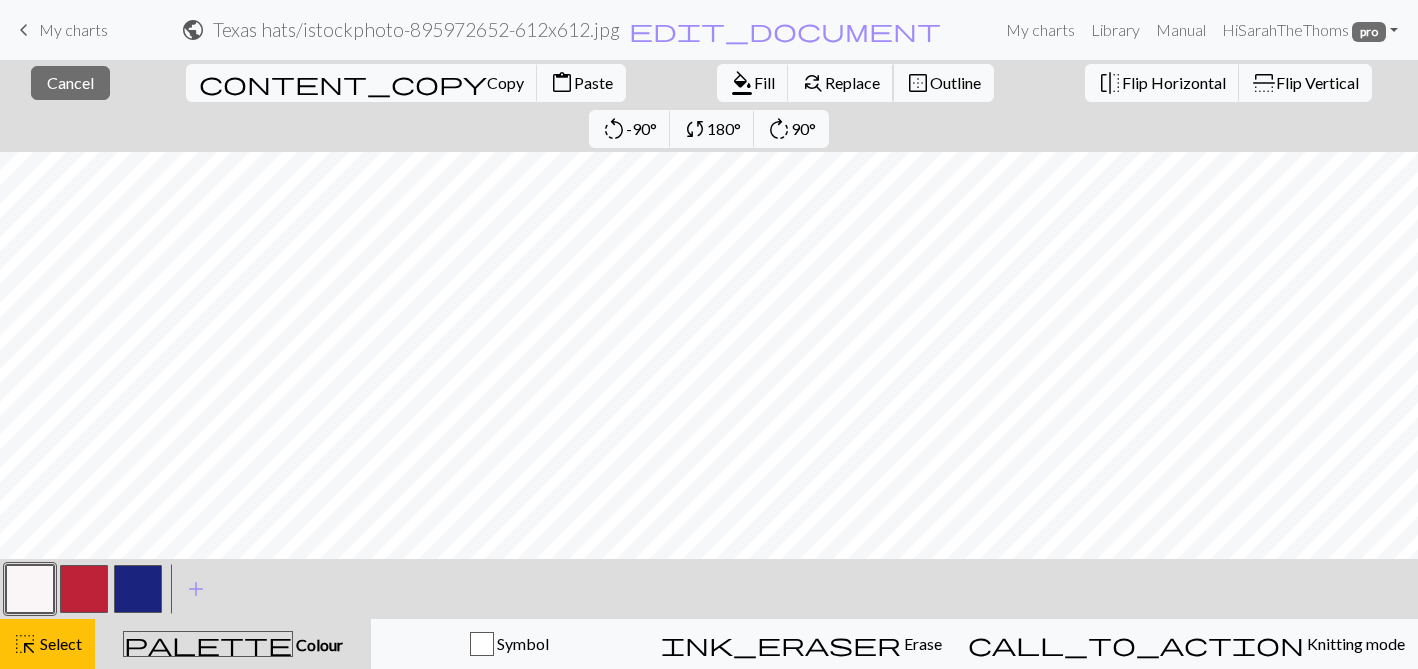 click on "Replace" at bounding box center [852, 82] 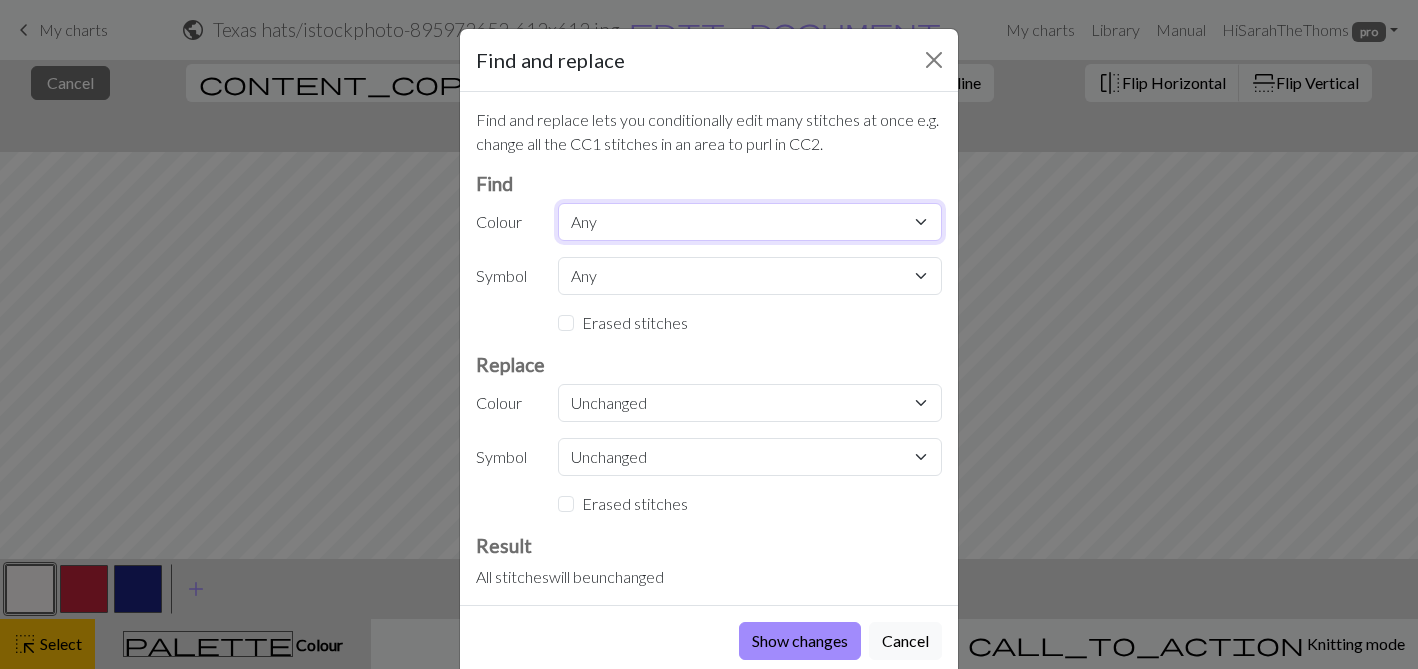 click on "Any MC CC1 CC2" at bounding box center [750, 222] 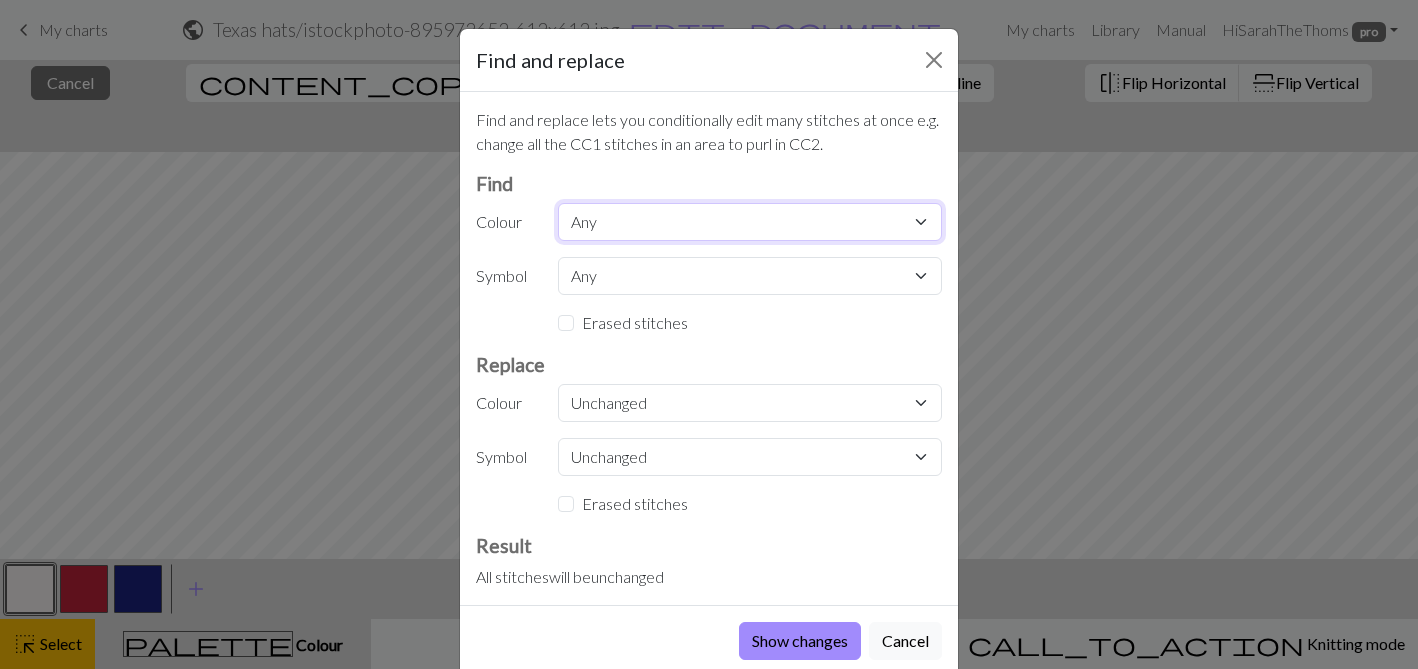 select on "0" 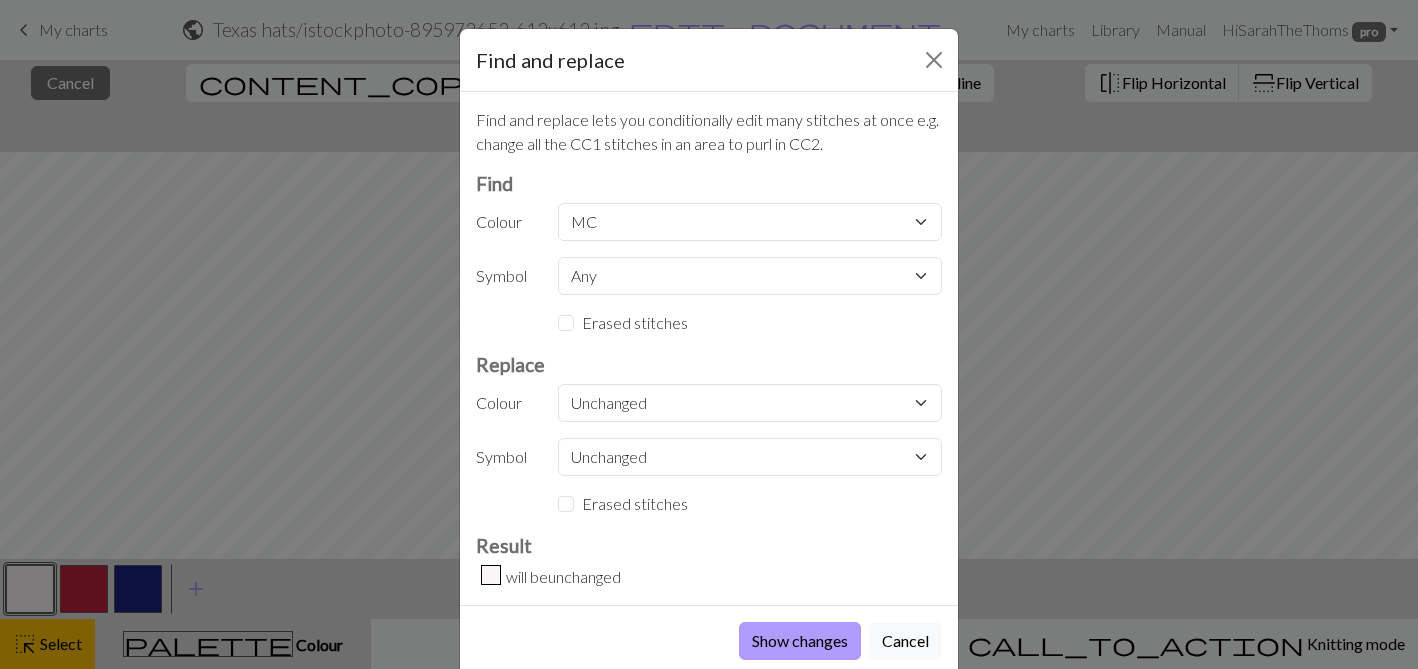 click on "Show changes" at bounding box center (800, 641) 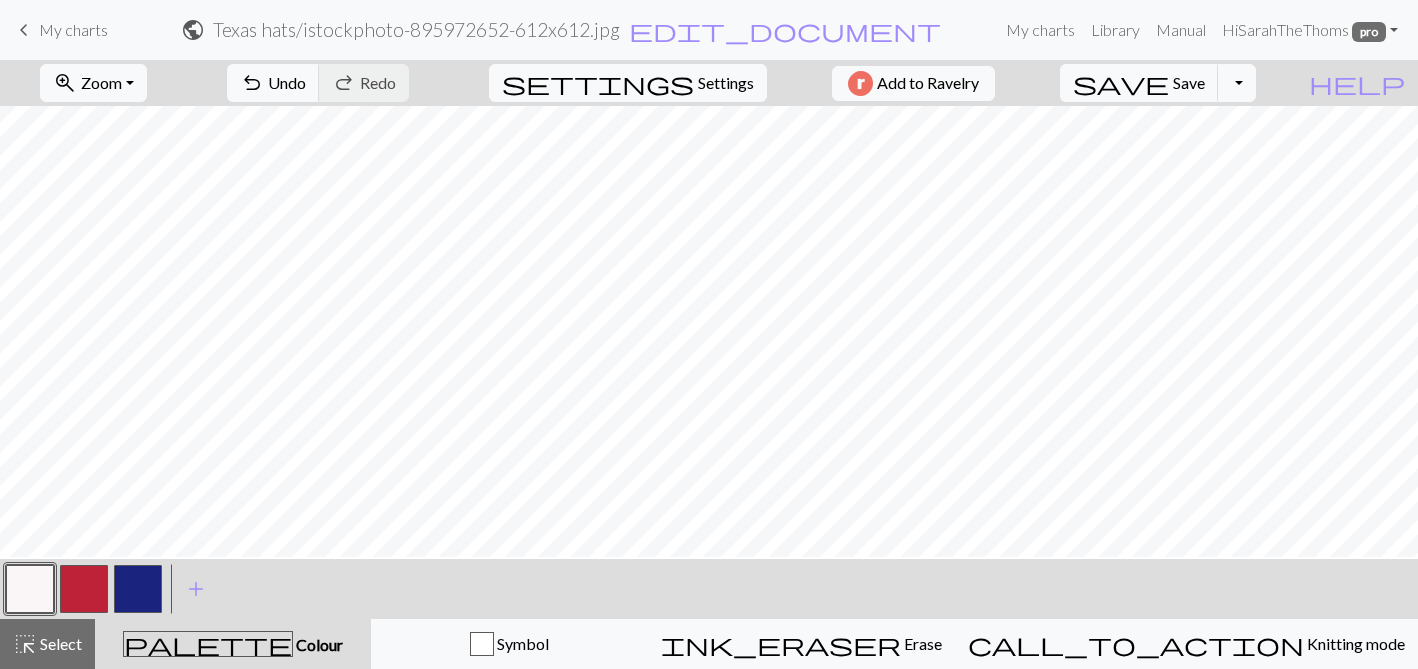 scroll, scrollTop: 0, scrollLeft: 0, axis: both 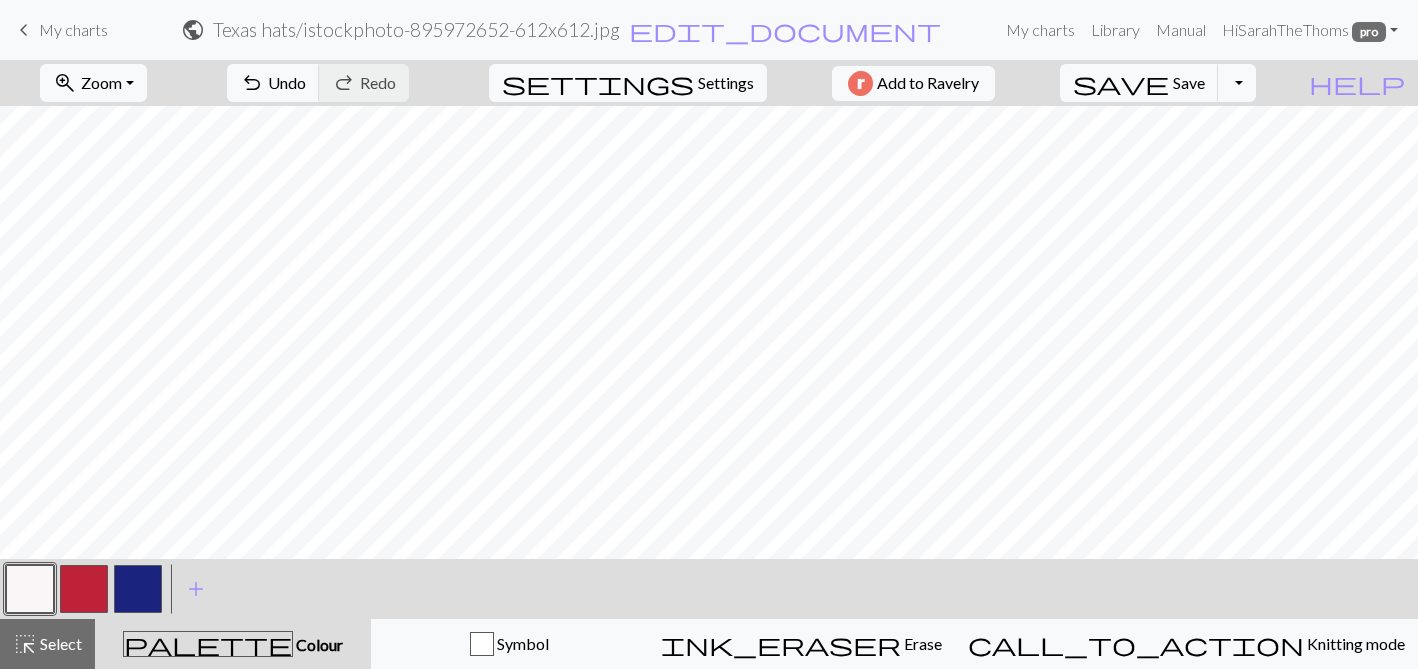 click at bounding box center [138, 589] 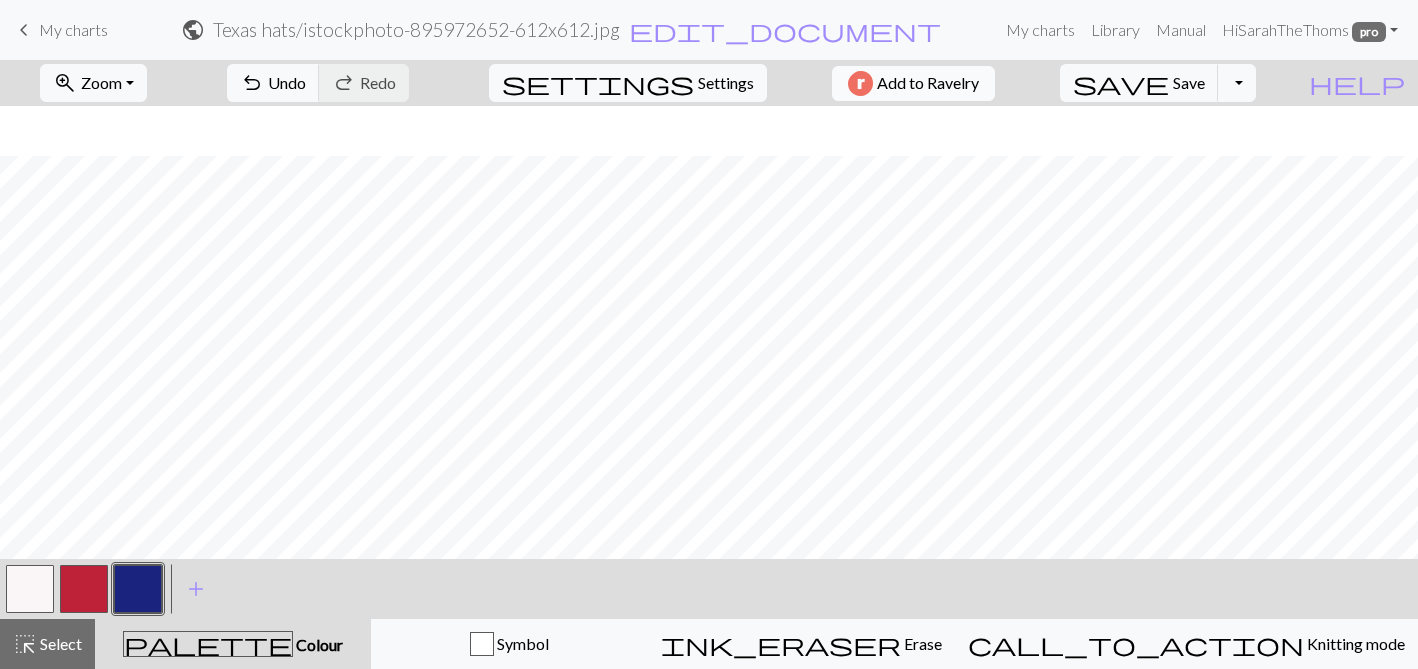 scroll, scrollTop: 57, scrollLeft: 0, axis: vertical 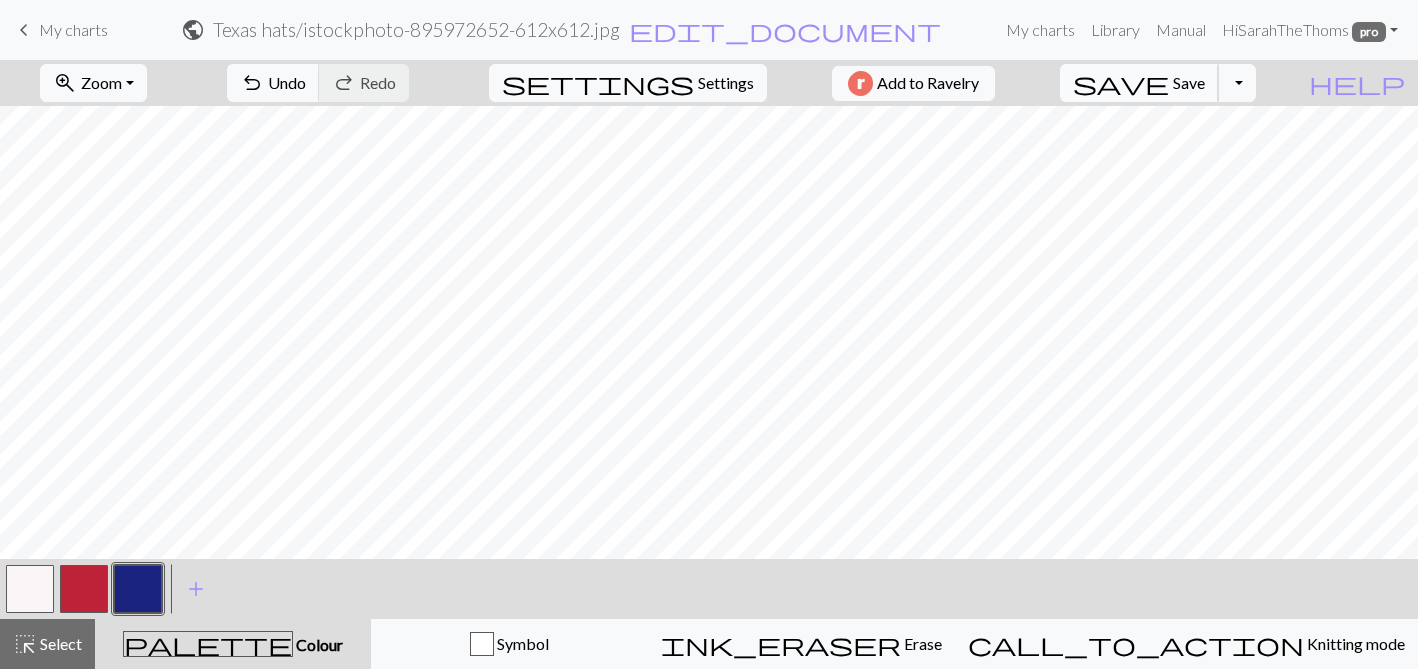 click on "Save" at bounding box center (1189, 82) 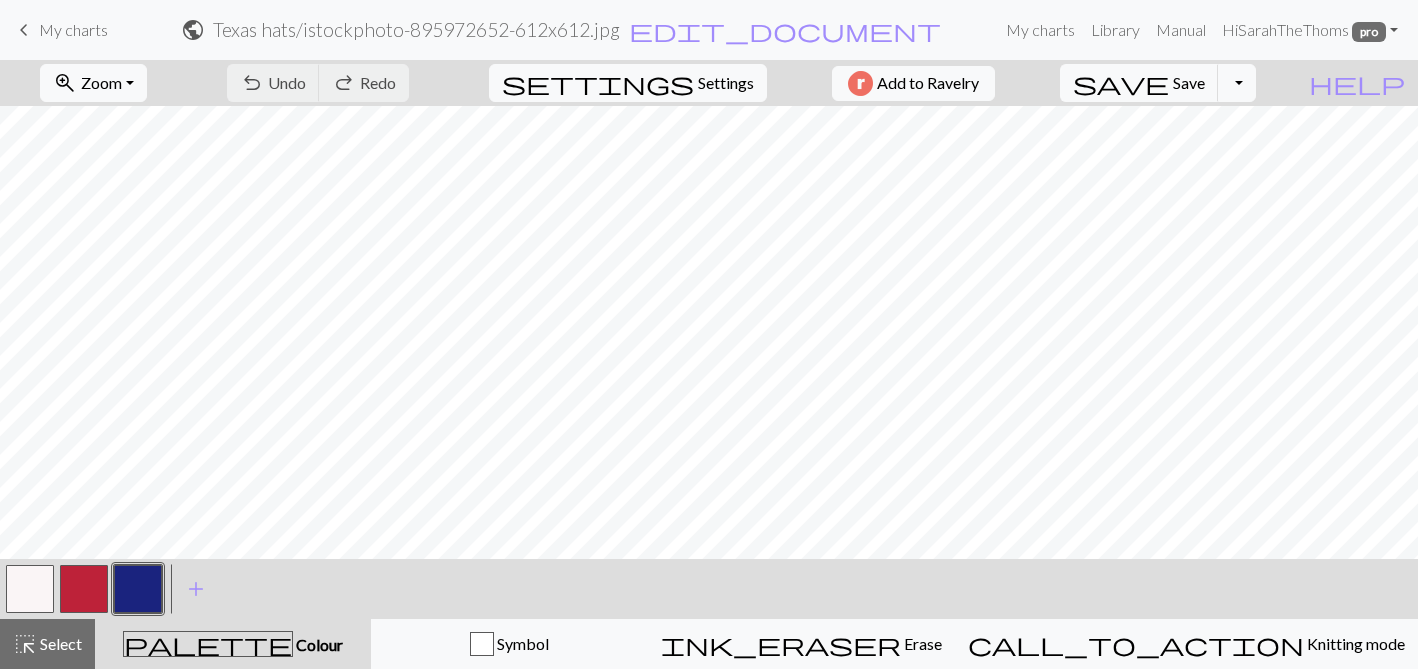 click on "Texas hats  /  istockphoto-895972652-612x612.jpg" at bounding box center [416, 29] 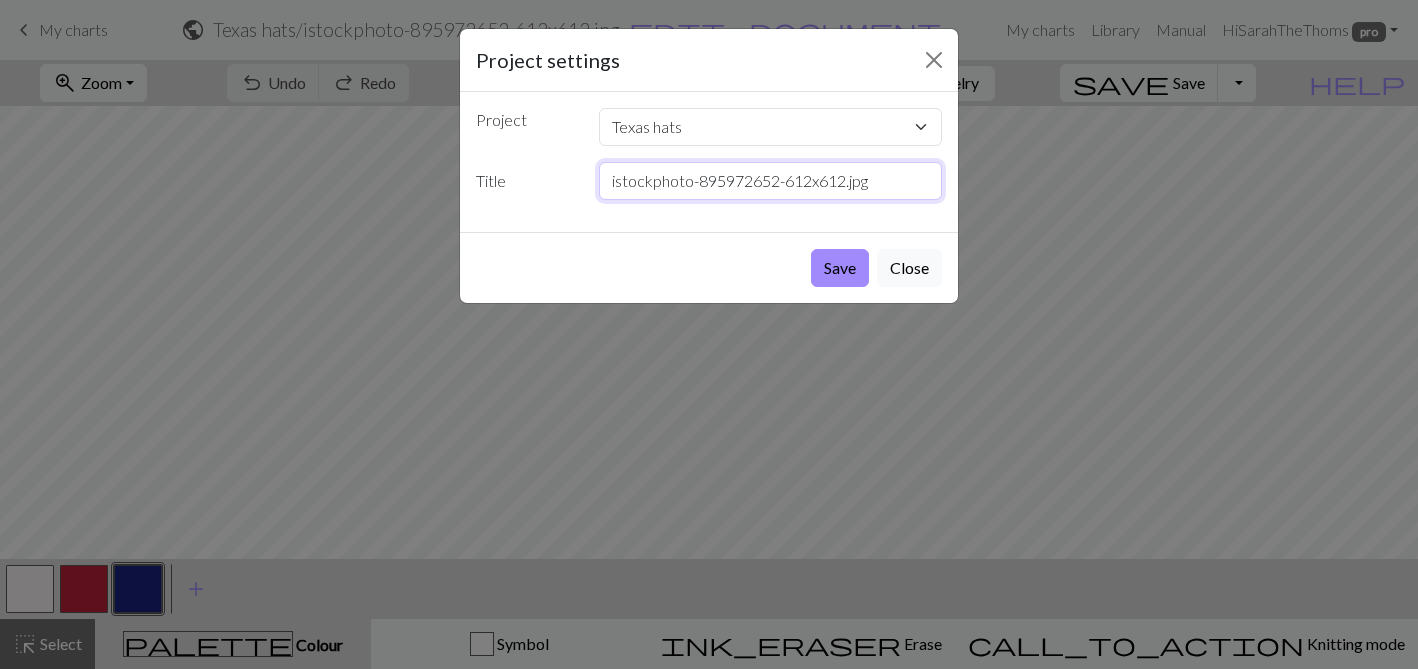 click on "istockphoto-895972652-612x612.jpg" at bounding box center [771, 181] 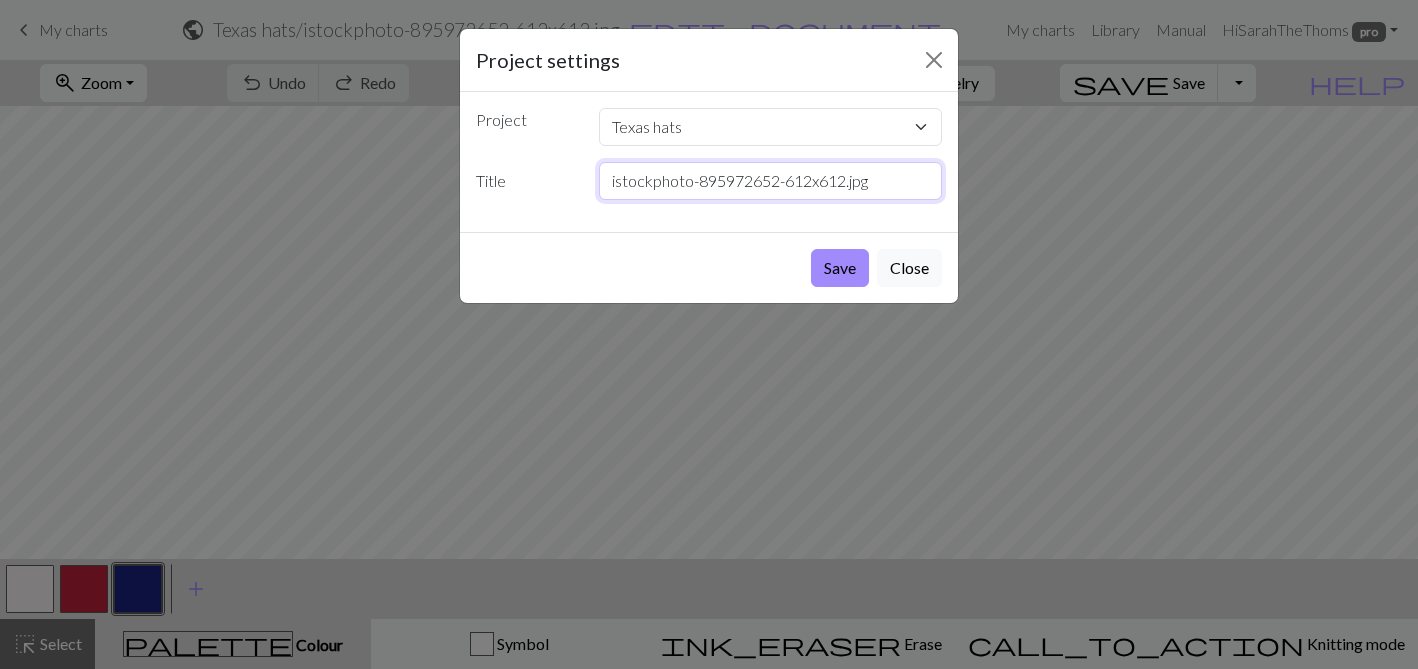 drag, startPoint x: 879, startPoint y: 181, endPoint x: 568, endPoint y: 168, distance: 311.27158 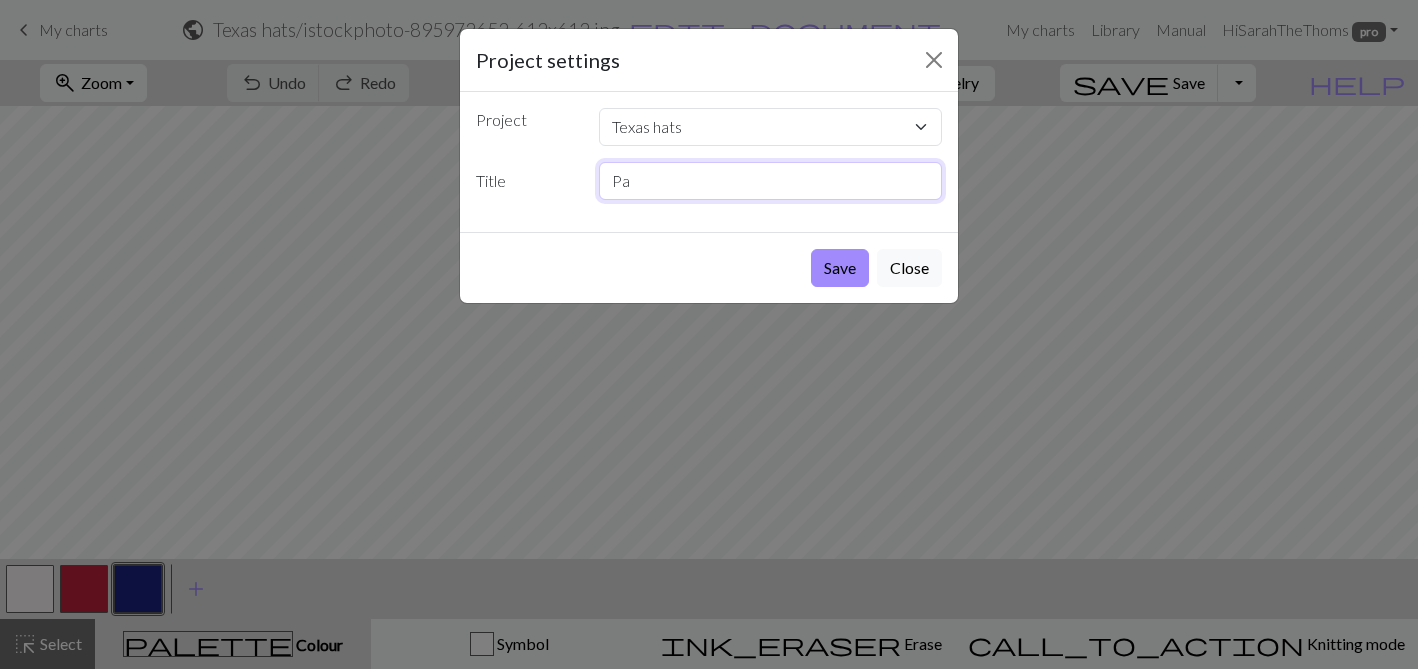 type on "P" 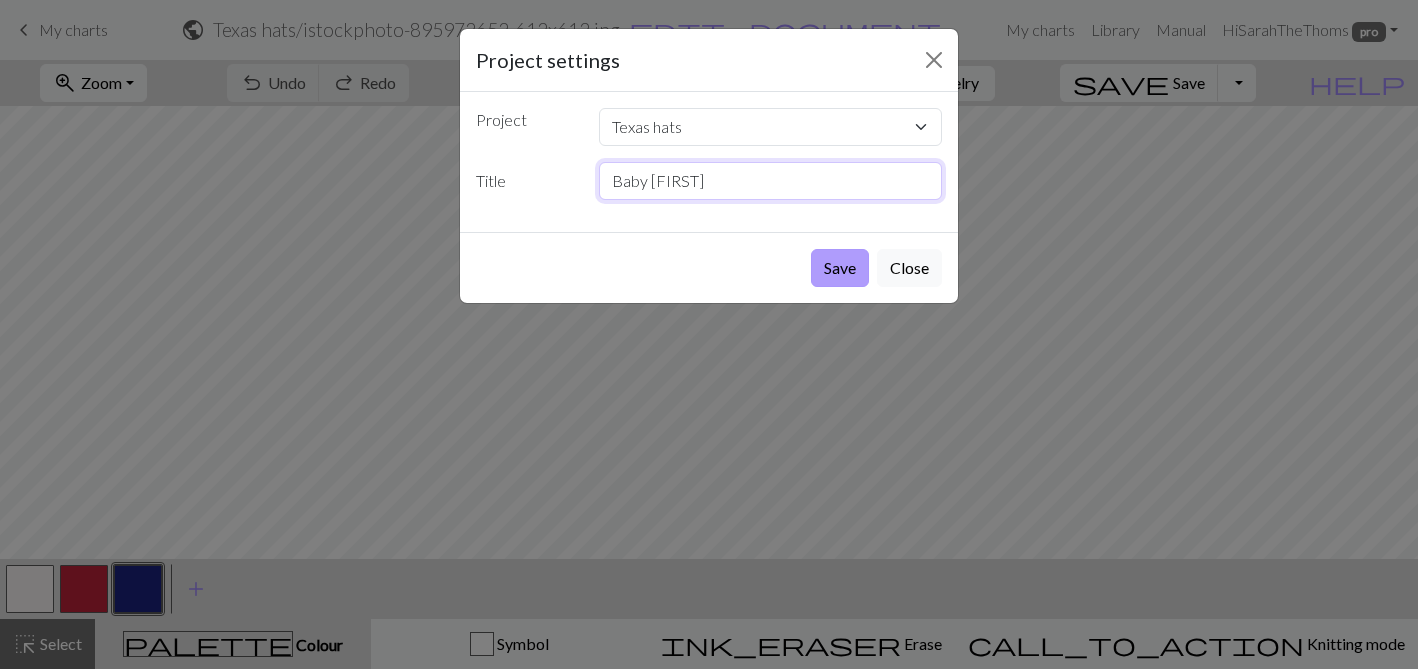 type on "Baby P" 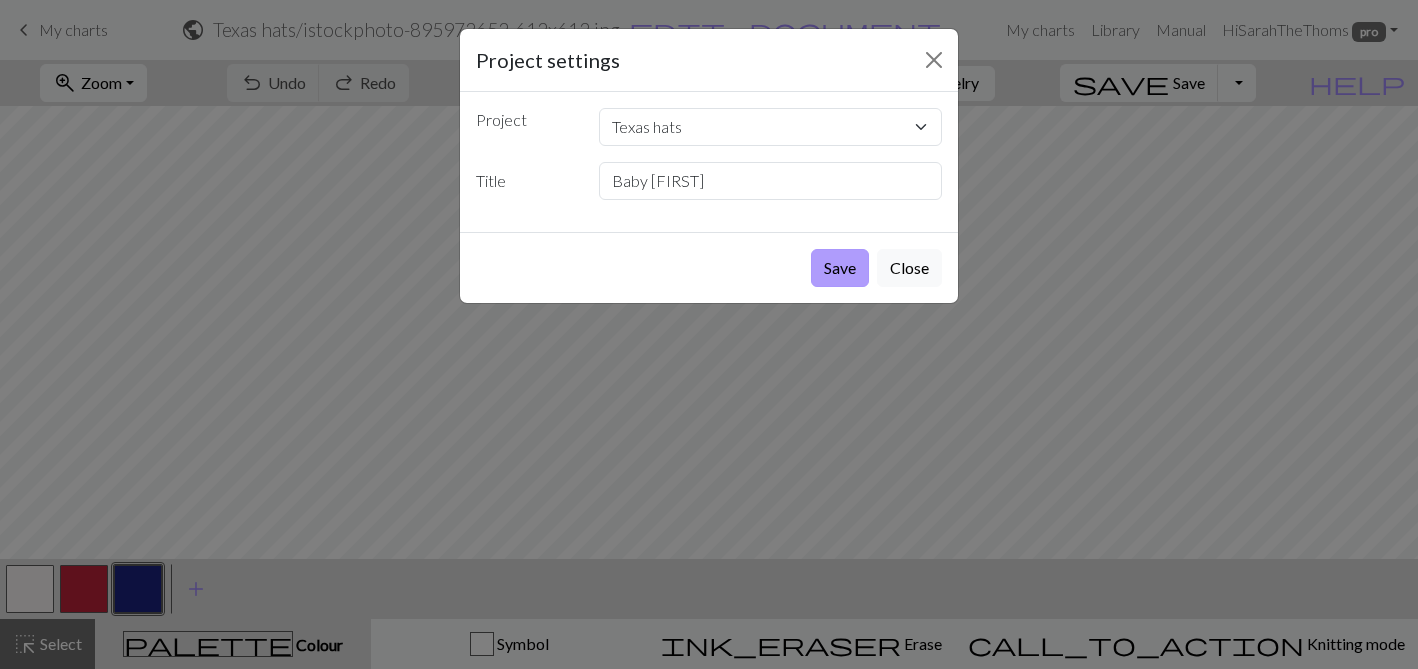click on "Save" at bounding box center (840, 268) 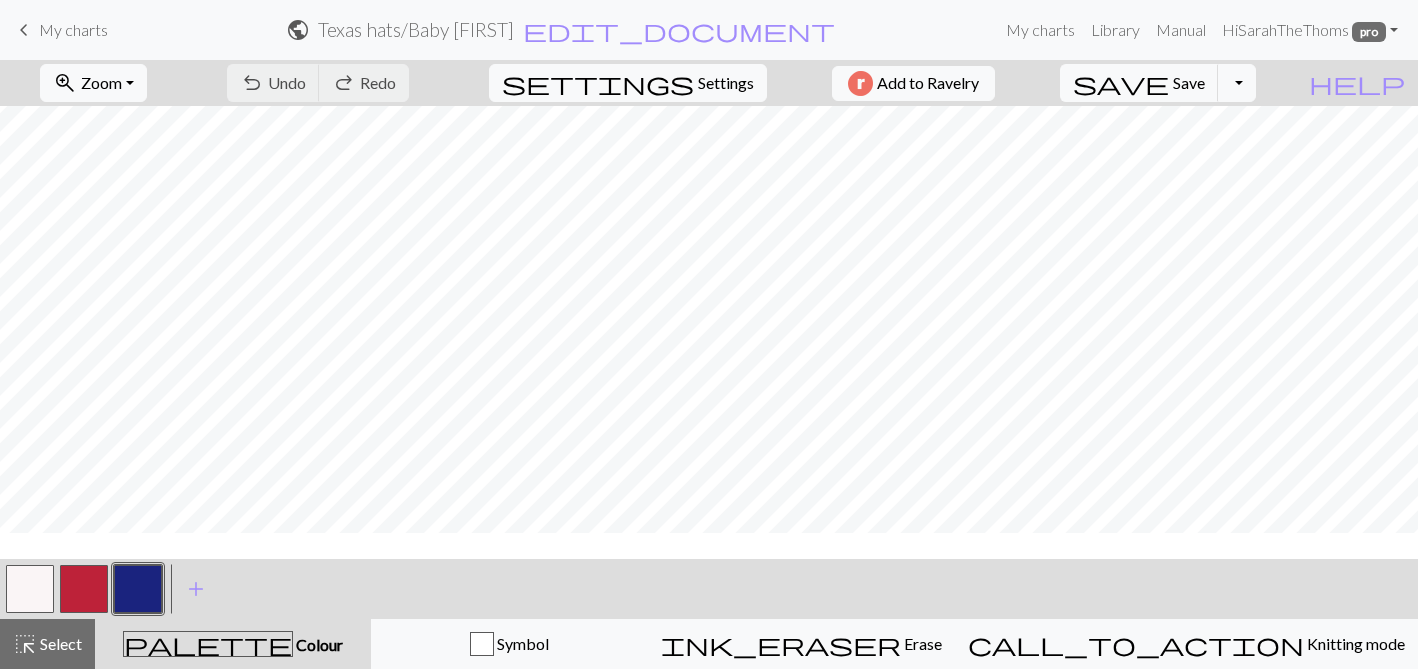 scroll, scrollTop: 0, scrollLeft: 0, axis: both 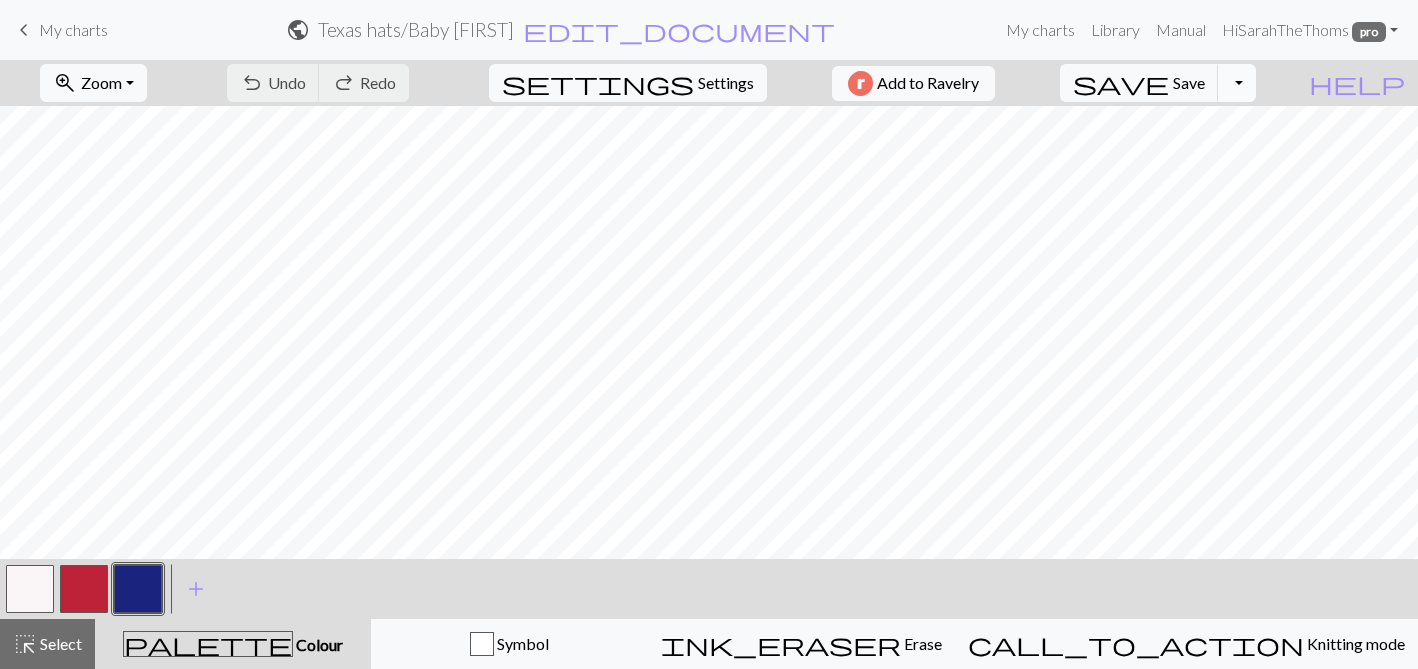 click on "Toggle Dropdown" at bounding box center [1237, 83] 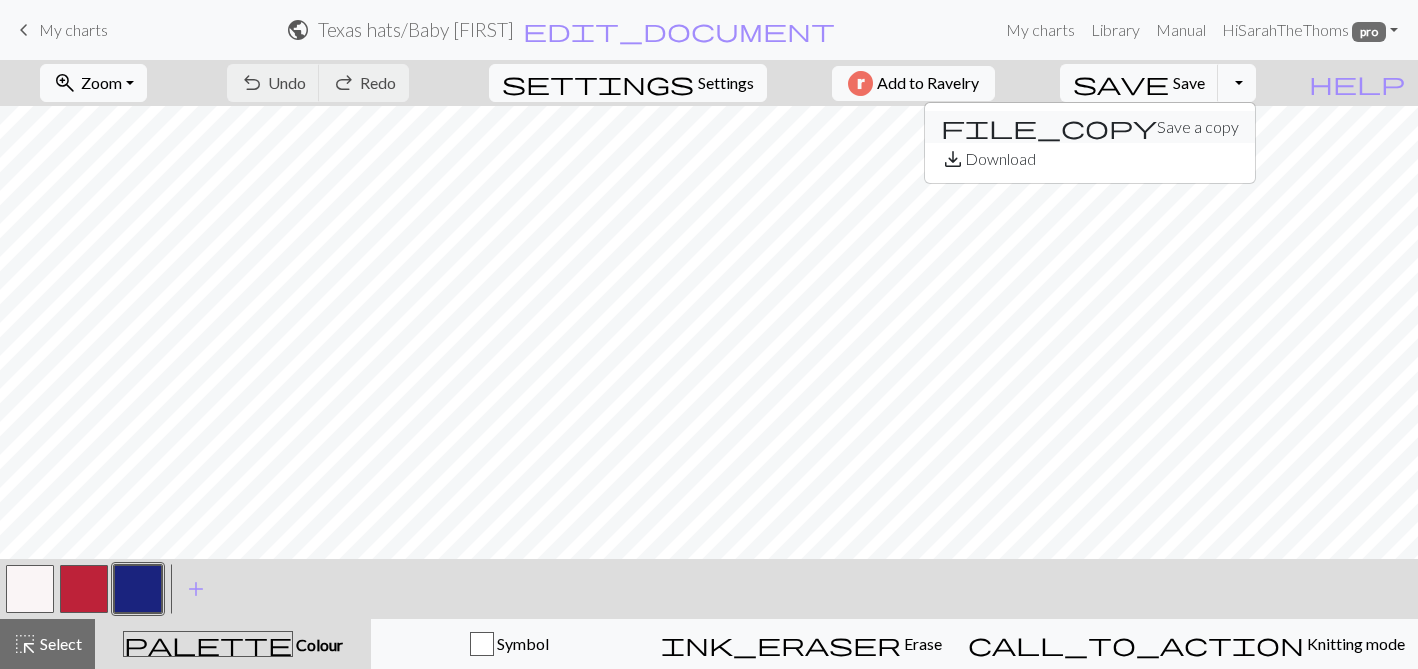 click on "file_copy  Save a copy" at bounding box center (1090, 127) 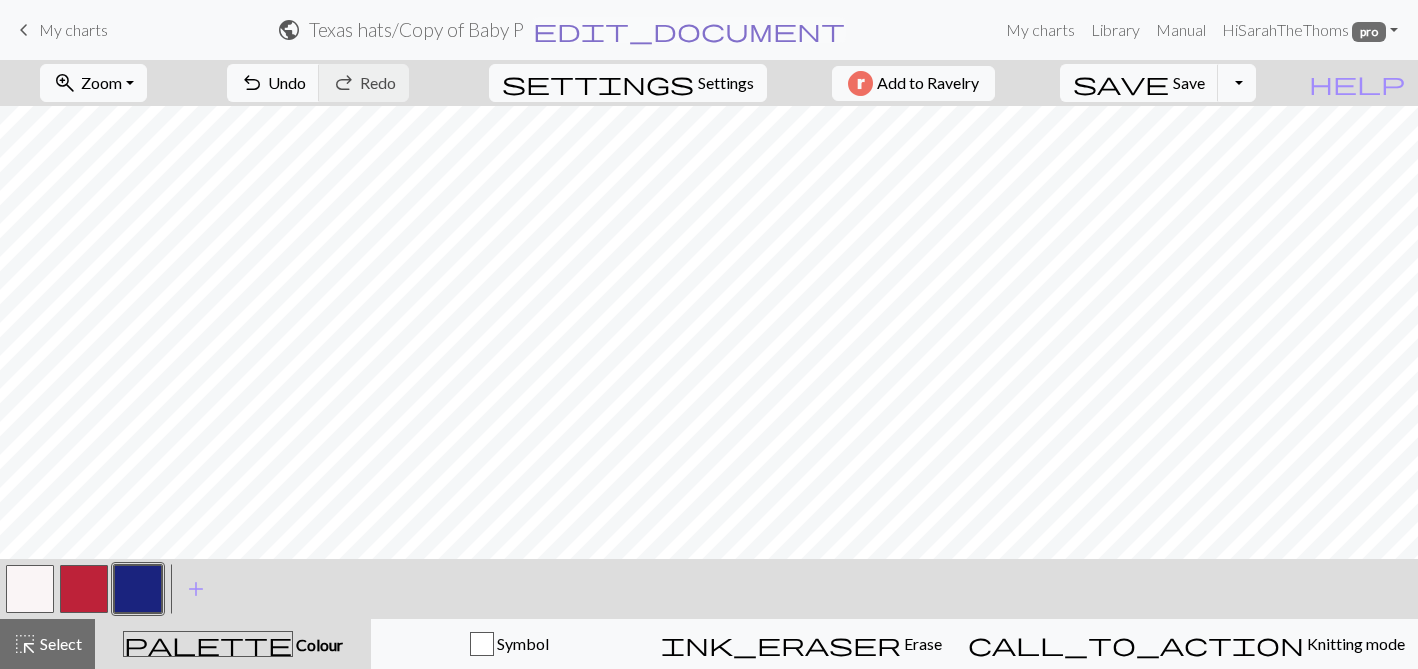 click on "edit_document" at bounding box center [689, 30] 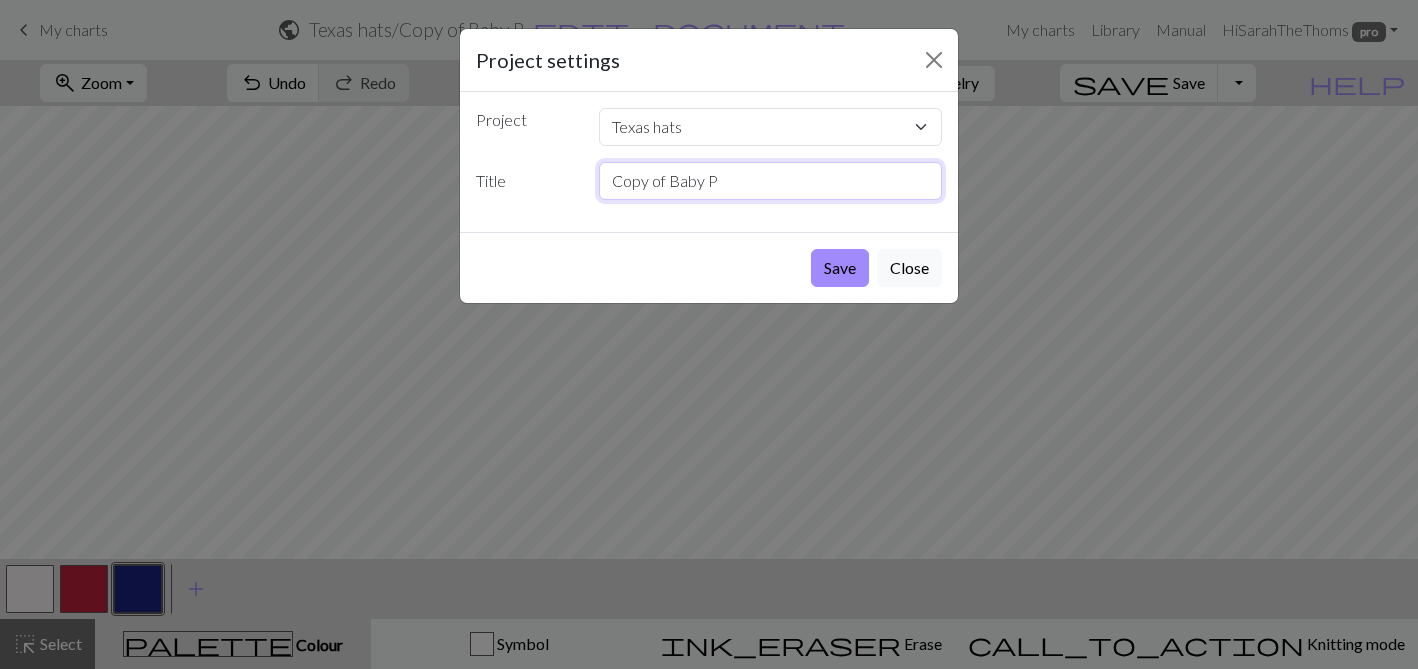 drag, startPoint x: 719, startPoint y: 181, endPoint x: 548, endPoint y: 189, distance: 171.18703 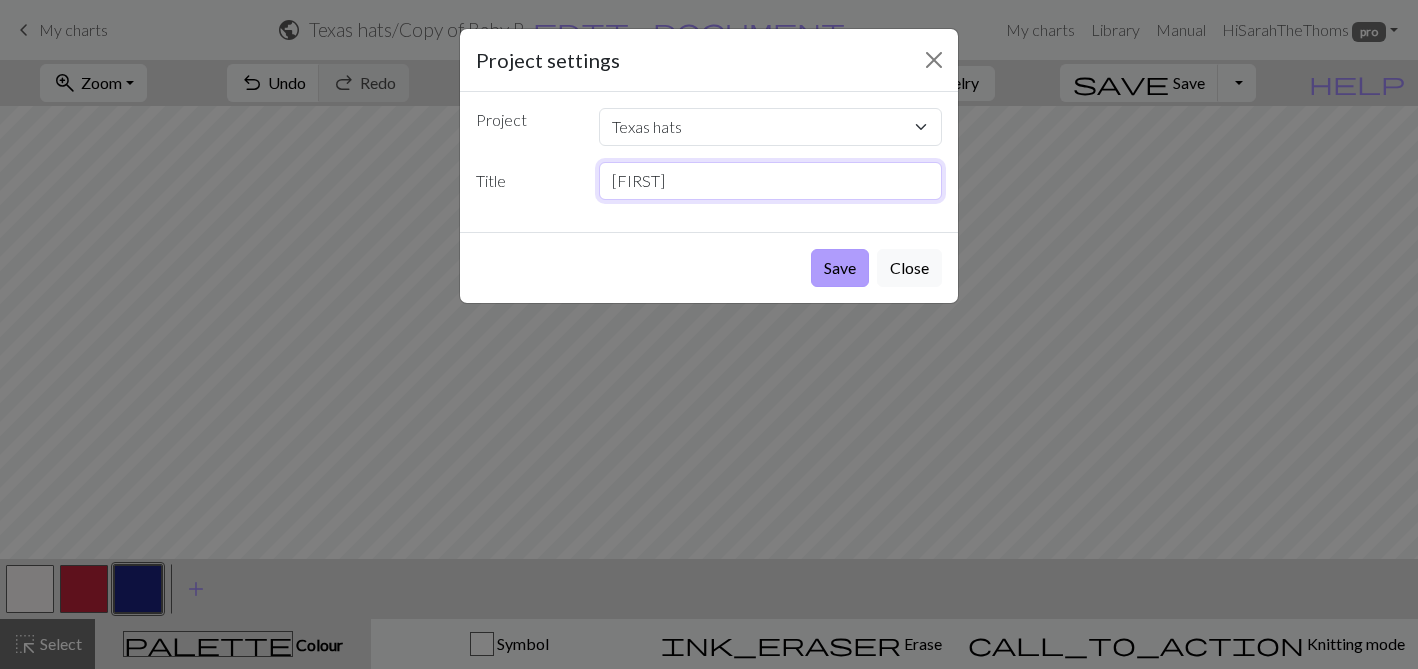 type on "[NAME]" 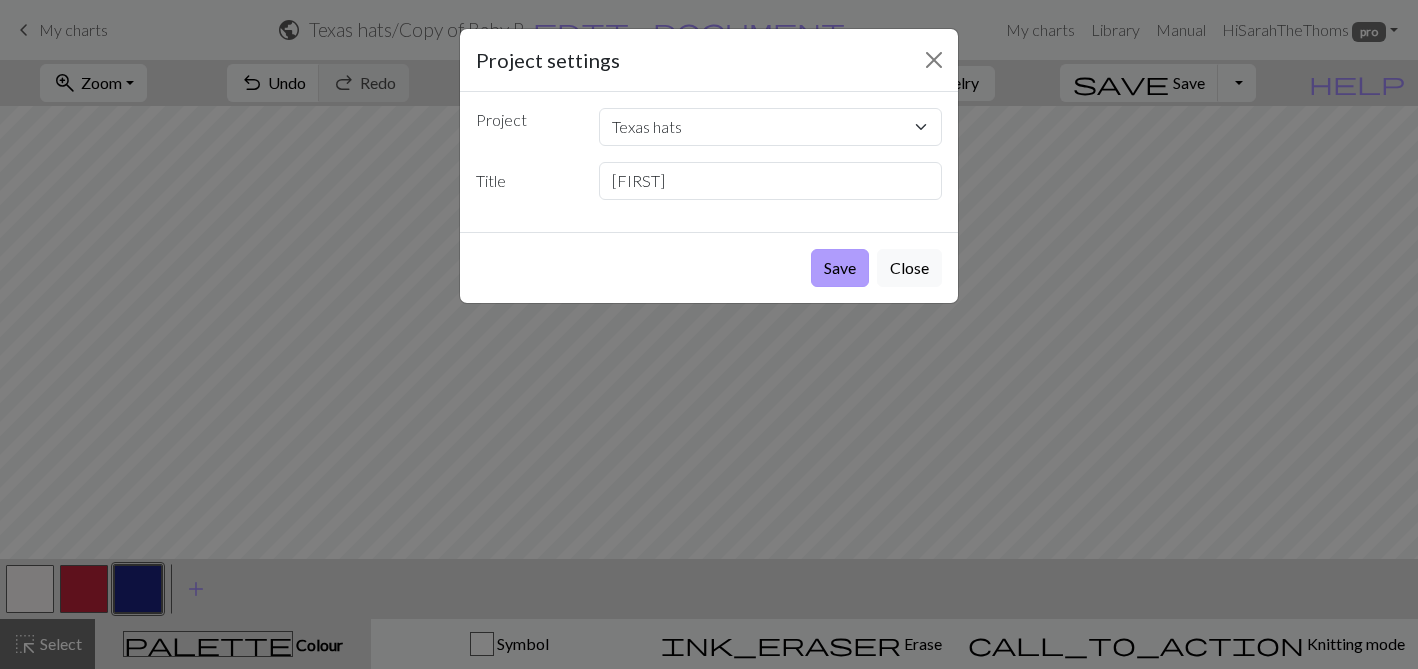 click on "Save" at bounding box center [840, 268] 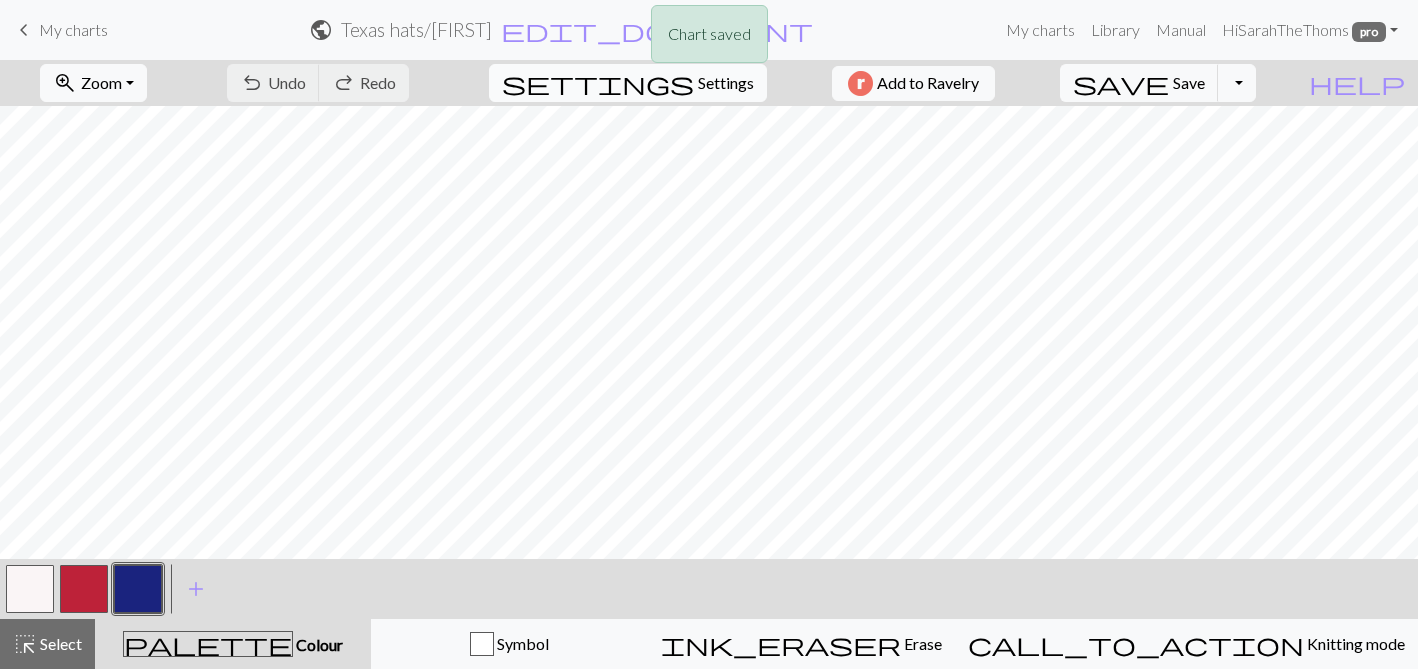 click on "Settings" at bounding box center [726, 83] 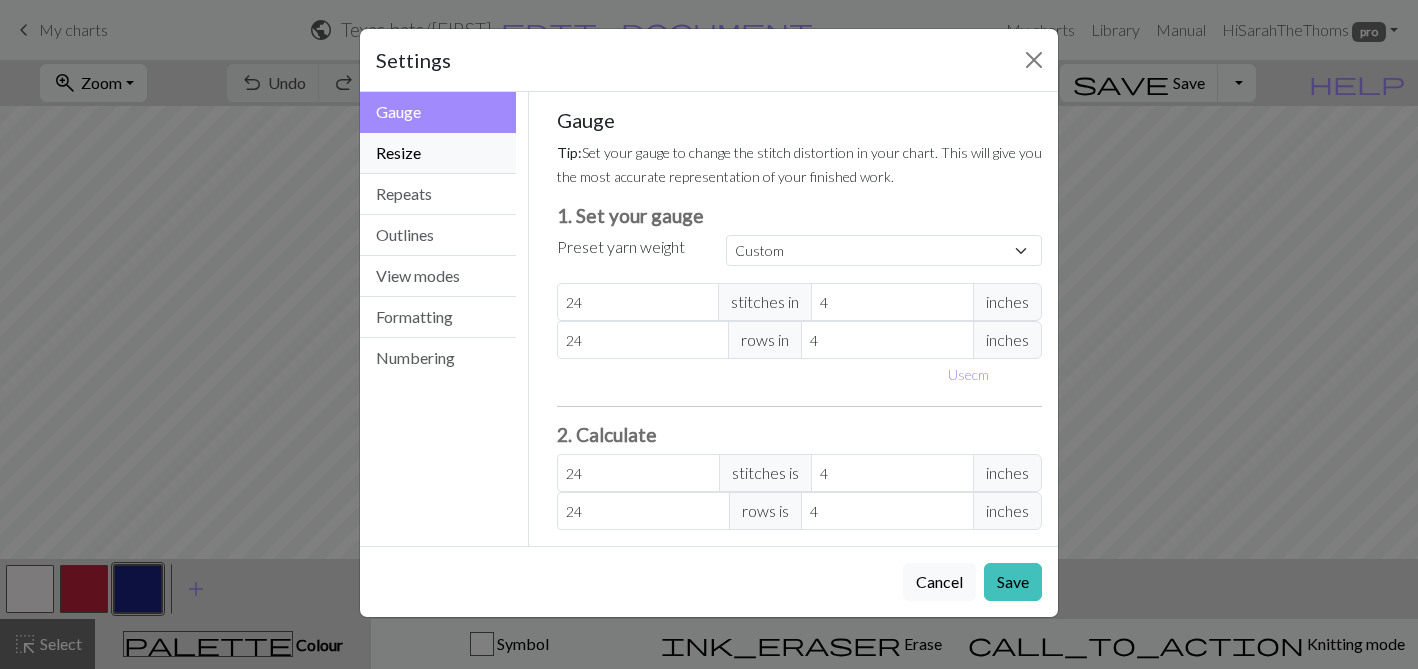 click on "Resize" at bounding box center (438, 153) 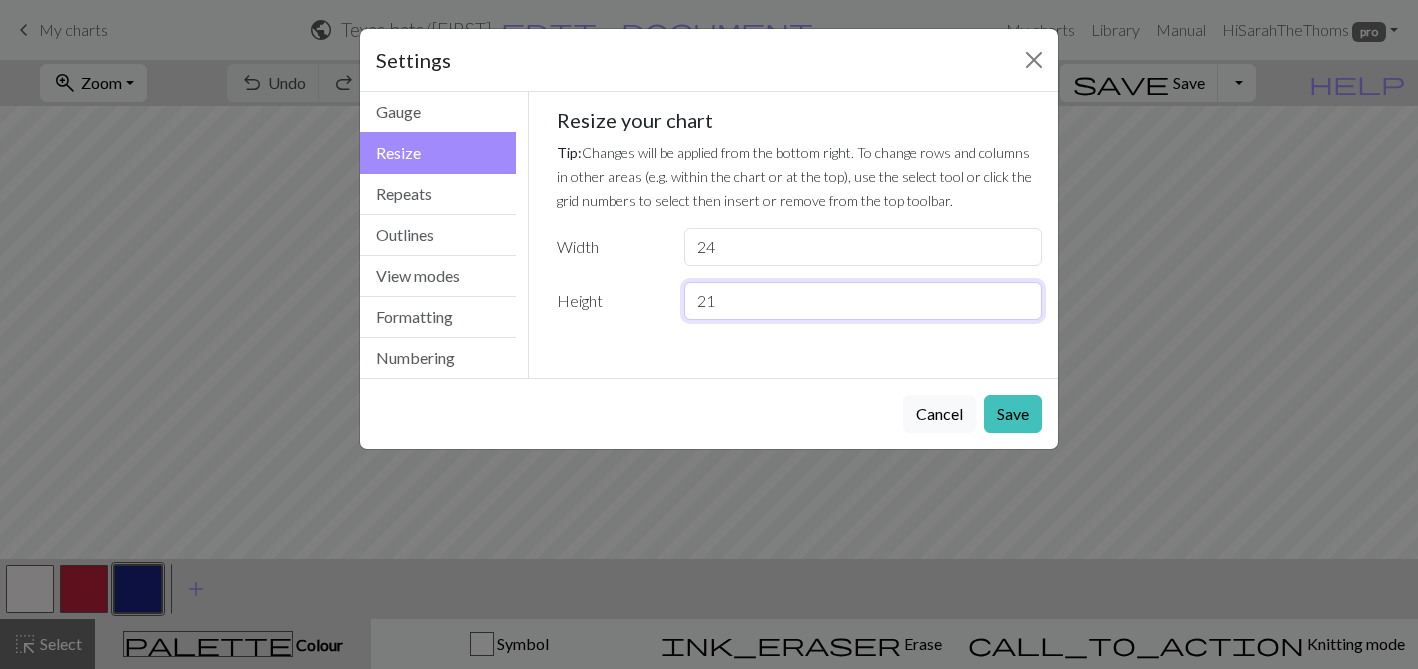 drag, startPoint x: 743, startPoint y: 303, endPoint x: 710, endPoint y: 302, distance: 33.01515 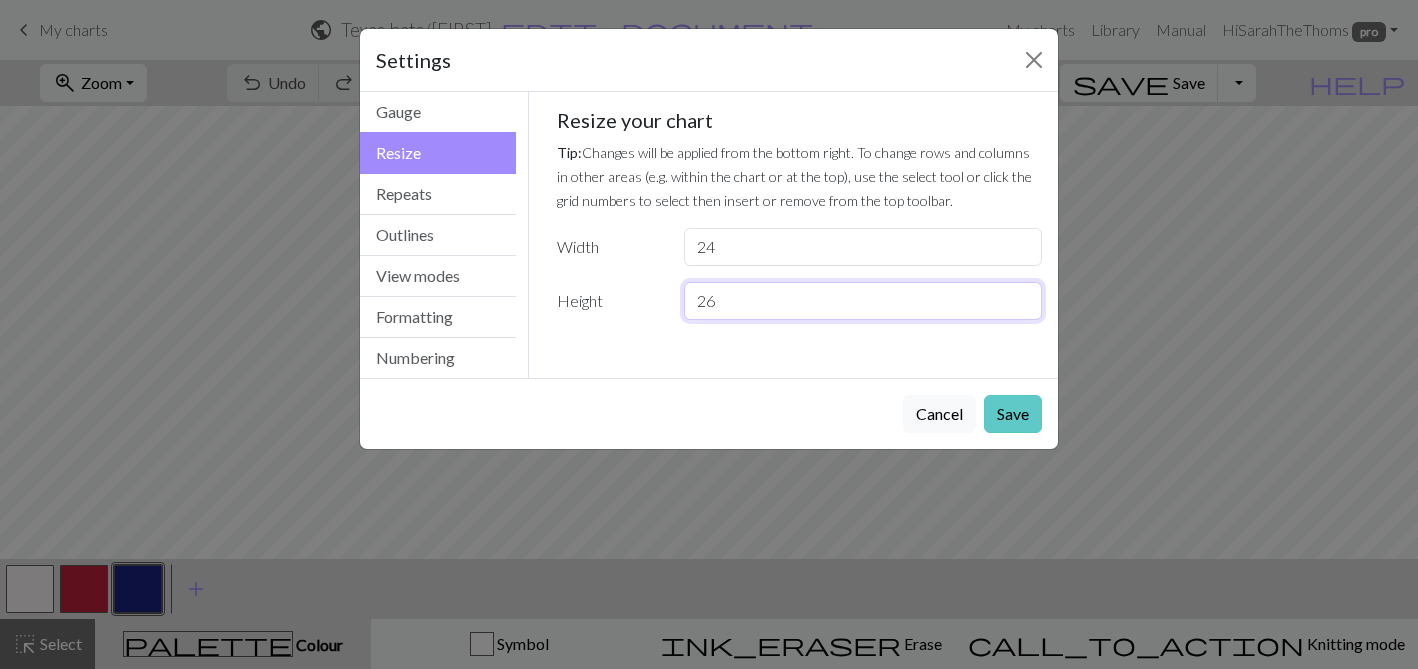 type on "26" 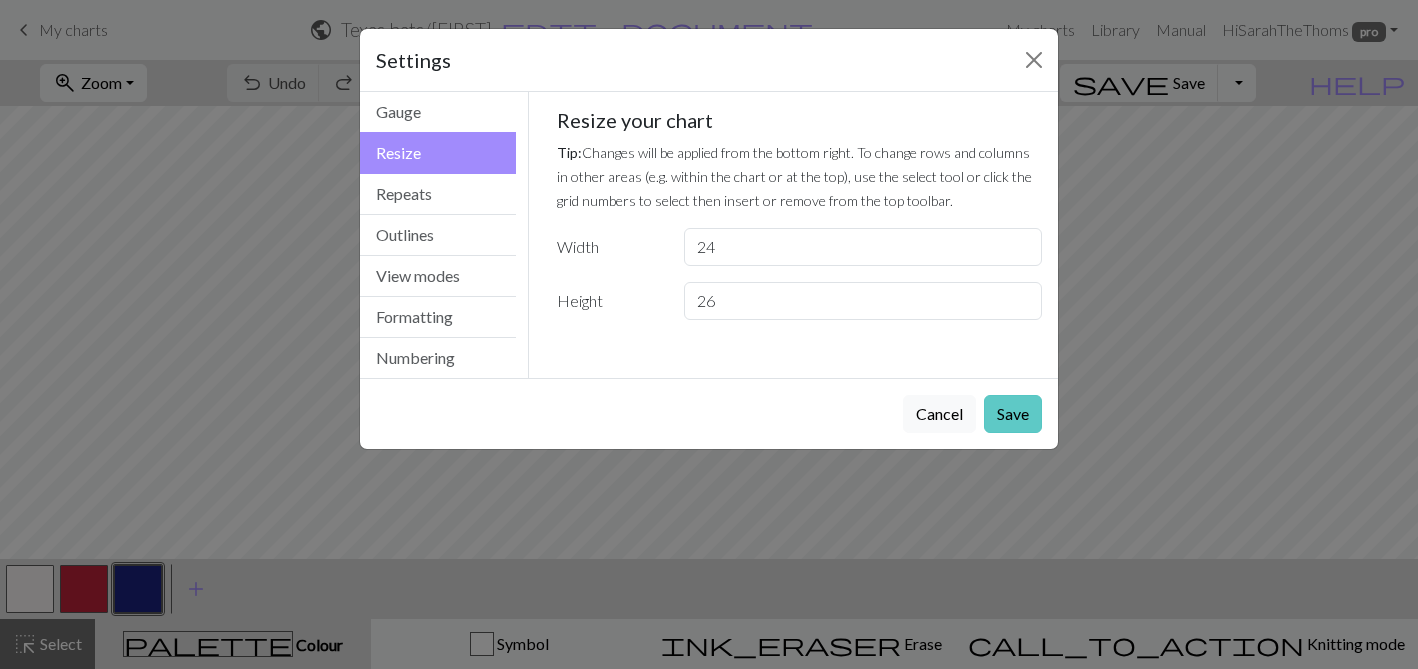 click on "Save" at bounding box center [1013, 414] 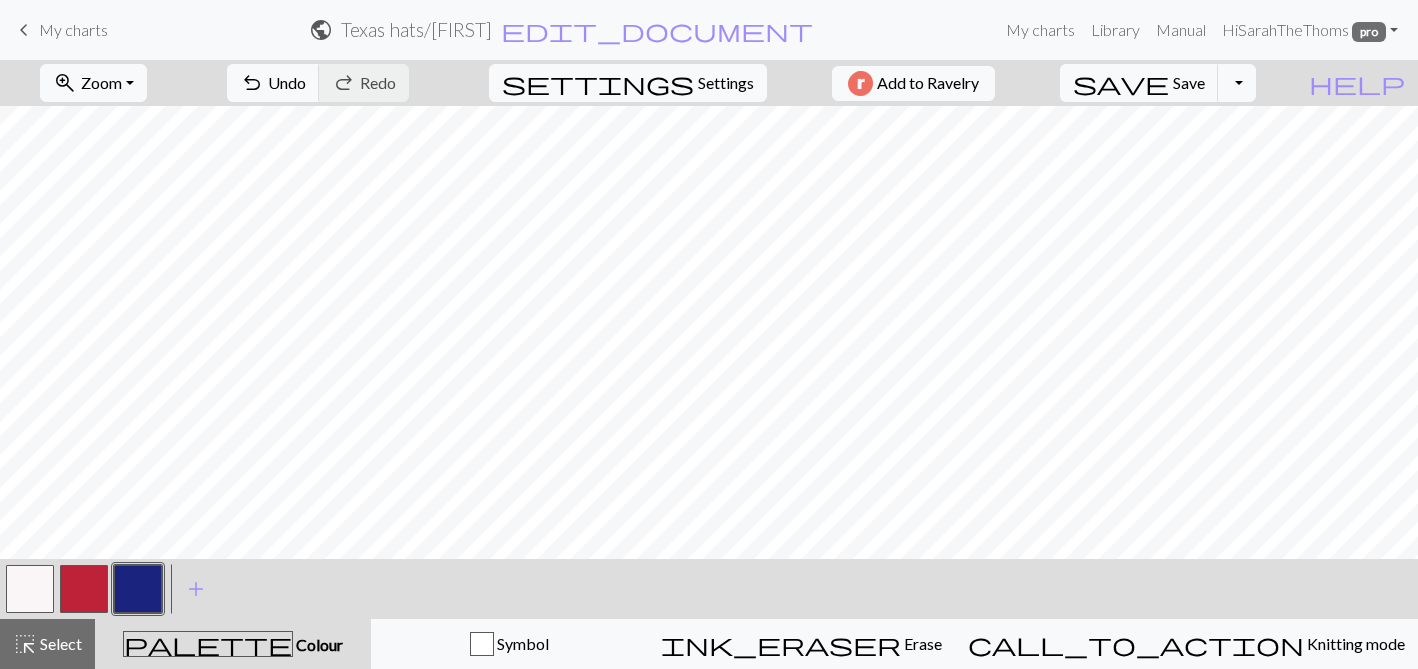 scroll, scrollTop: 0, scrollLeft: 0, axis: both 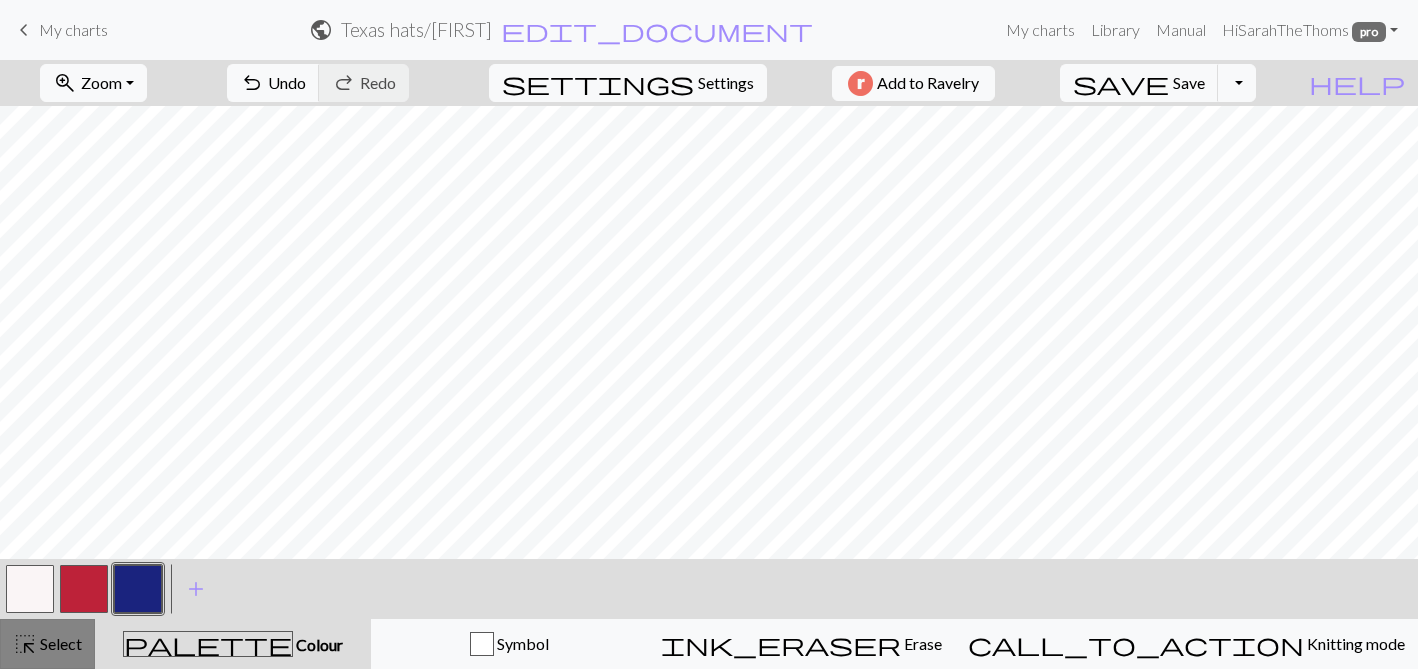 click on "Select" at bounding box center [59, 643] 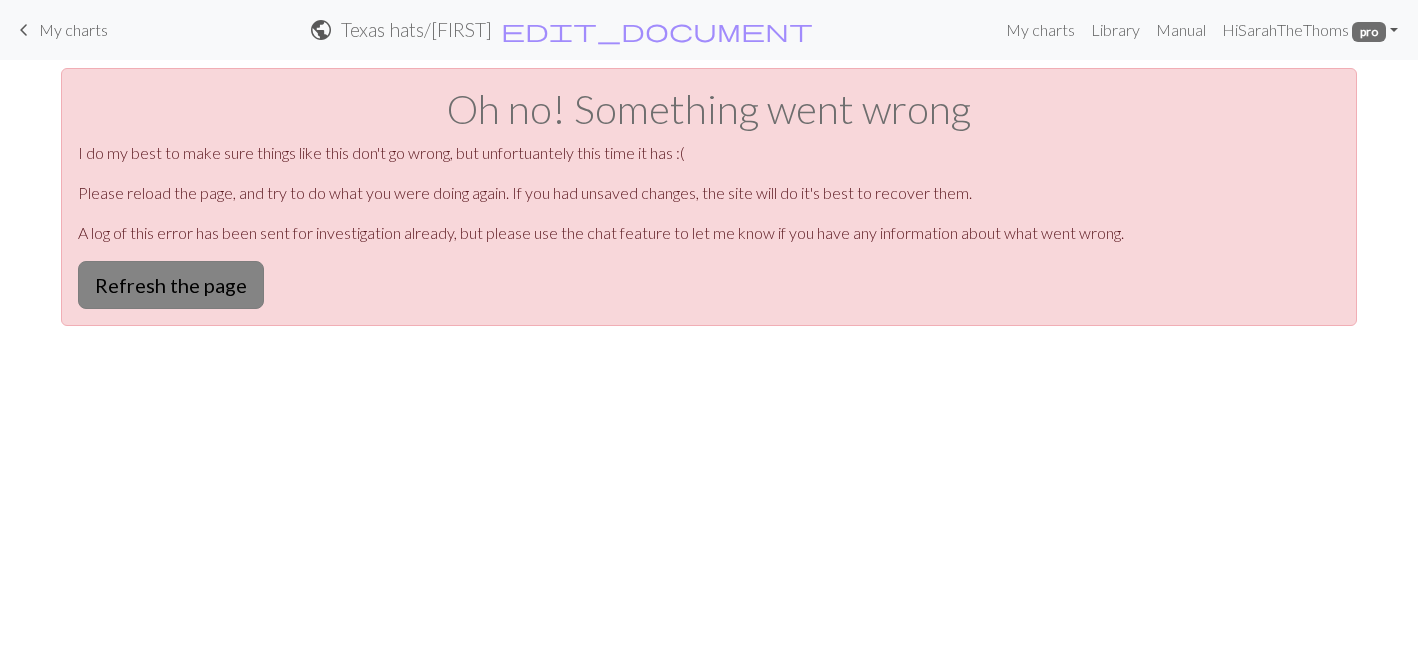 click on "Refresh the page" at bounding box center [171, 285] 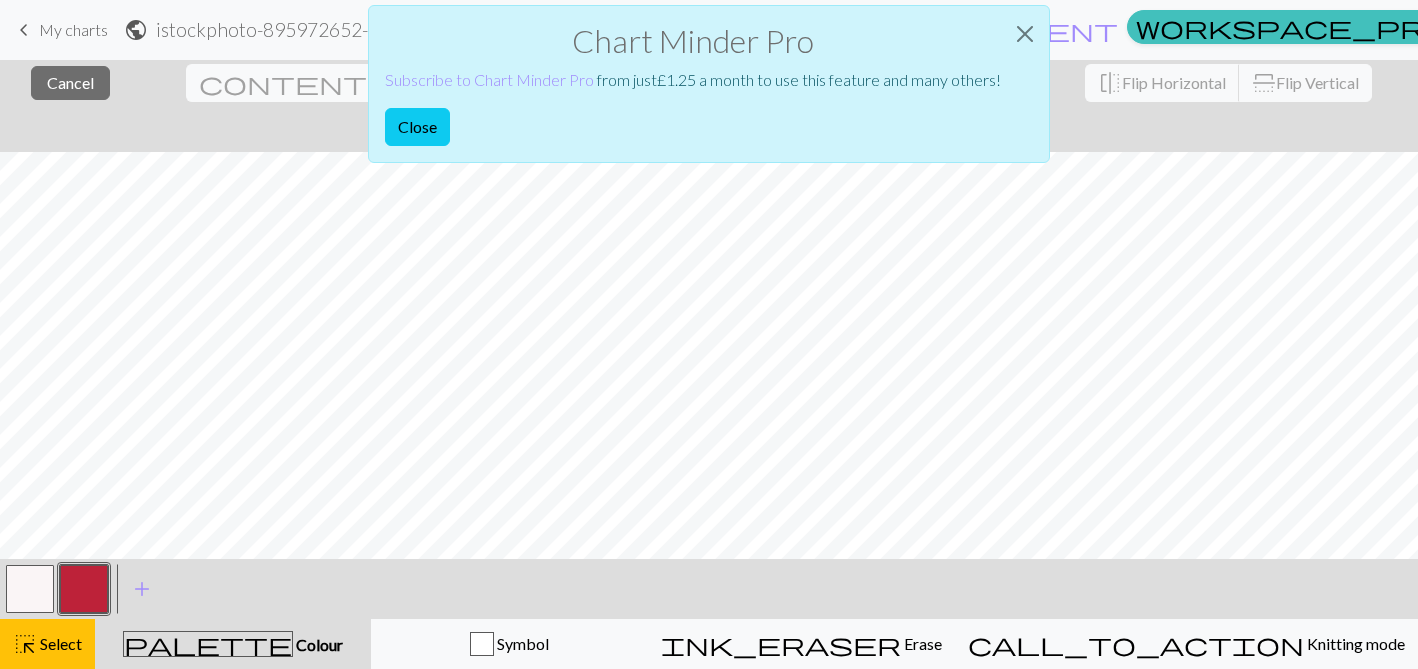 scroll, scrollTop: 0, scrollLeft: 0, axis: both 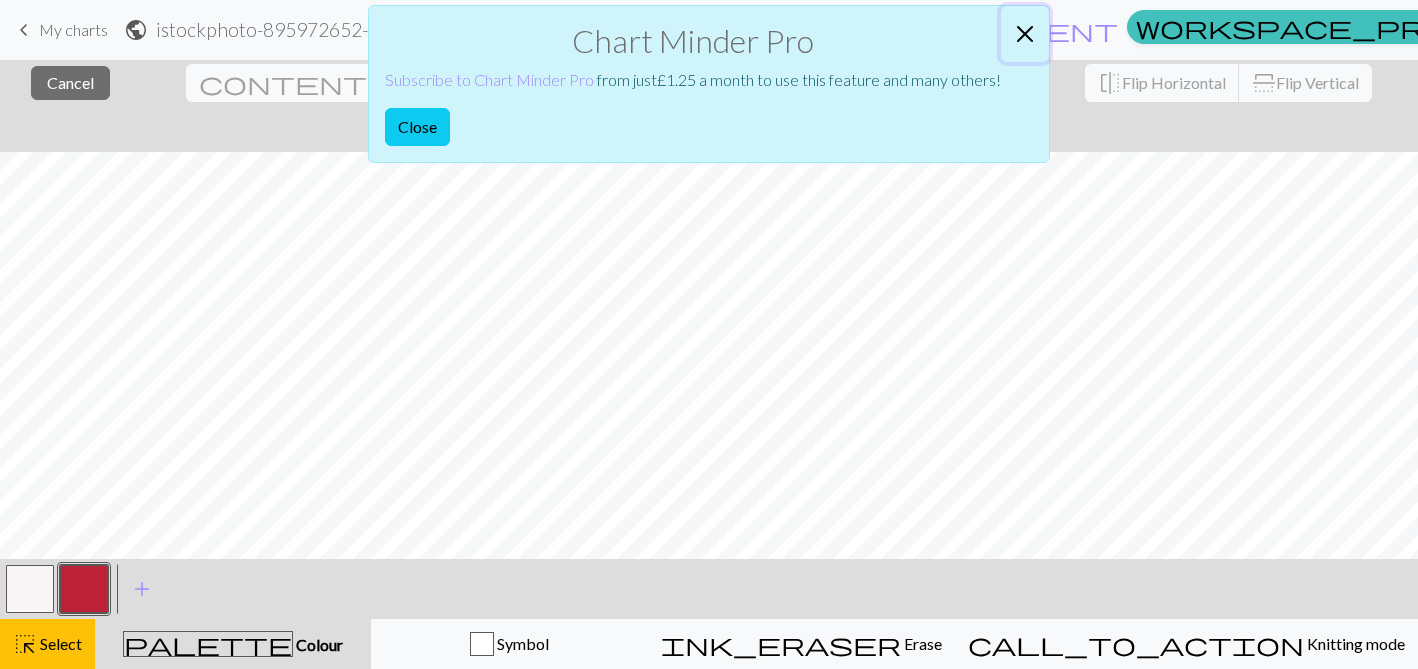 click at bounding box center [1025, 34] 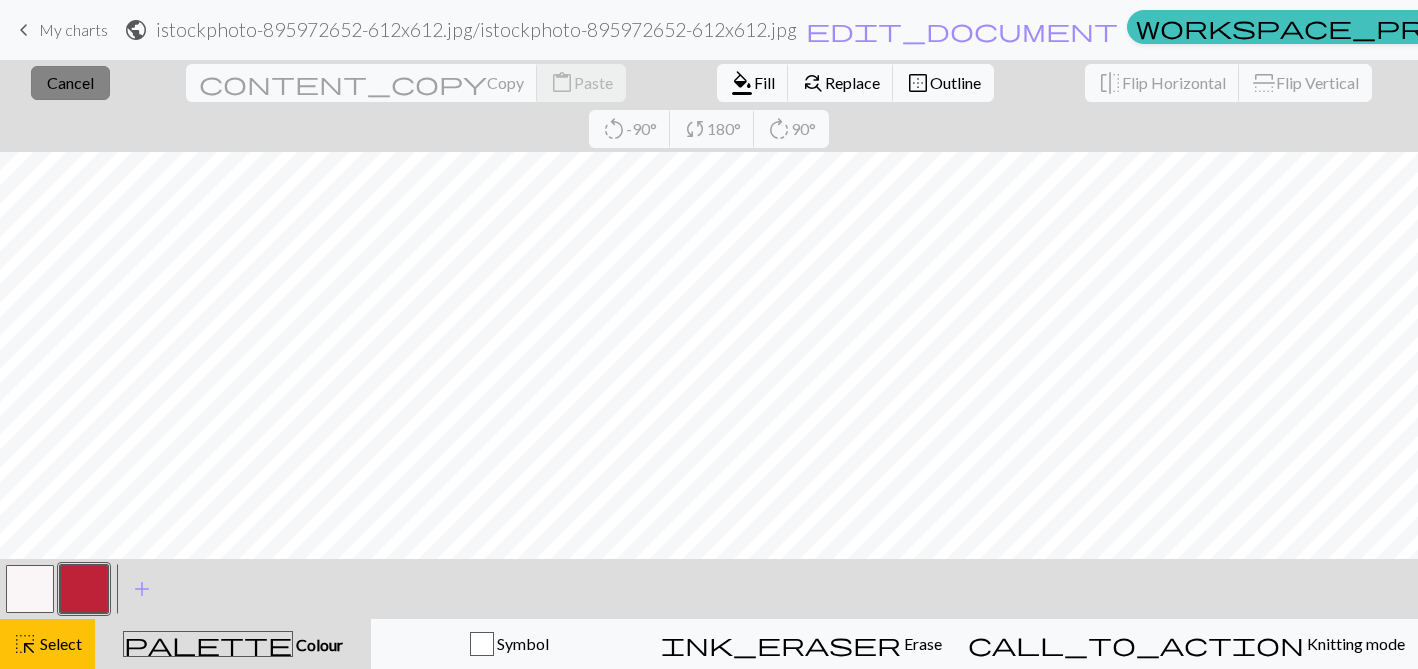 click on "Cancel" at bounding box center (70, 82) 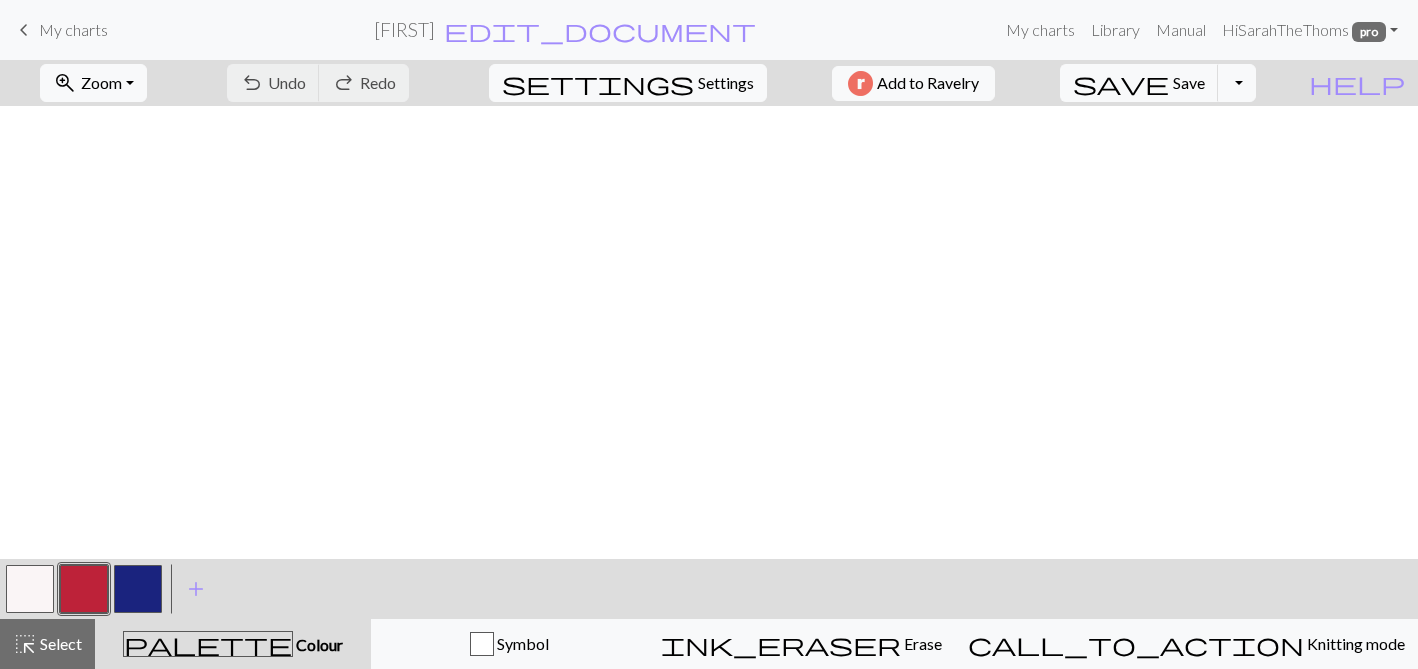 scroll, scrollTop: 0, scrollLeft: 0, axis: both 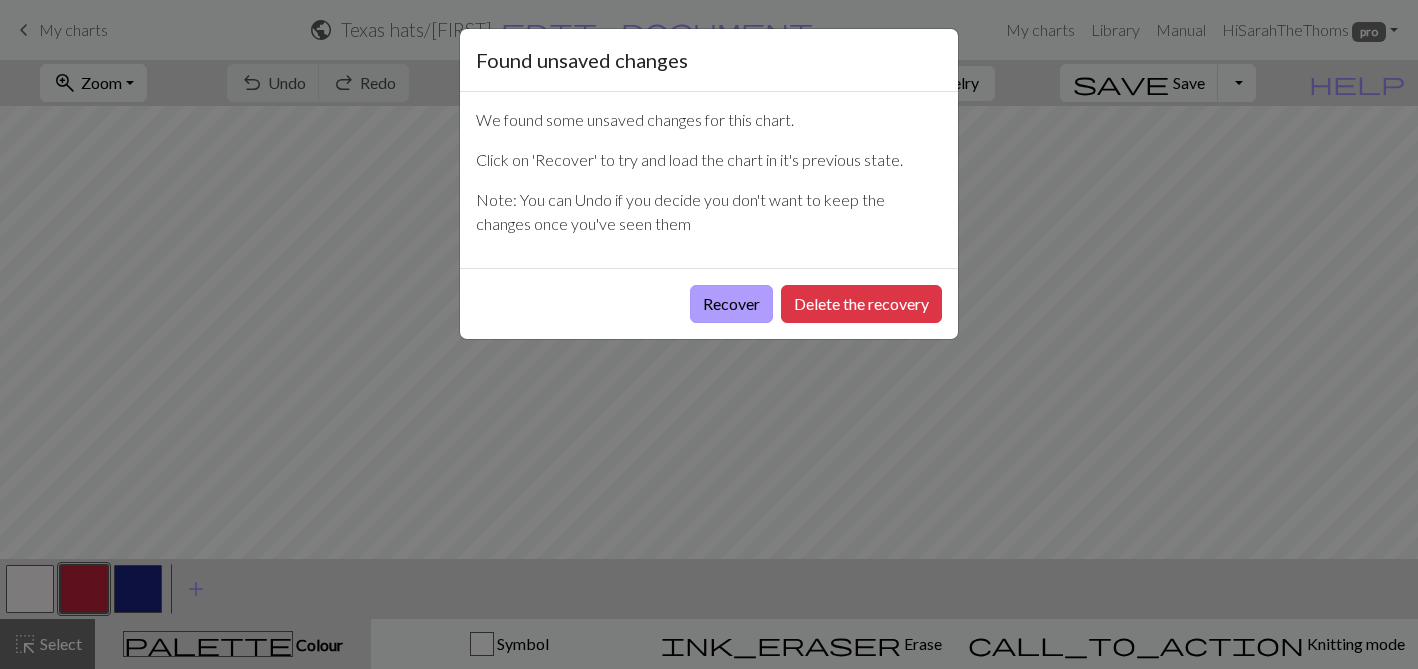 click on "Recover" at bounding box center [731, 304] 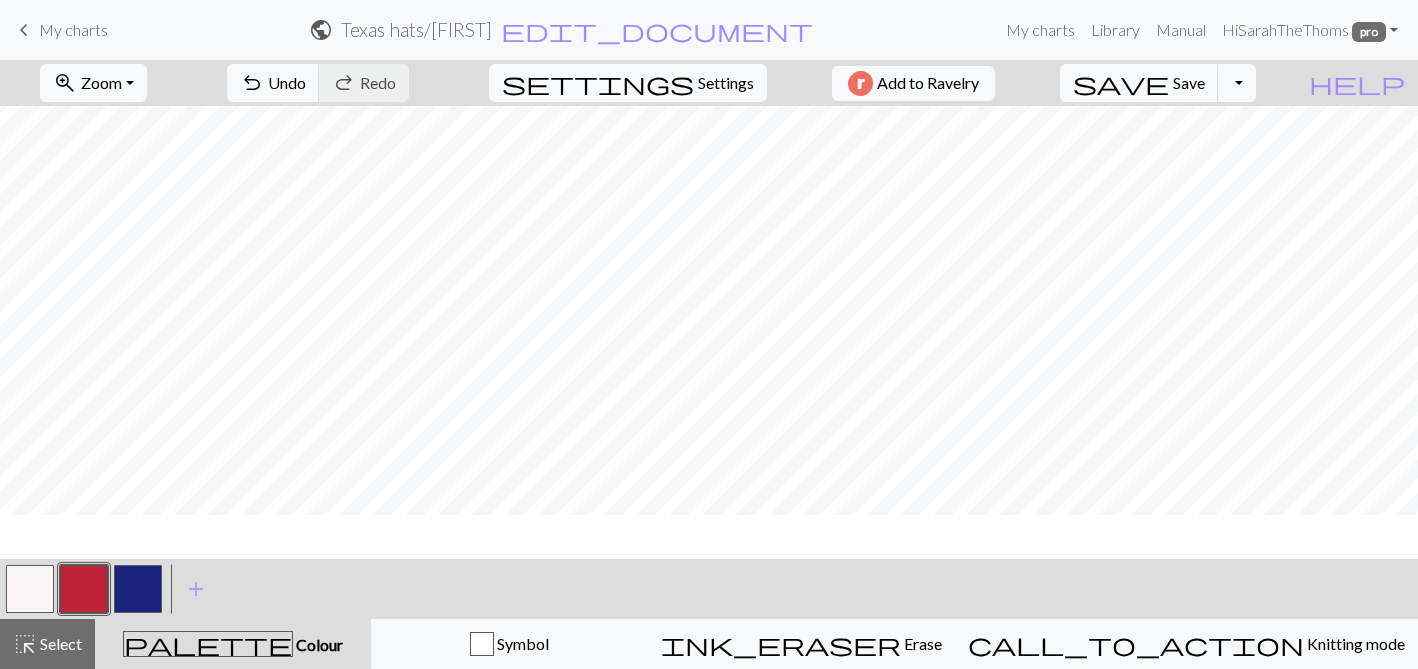 scroll, scrollTop: 0, scrollLeft: 0, axis: both 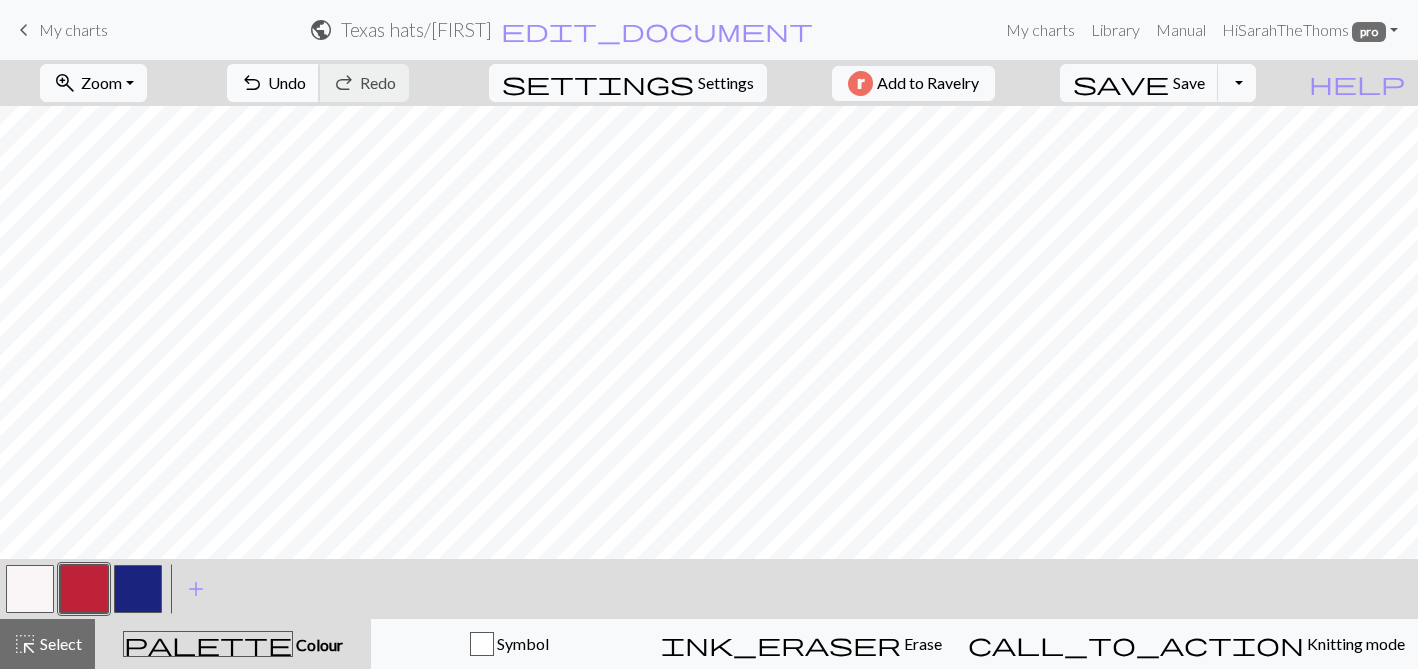 click on "Undo" at bounding box center [287, 82] 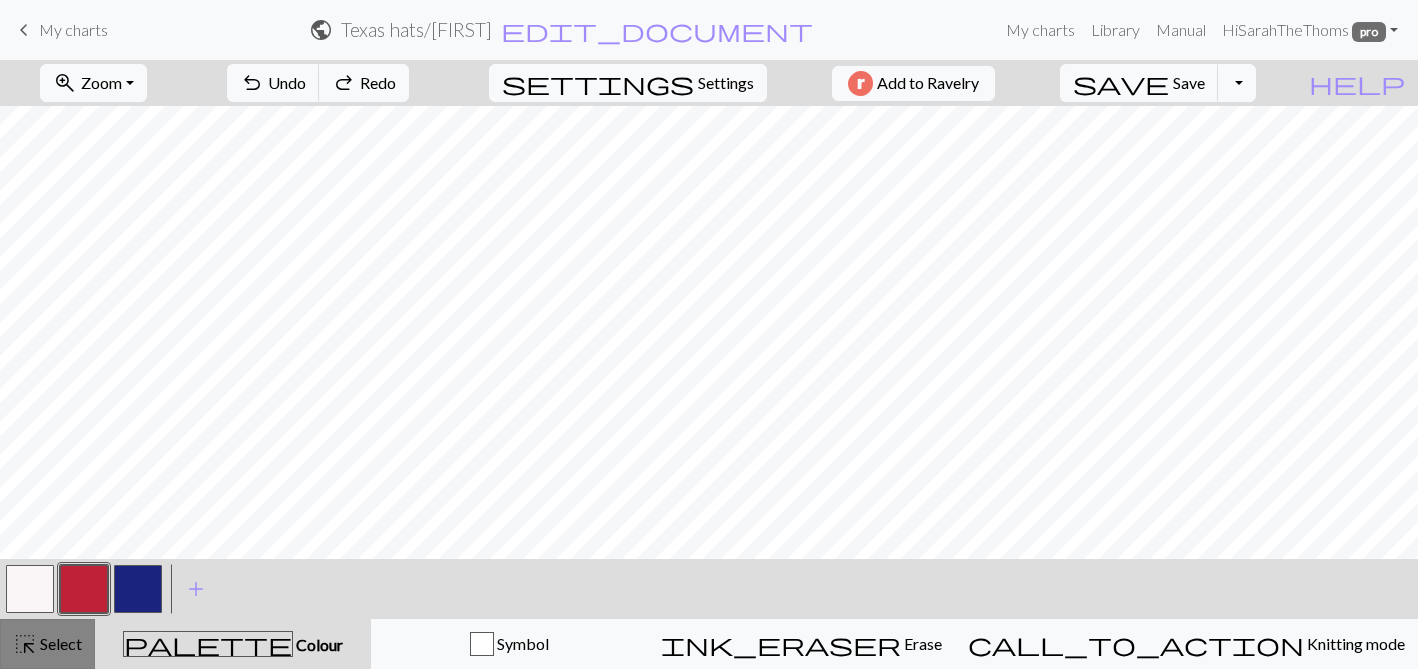 click on "Select" at bounding box center (59, 643) 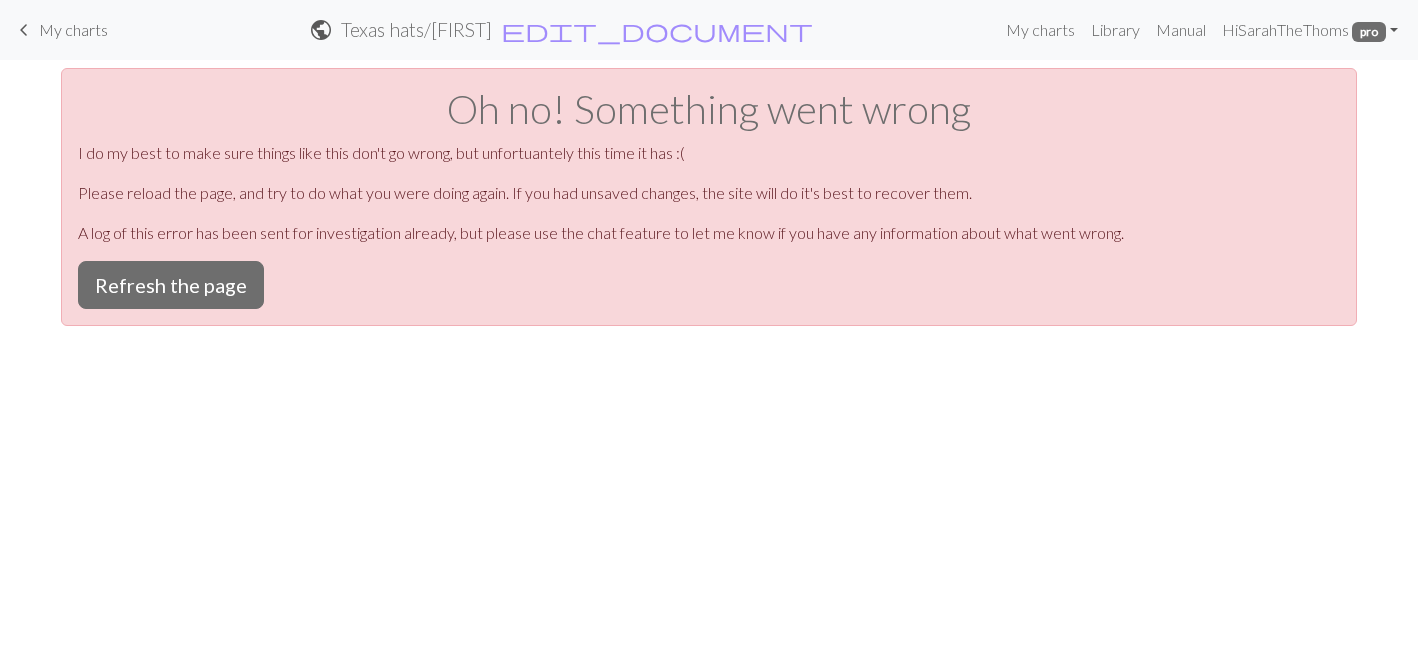 click on "My charts" at bounding box center (73, 29) 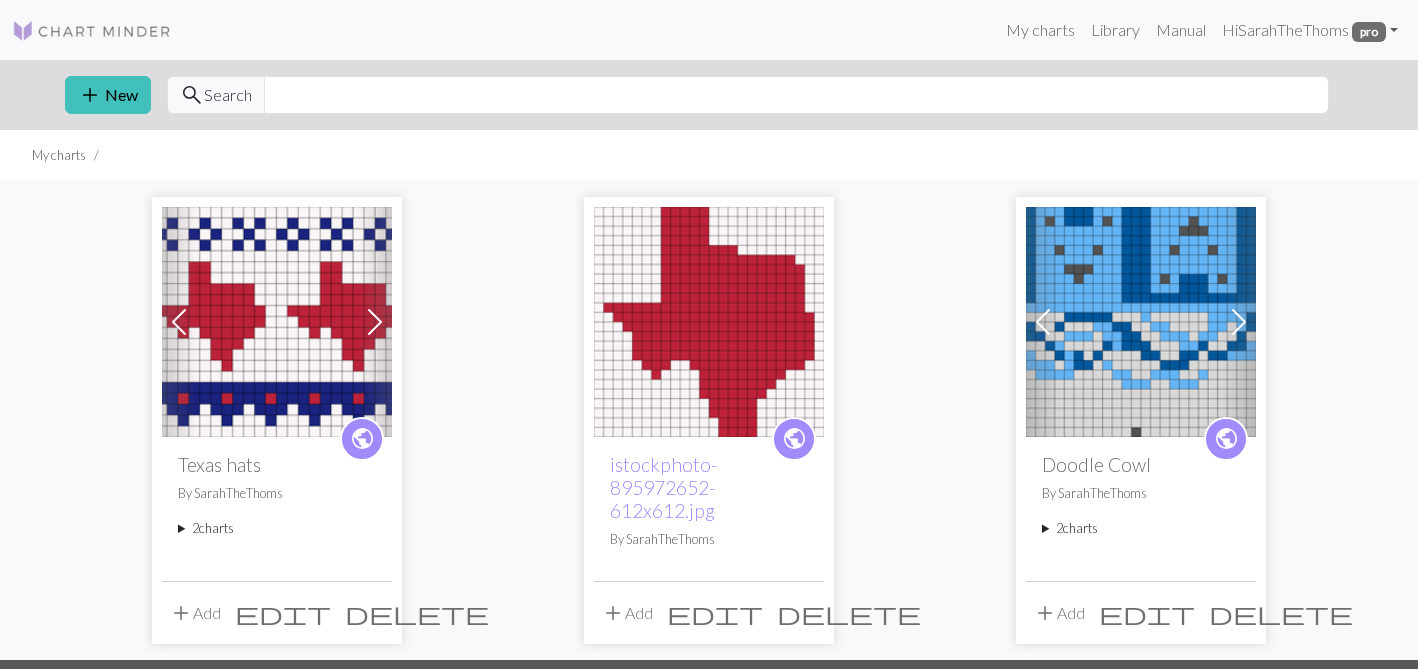 click on "2  charts" at bounding box center (277, 528) 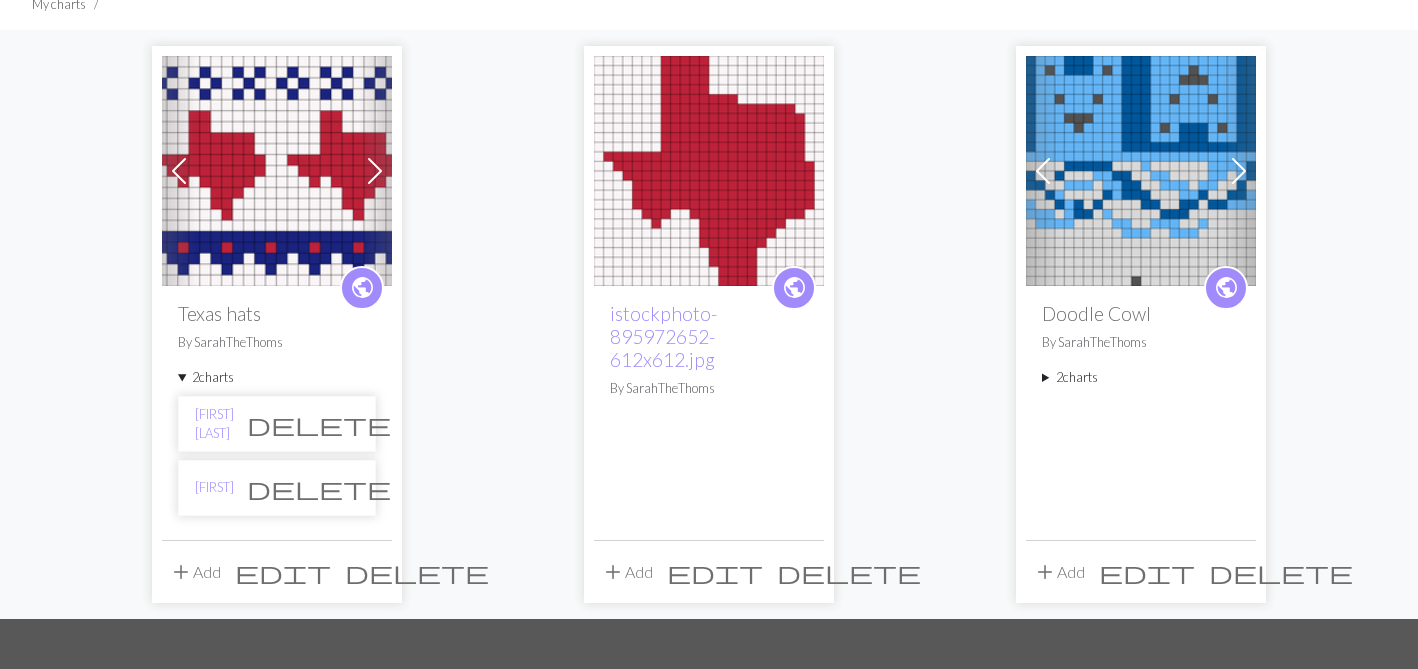scroll, scrollTop: 160, scrollLeft: 0, axis: vertical 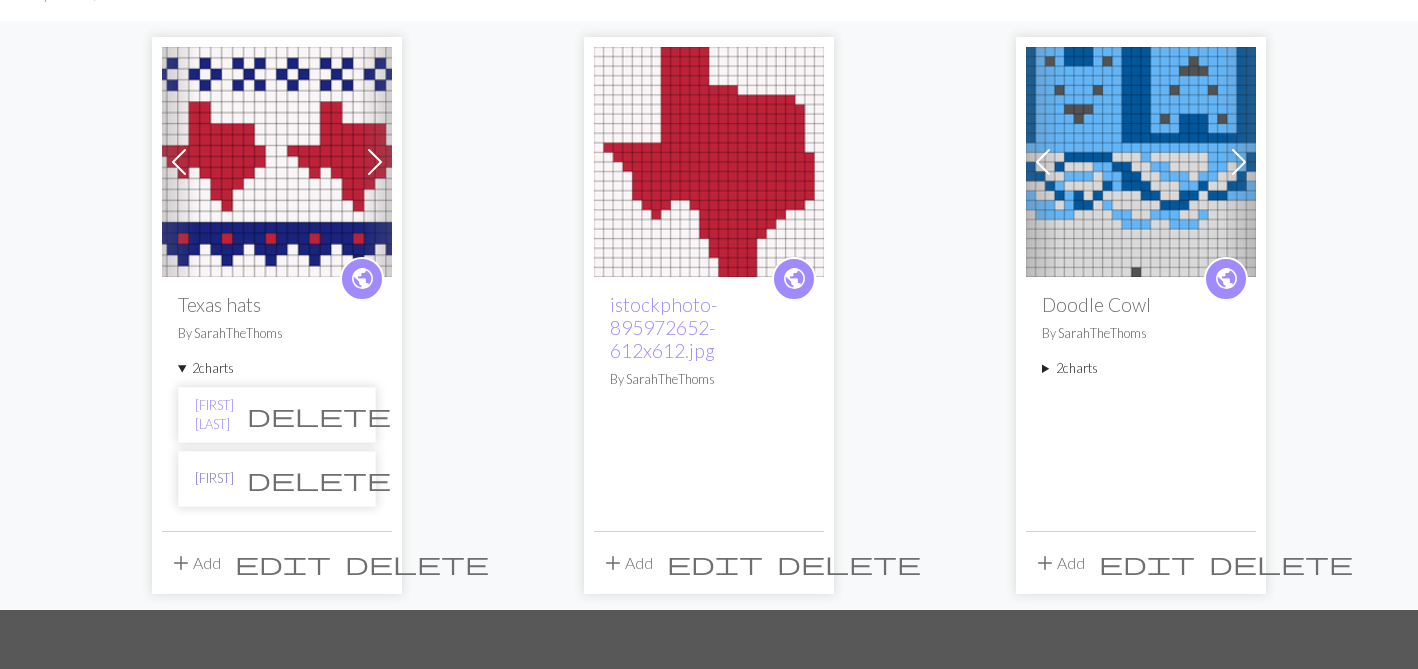 click on "[FIRST]" at bounding box center [214, 478] 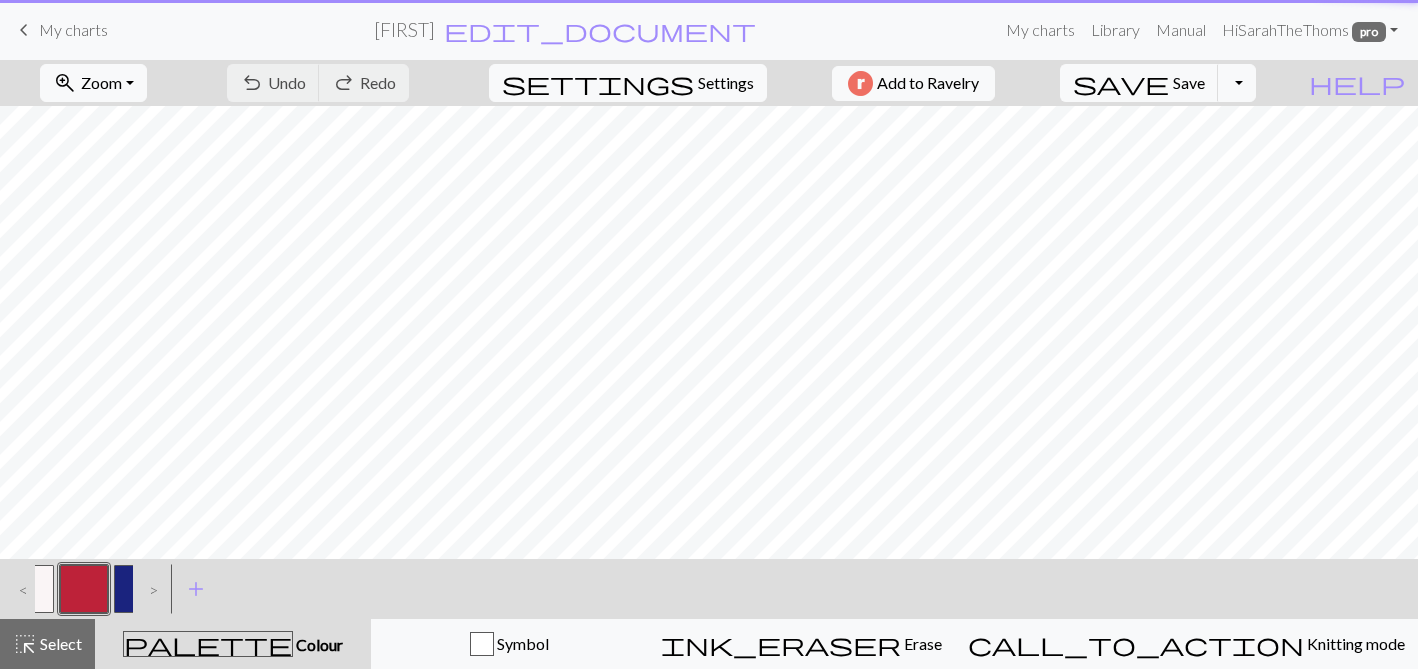 scroll, scrollTop: 0, scrollLeft: 0, axis: both 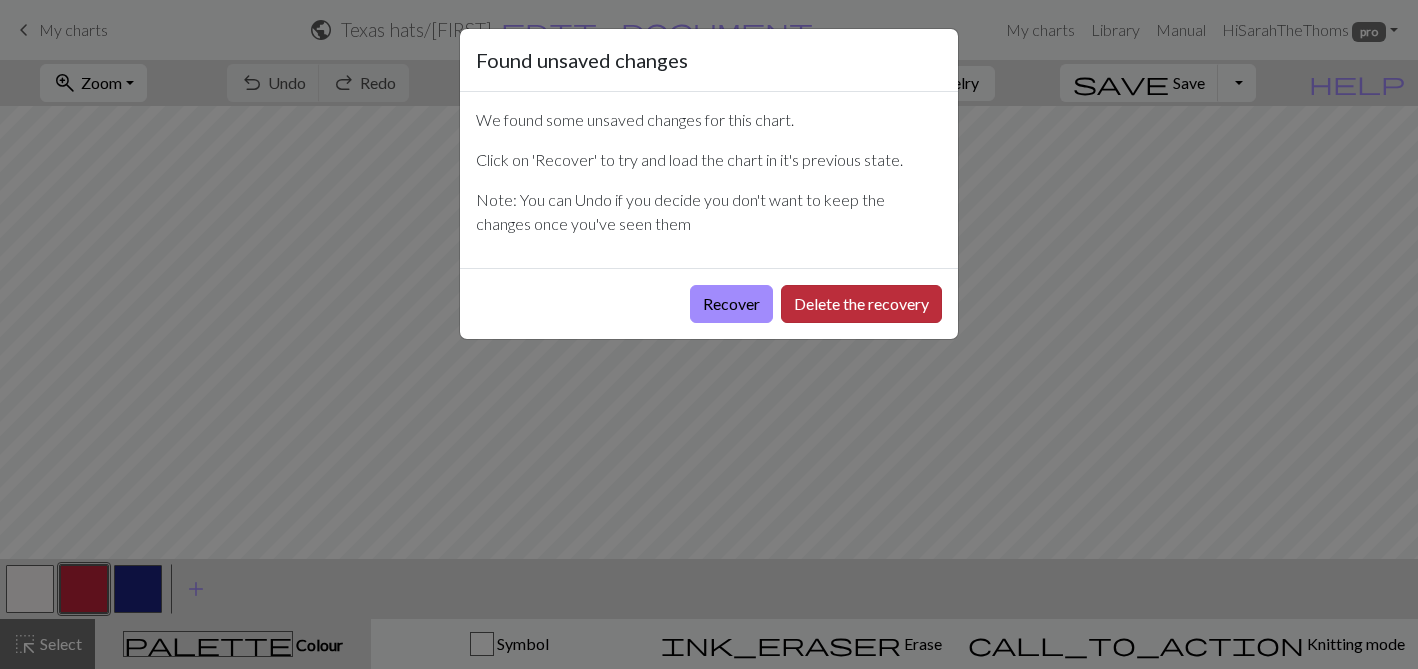 click on "Delete the recovery" at bounding box center [861, 304] 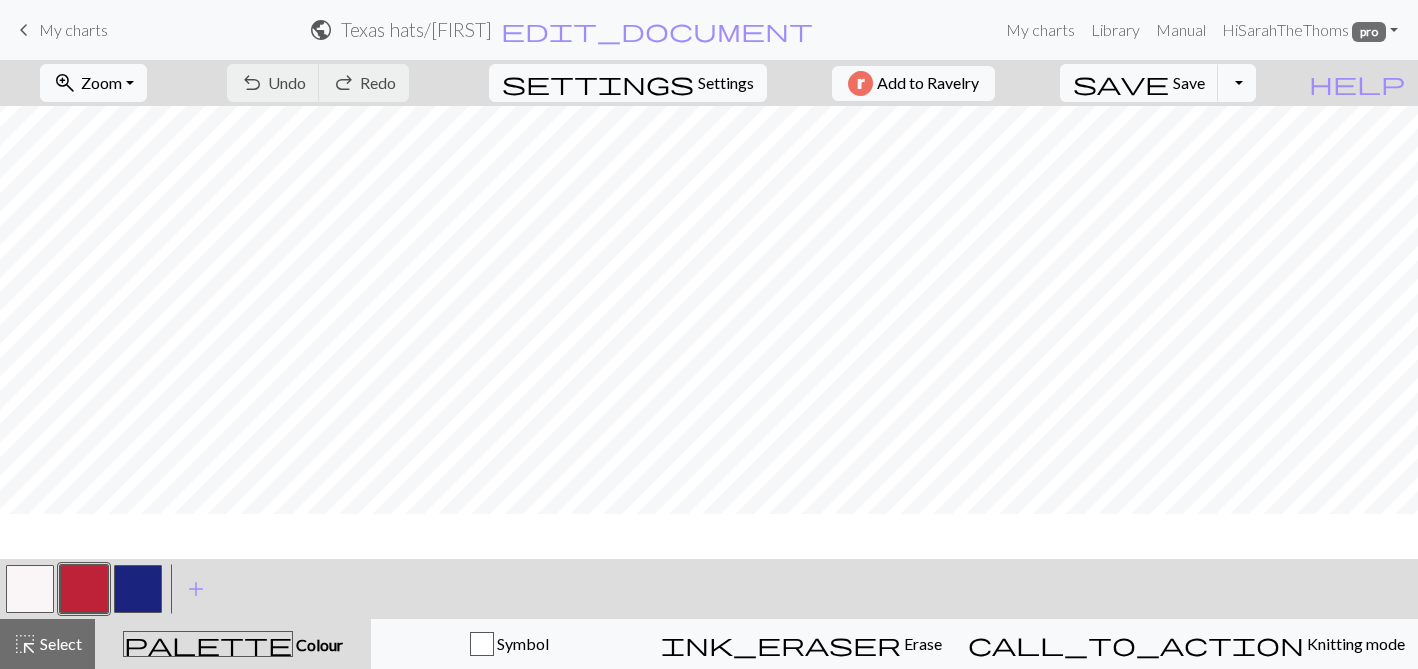 scroll, scrollTop: 0, scrollLeft: 0, axis: both 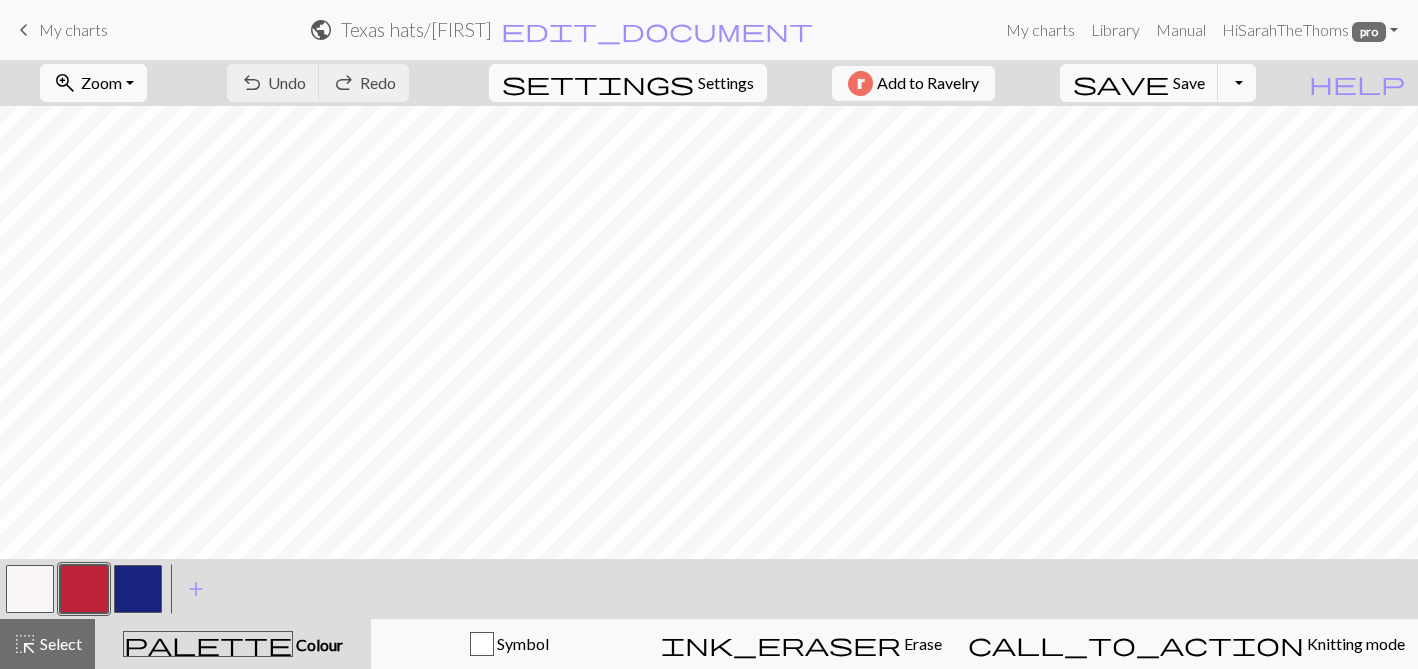 click on "Settings" at bounding box center (726, 83) 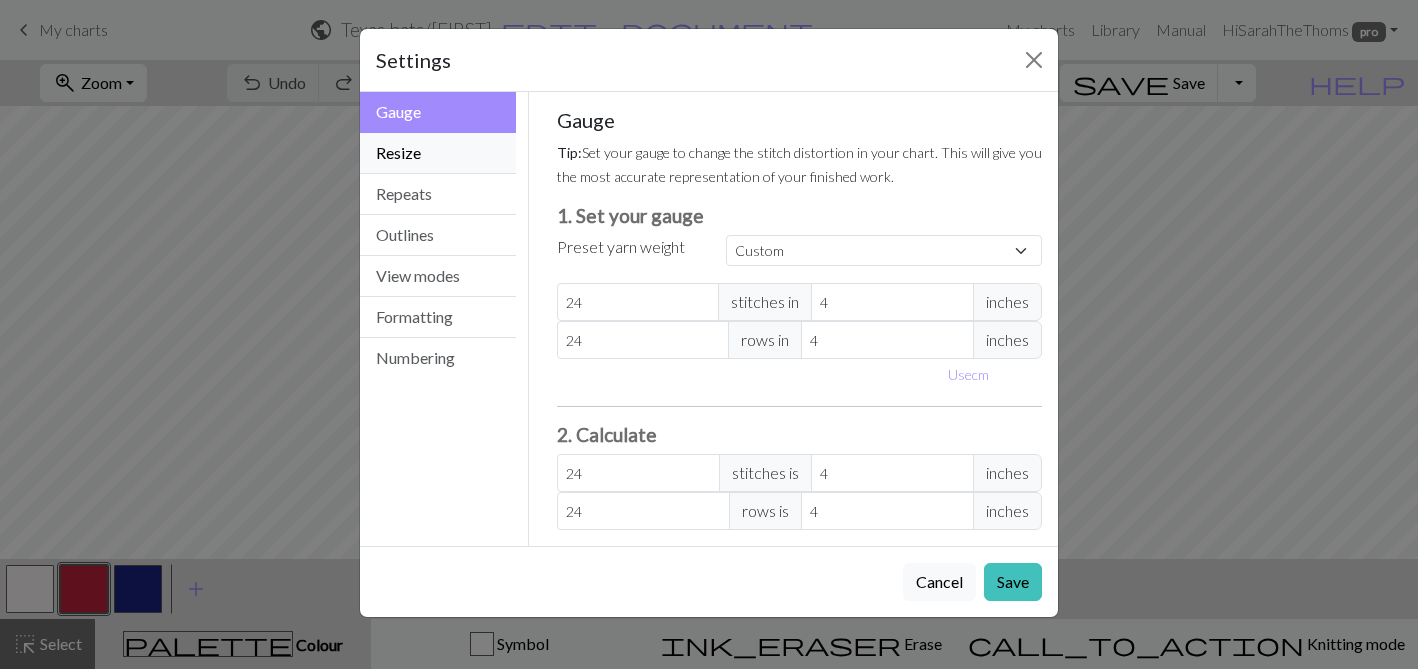click on "Resize" at bounding box center (438, 153) 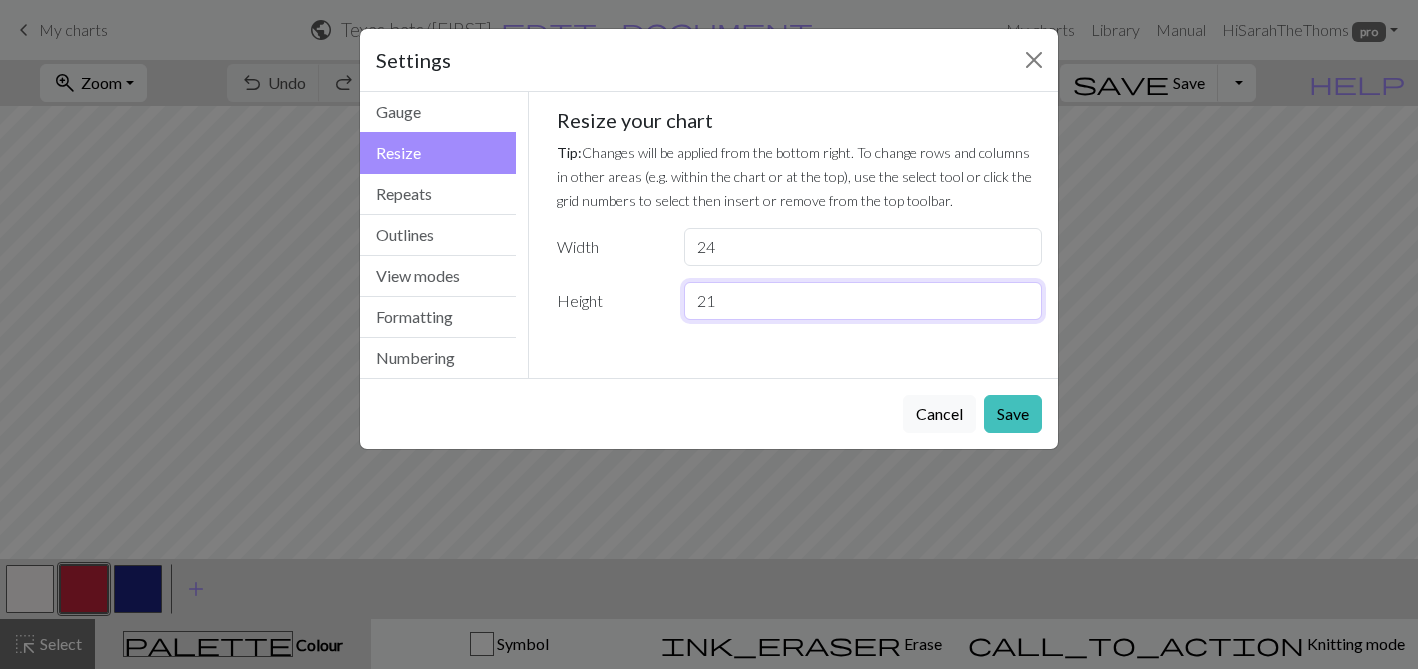 drag, startPoint x: 710, startPoint y: 302, endPoint x: 723, endPoint y: 302, distance: 13 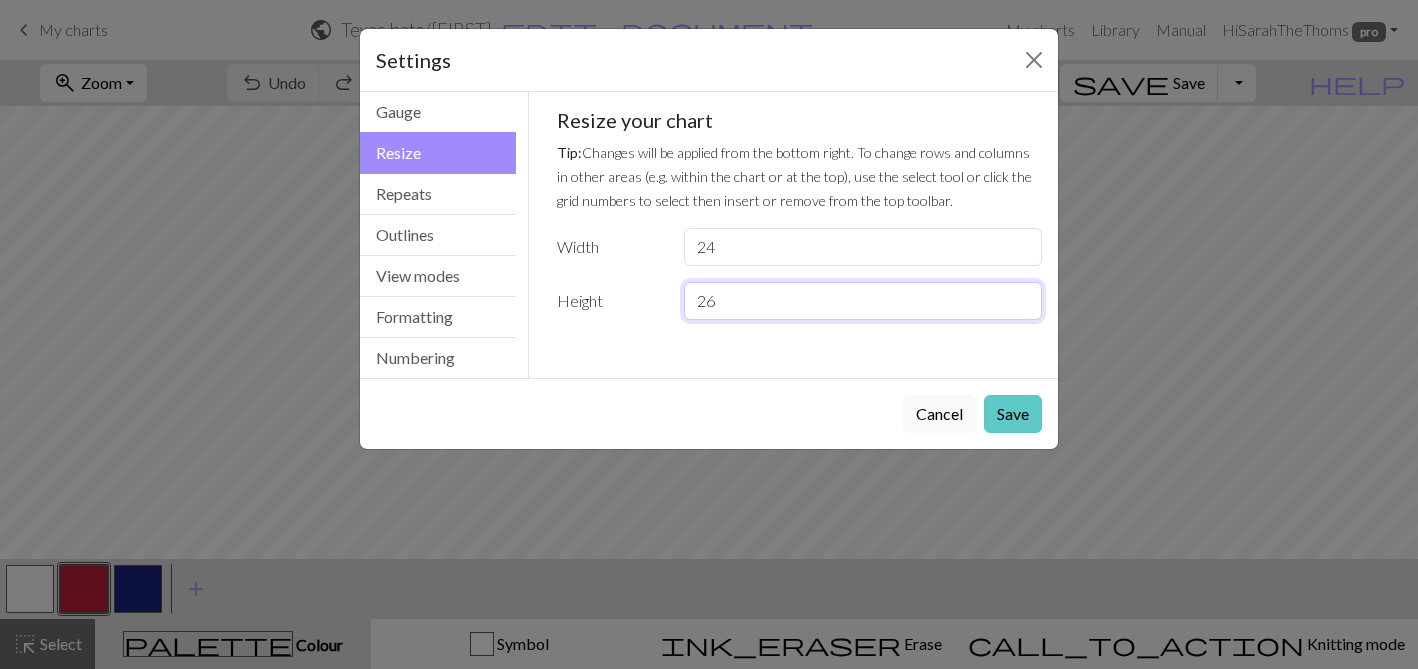 type on "26" 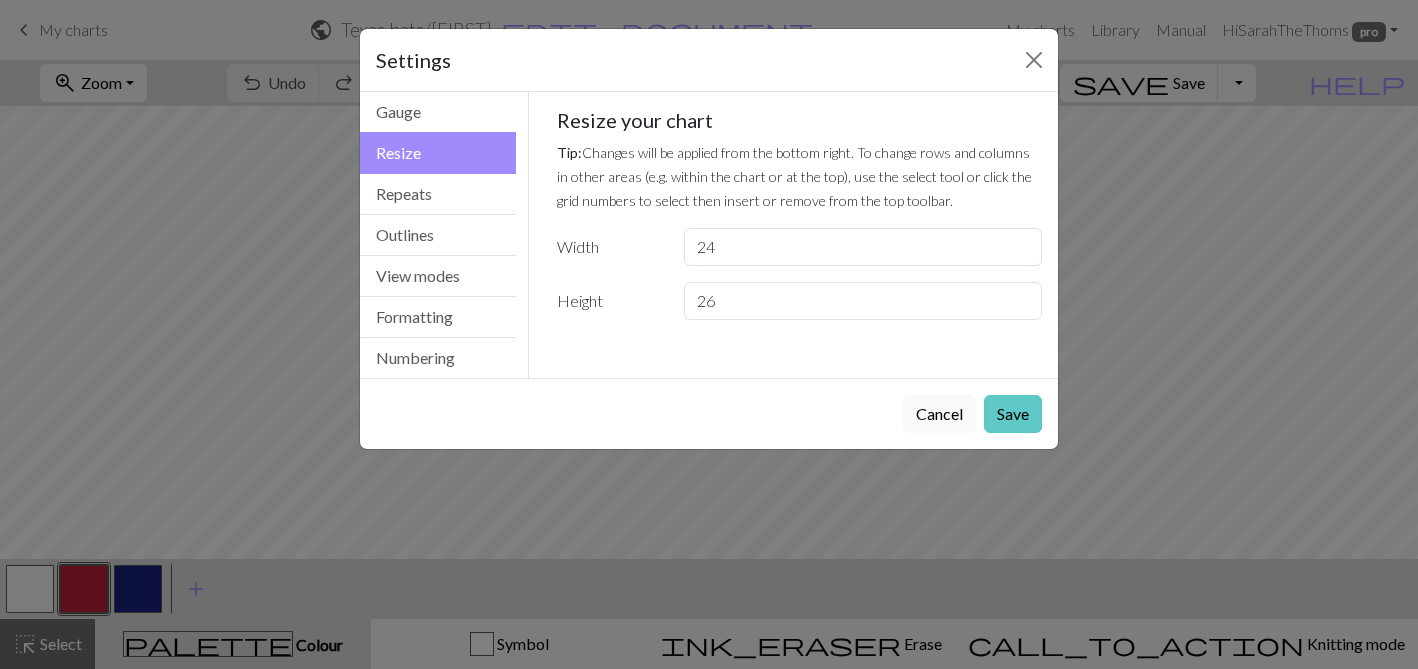 click on "Save" at bounding box center [1013, 414] 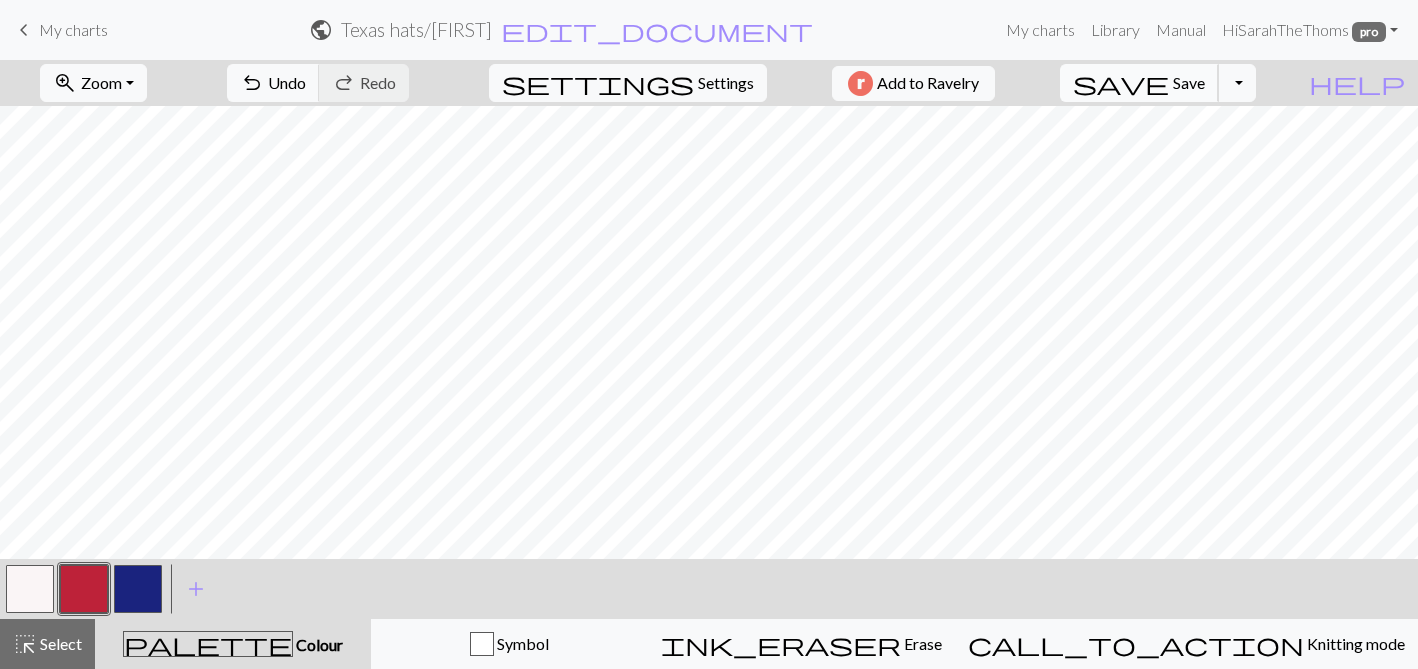 click on "Save" at bounding box center [1189, 82] 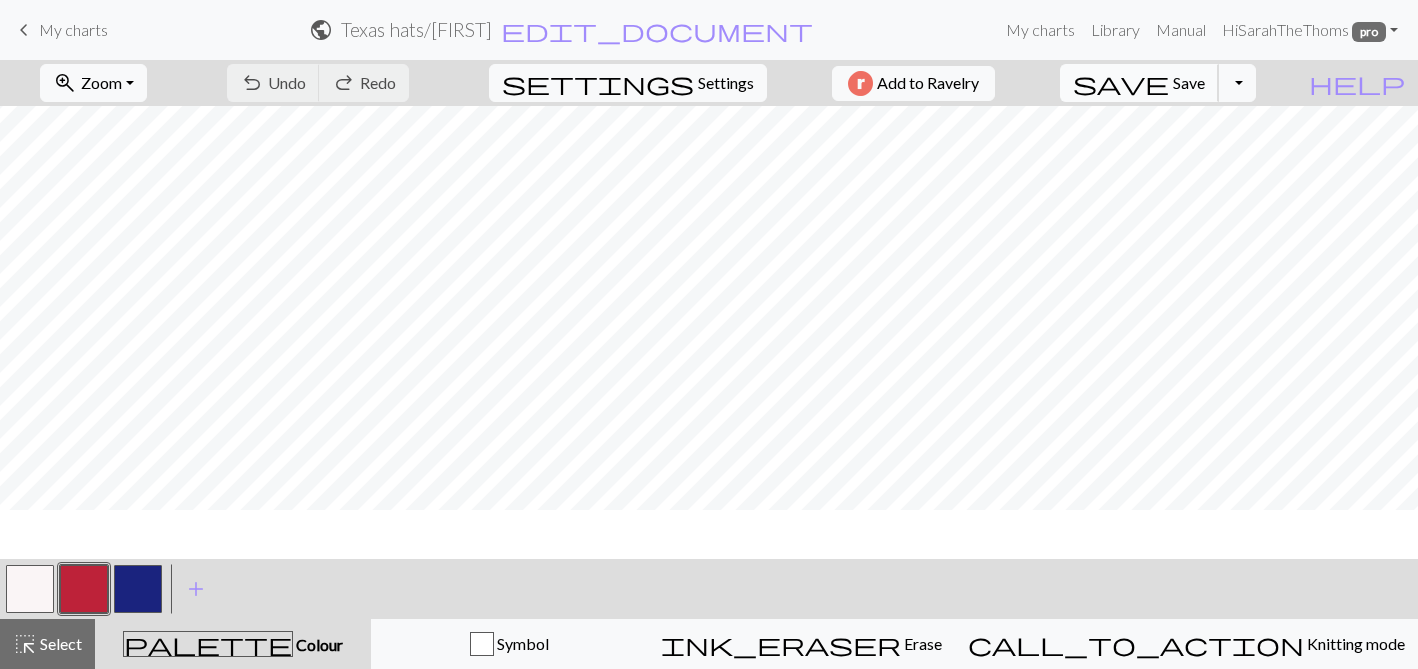 scroll, scrollTop: 0, scrollLeft: 0, axis: both 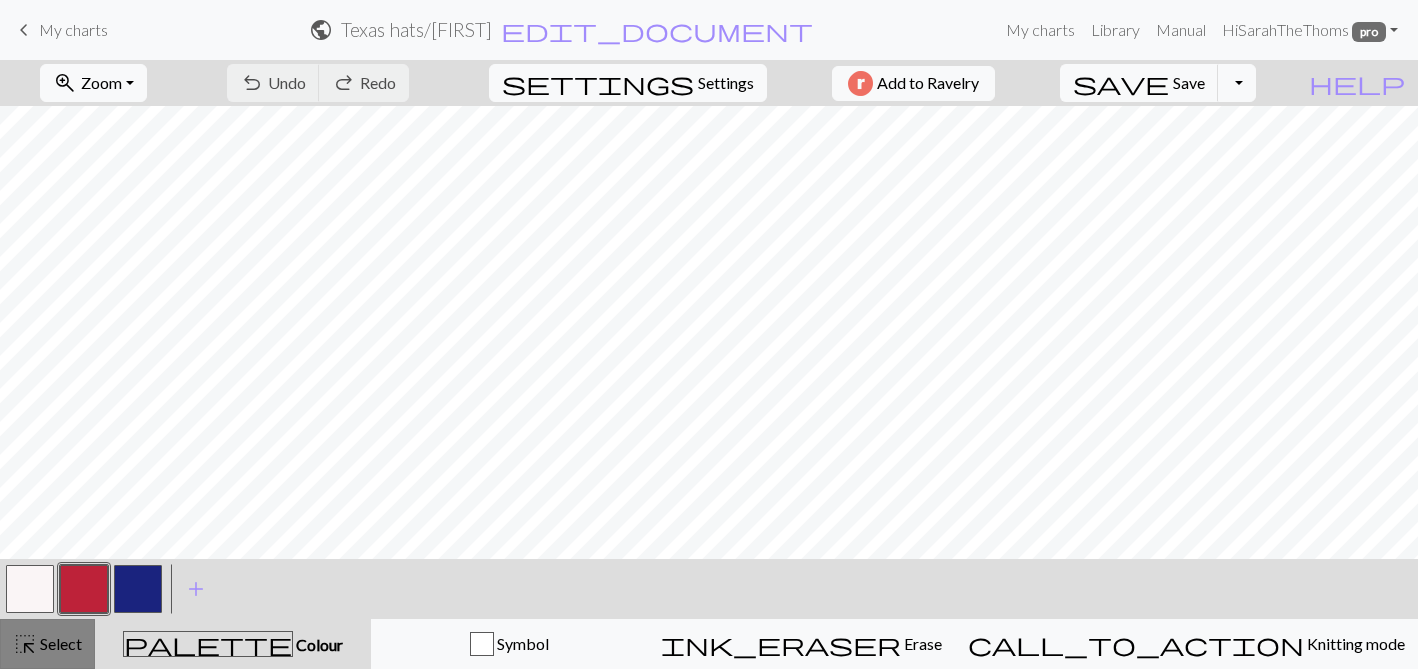 click on "highlight_alt   Select   Select" at bounding box center [47, 644] 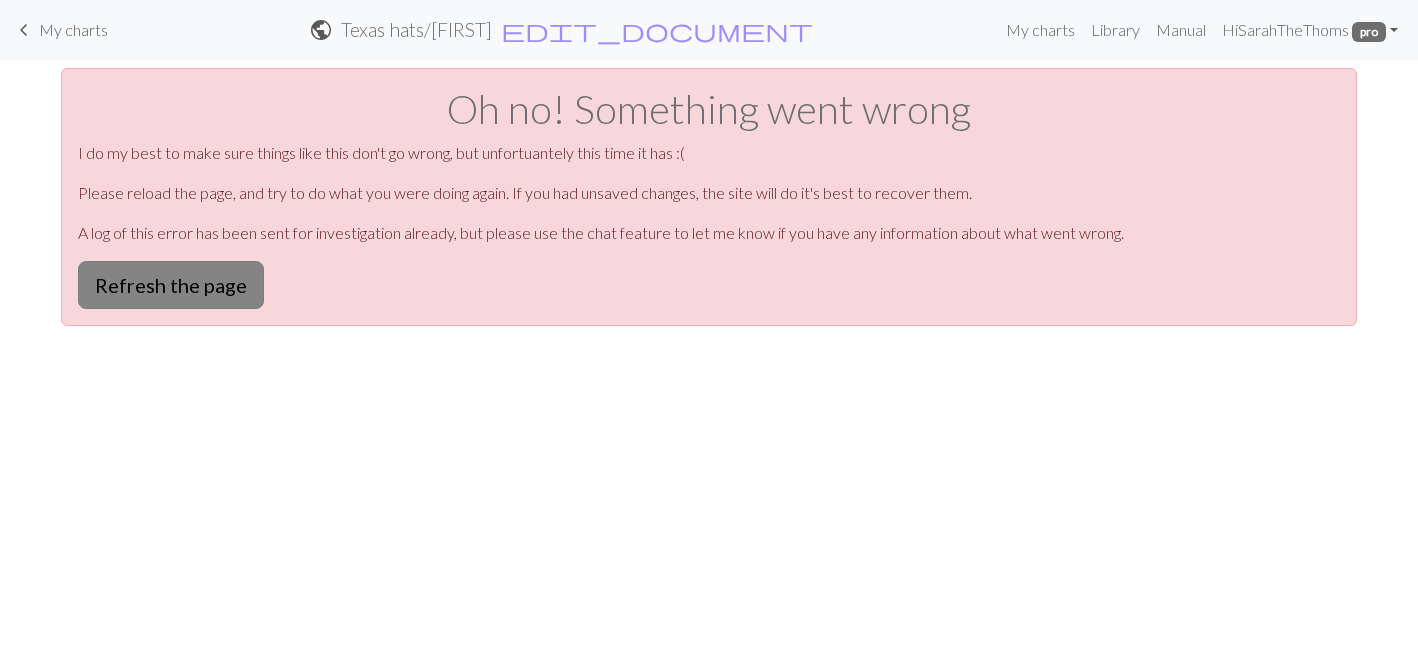 click on "Refresh the page" at bounding box center [171, 285] 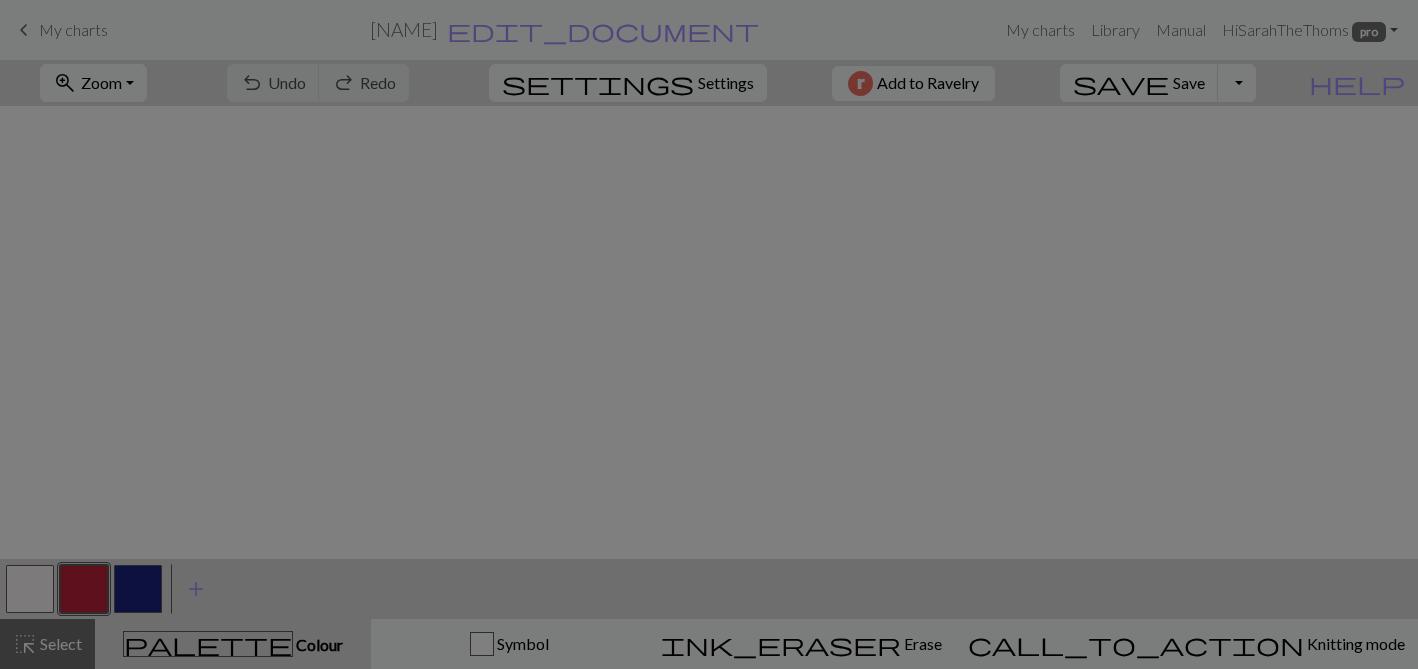 scroll, scrollTop: 0, scrollLeft: 0, axis: both 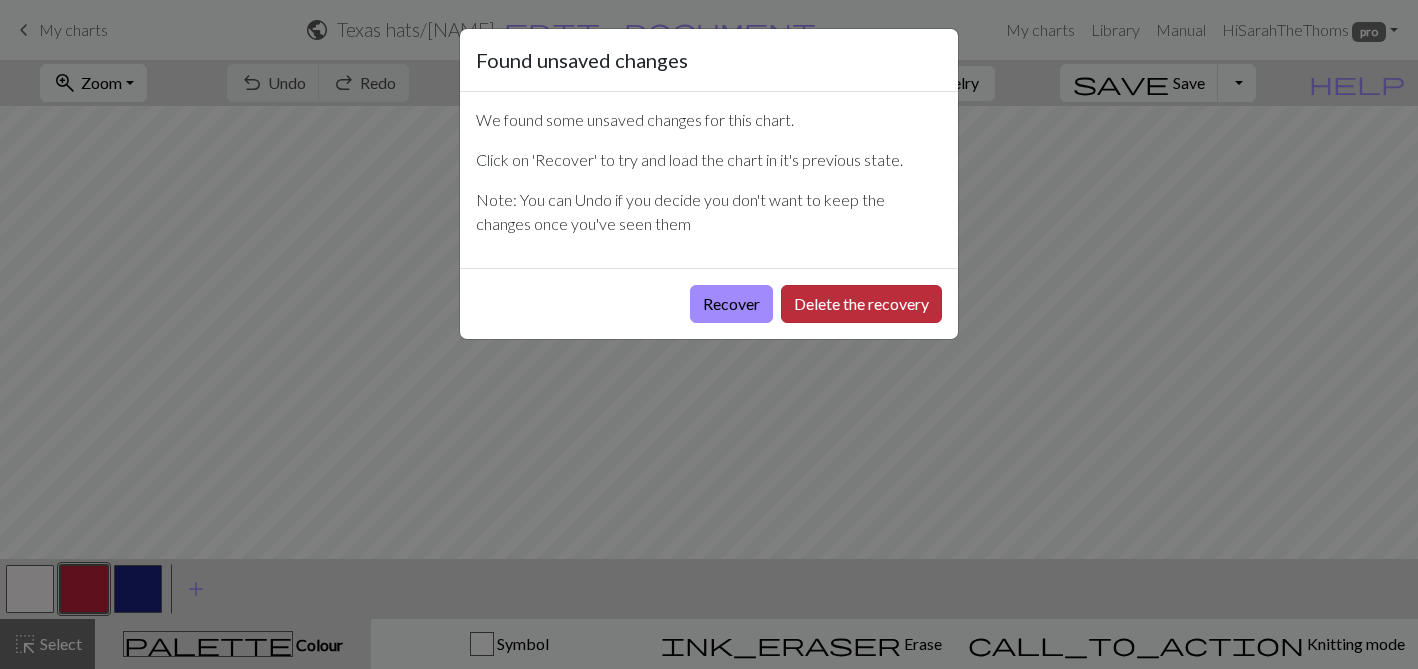 click on "Delete the recovery" at bounding box center (861, 304) 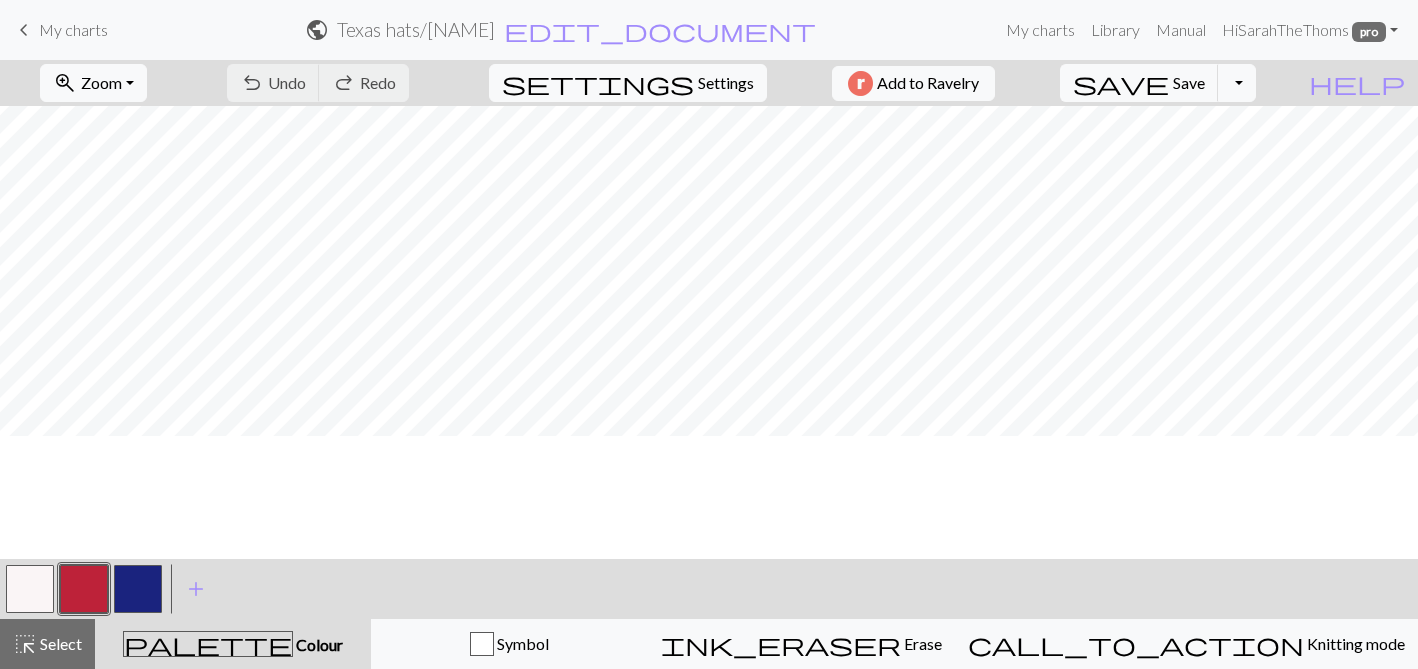 scroll, scrollTop: 0, scrollLeft: 0, axis: both 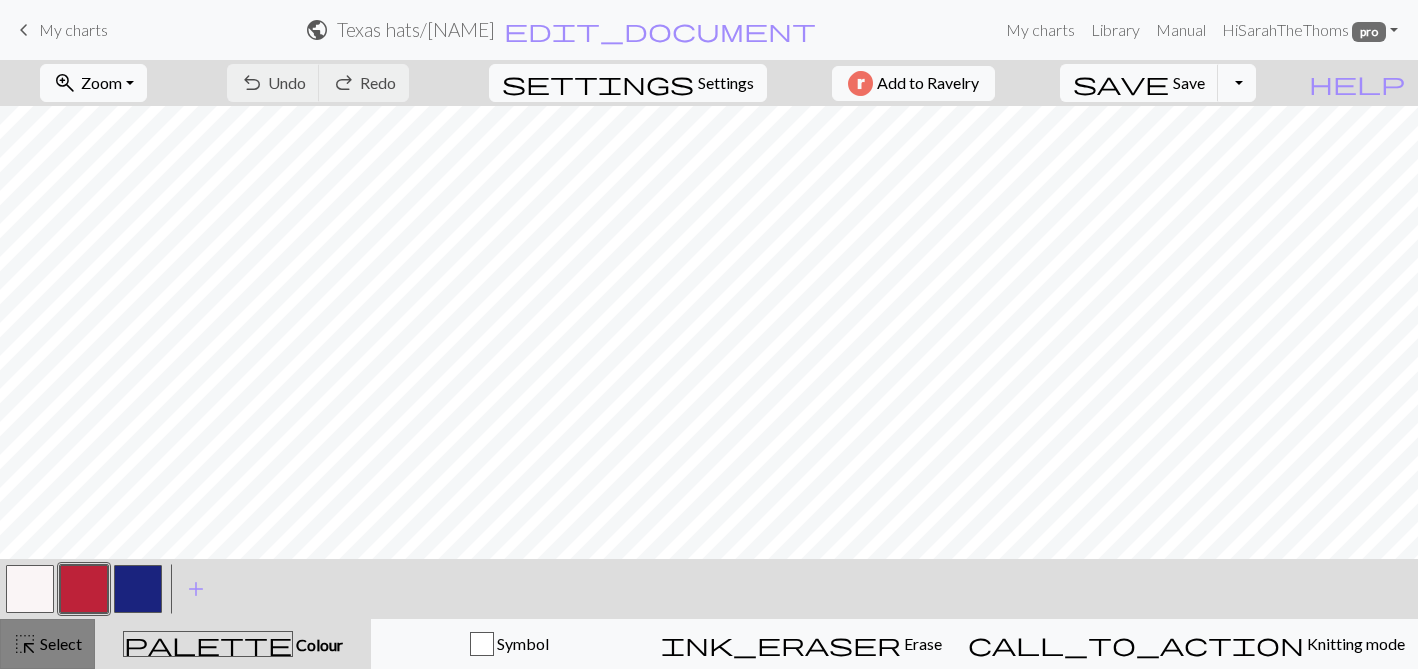 click on "Select" at bounding box center [59, 643] 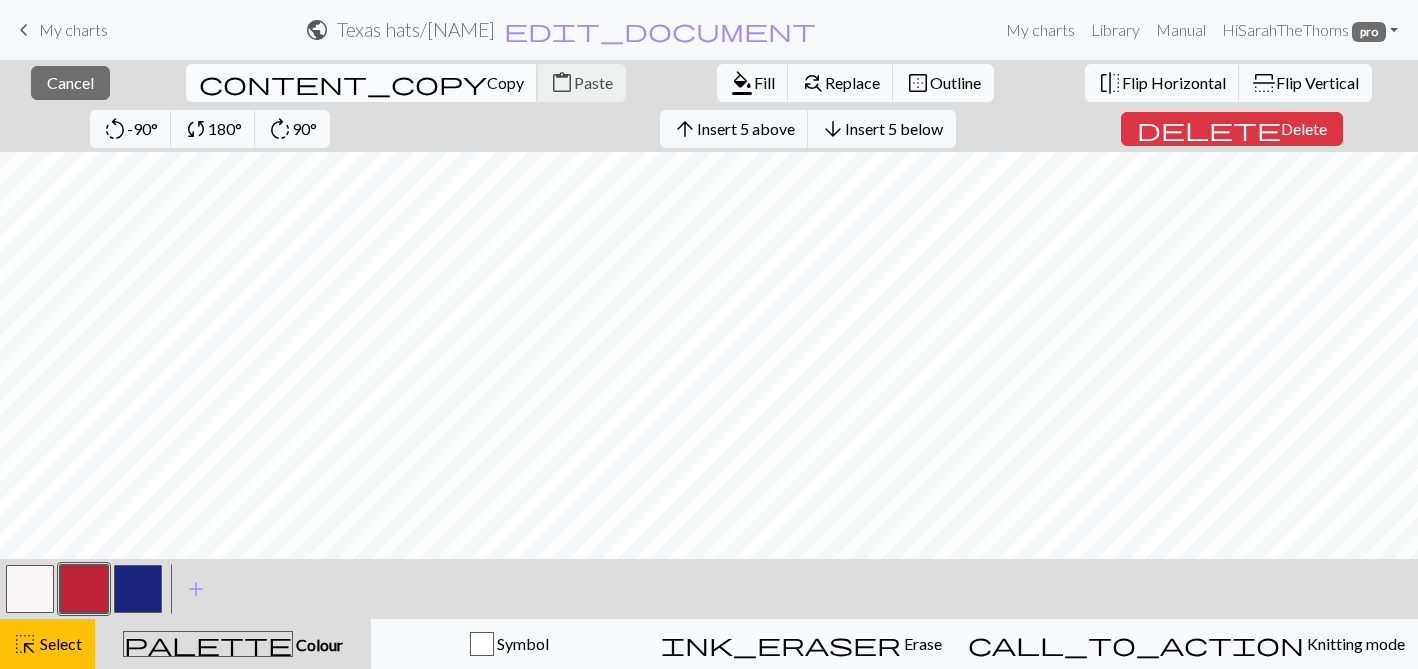 click on "Copy" at bounding box center [505, 82] 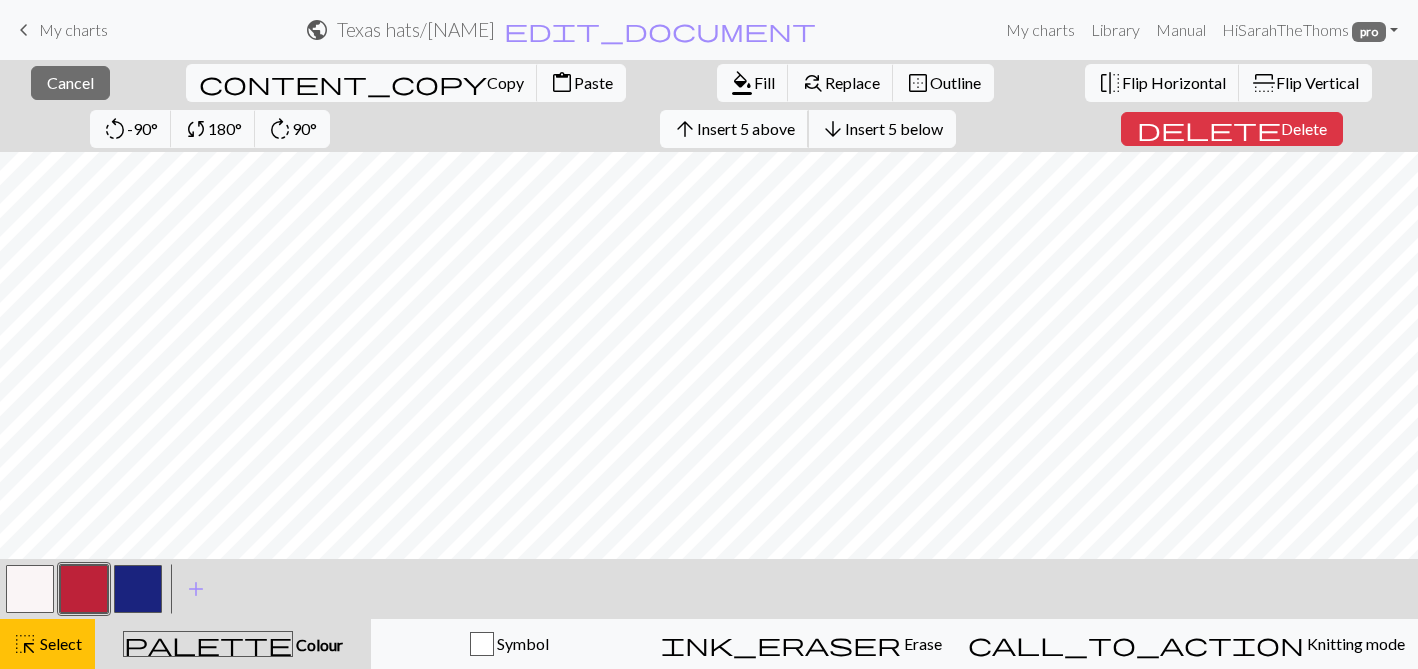 scroll, scrollTop: 203, scrollLeft: 0, axis: vertical 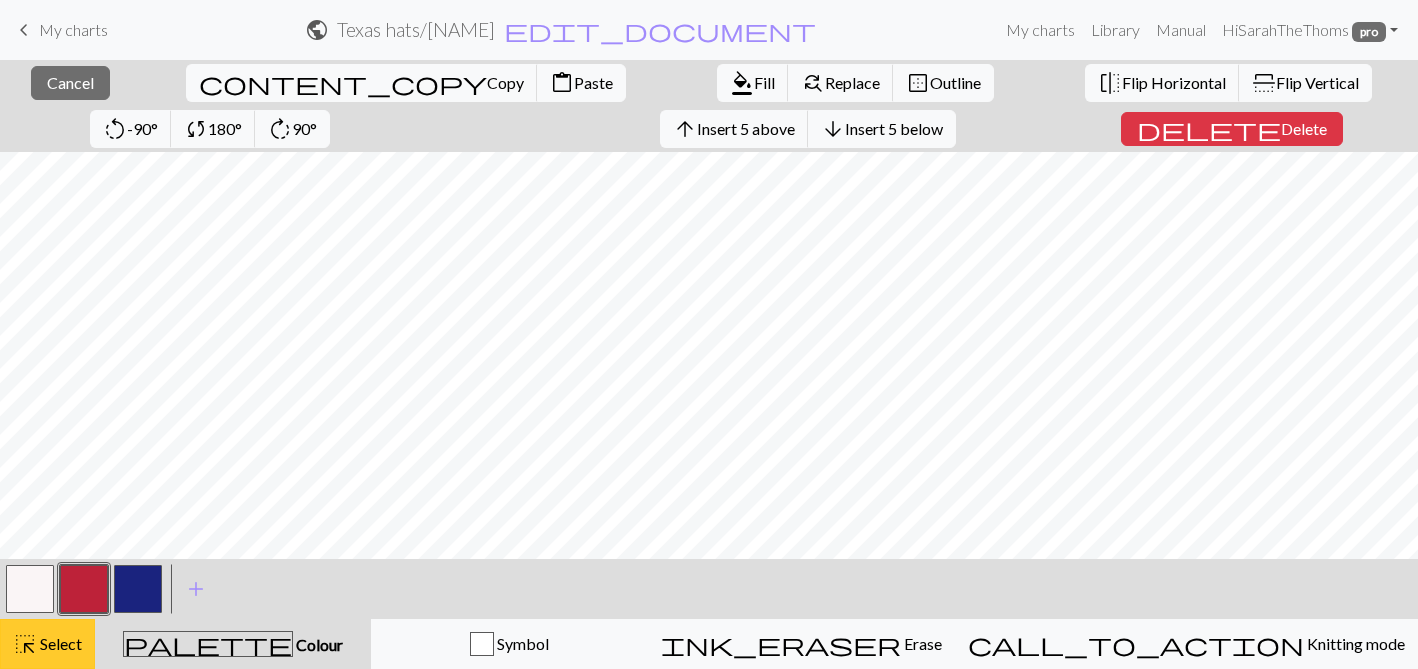 click on "Select" at bounding box center (59, 643) 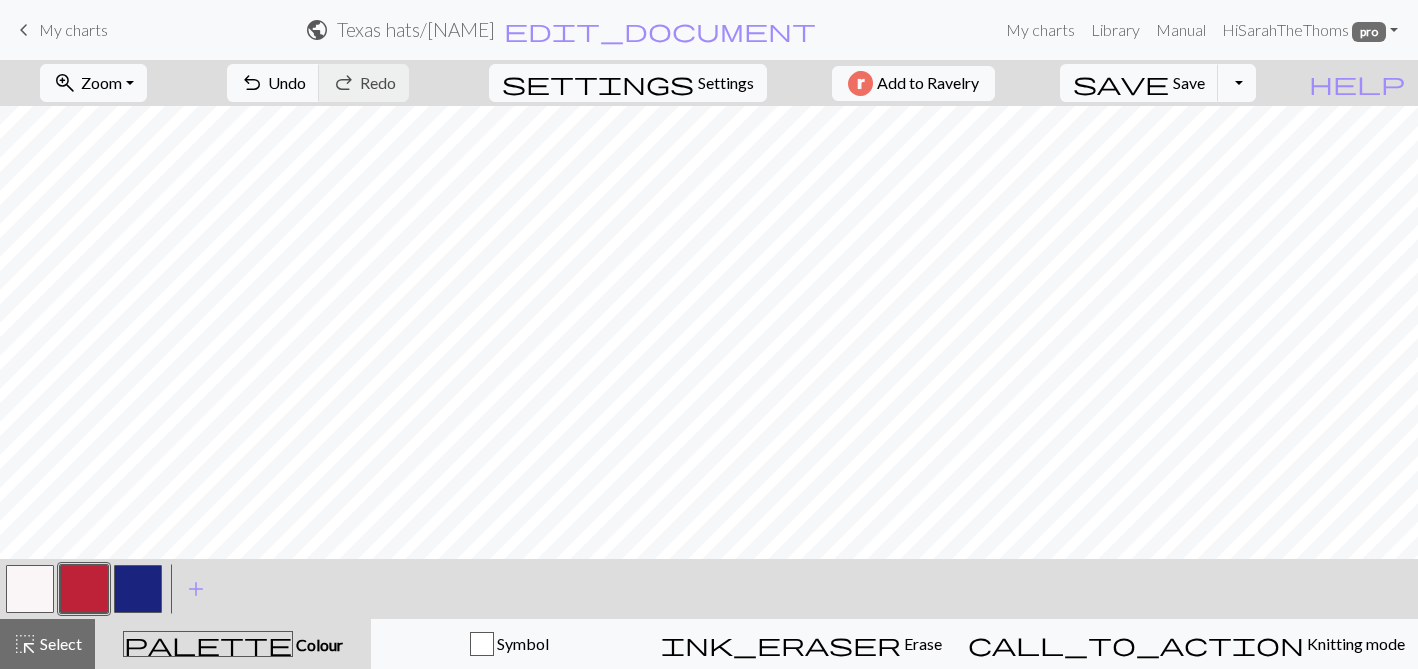 click at bounding box center (138, 589) 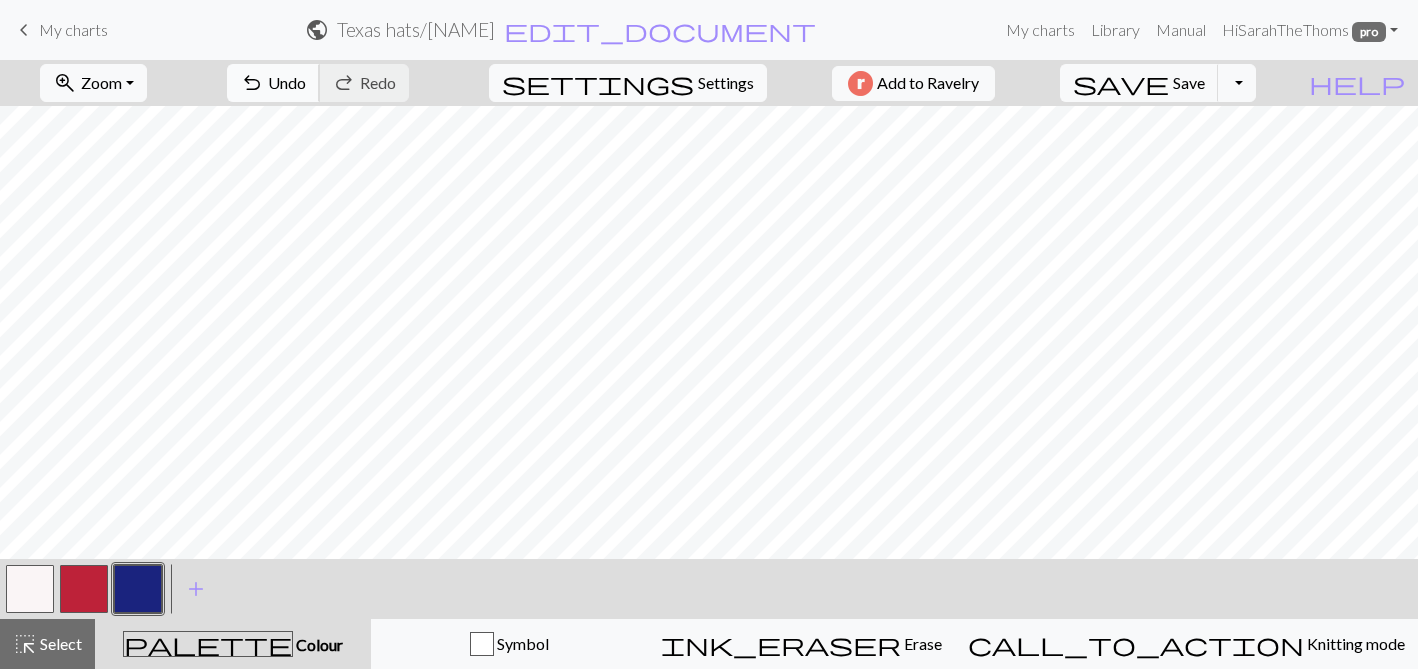 click on "Undo" at bounding box center [287, 82] 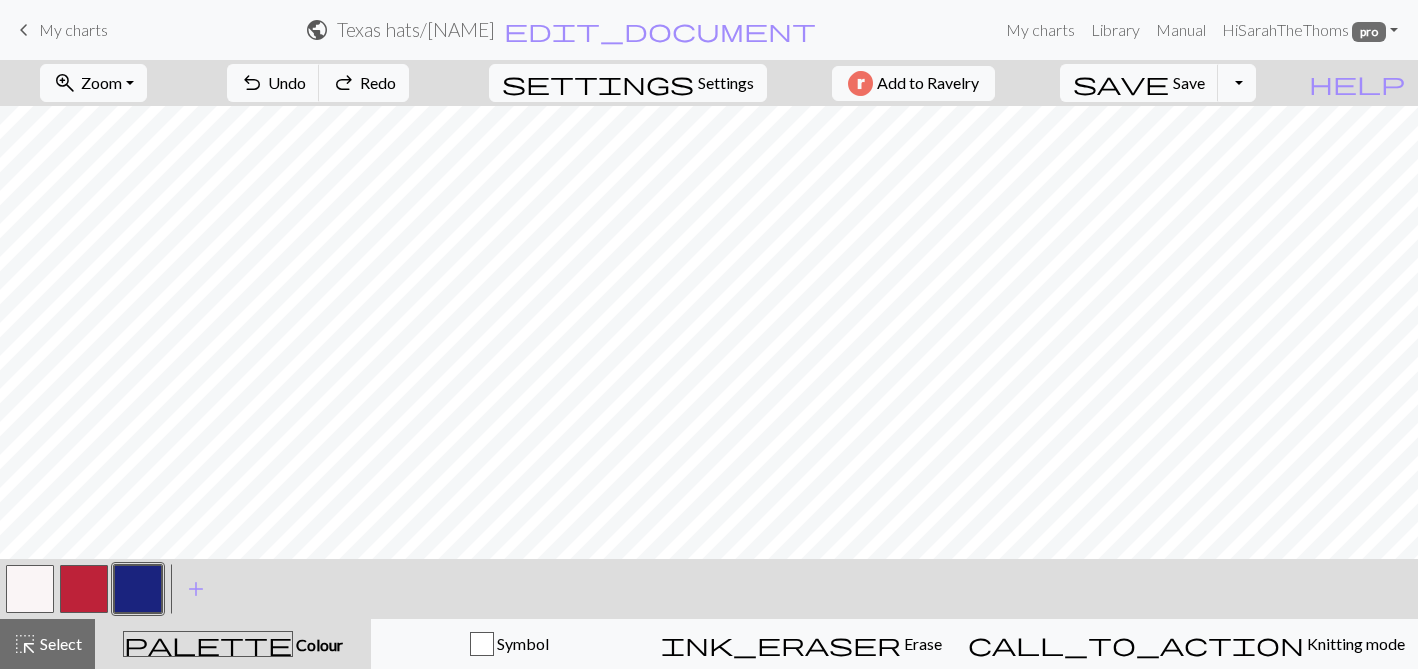 click at bounding box center [138, 589] 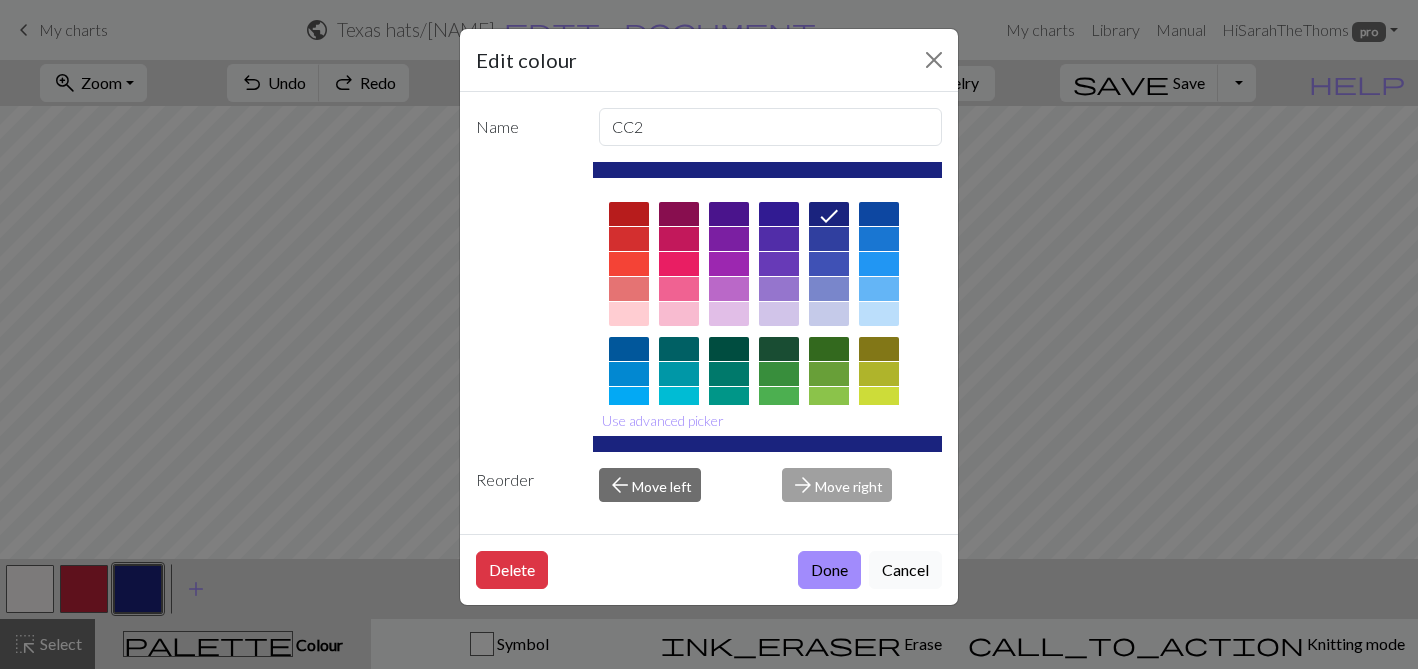 click on "Cancel" at bounding box center [905, 570] 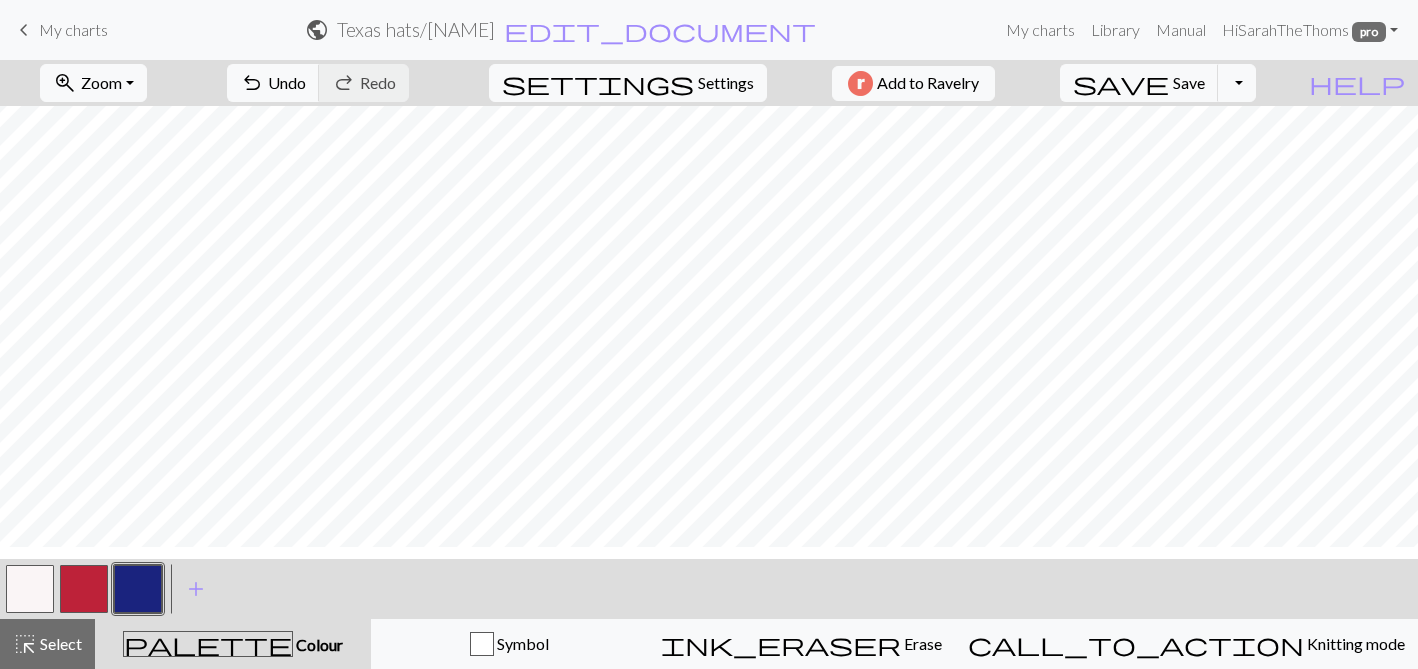 scroll, scrollTop: 0, scrollLeft: 0, axis: both 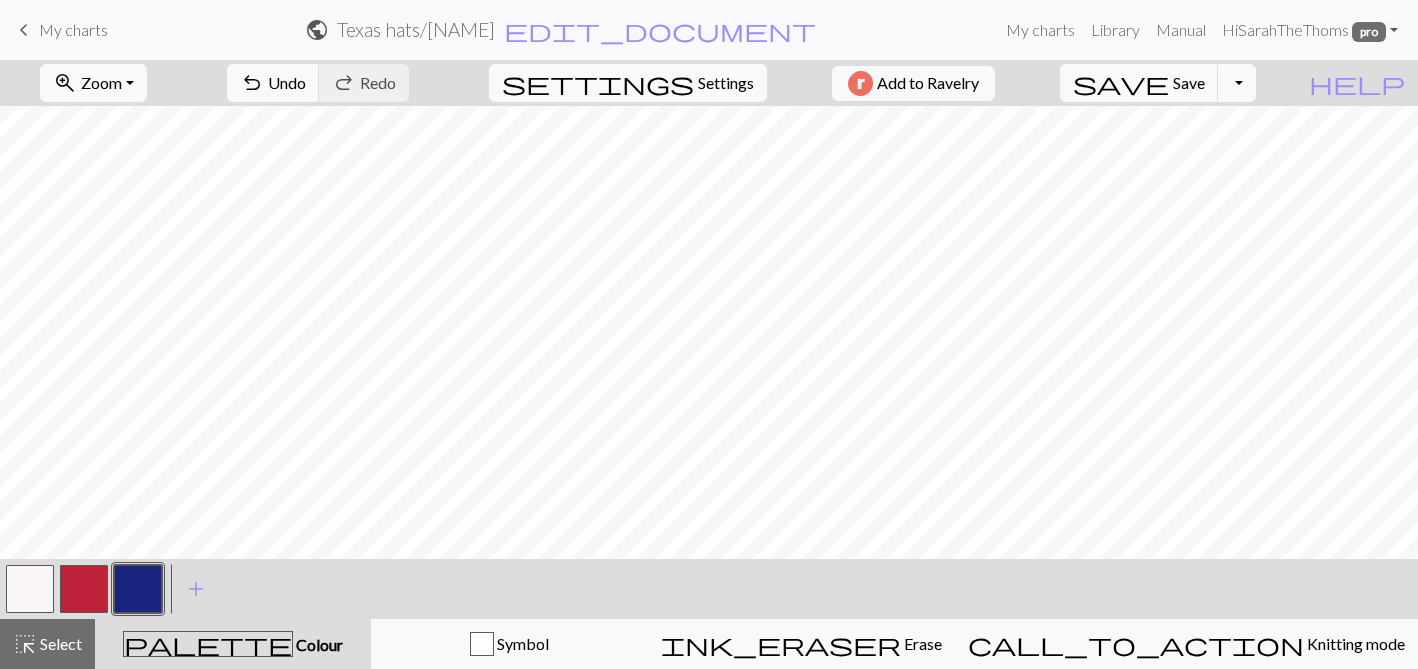 click at bounding box center (84, 589) 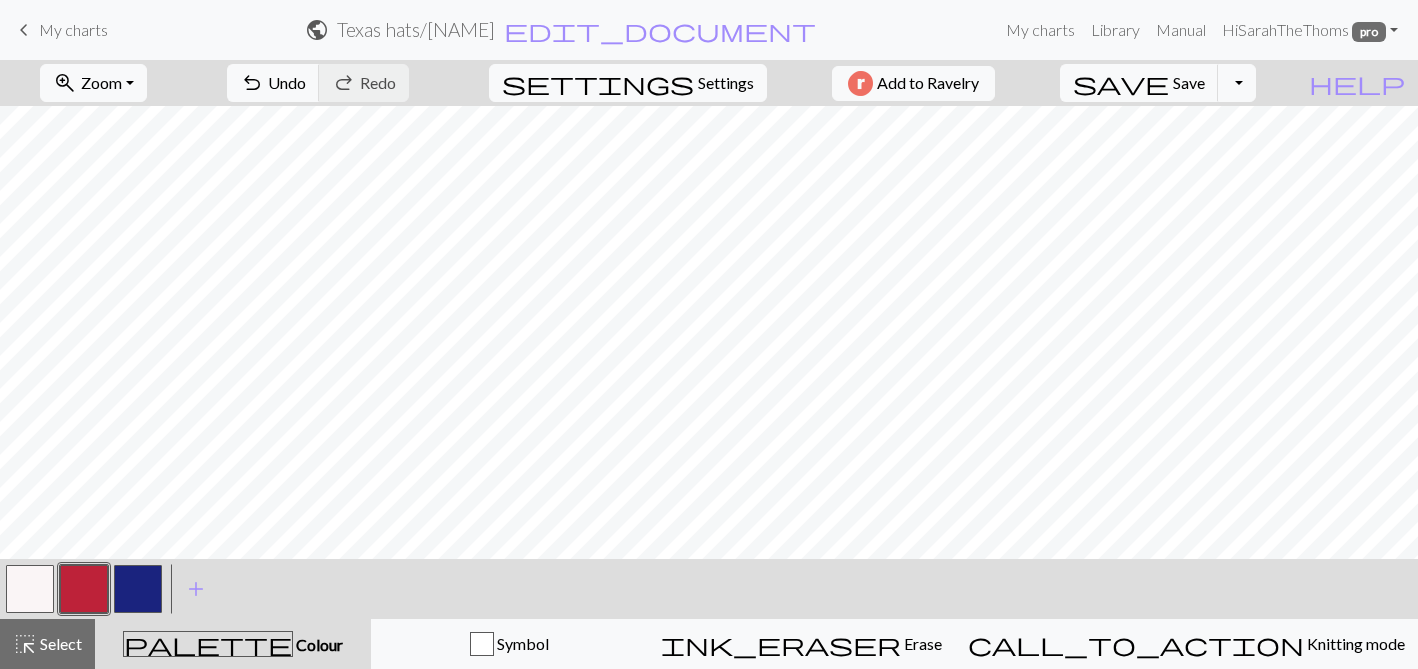 scroll, scrollTop: 0, scrollLeft: 0, axis: both 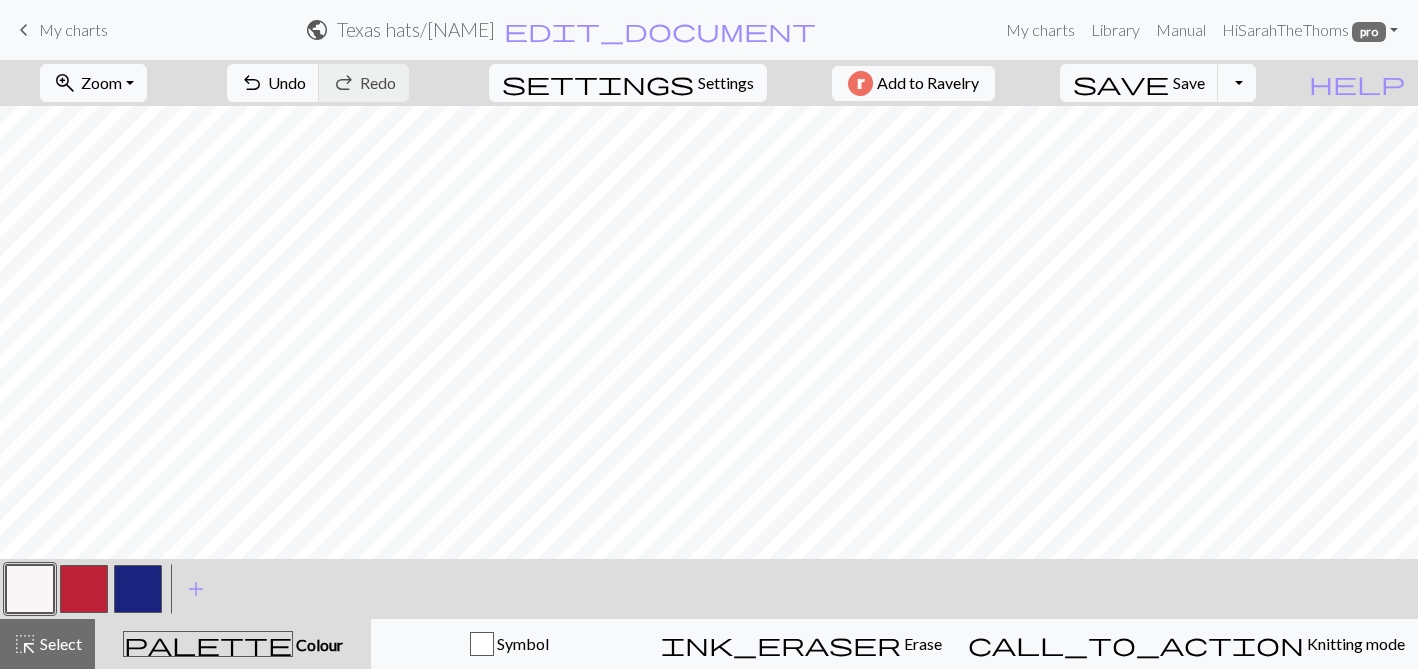 click at bounding box center (138, 589) 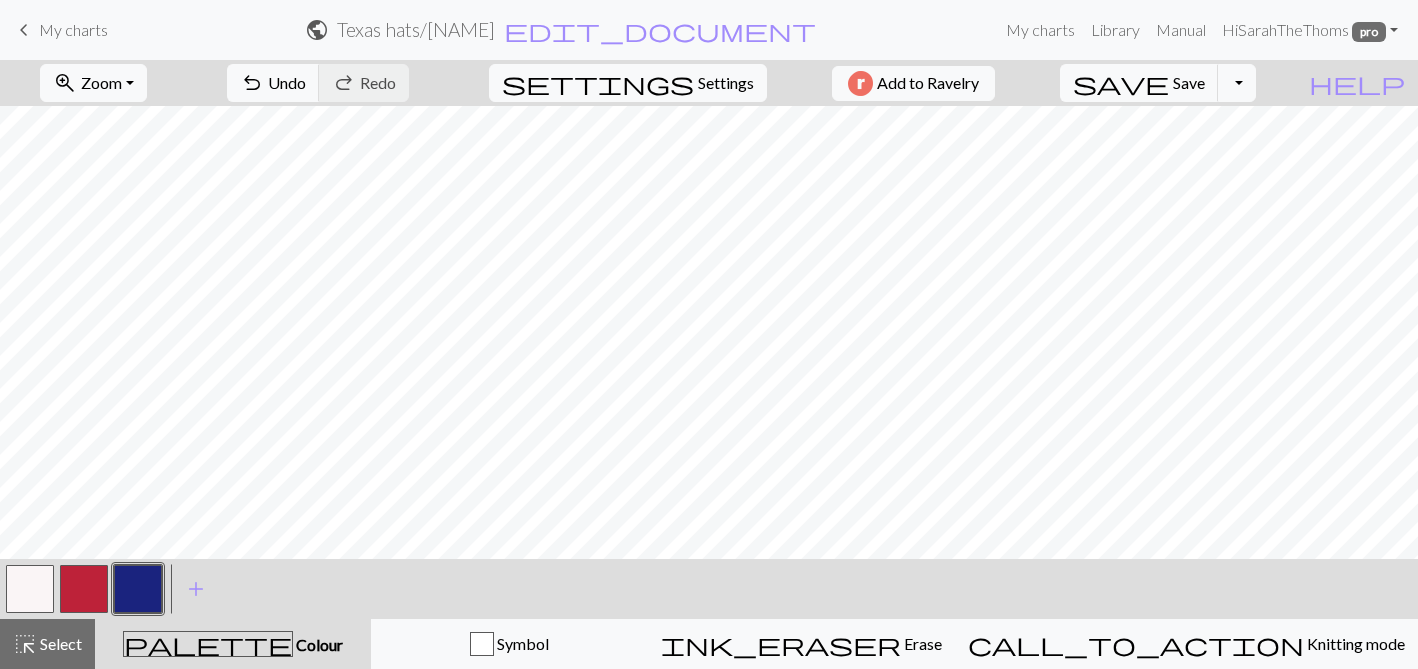 click at bounding box center [30, 589] 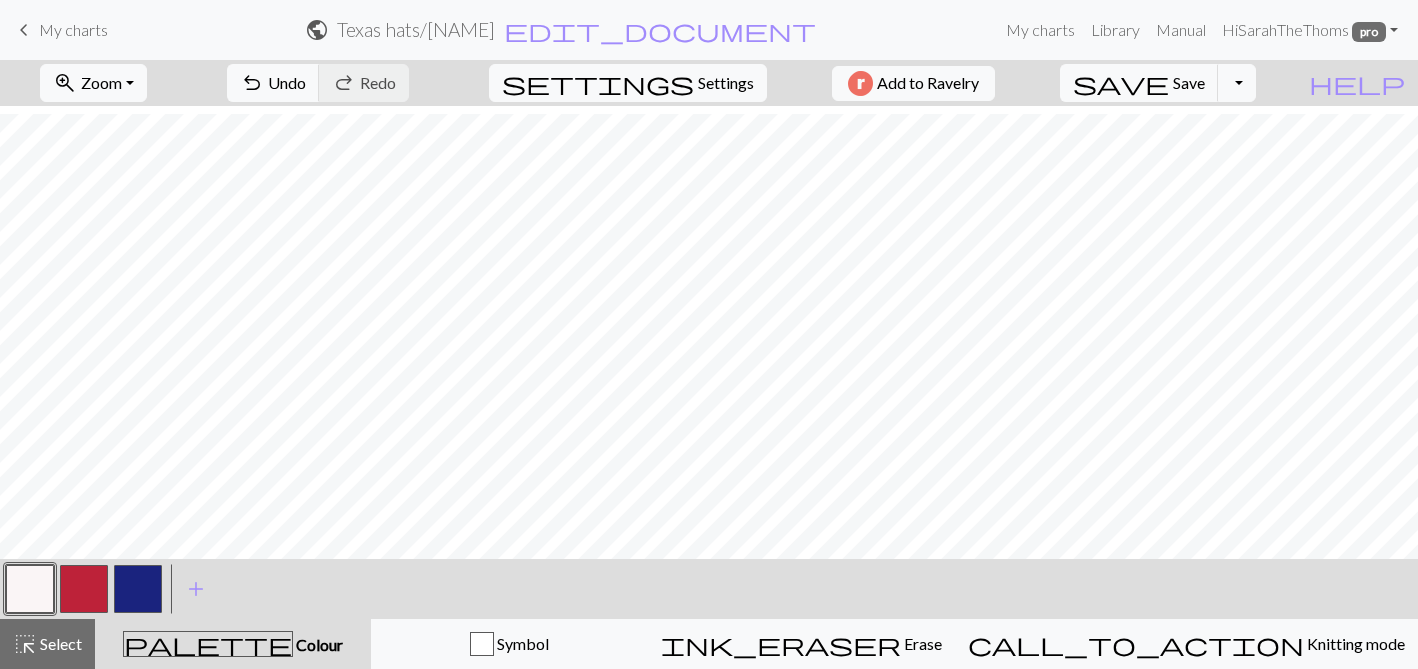 scroll, scrollTop: 157, scrollLeft: 0, axis: vertical 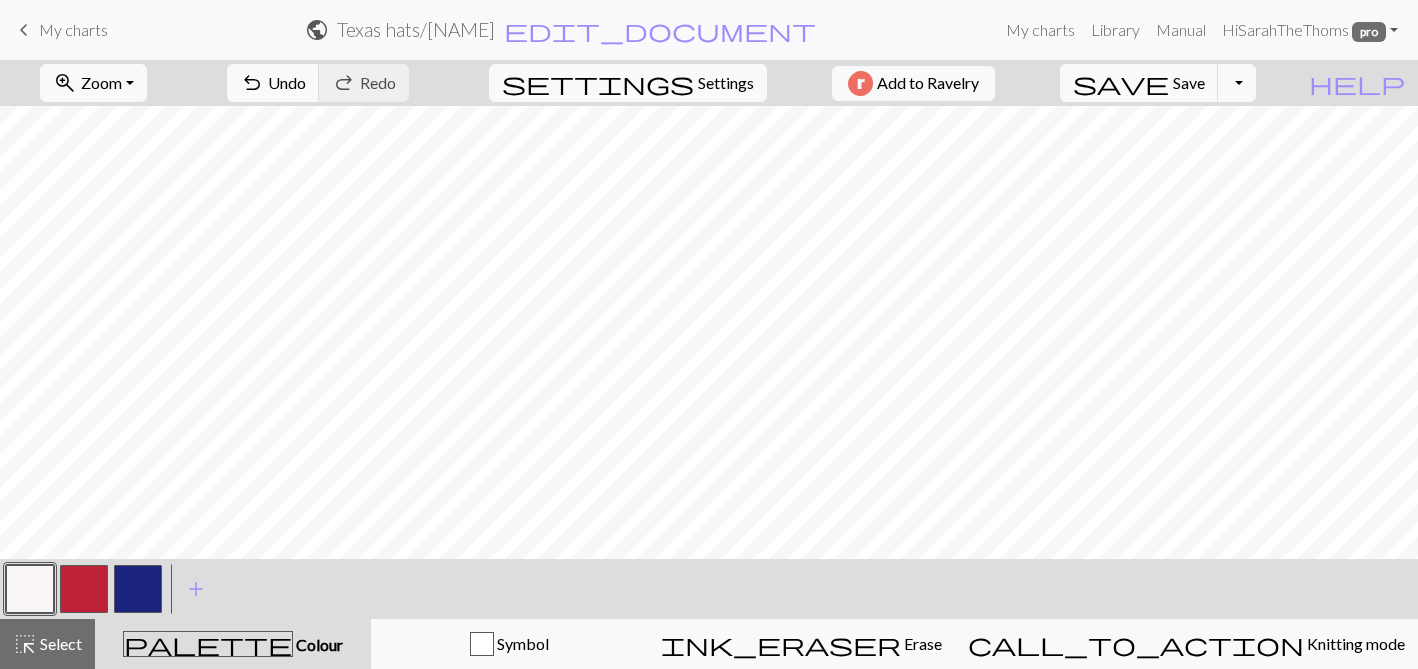 click at bounding box center (84, 589) 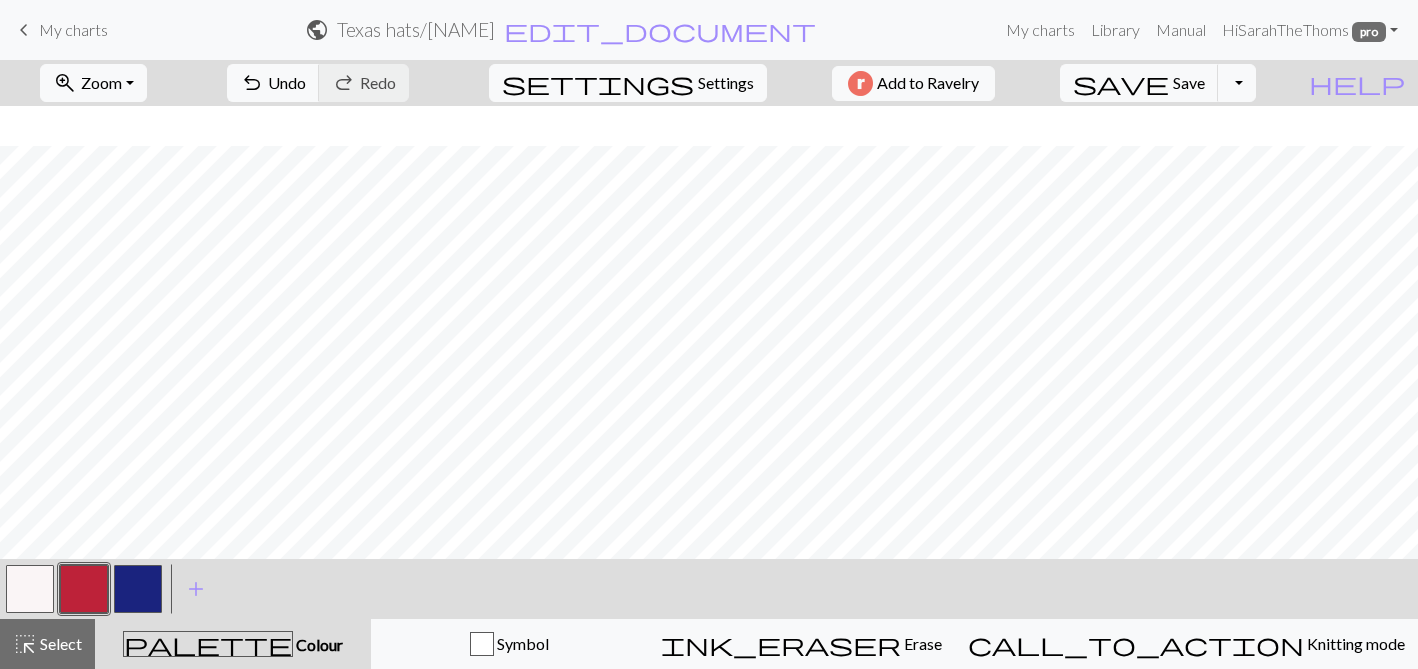 scroll, scrollTop: 157, scrollLeft: 0, axis: vertical 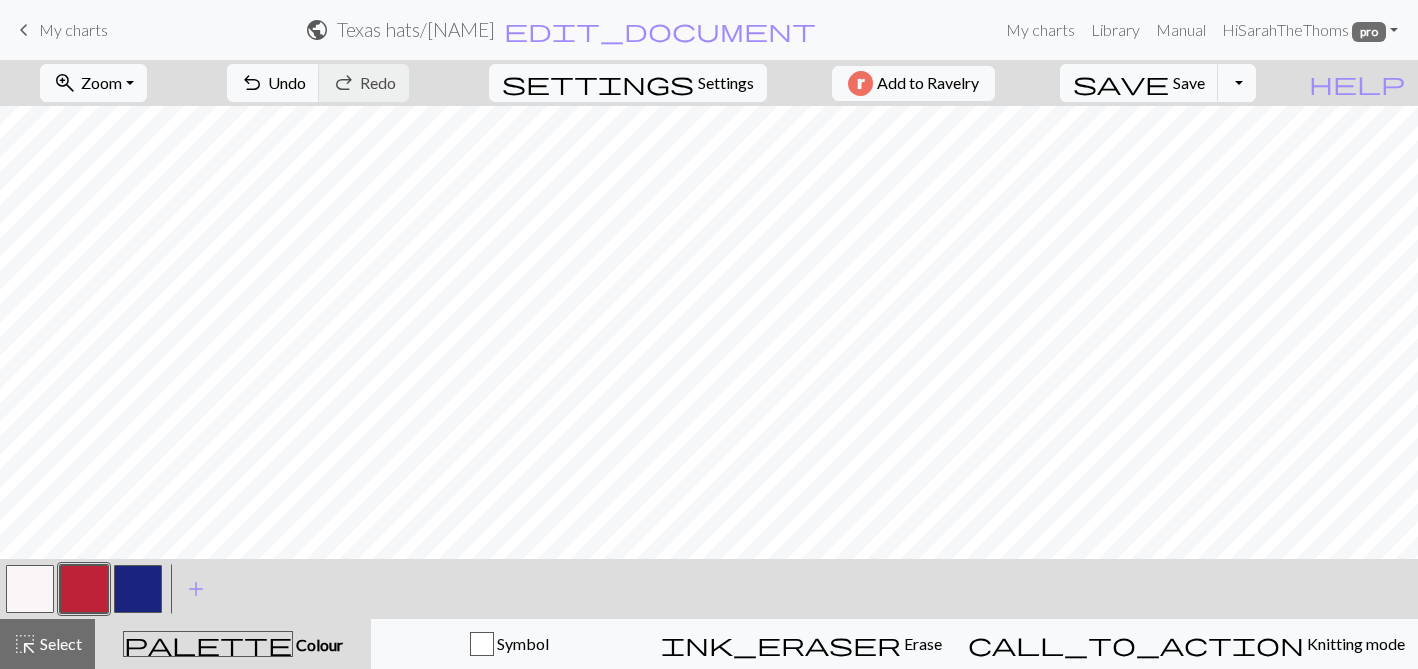click at bounding box center (30, 589) 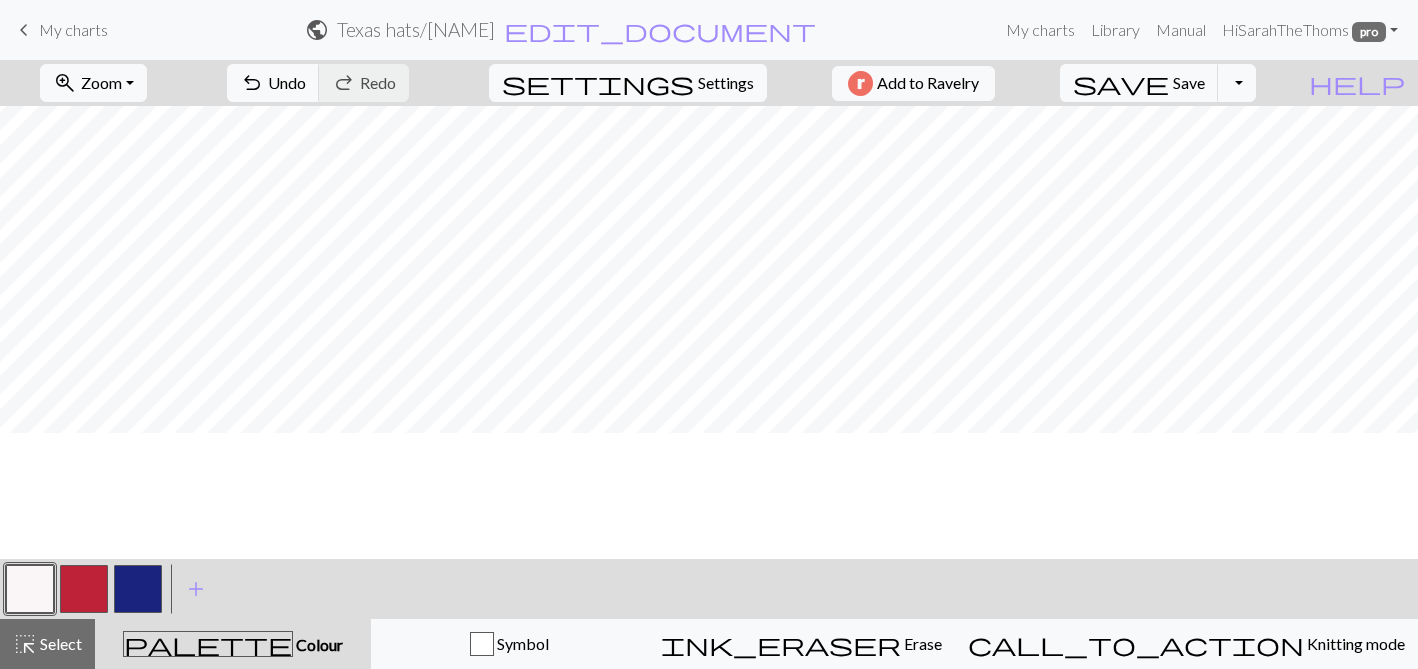 scroll, scrollTop: 0, scrollLeft: 0, axis: both 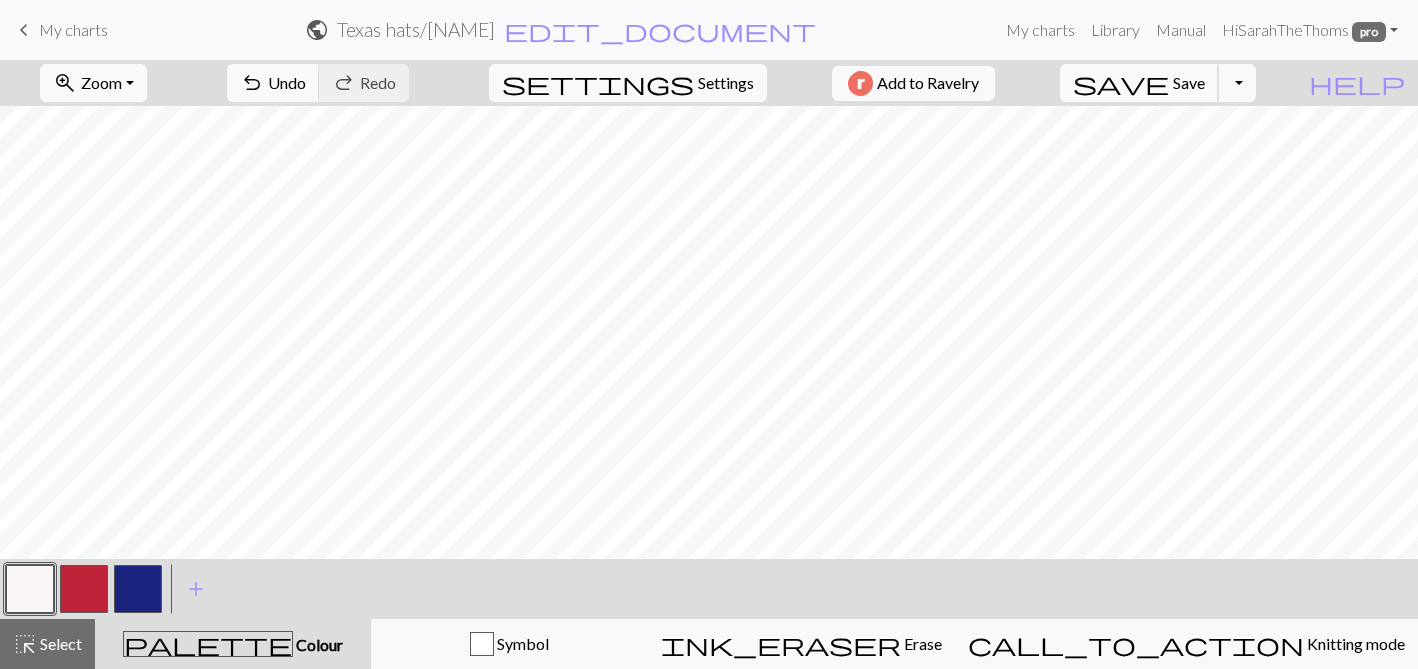 click on "Save" at bounding box center (1189, 82) 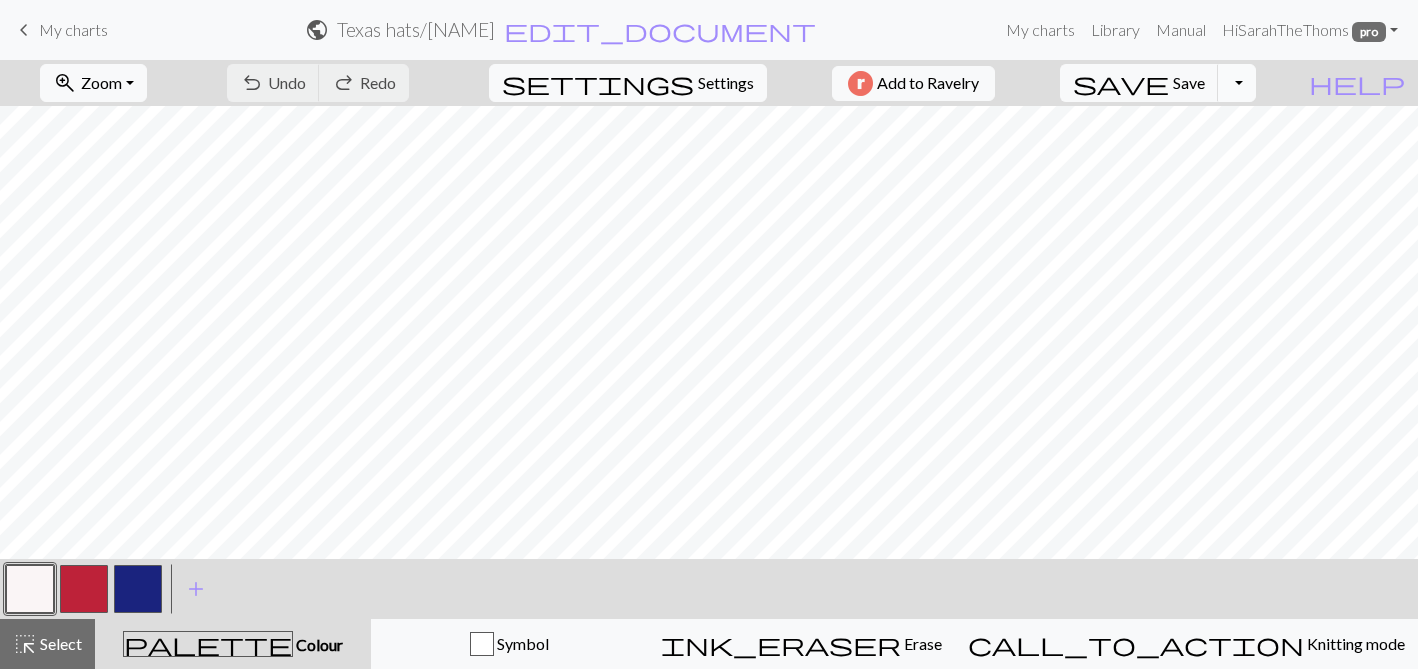 click on "Toggle Dropdown" at bounding box center (1237, 83) 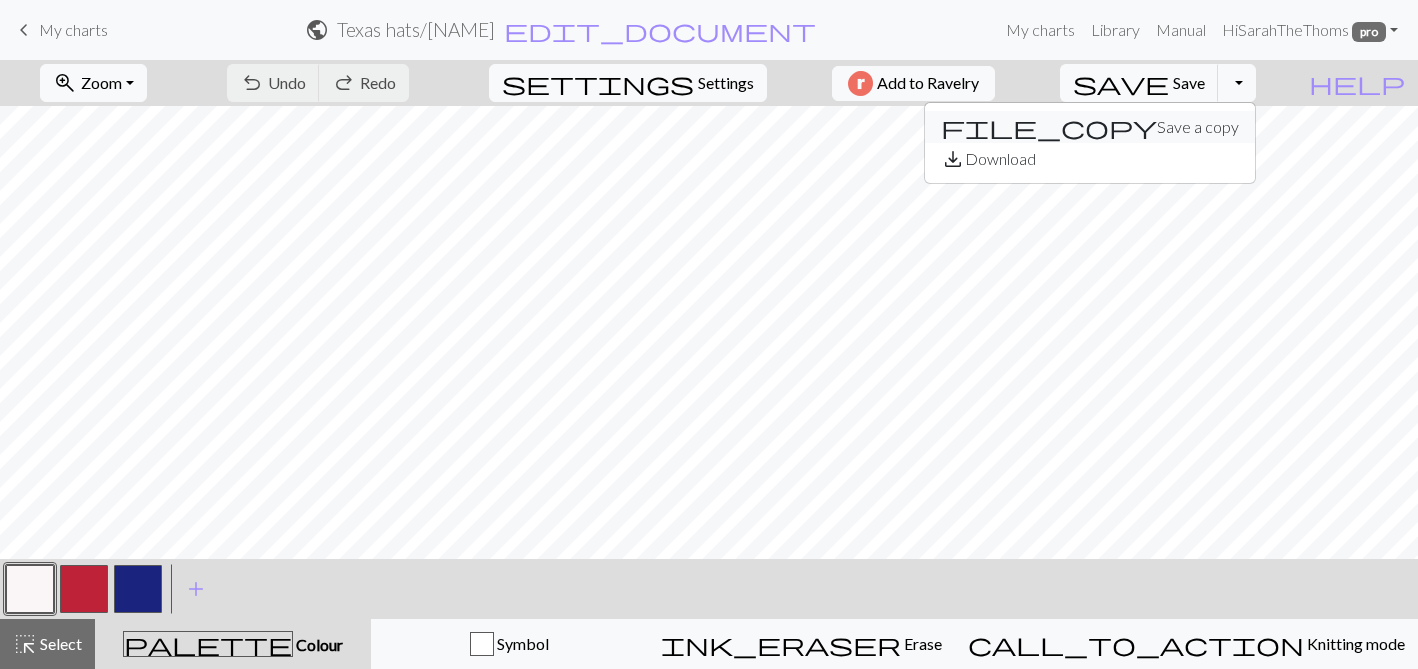 click on "file_copy  Save a copy" at bounding box center [1090, 127] 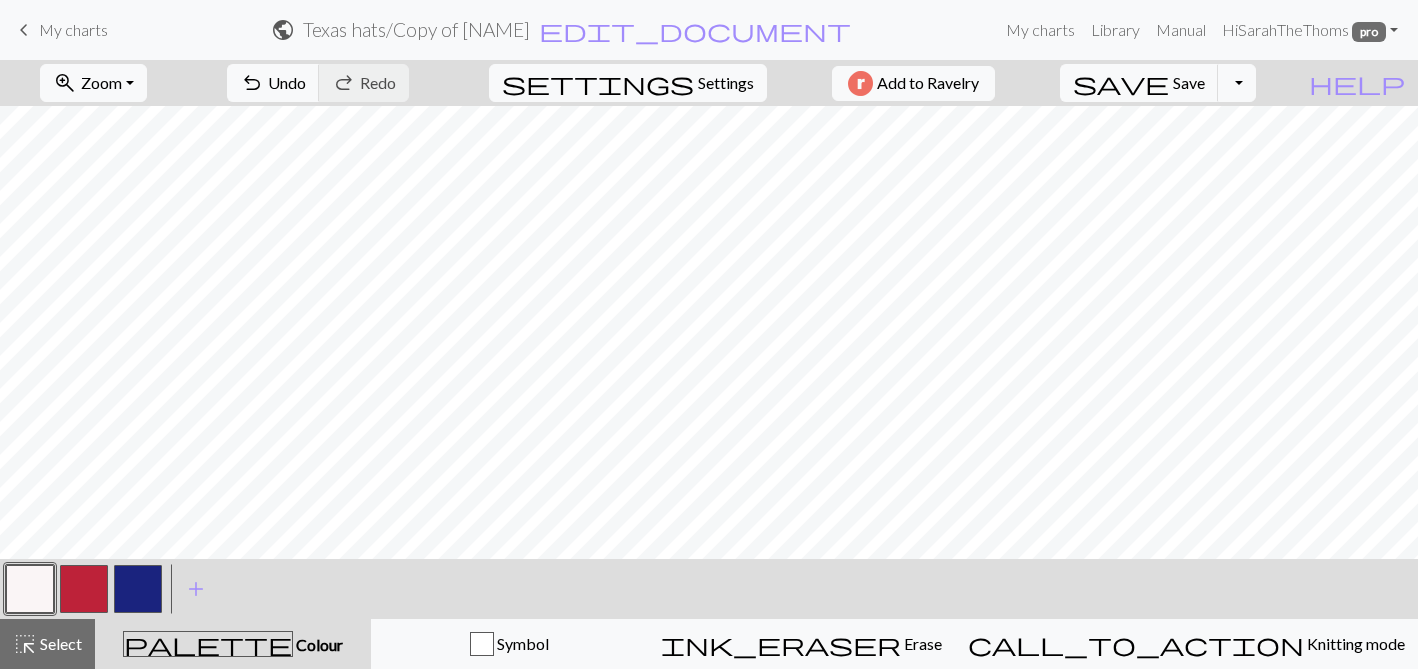 click on "Texas hats  /  Copy of [NAME]" at bounding box center [416, 29] 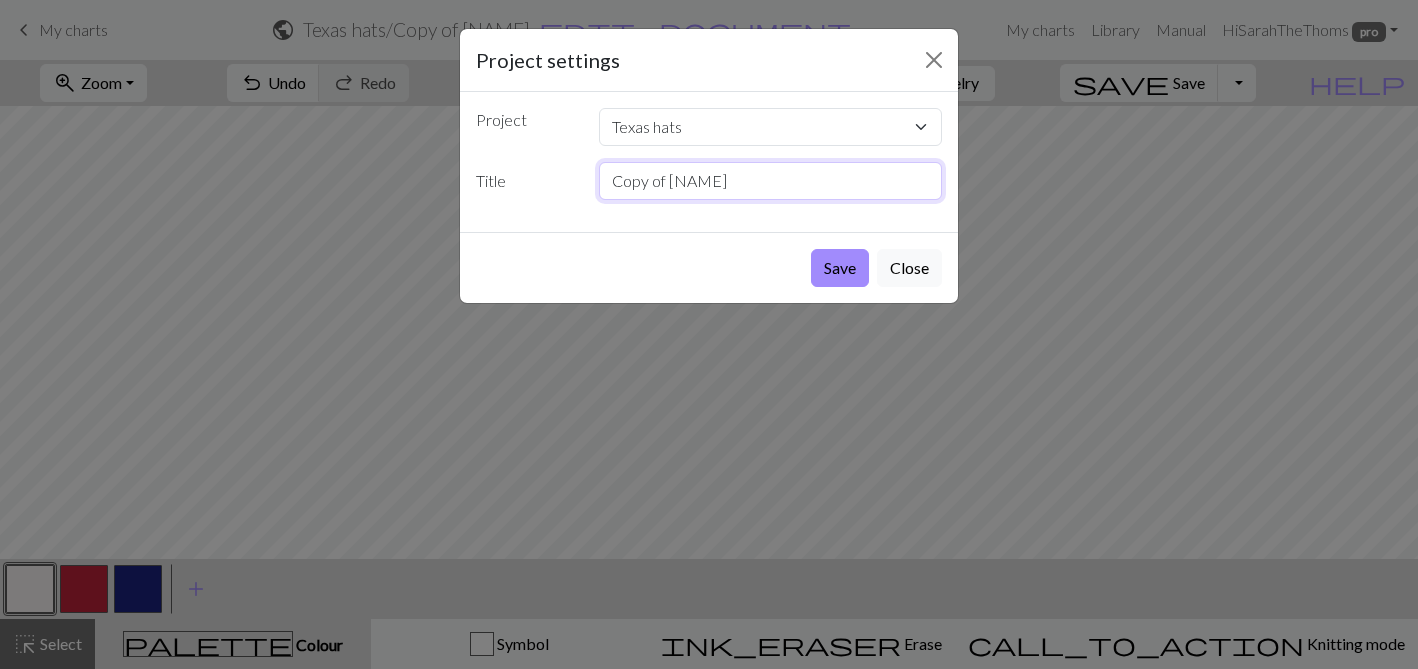 drag, startPoint x: 730, startPoint y: 184, endPoint x: 577, endPoint y: 183, distance: 153.00327 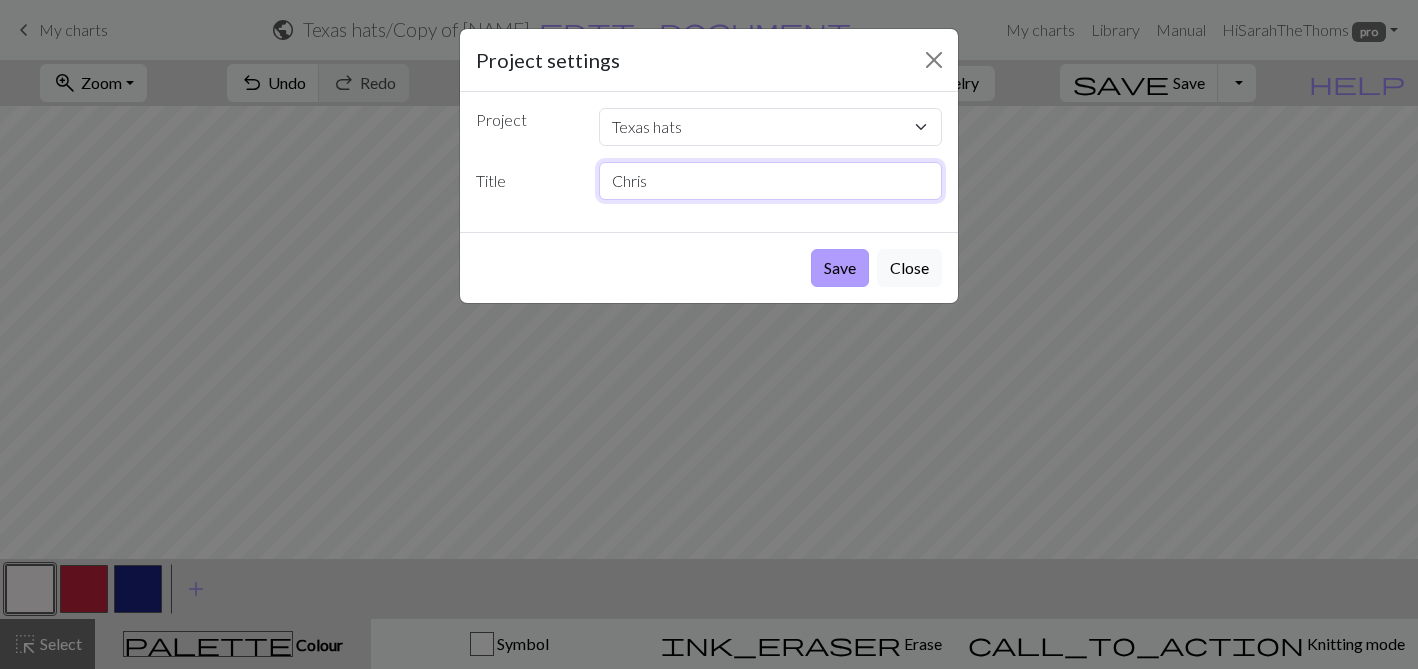 type on "Chris" 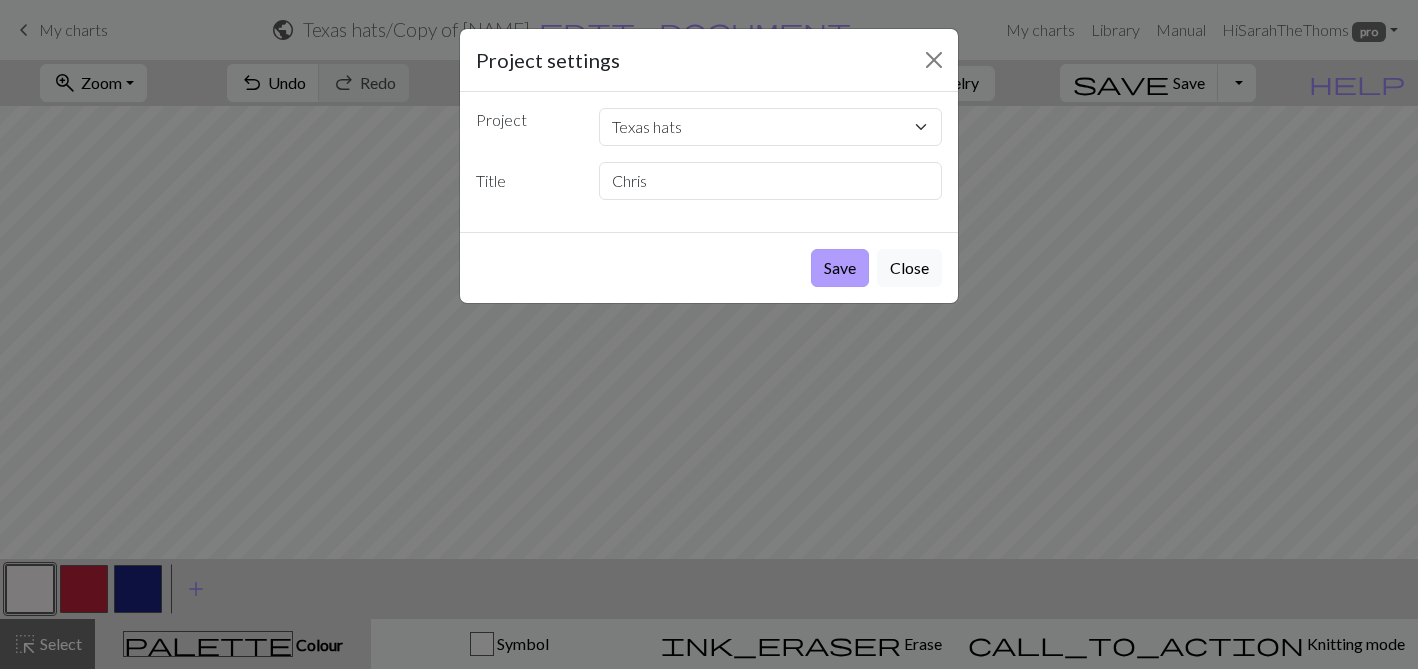 click on "Save" at bounding box center [840, 268] 